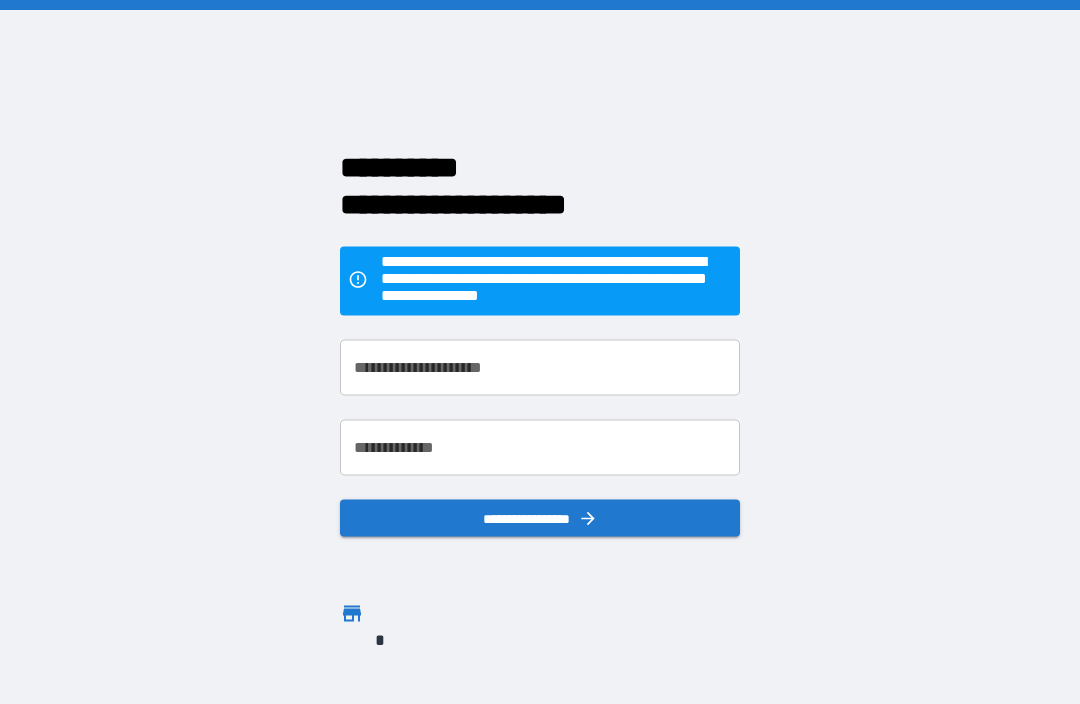 scroll, scrollTop: 67, scrollLeft: 0, axis: vertical 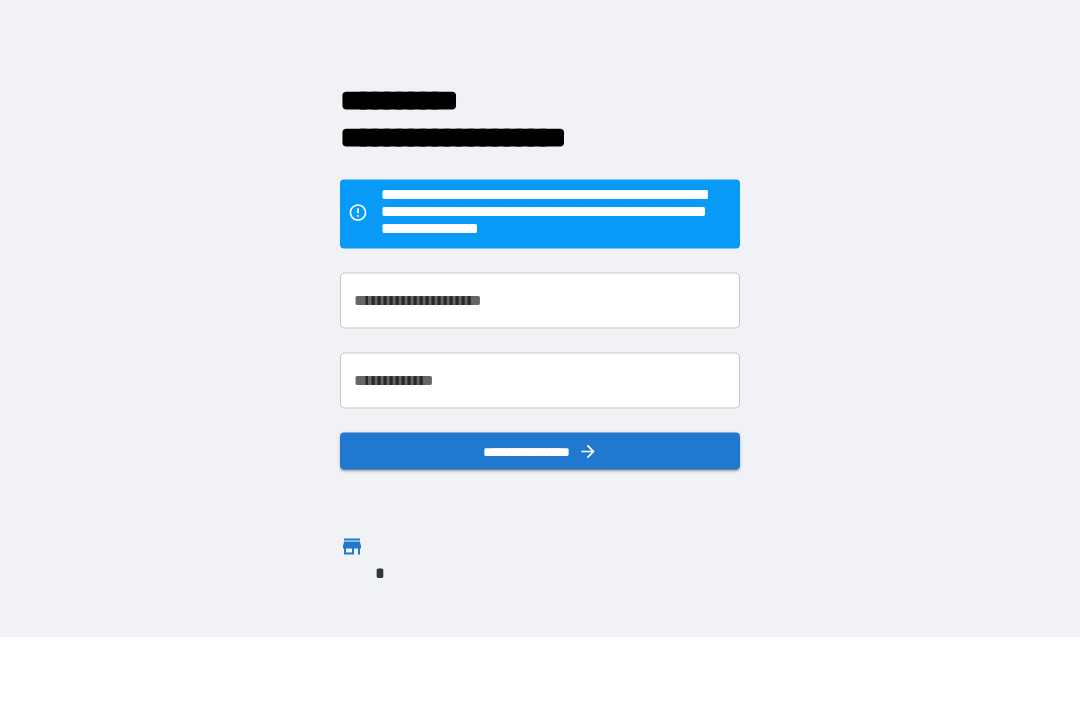 click on "**********" at bounding box center [540, 302] 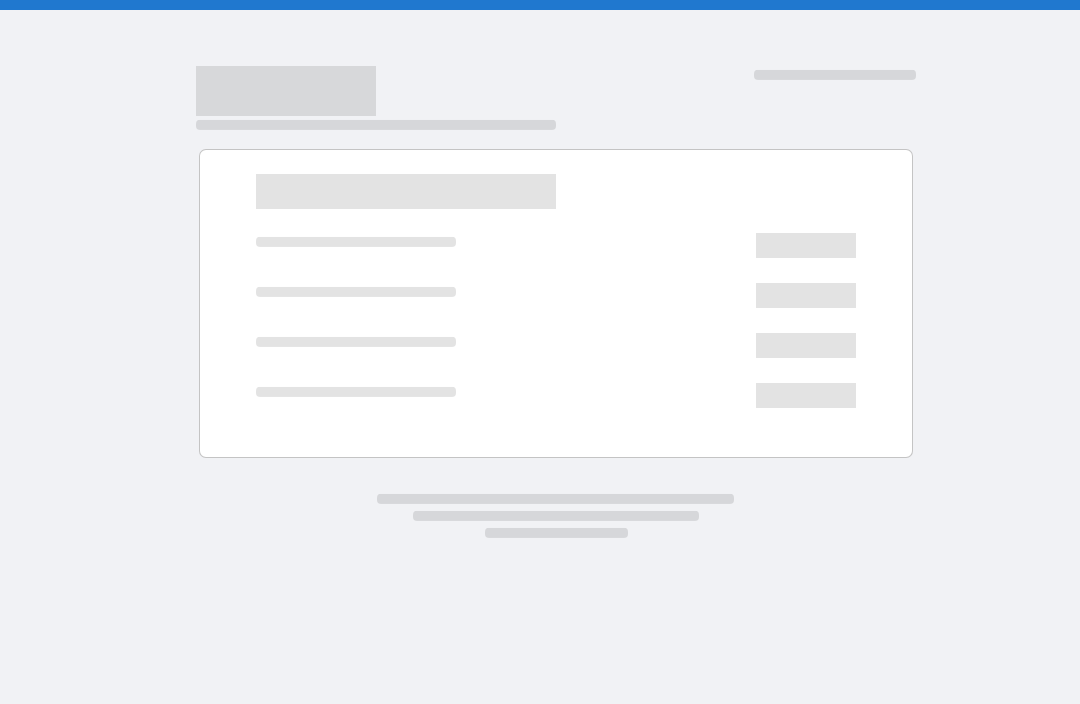 scroll, scrollTop: 0, scrollLeft: 0, axis: both 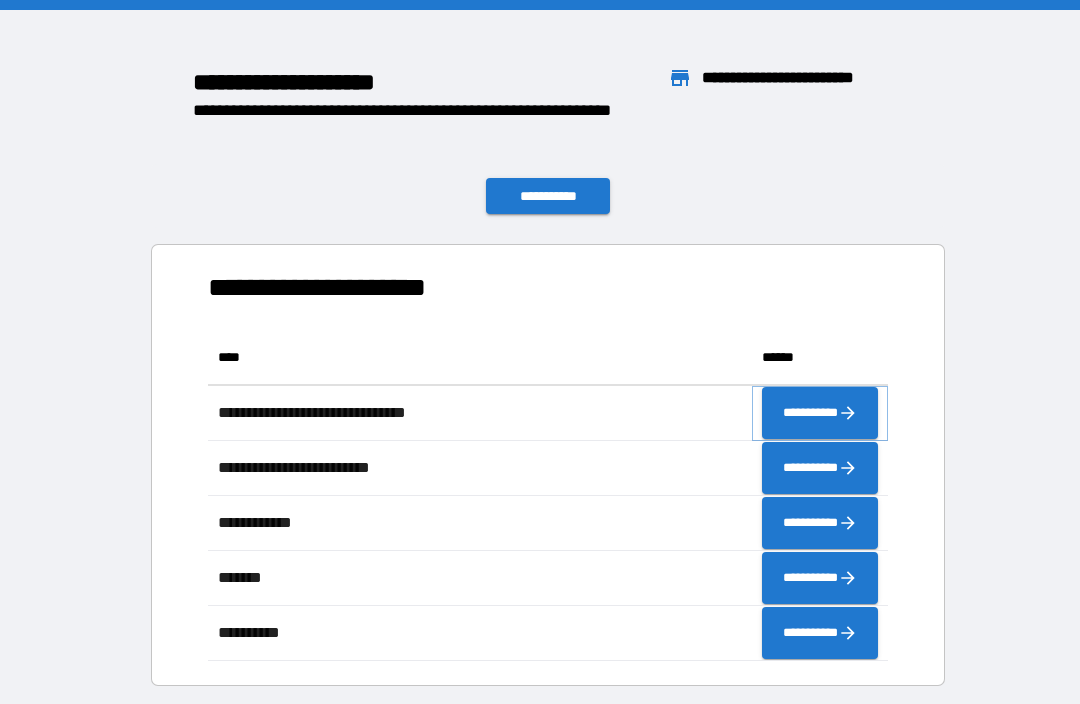 click on "**********" at bounding box center (820, 413) 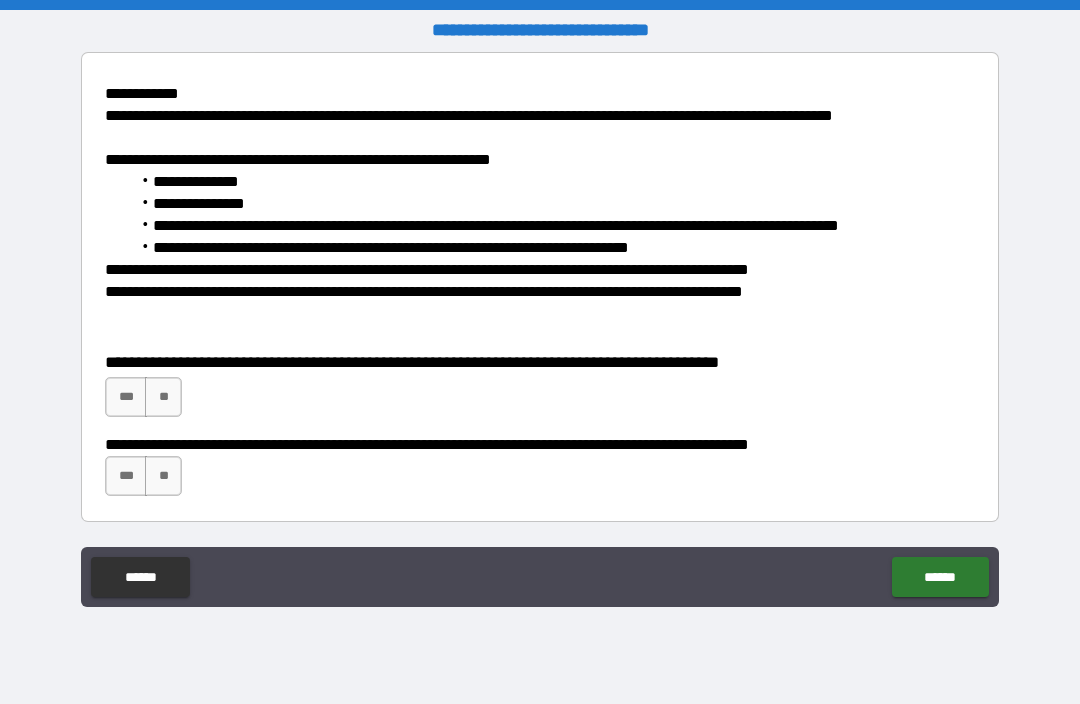 click on "*** **" at bounding box center [540, 402] 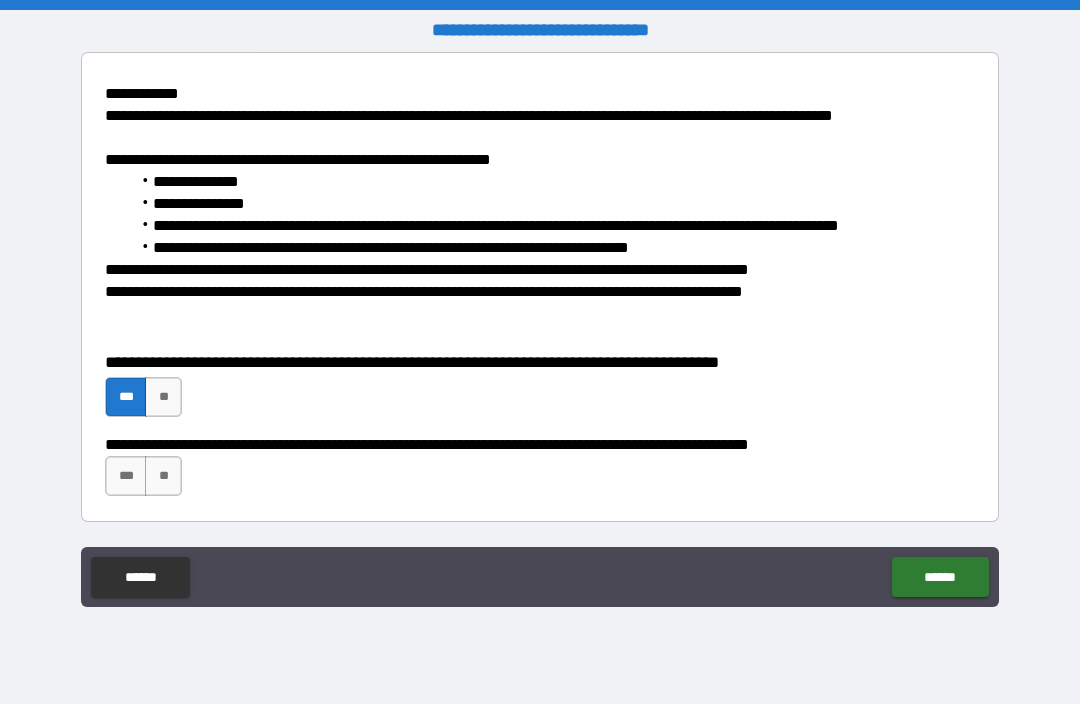 click on "***" at bounding box center (126, 476) 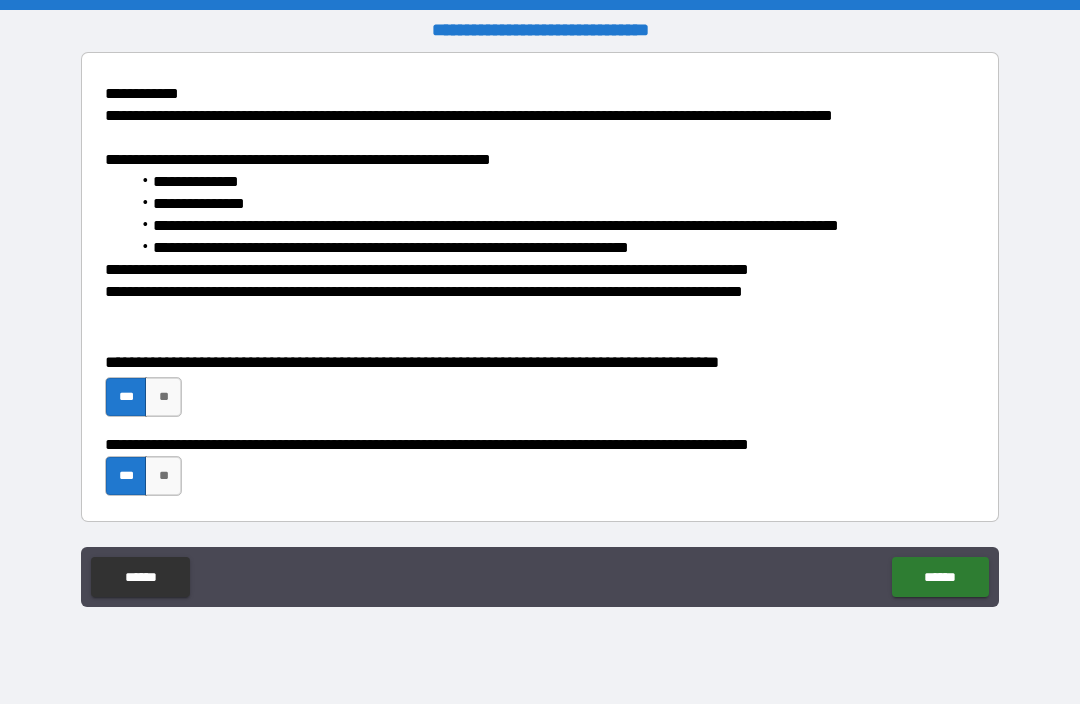 click on "******" at bounding box center [940, 577] 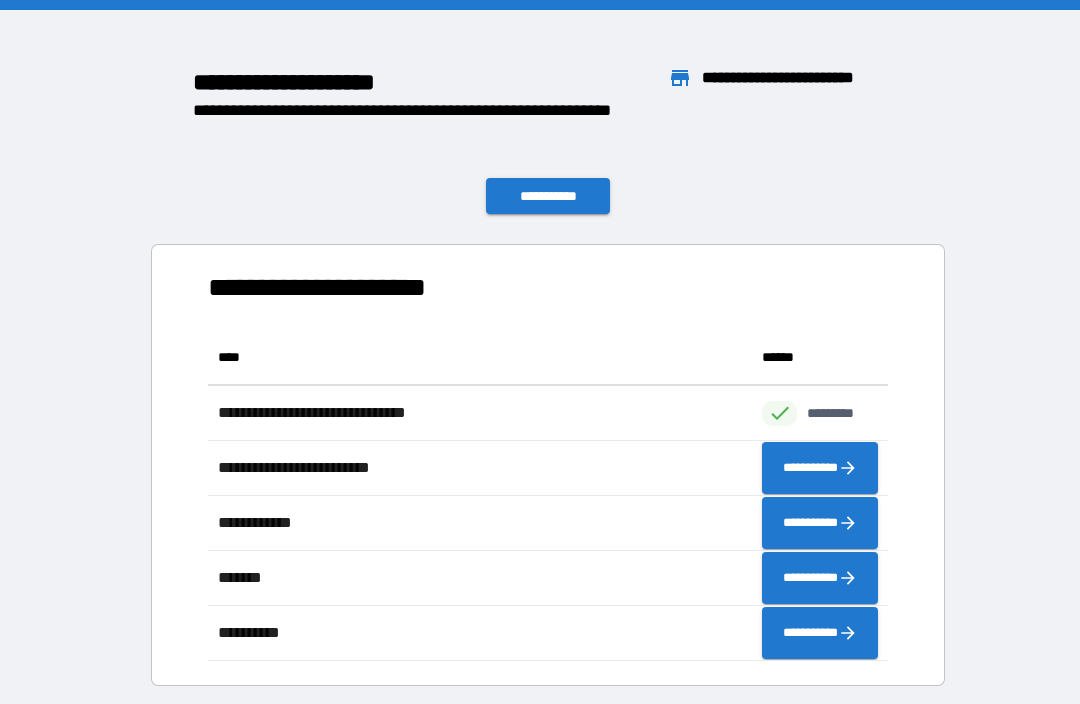 scroll, scrollTop: 331, scrollLeft: 680, axis: both 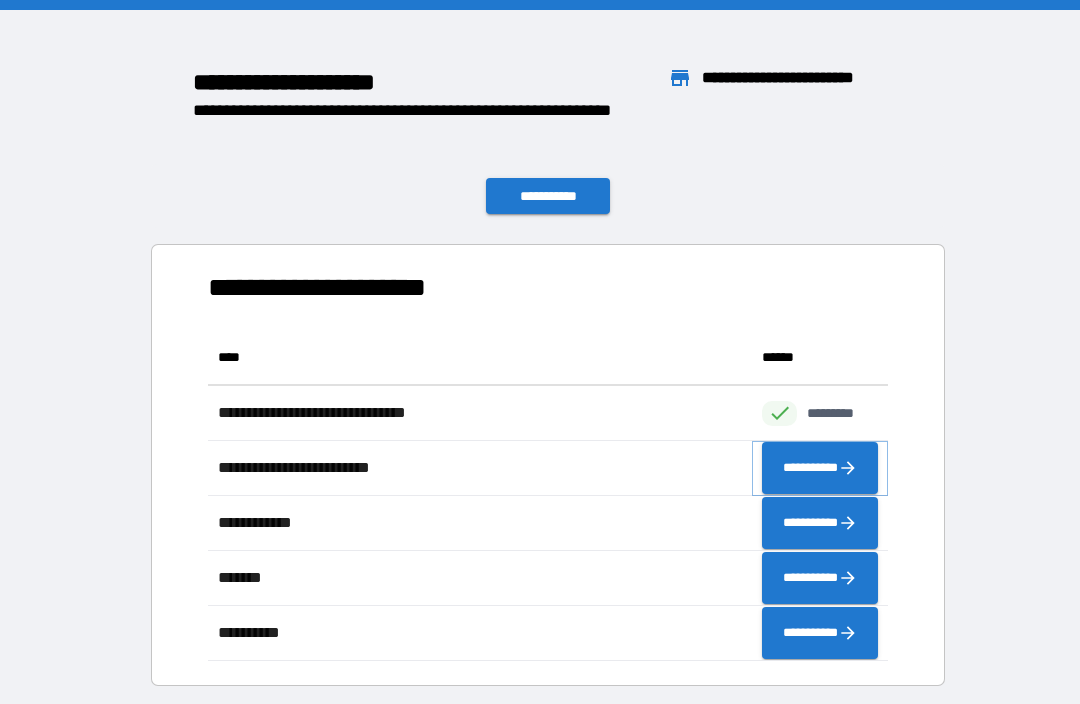 click on "**********" at bounding box center [820, 468] 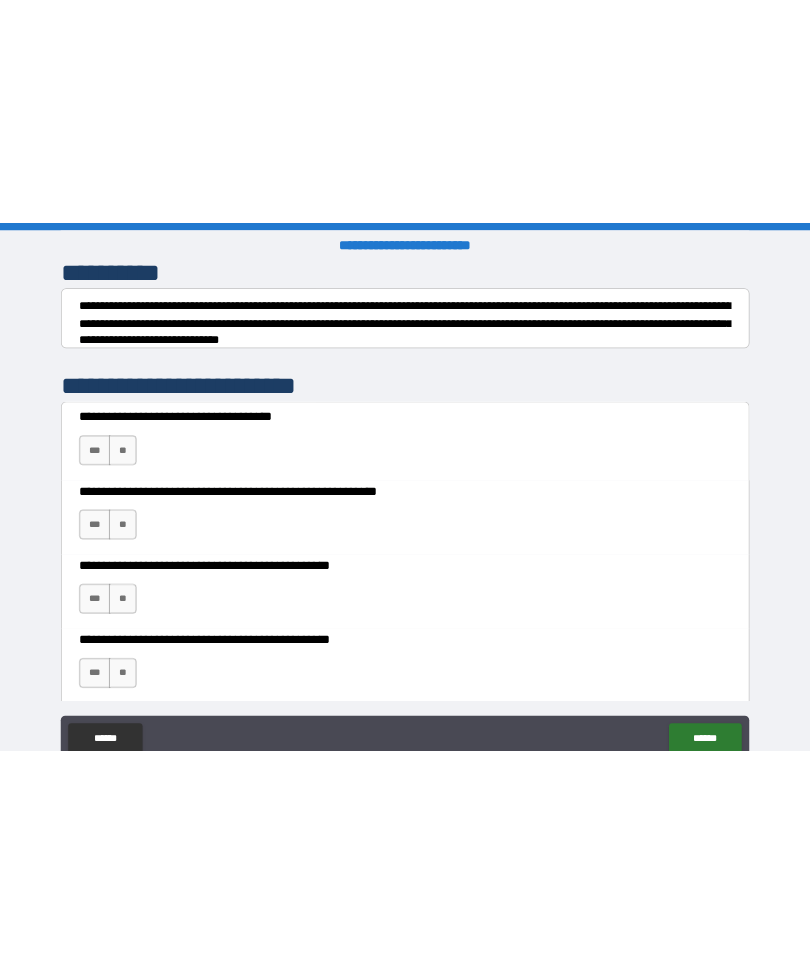 scroll, scrollTop: 284, scrollLeft: 0, axis: vertical 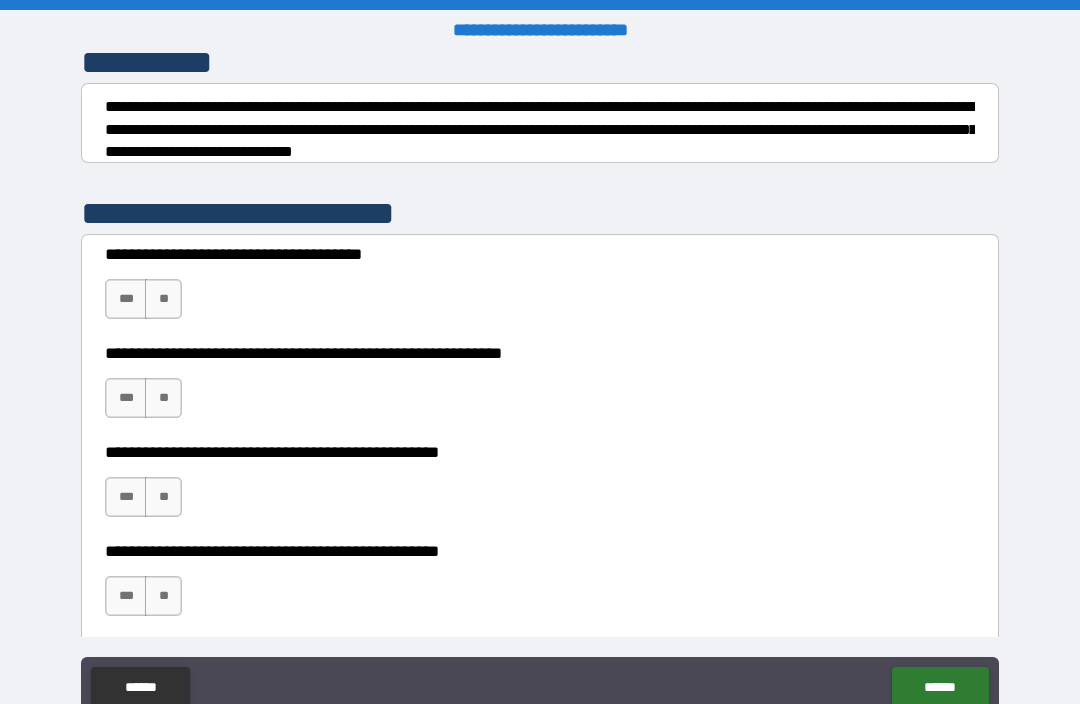 click on "***" at bounding box center (126, 299) 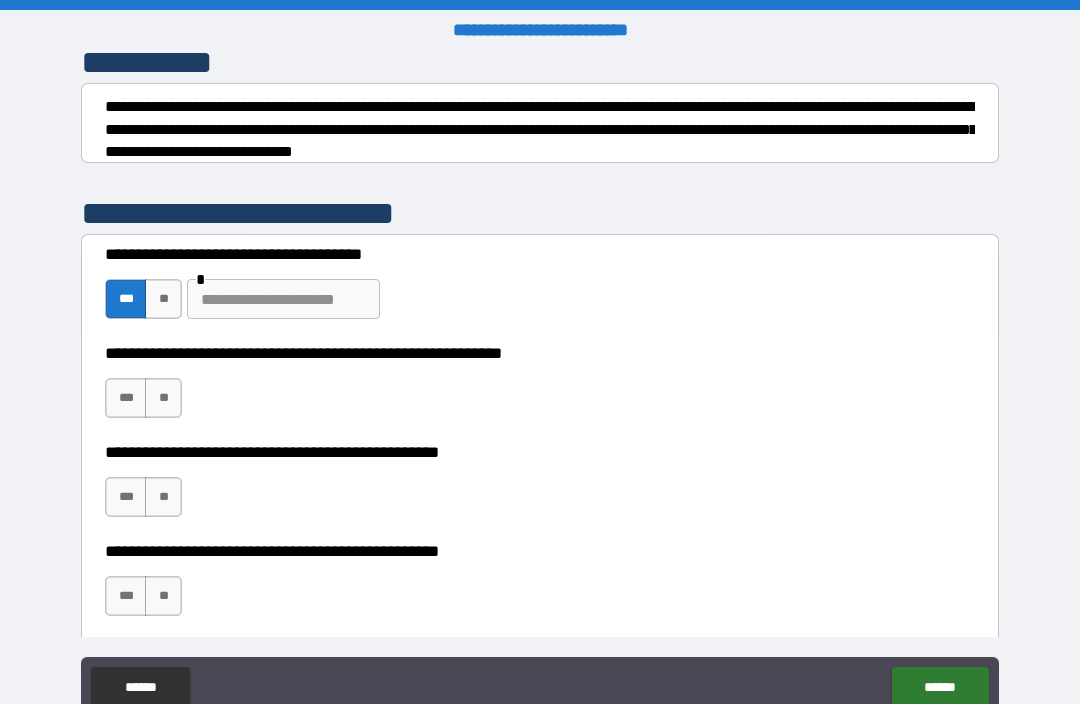 click at bounding box center [283, 299] 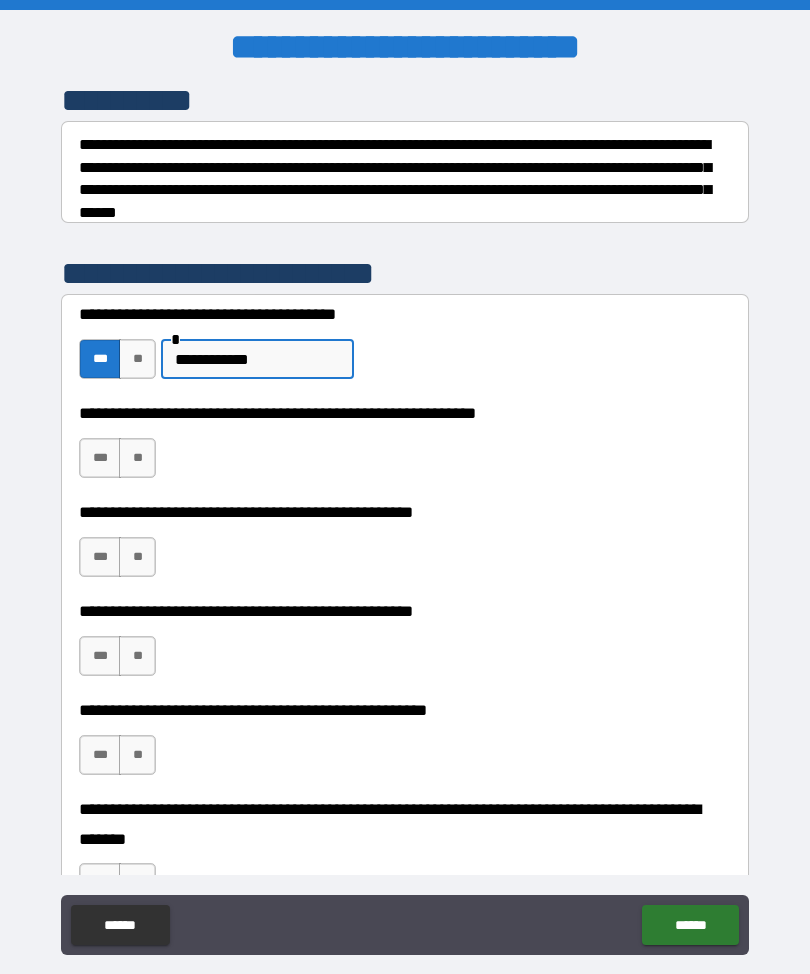 type on "**********" 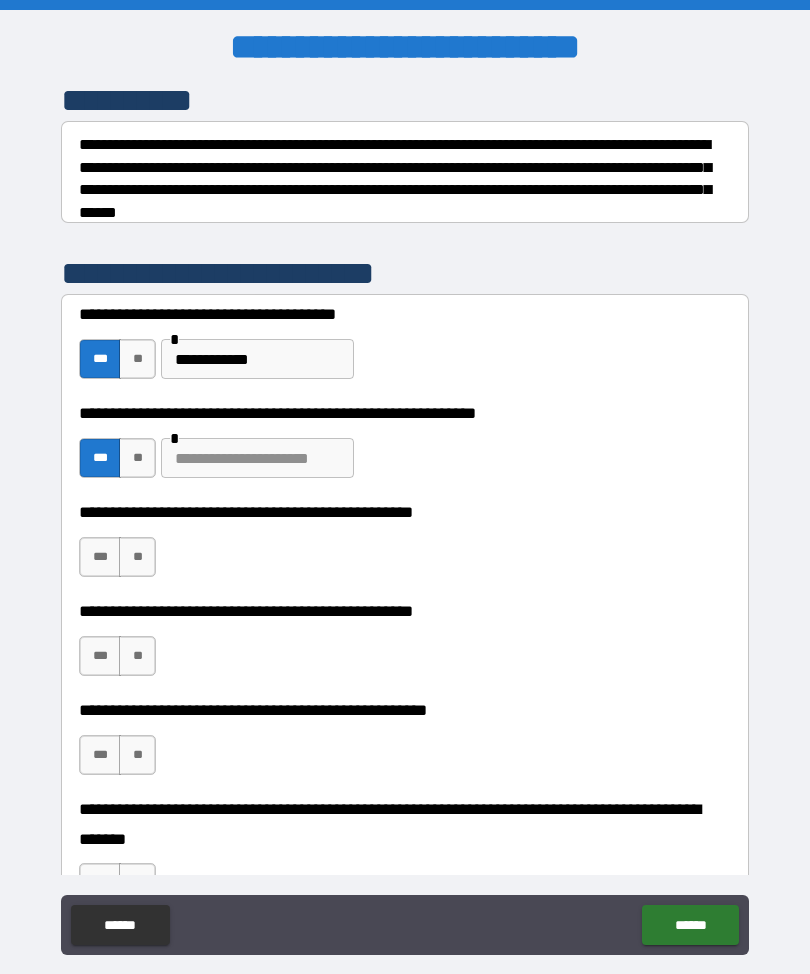 click at bounding box center (257, 458) 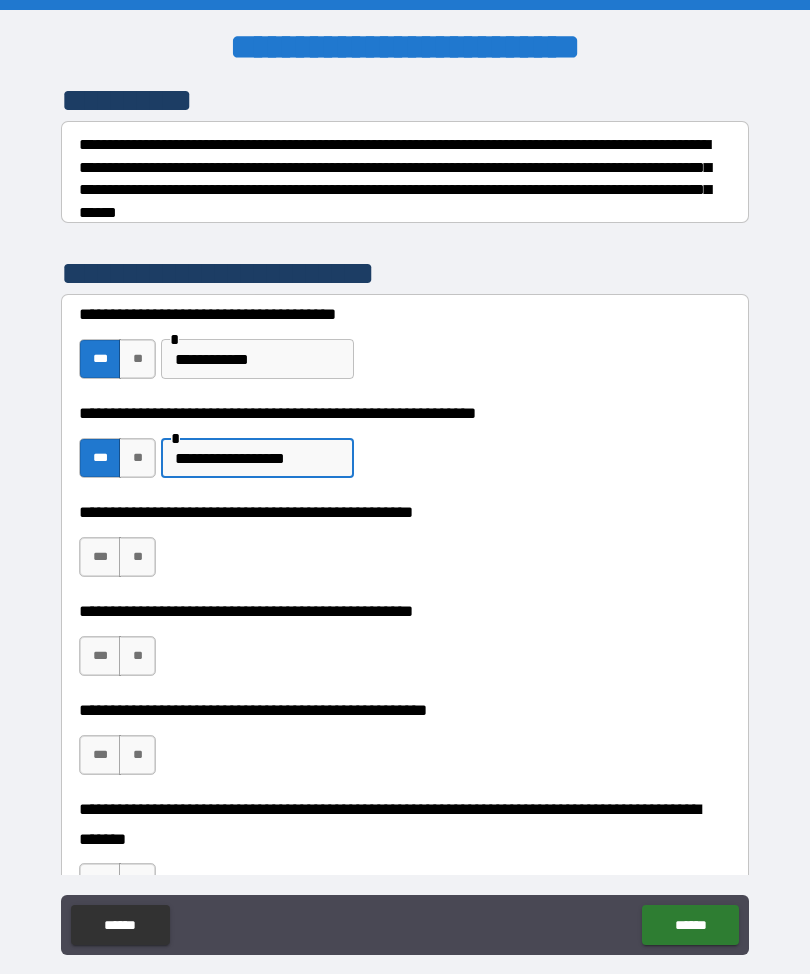 type on "**********" 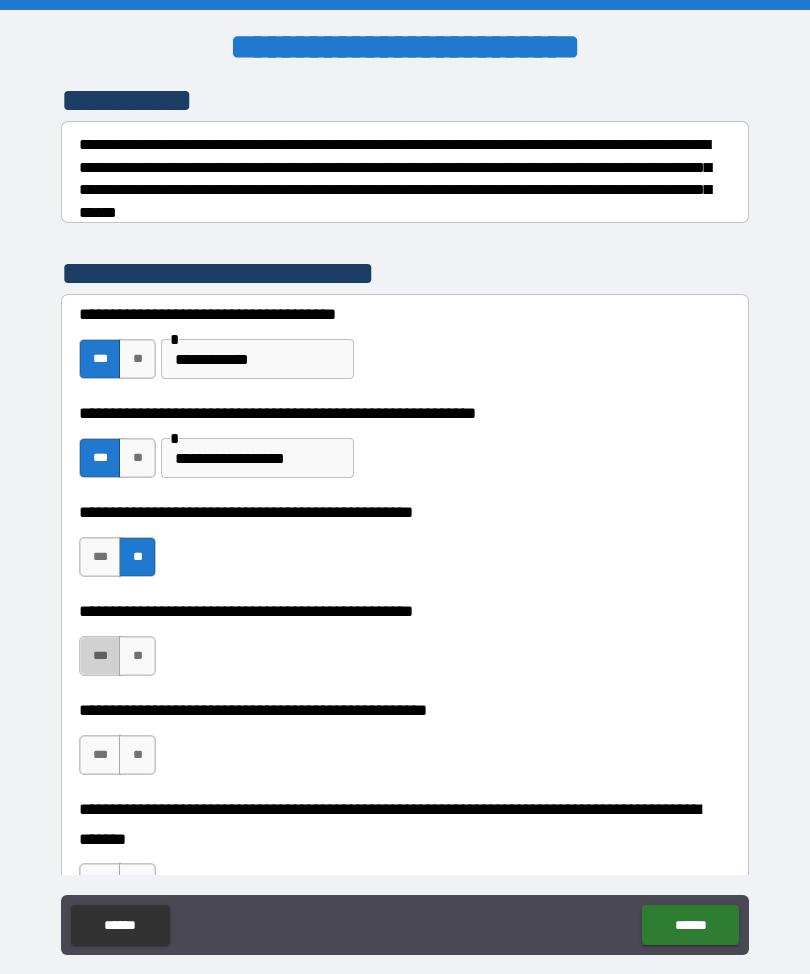 click on "***" at bounding box center [100, 656] 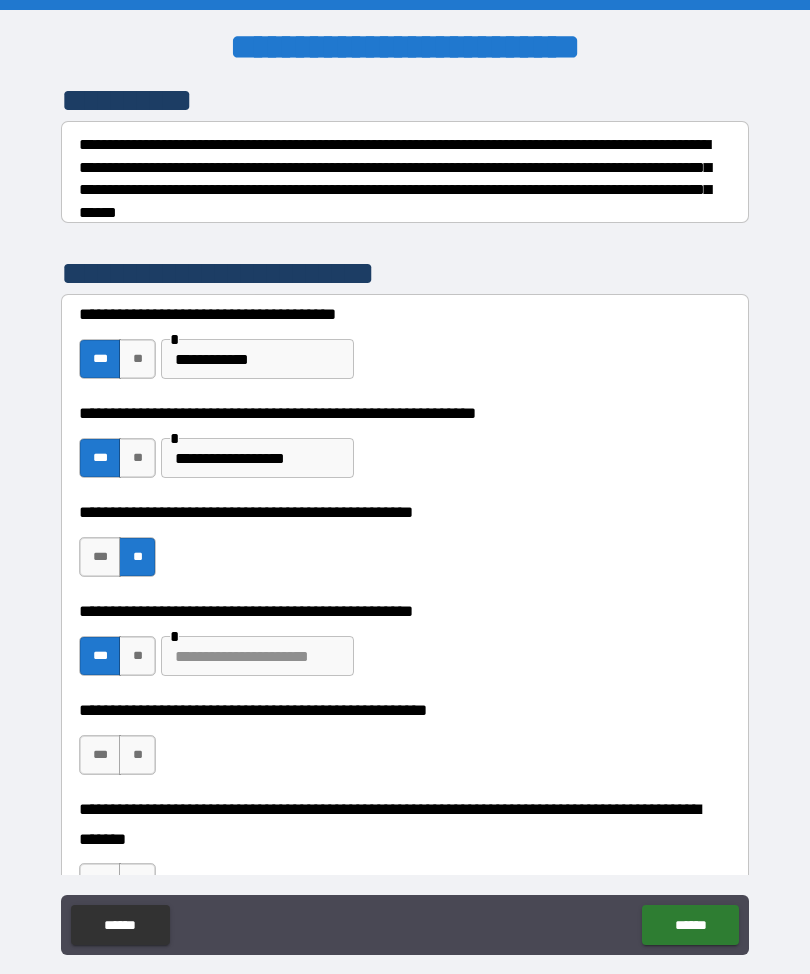 click at bounding box center [257, 656] 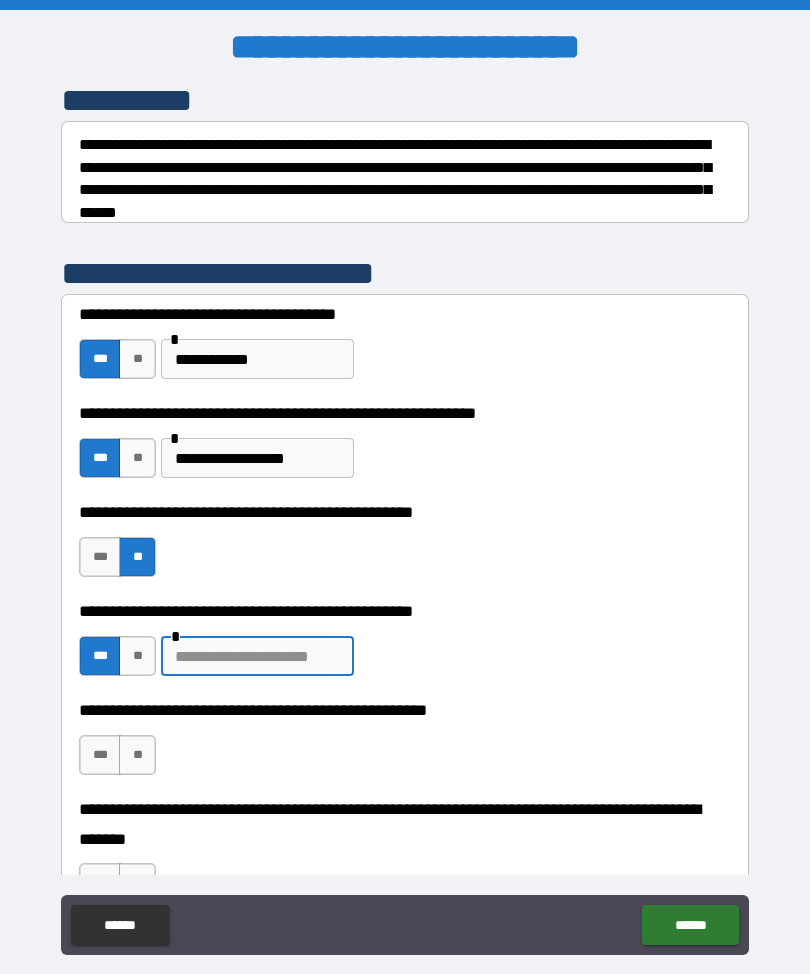 scroll, scrollTop: 11, scrollLeft: 0, axis: vertical 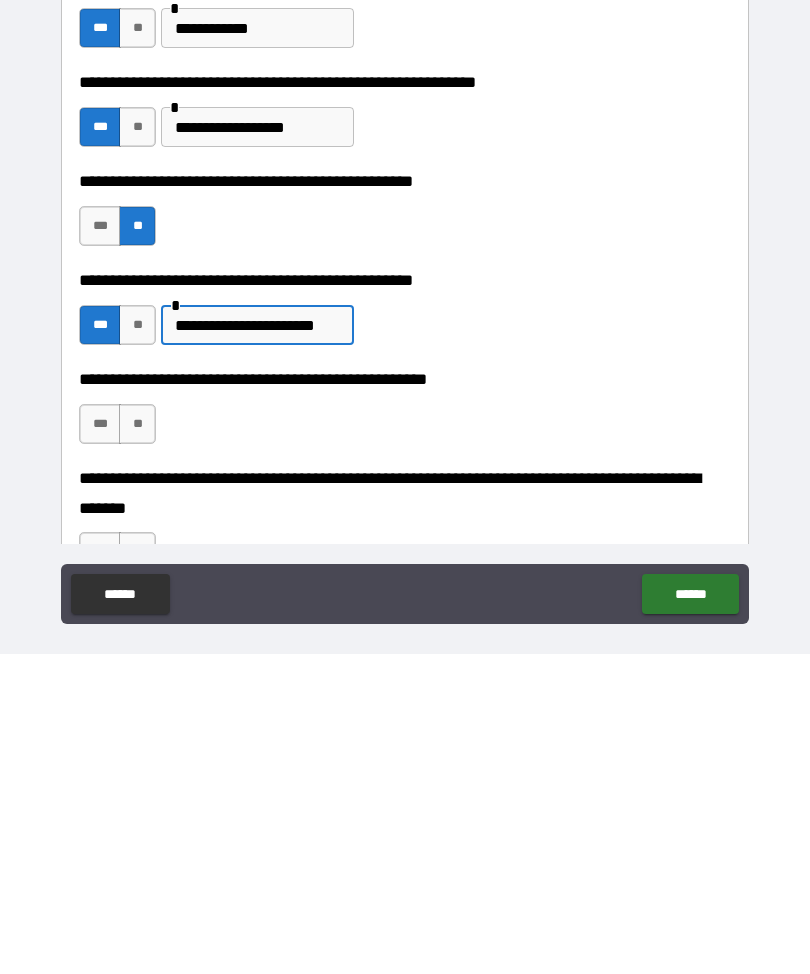 type on "**********" 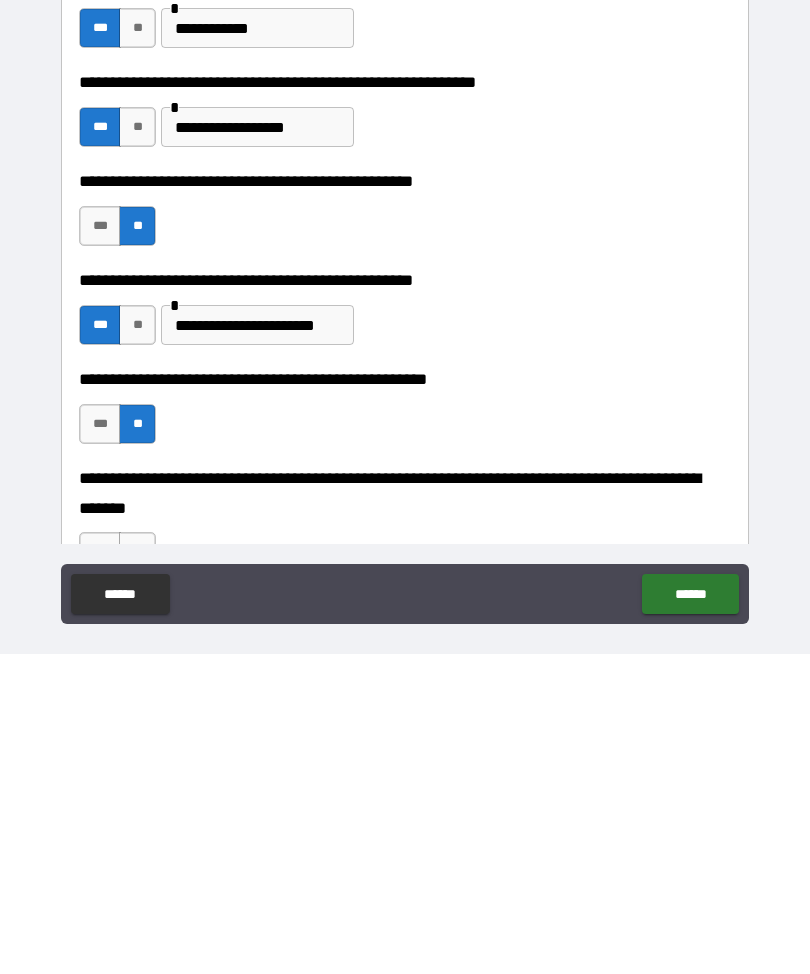 scroll, scrollTop: 66, scrollLeft: 0, axis: vertical 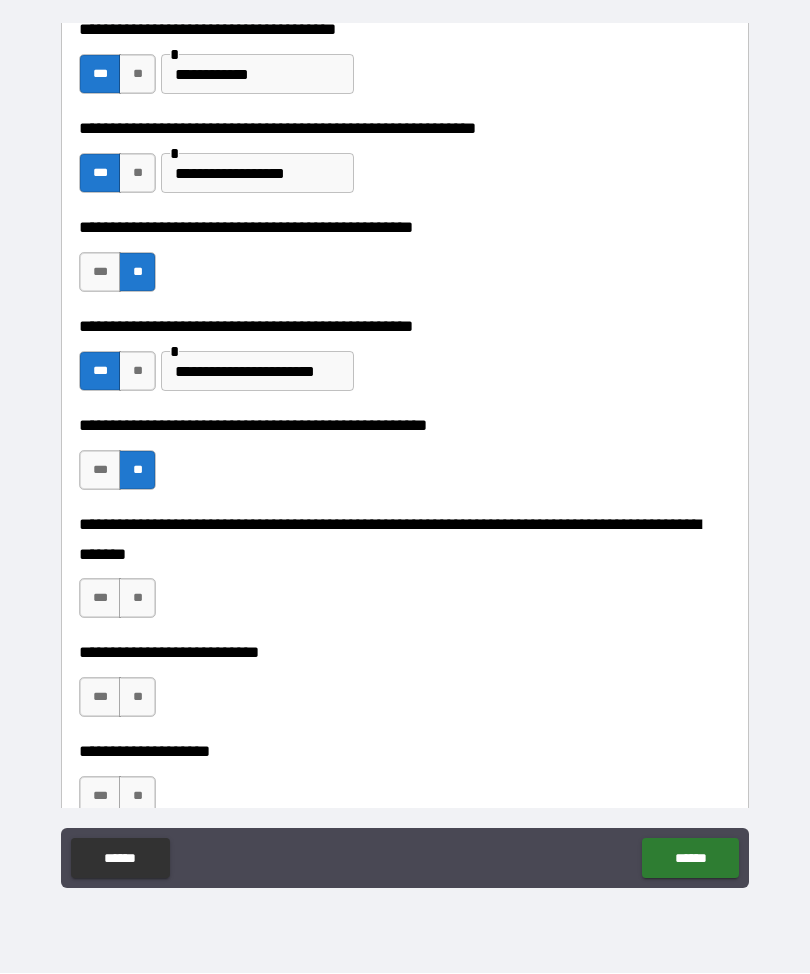click on "**" at bounding box center (137, 599) 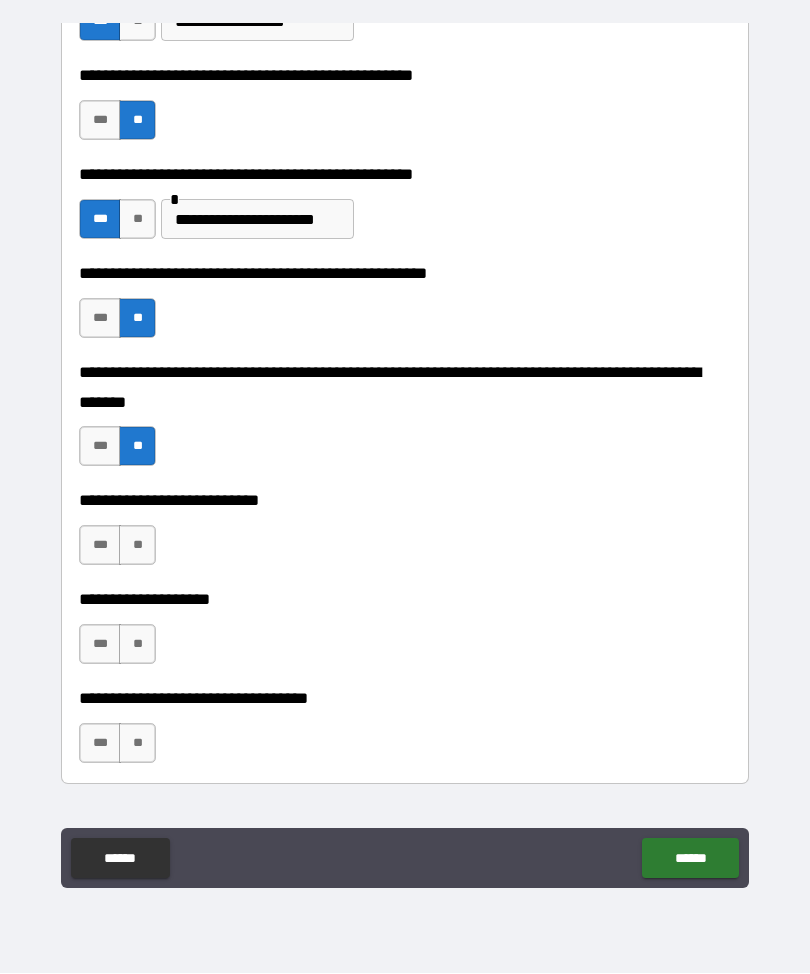 scroll, scrollTop: 663, scrollLeft: 0, axis: vertical 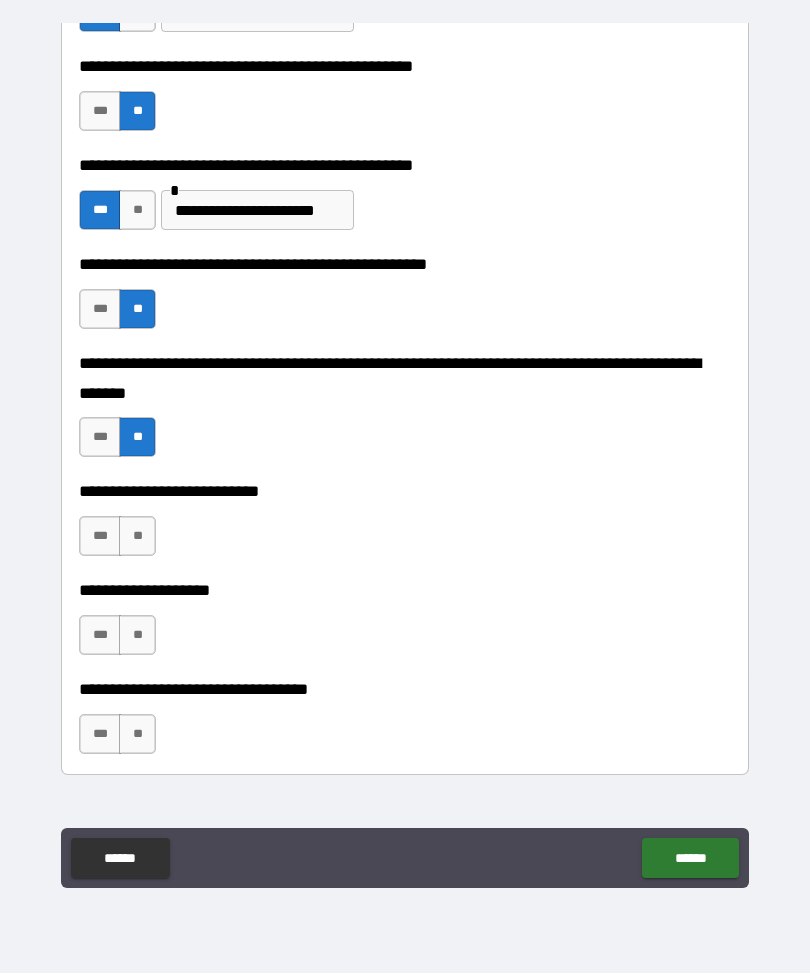 click on "**" at bounding box center (137, 537) 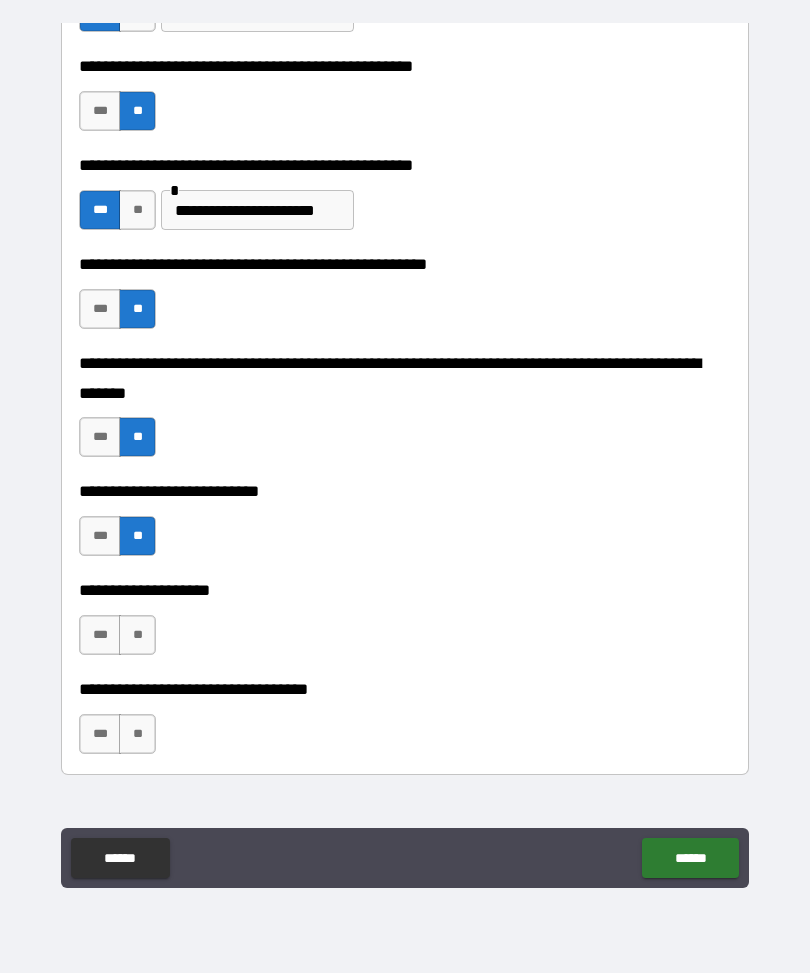 click on "**" at bounding box center (137, 636) 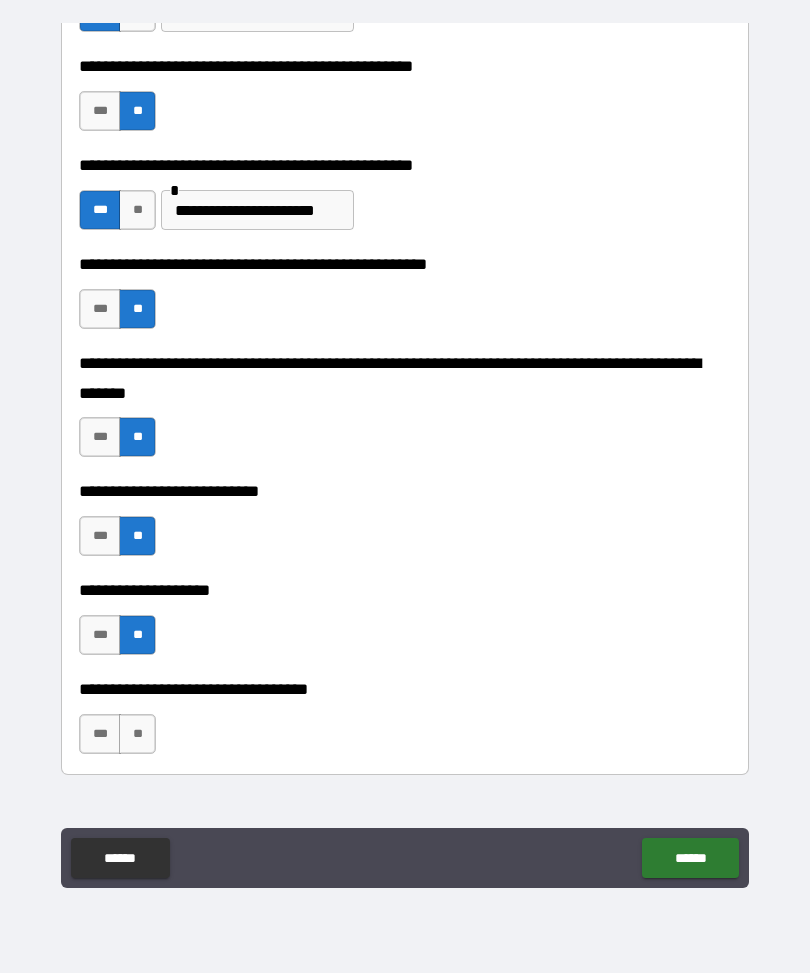 click on "***" at bounding box center (100, 735) 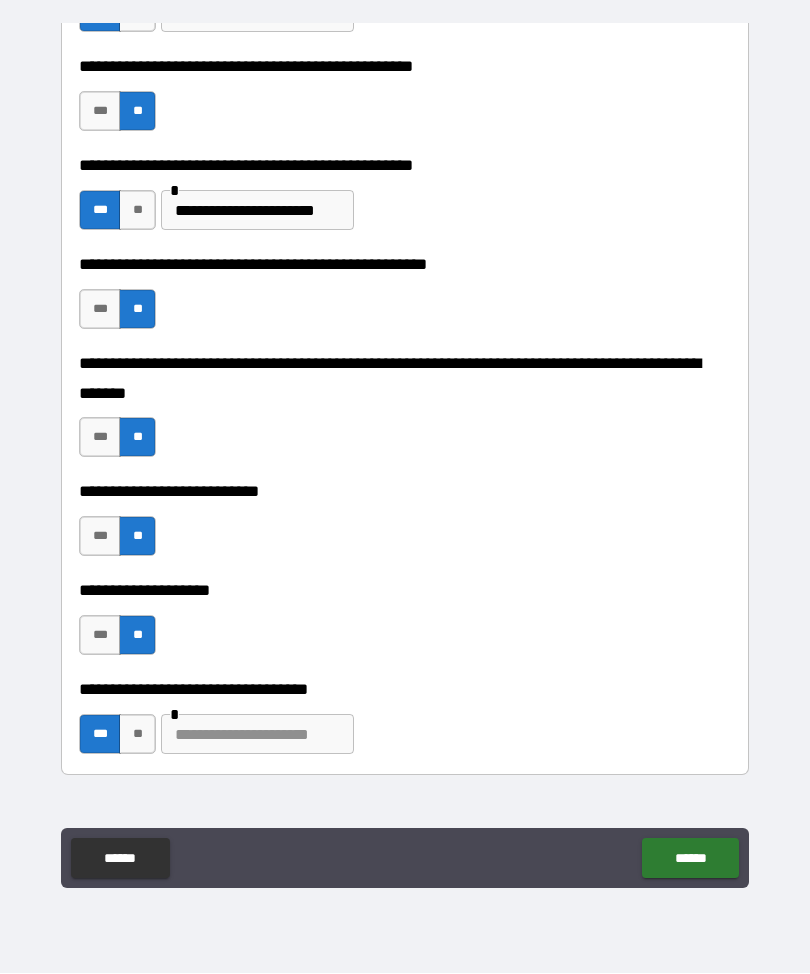 click at bounding box center [257, 735] 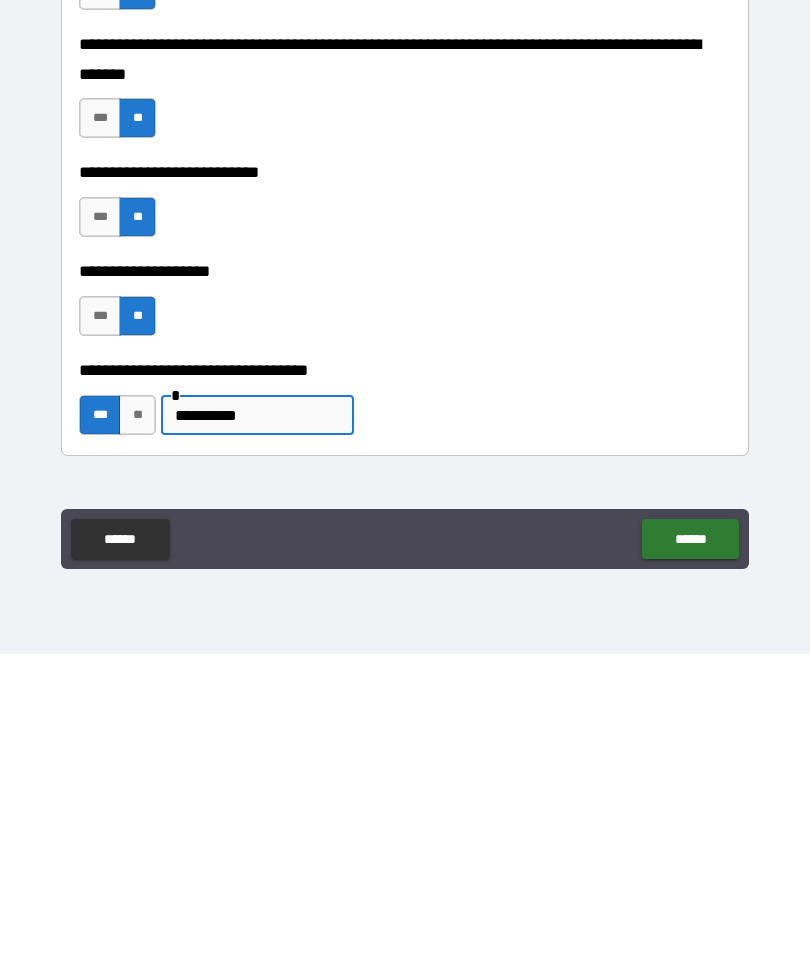 type on "**********" 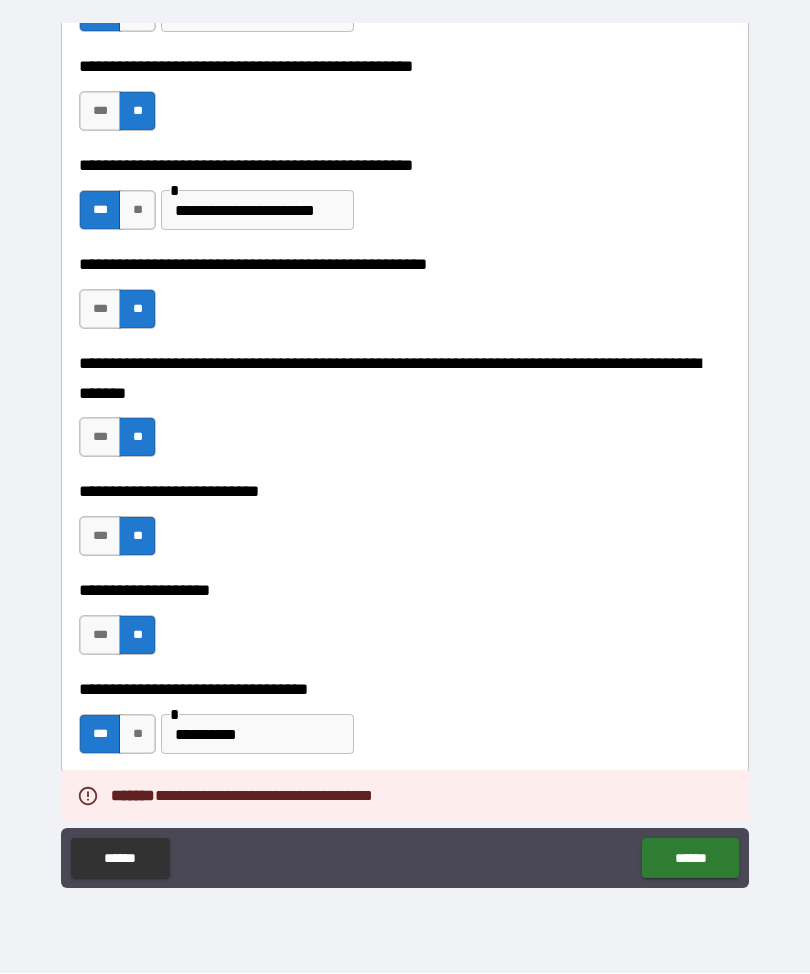 click on "**********" at bounding box center [257, 735] 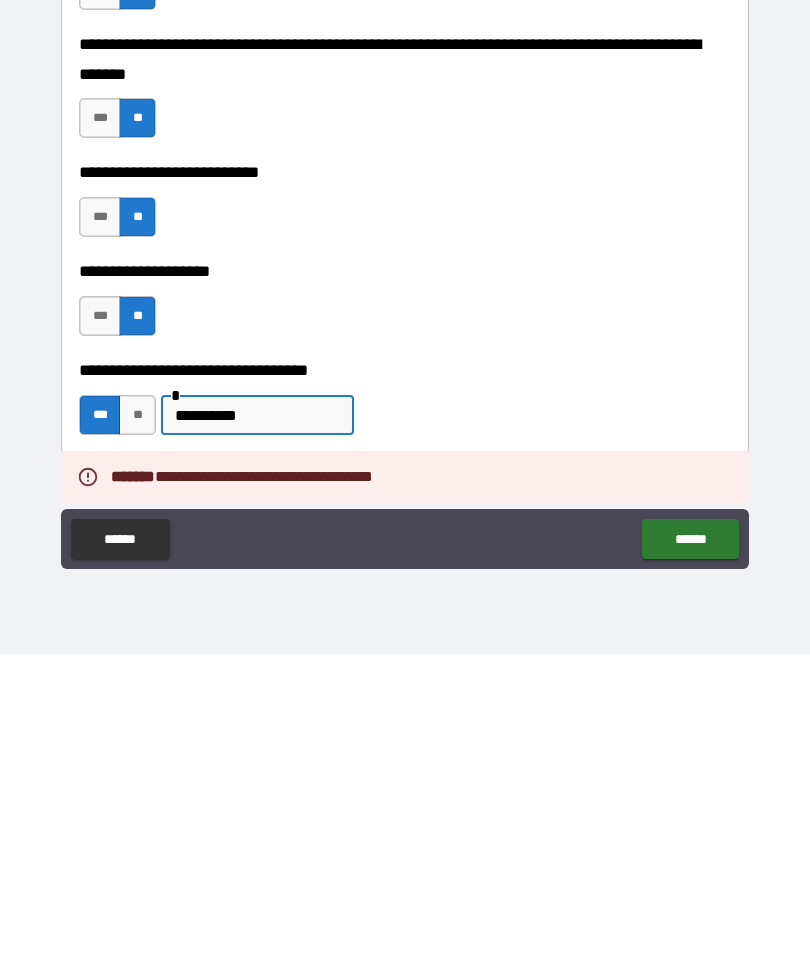 click on "**********" at bounding box center (257, 735) 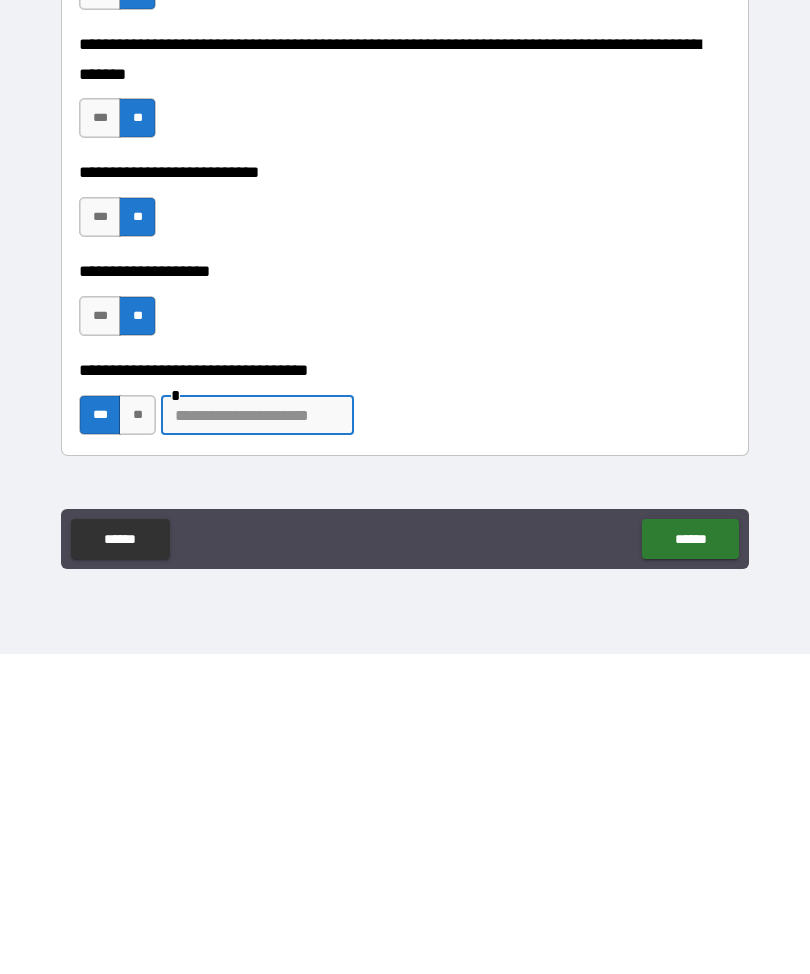 scroll, scrollTop: 66, scrollLeft: 0, axis: vertical 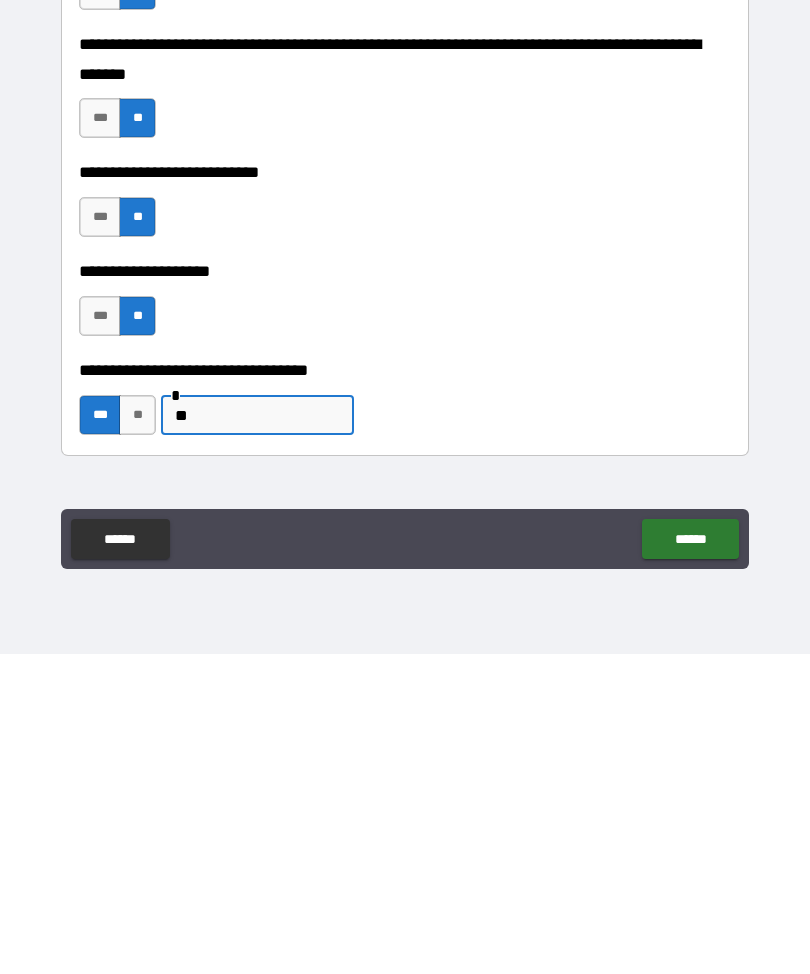 type on "*" 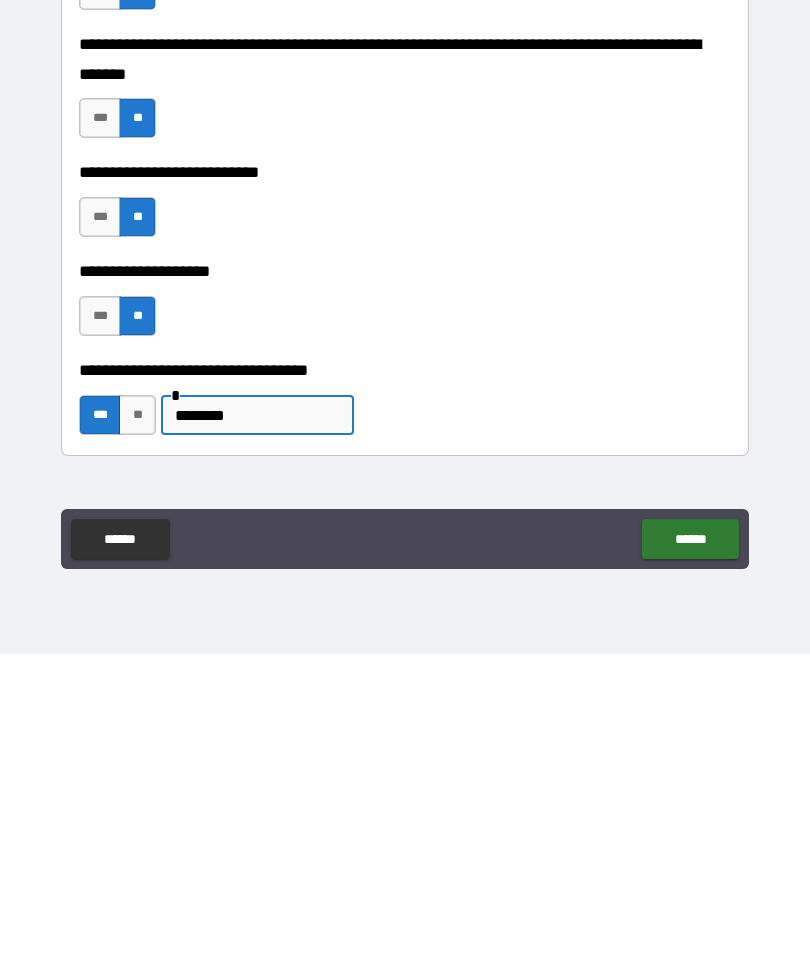 type on "********" 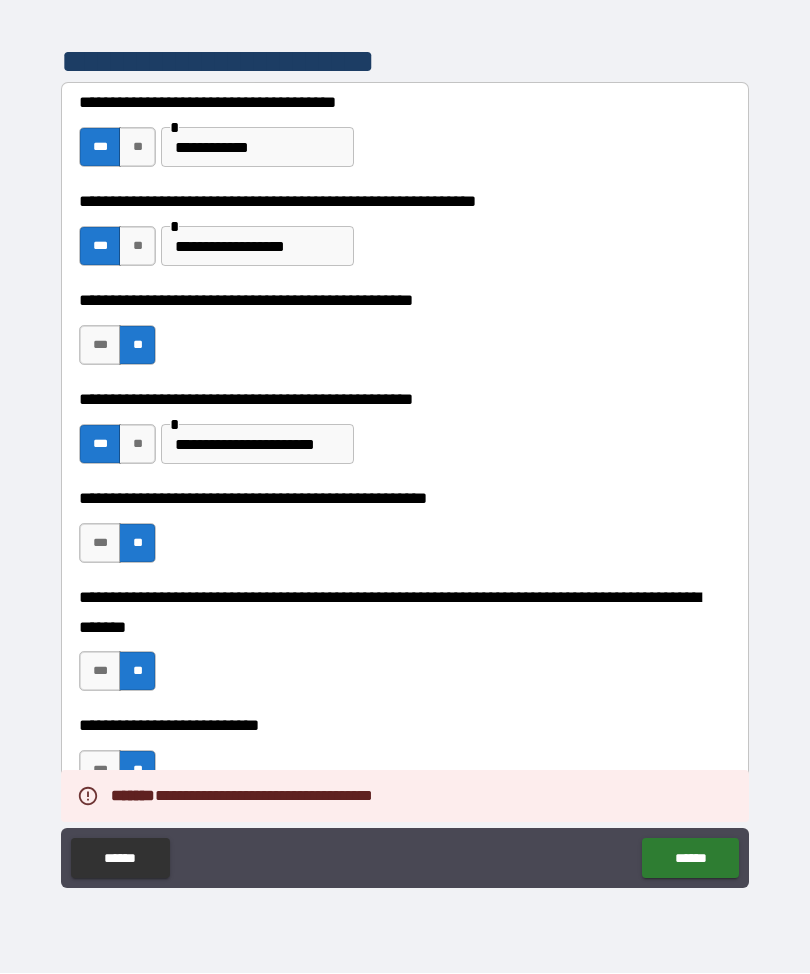 scroll, scrollTop: 425, scrollLeft: 0, axis: vertical 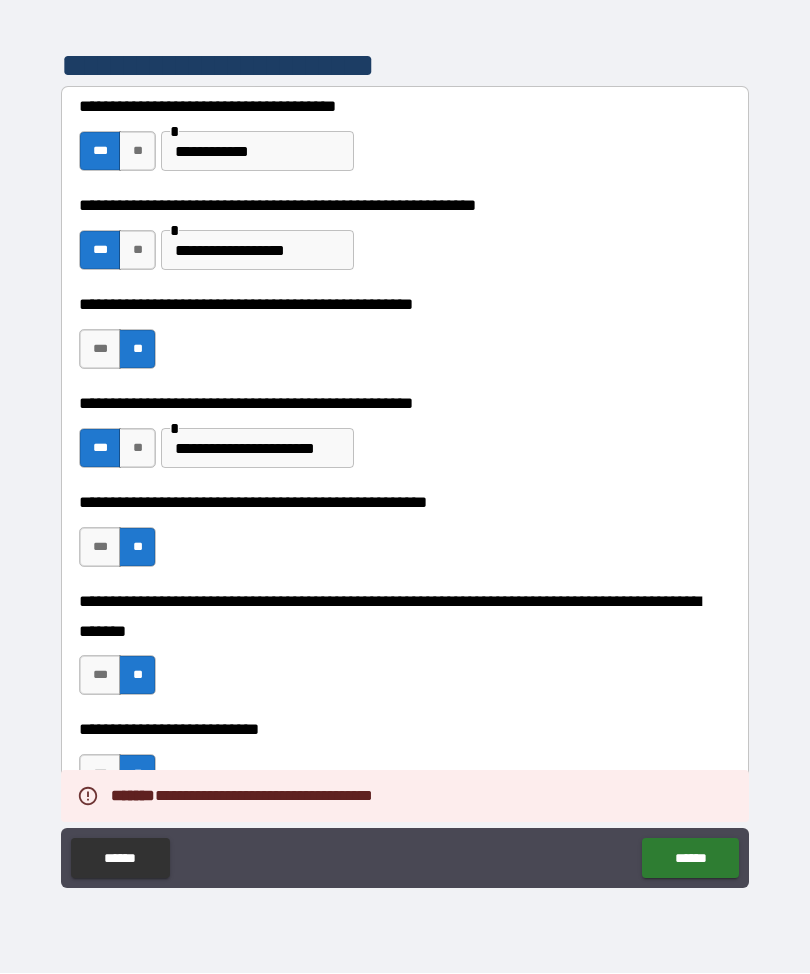 click on "**********" at bounding box center [257, 449] 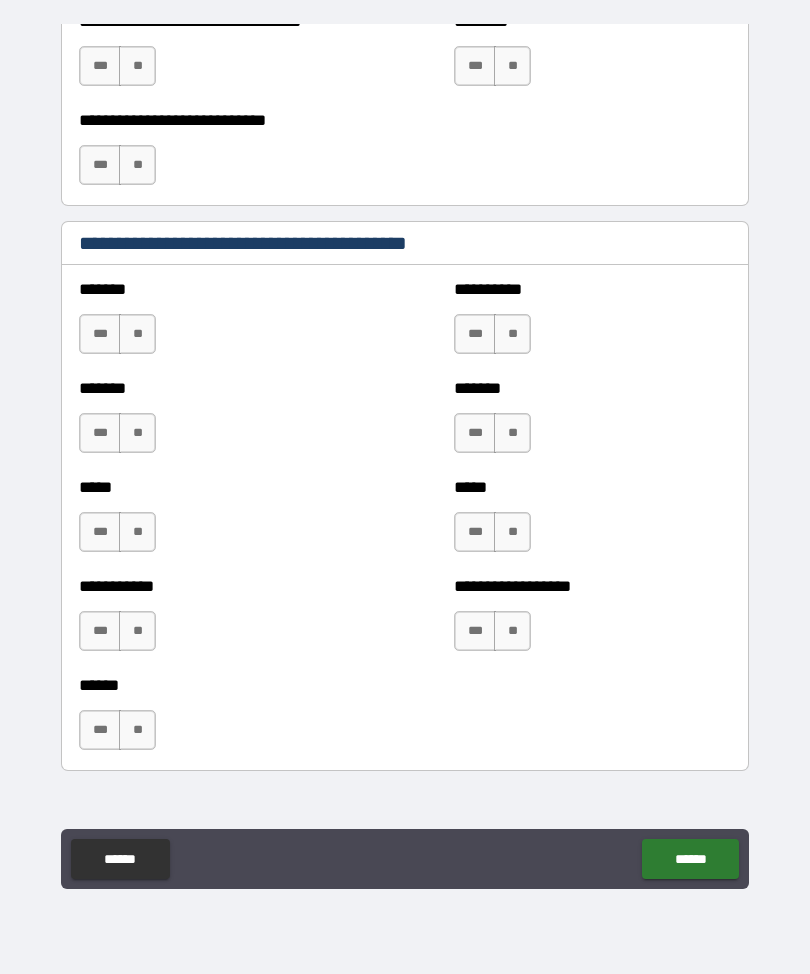 scroll, scrollTop: 1608, scrollLeft: 0, axis: vertical 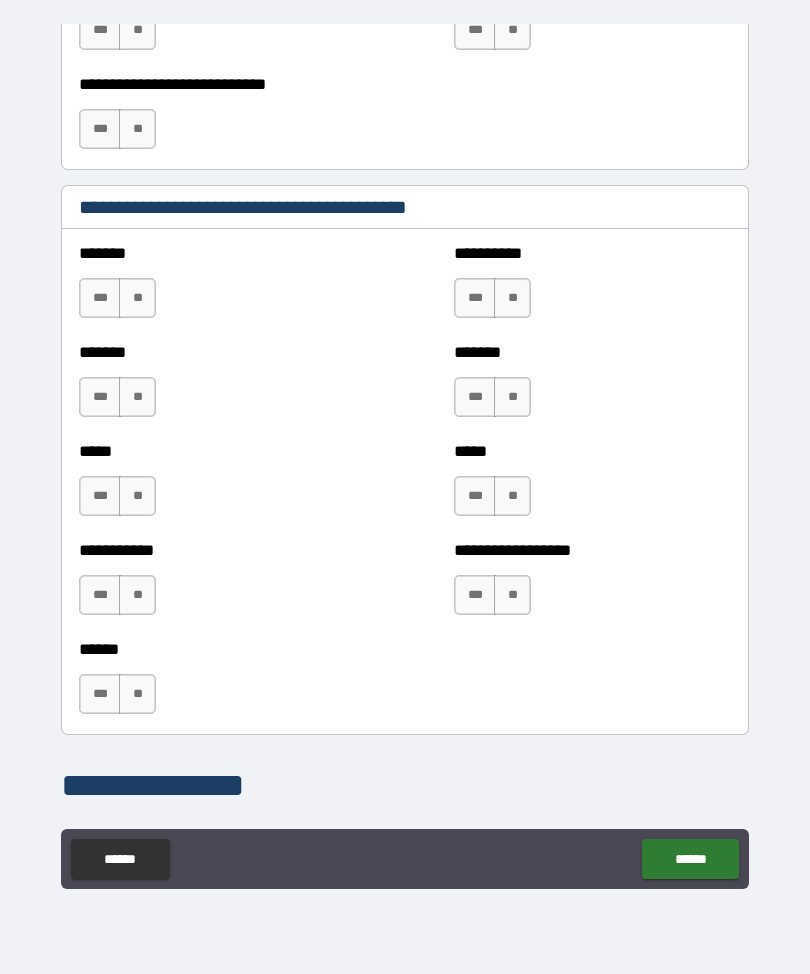 type on "**********" 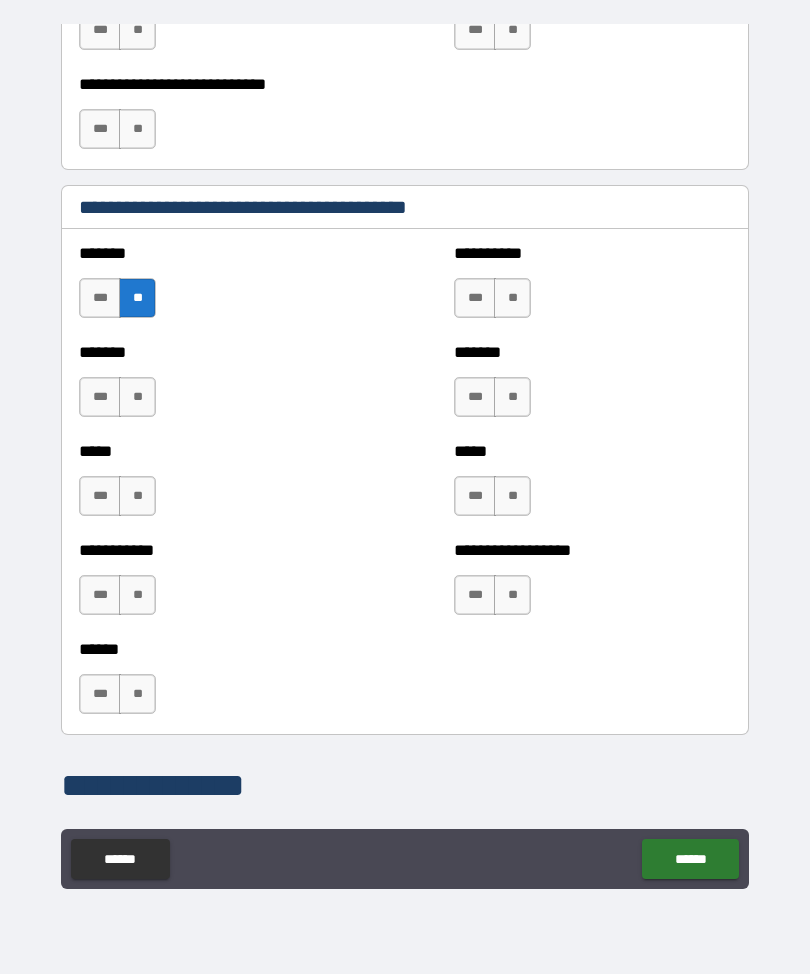 click on "**" at bounding box center (137, 397) 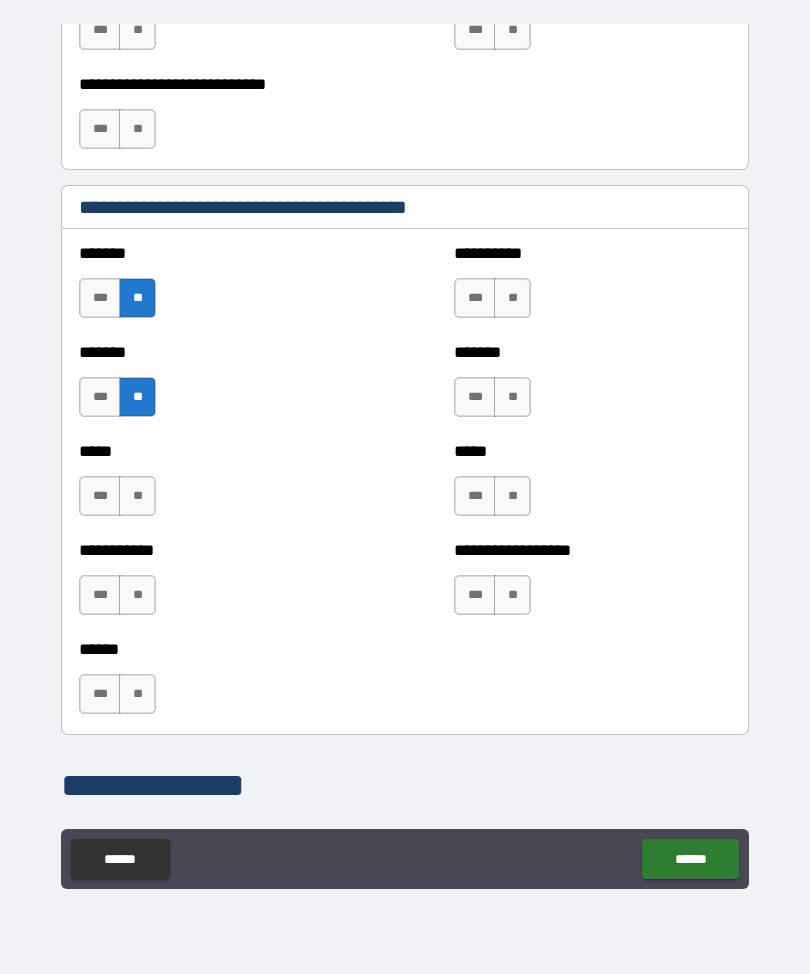 click on "***" at bounding box center (100, 397) 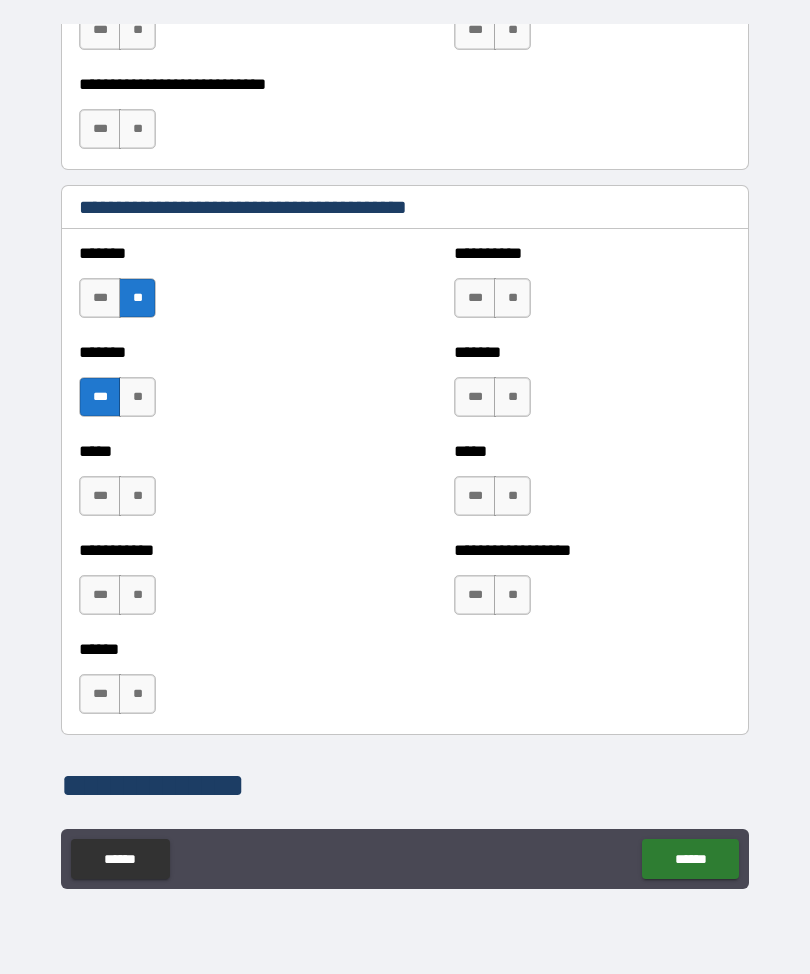 click on "**" at bounding box center (137, 496) 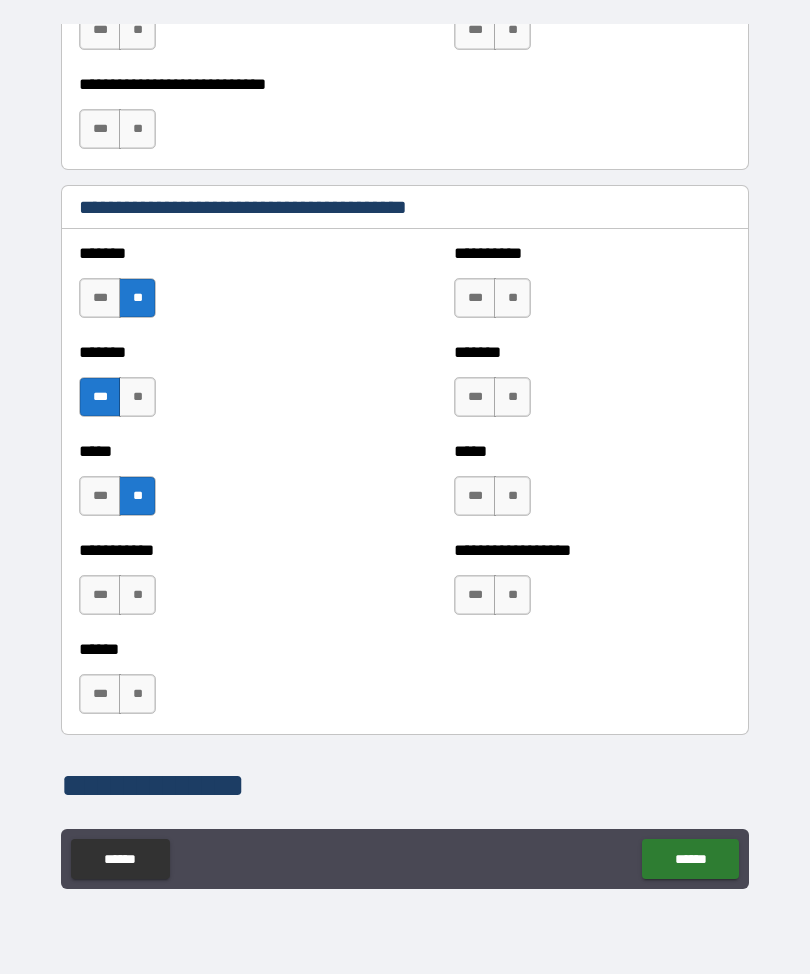 click on "**" at bounding box center (137, 595) 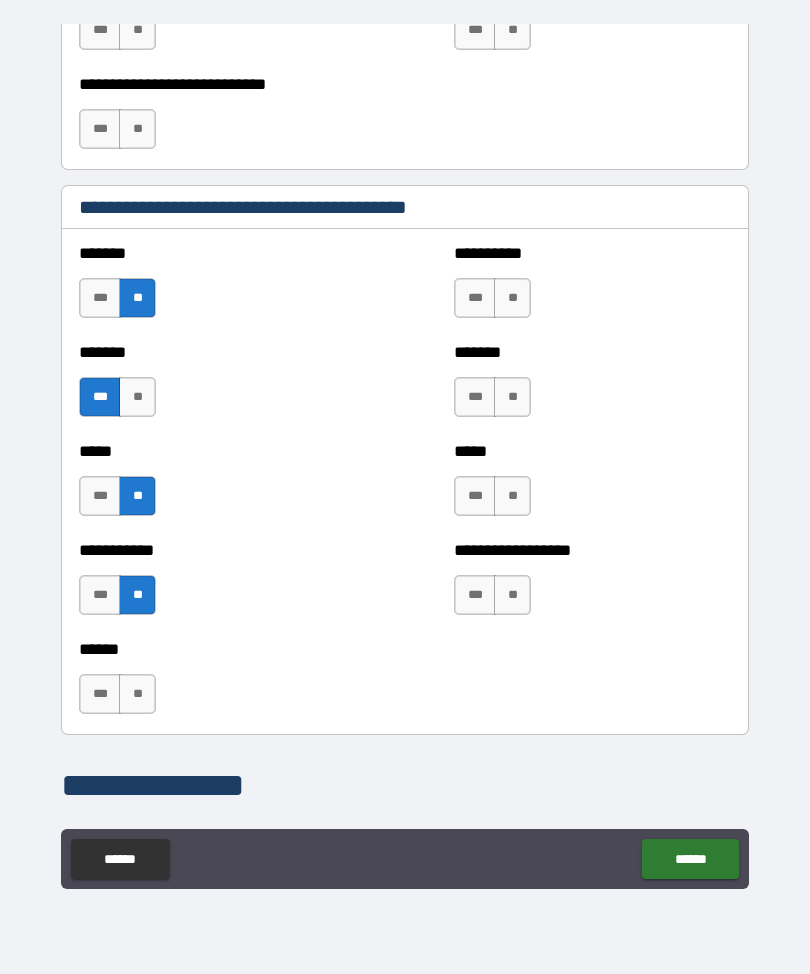 click on "**" at bounding box center (512, 298) 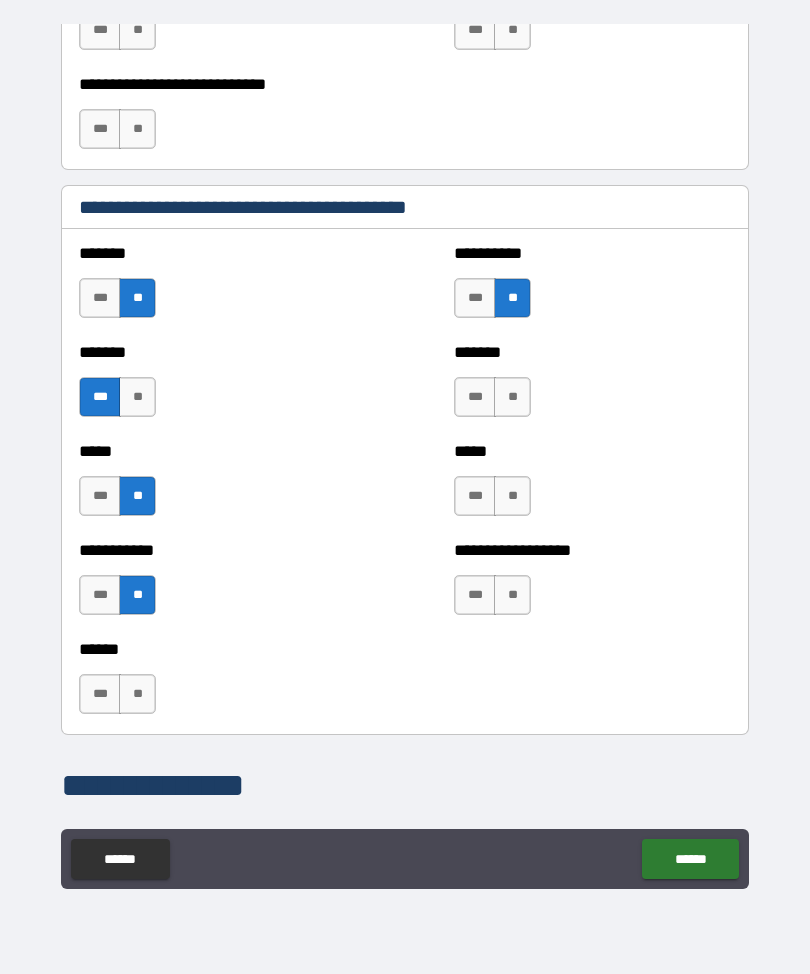 click on "**" at bounding box center [512, 397] 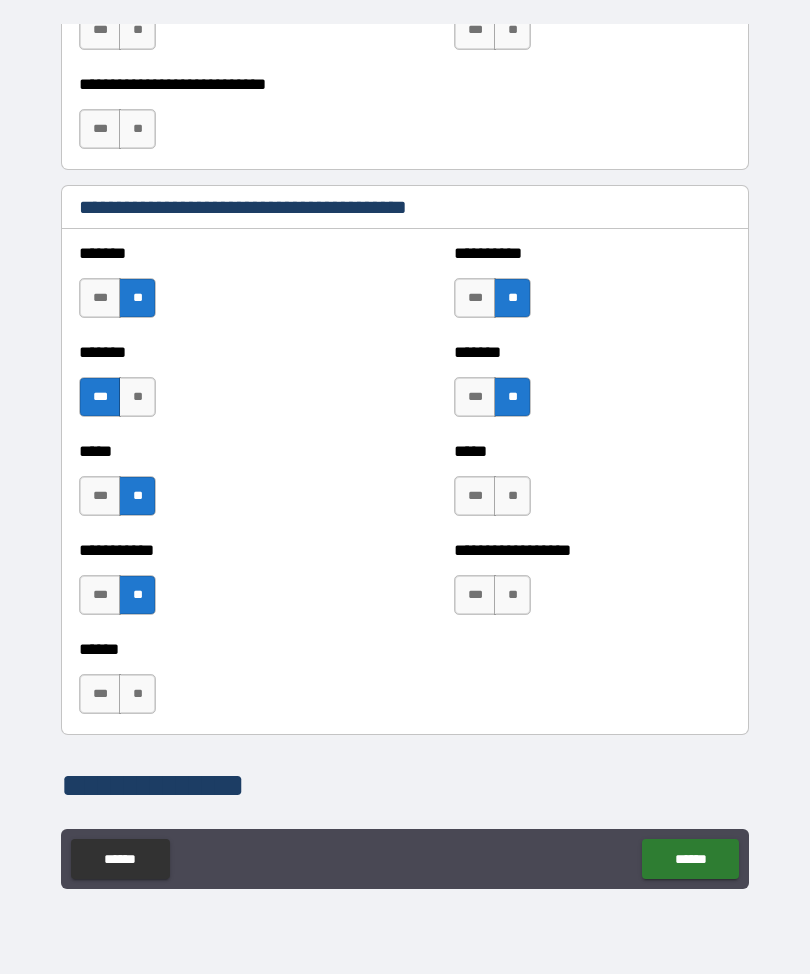 click on "**" at bounding box center (512, 496) 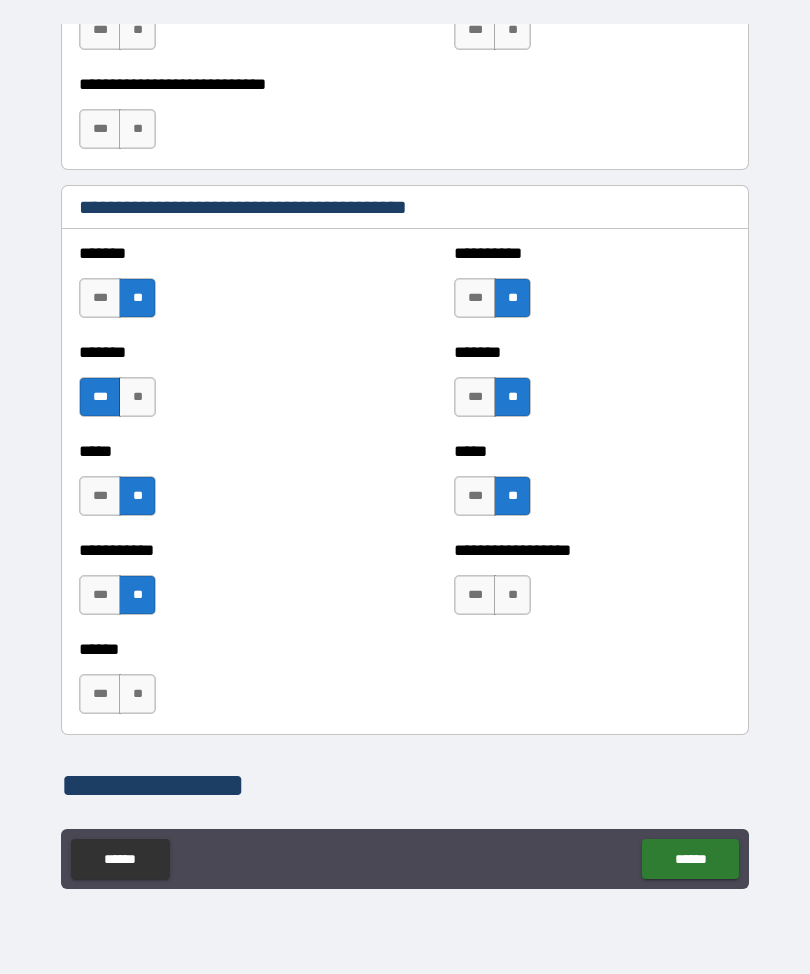 click on "**" at bounding box center [512, 595] 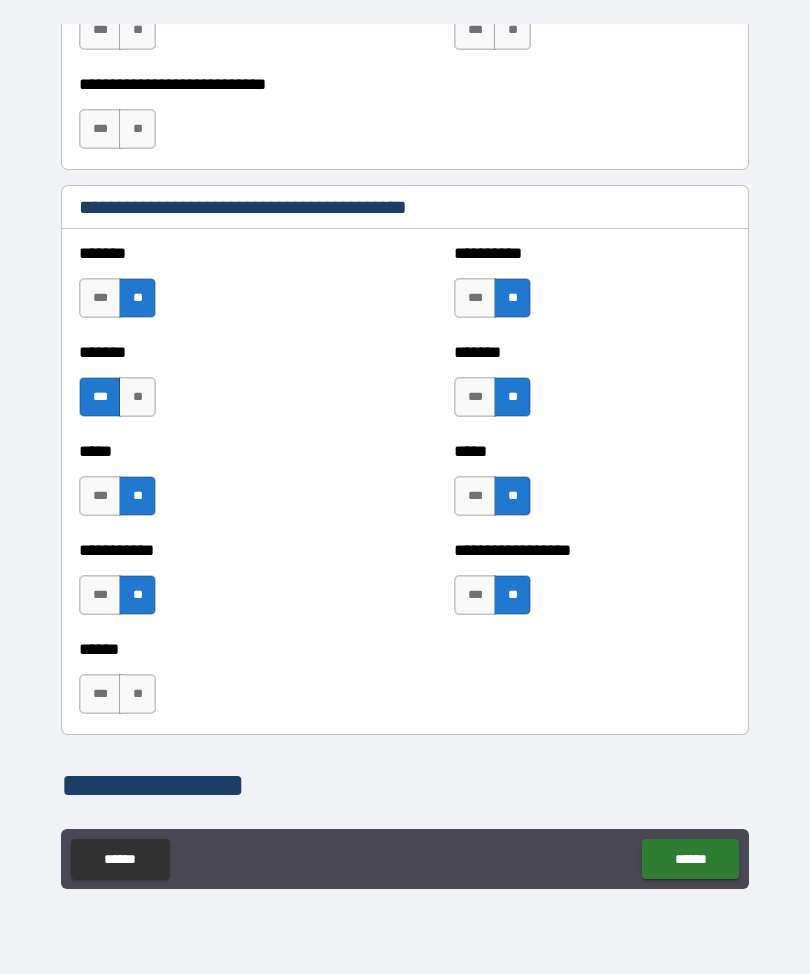 click on "***" at bounding box center (100, 694) 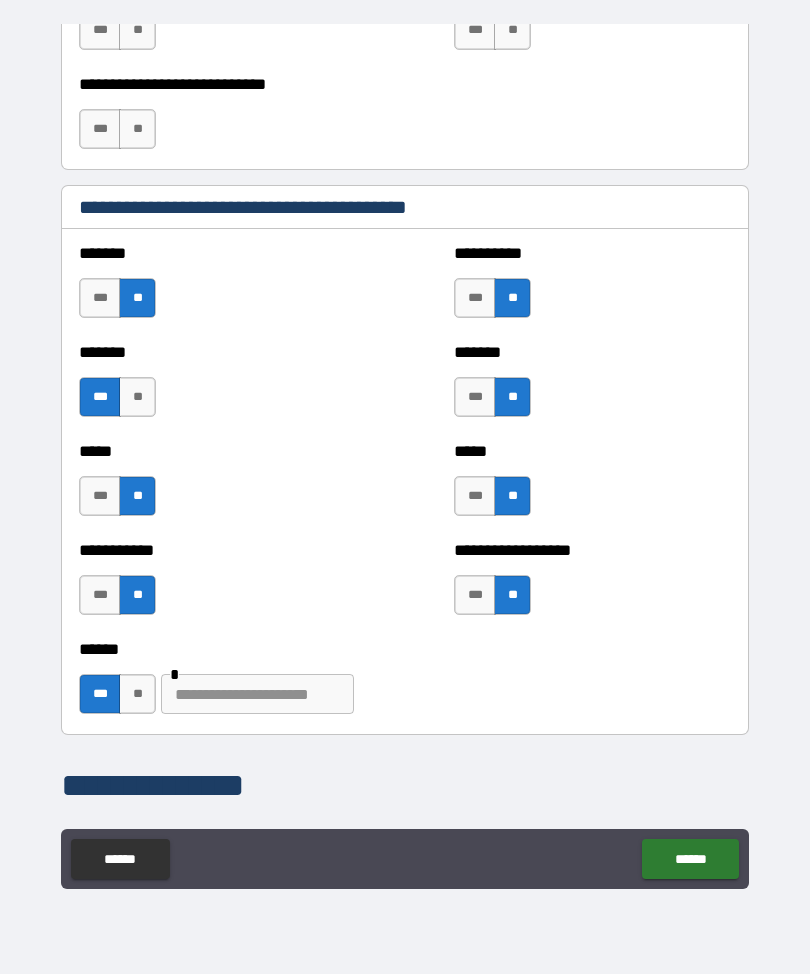 click at bounding box center [257, 694] 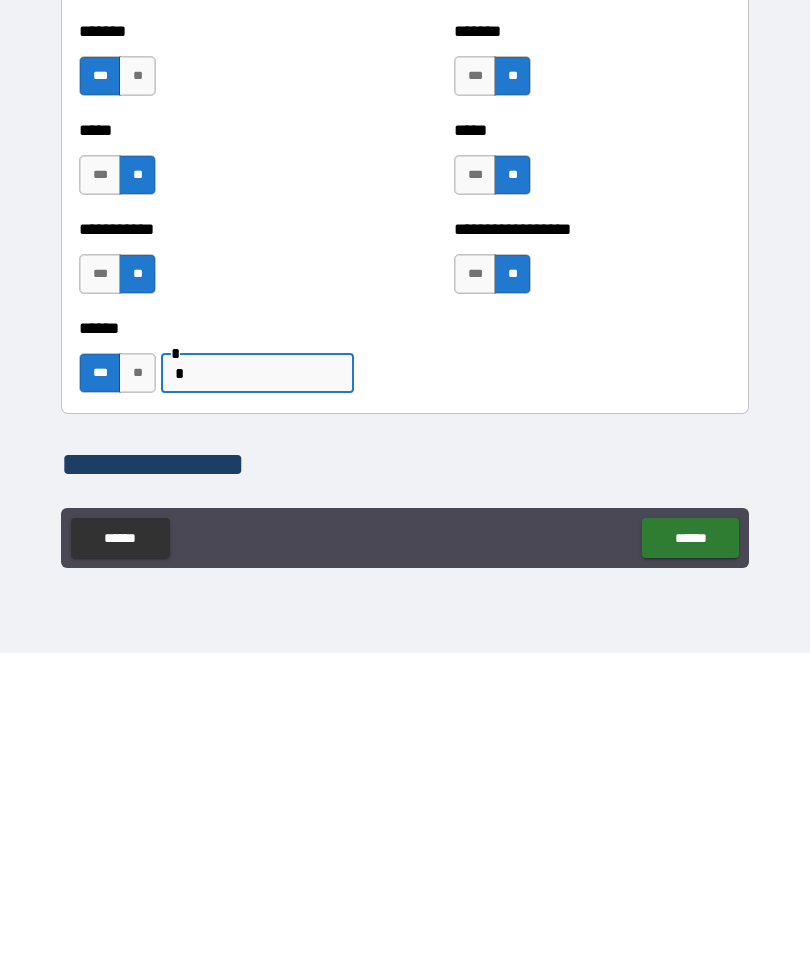 scroll, scrollTop: 66, scrollLeft: 0, axis: vertical 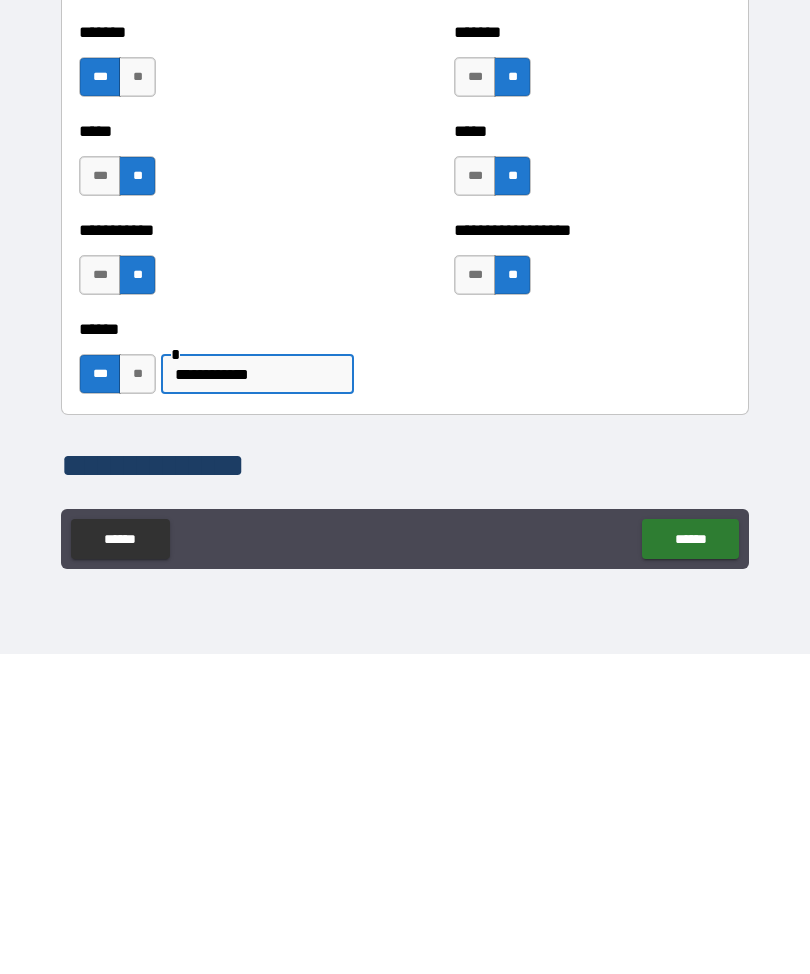 type on "**********" 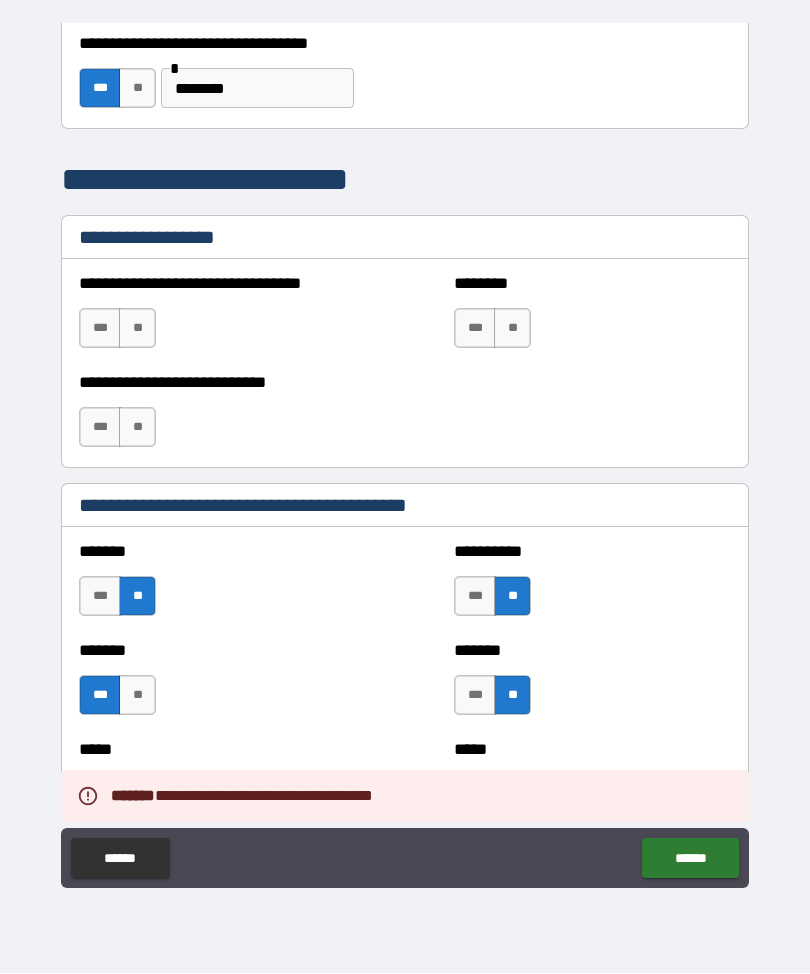 scroll, scrollTop: 1308, scrollLeft: 0, axis: vertical 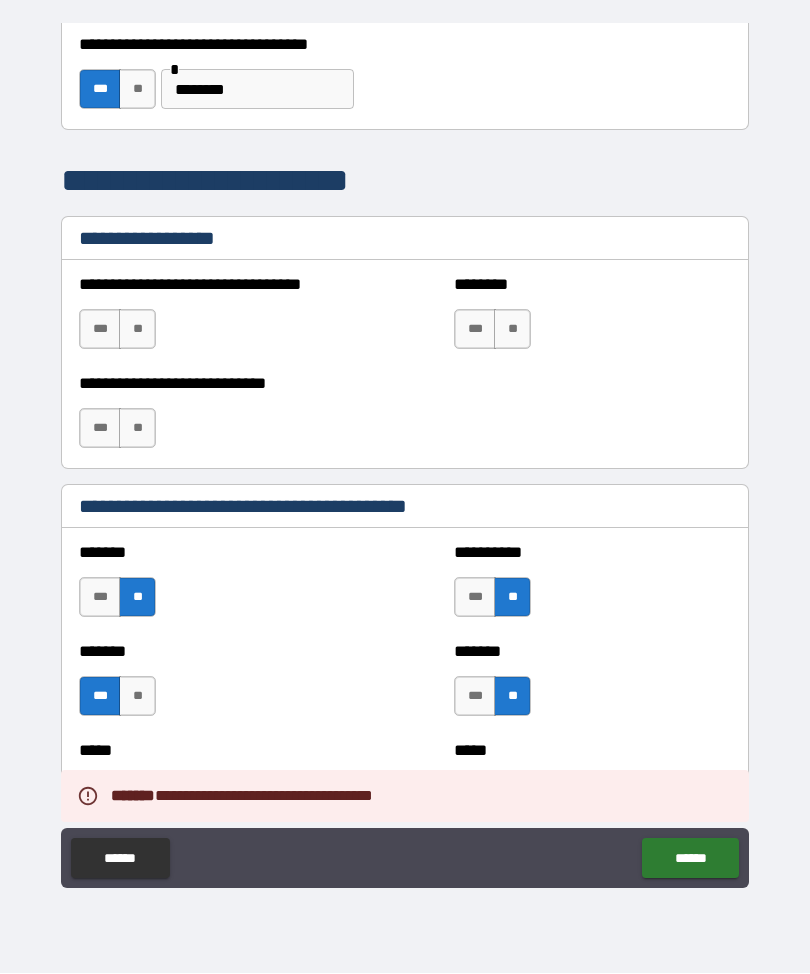 click on "**" at bounding box center (137, 330) 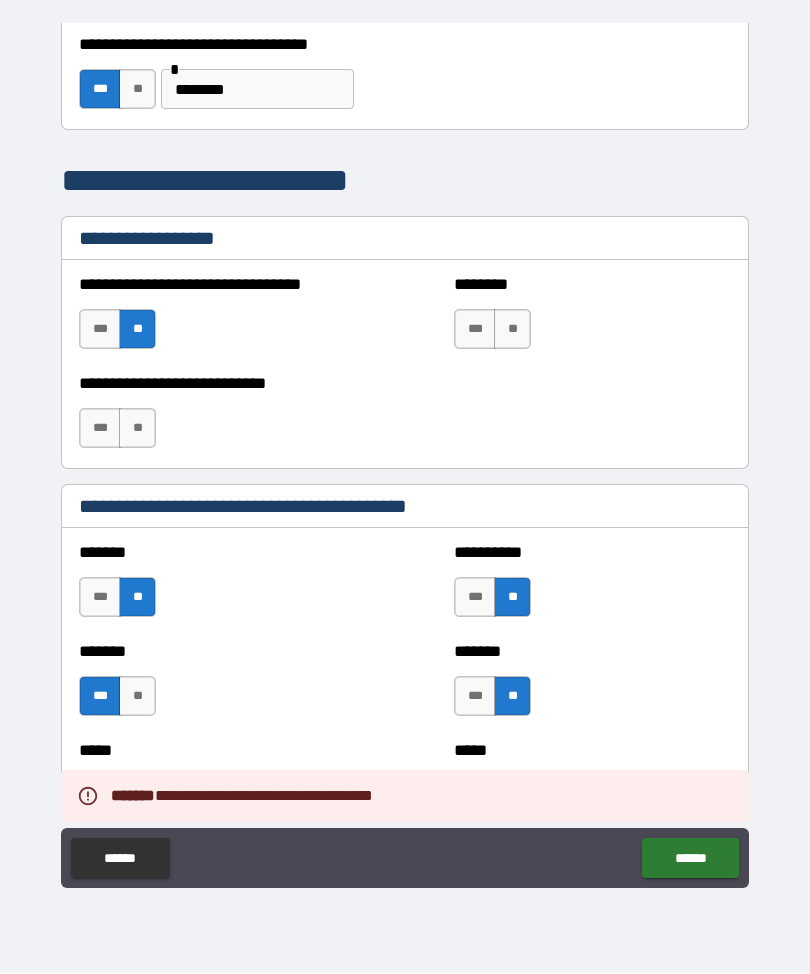 click on "**" at bounding box center [137, 429] 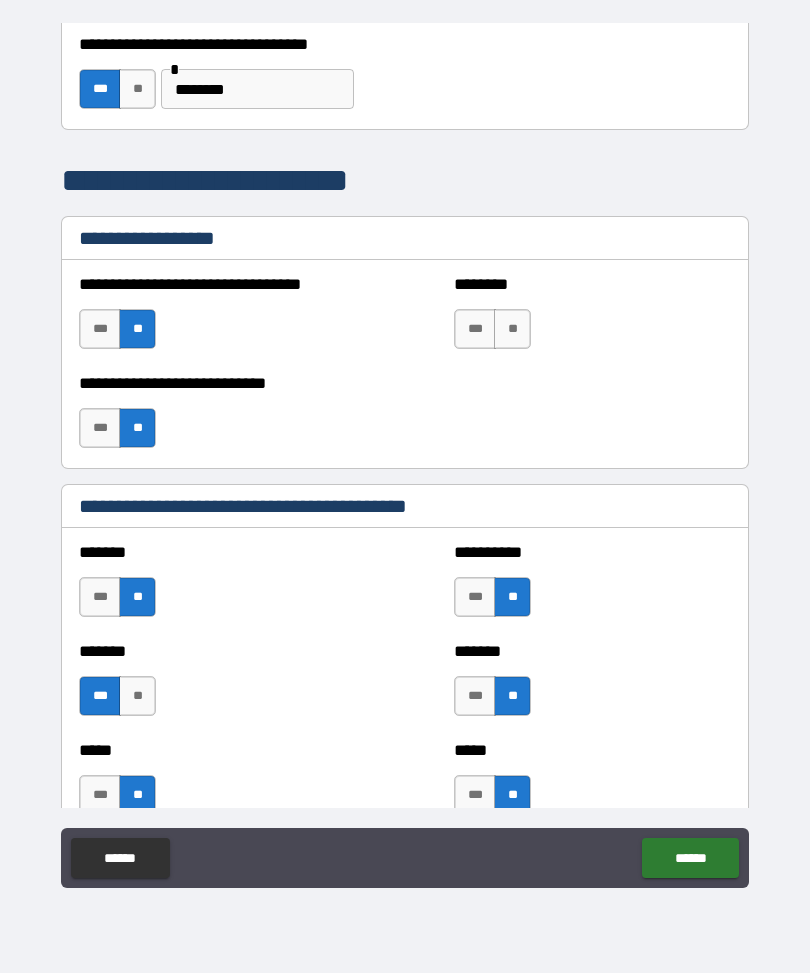 click on "**" at bounding box center [512, 330] 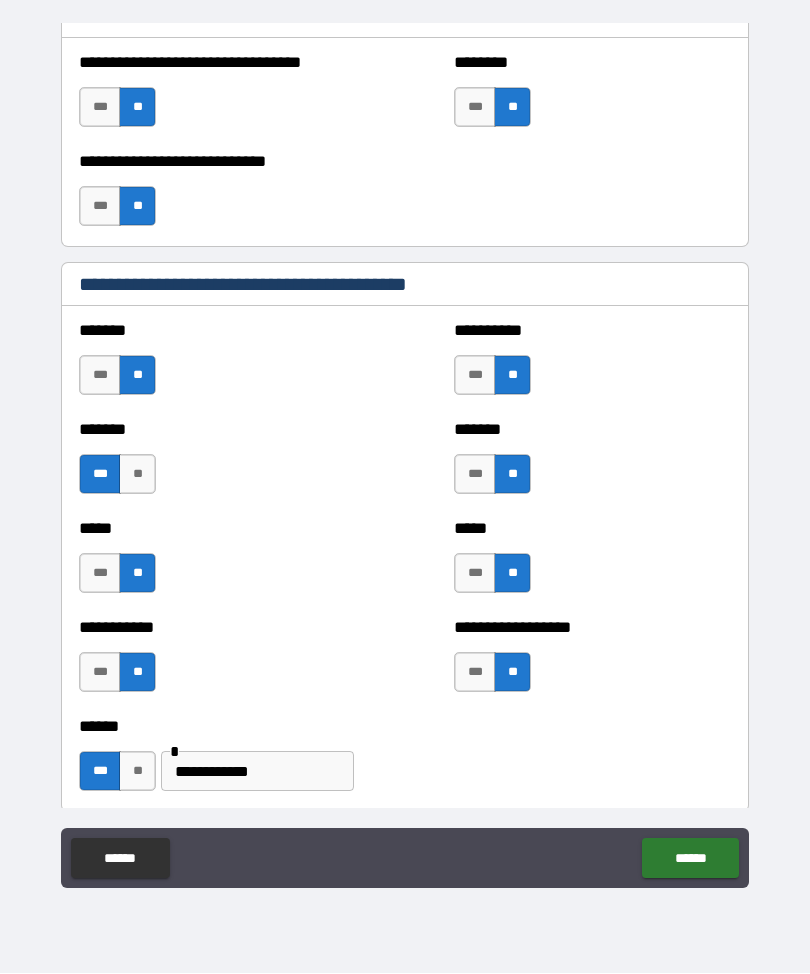 scroll, scrollTop: 1539, scrollLeft: 0, axis: vertical 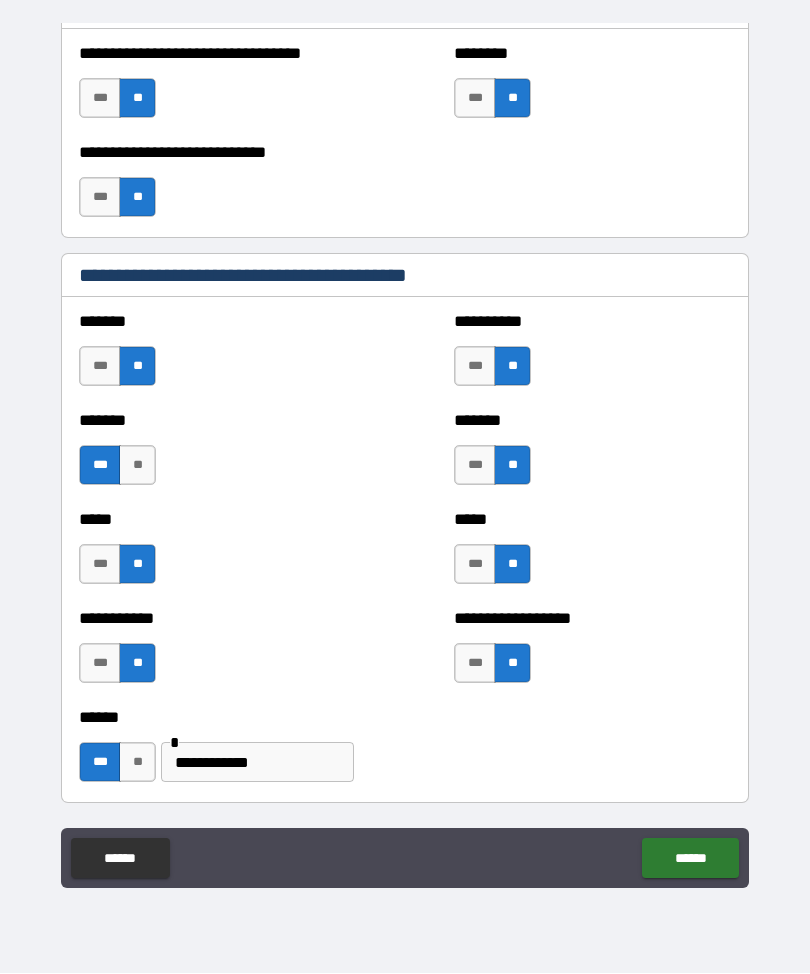 click on "******" at bounding box center [690, 859] 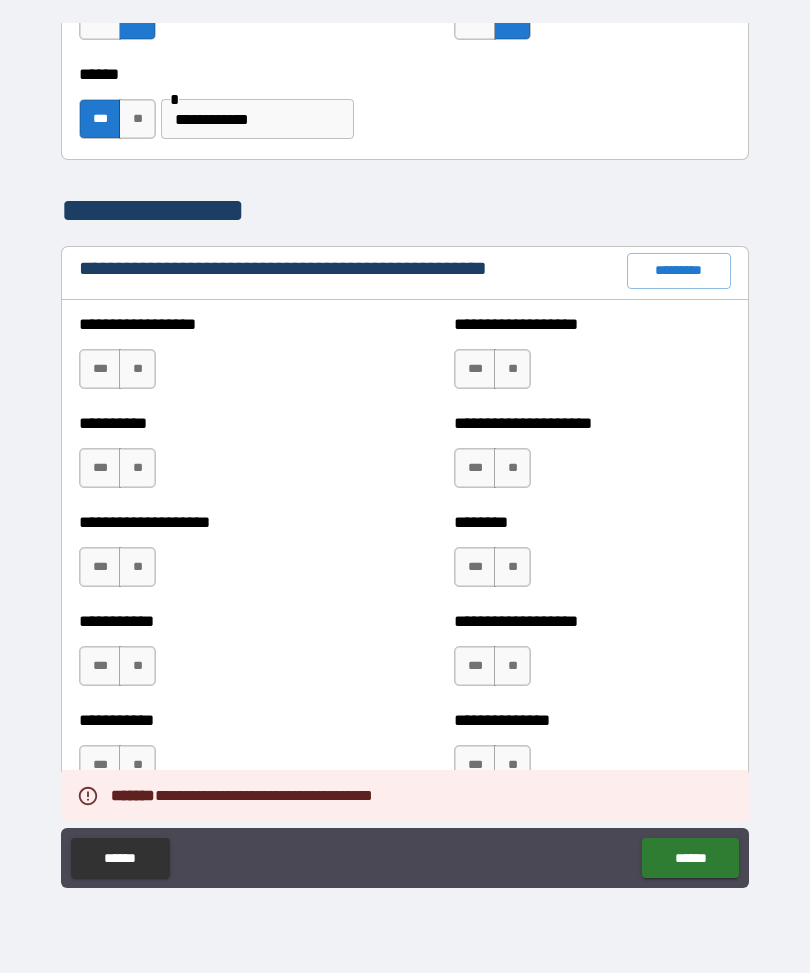 scroll, scrollTop: 2183, scrollLeft: 0, axis: vertical 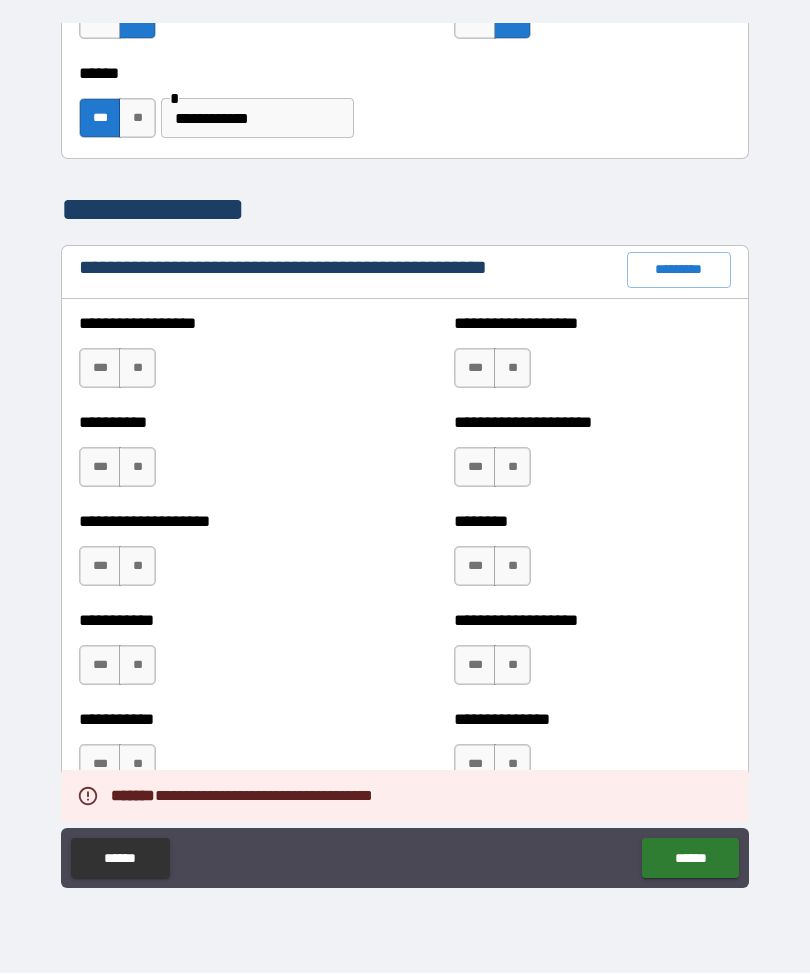 click on "**" at bounding box center (137, 369) 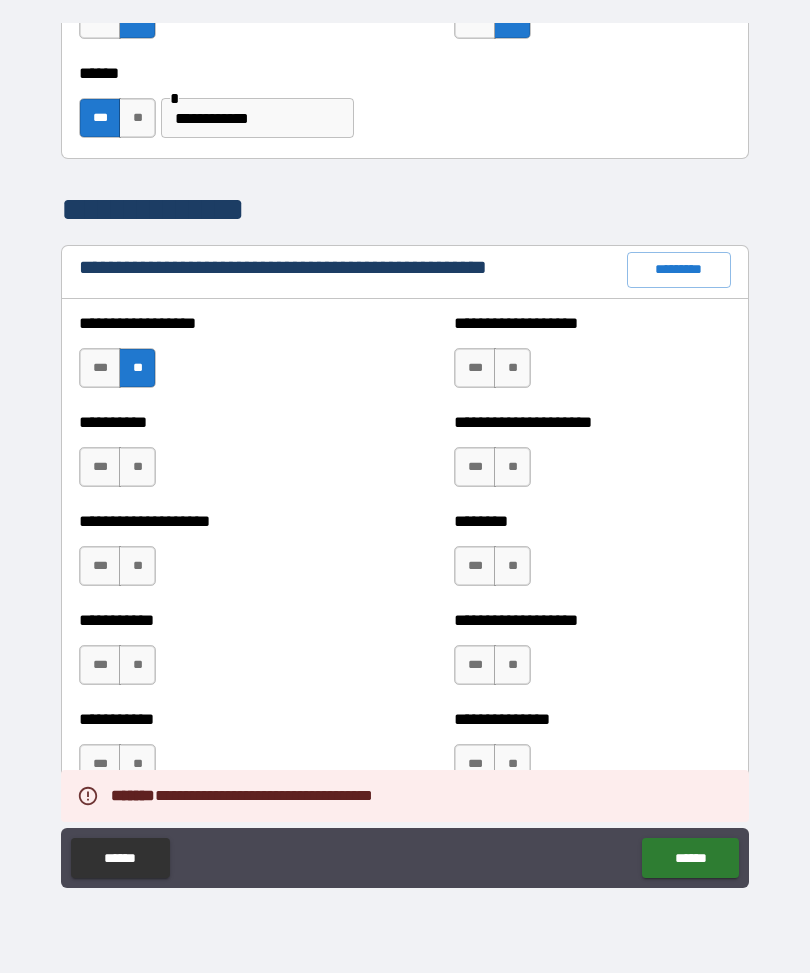 click on "**" at bounding box center [137, 468] 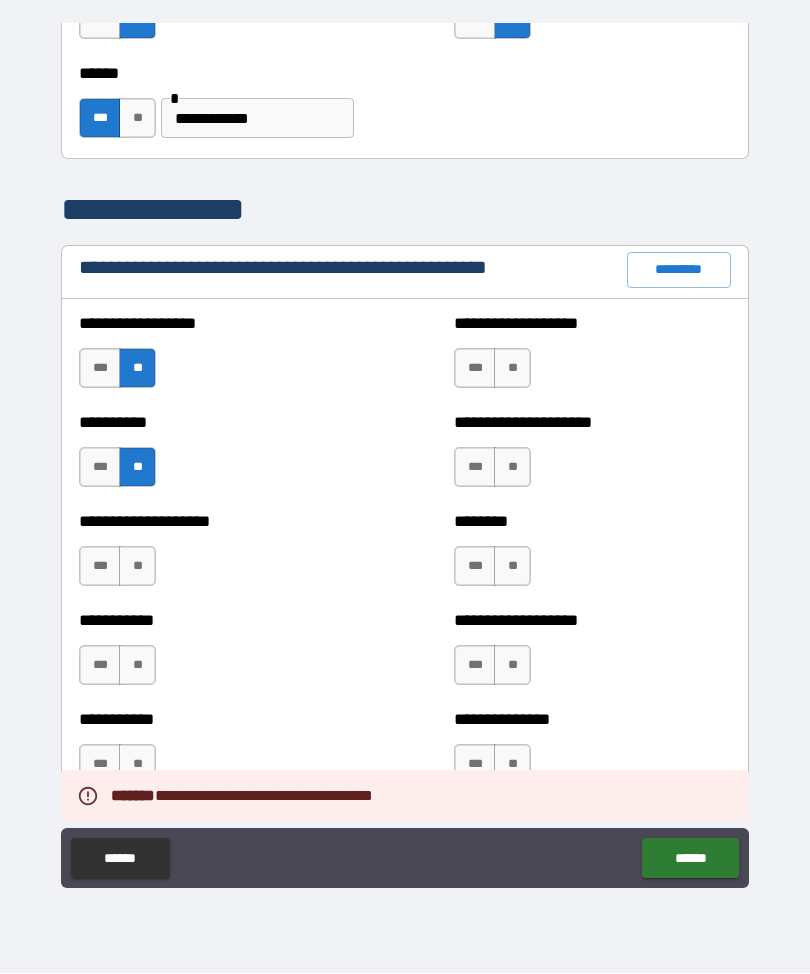click on "**" at bounding box center [137, 567] 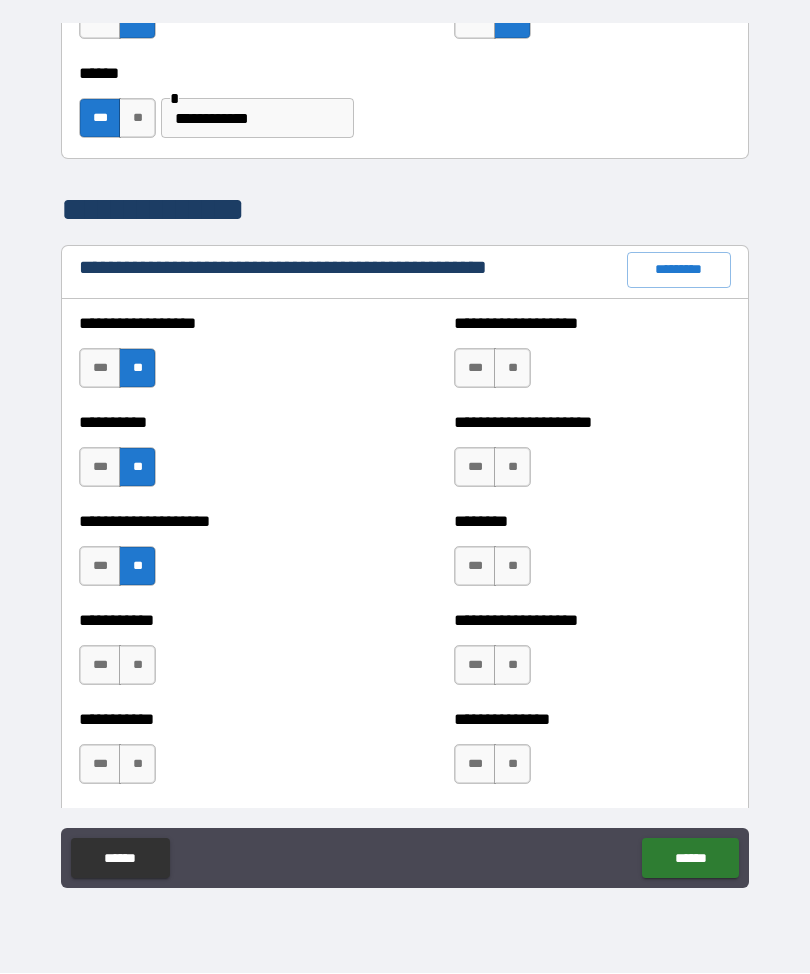 click on "**" at bounding box center [137, 666] 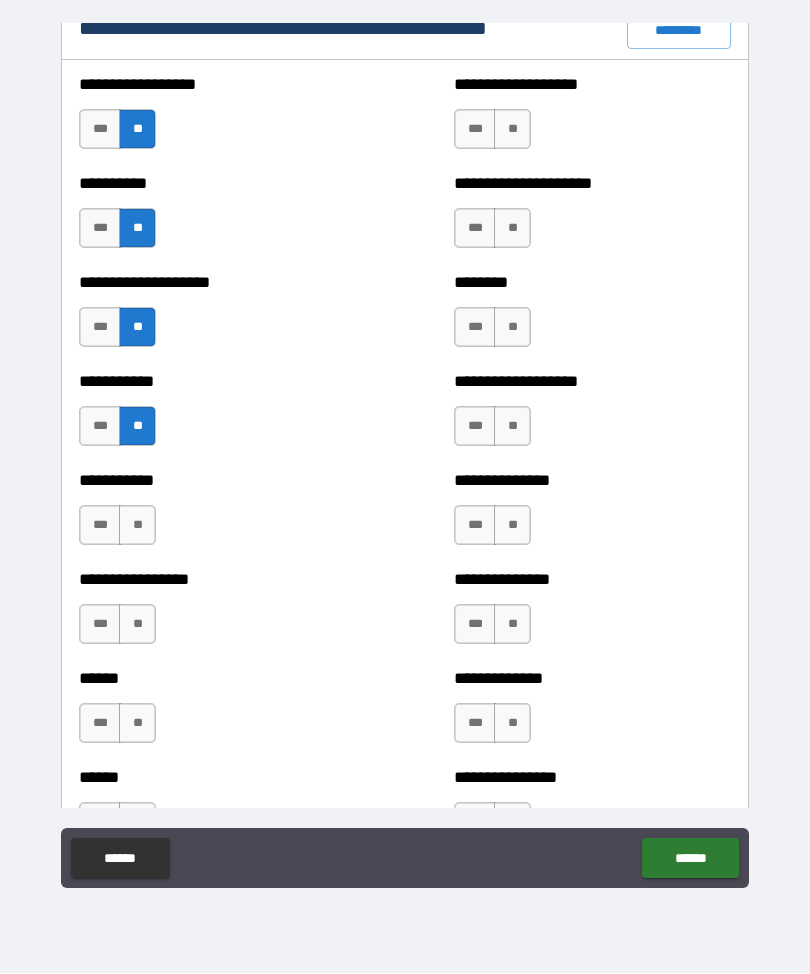 scroll, scrollTop: 2434, scrollLeft: 0, axis: vertical 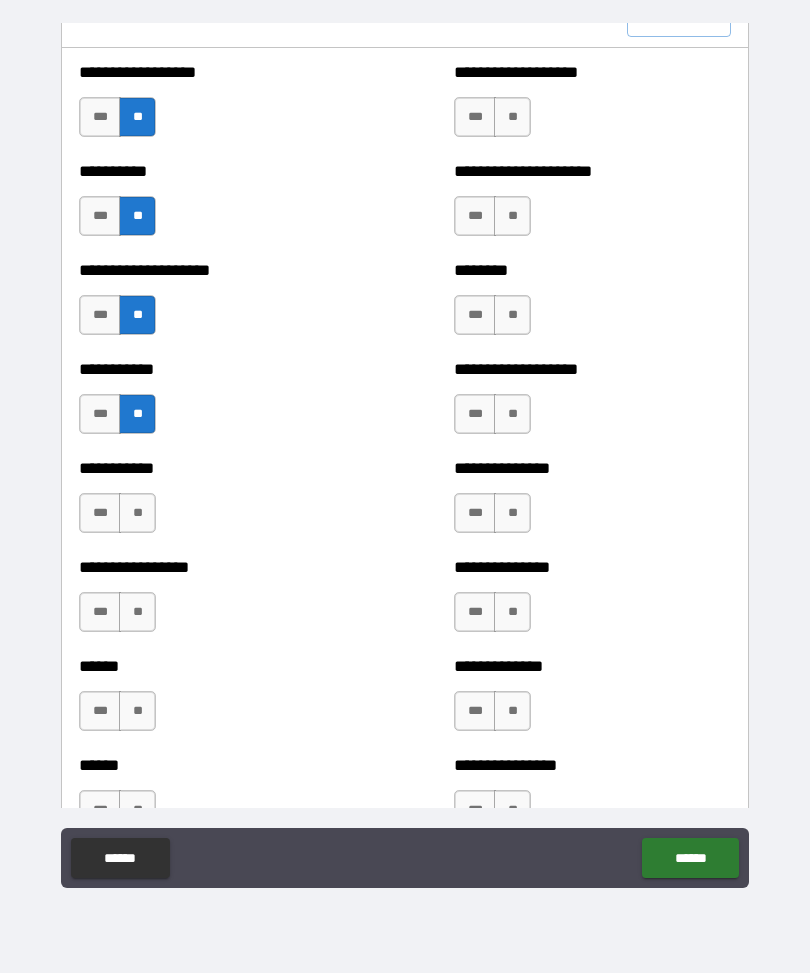 click on "**" at bounding box center (137, 514) 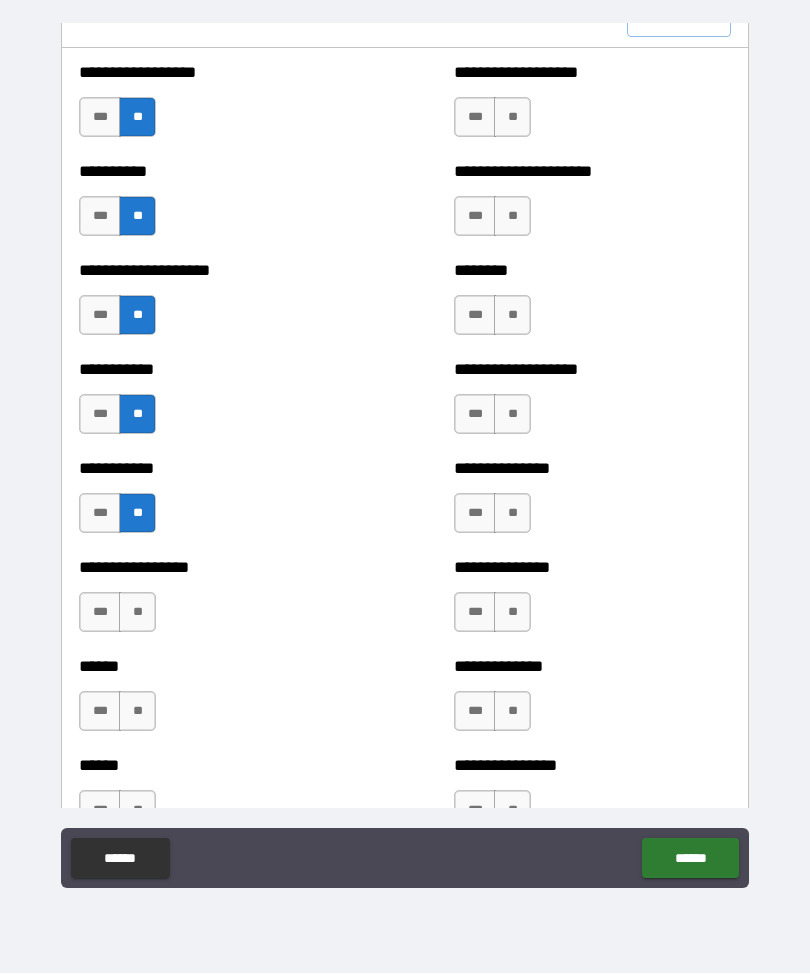click on "**" at bounding box center [137, 613] 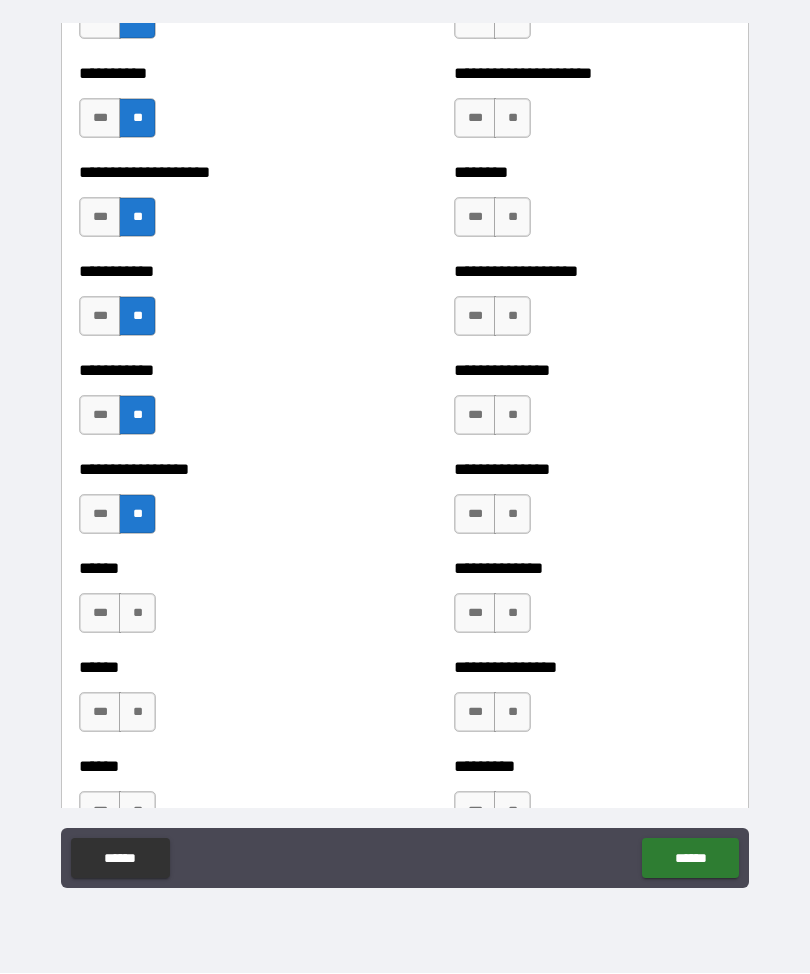scroll, scrollTop: 2646, scrollLeft: 0, axis: vertical 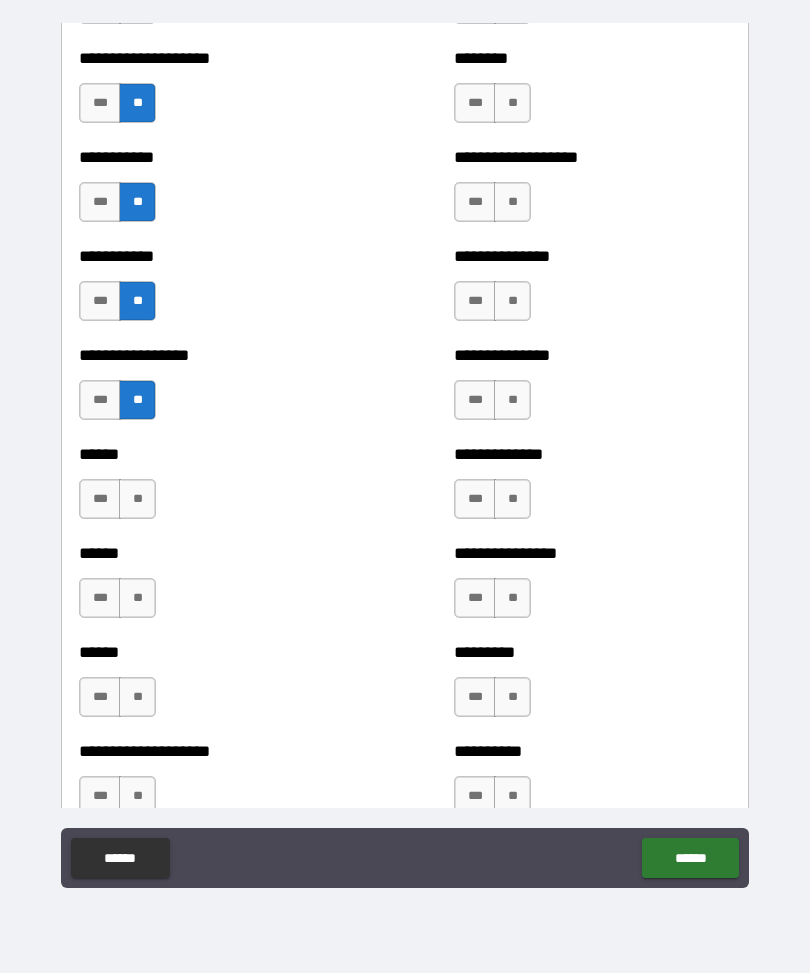 click on "***" at bounding box center (100, 500) 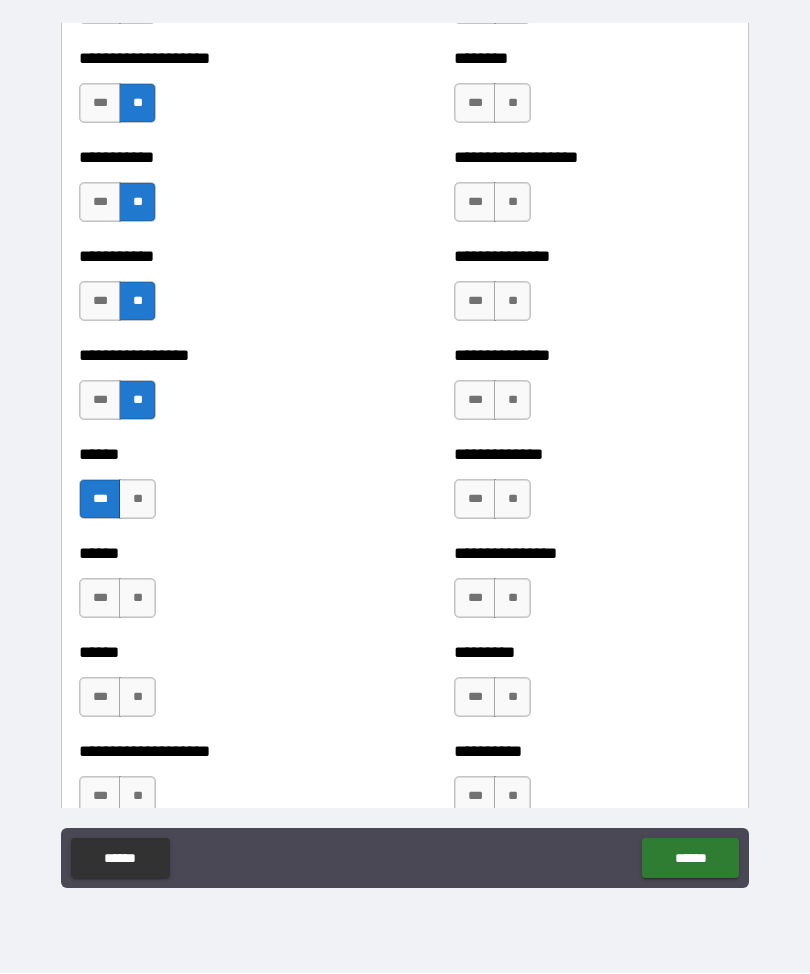 click on "**" at bounding box center [137, 599] 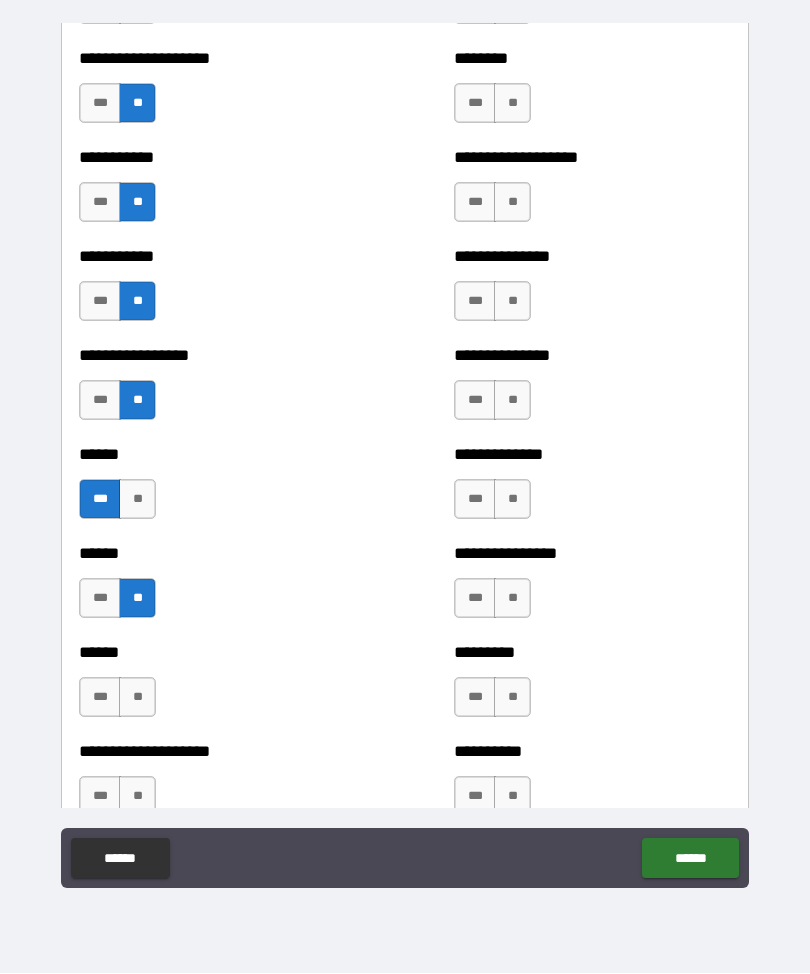 click on "**" at bounding box center (137, 698) 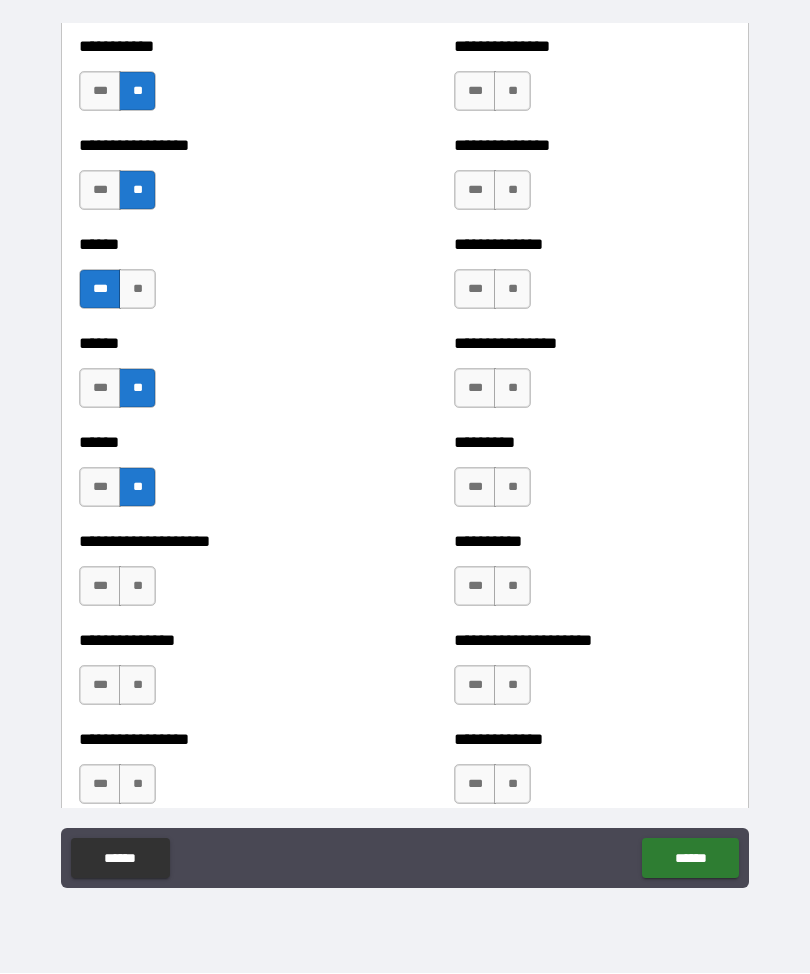 scroll, scrollTop: 2862, scrollLeft: 0, axis: vertical 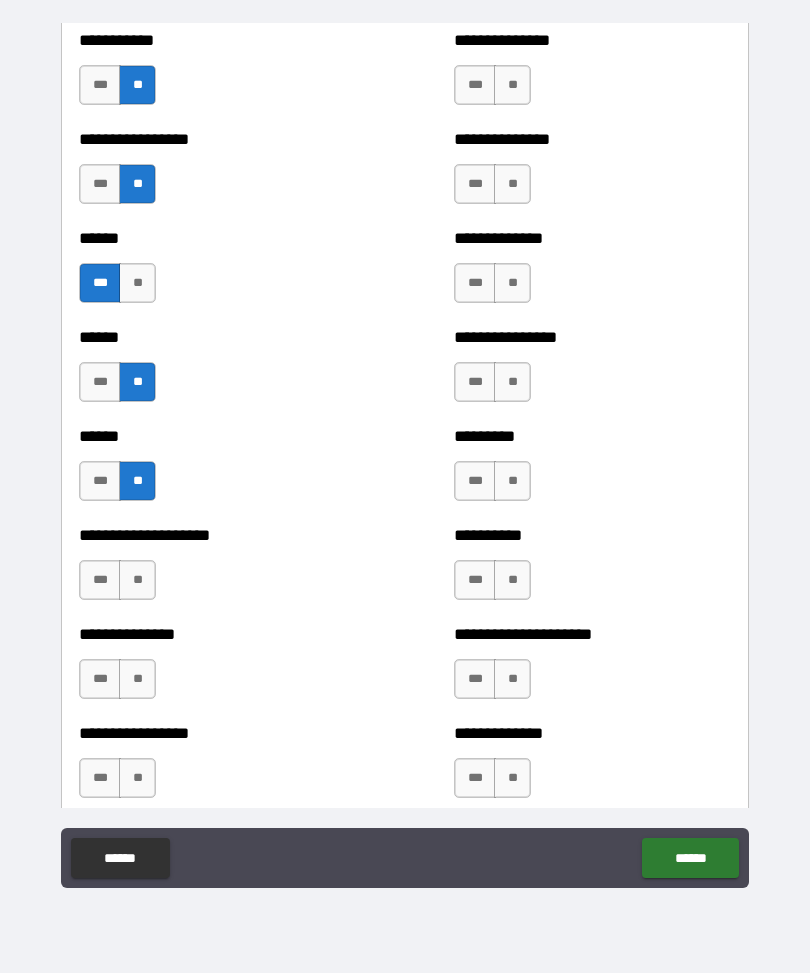 click on "**" at bounding box center [137, 581] 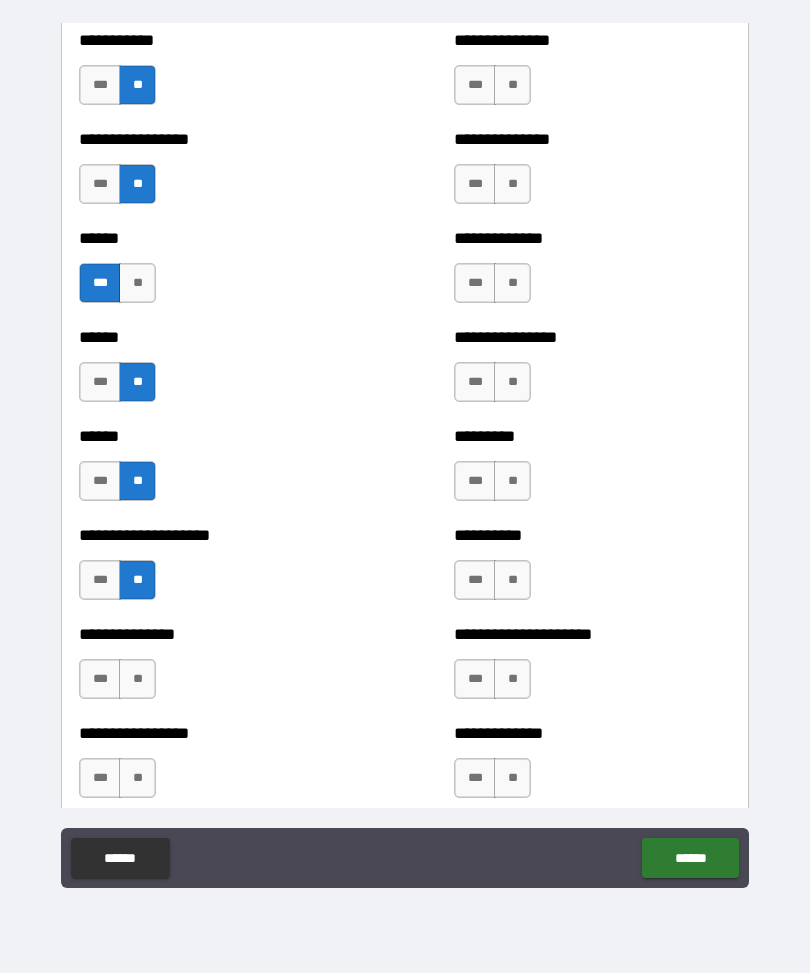 click on "**" at bounding box center [137, 680] 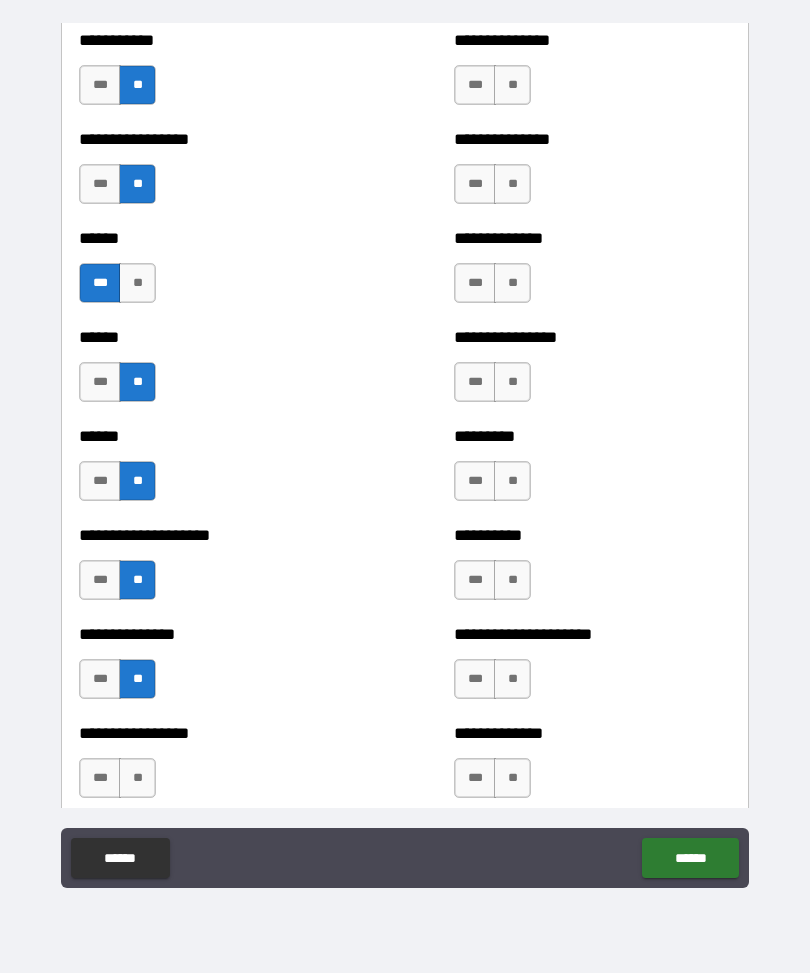 click on "**" at bounding box center [137, 779] 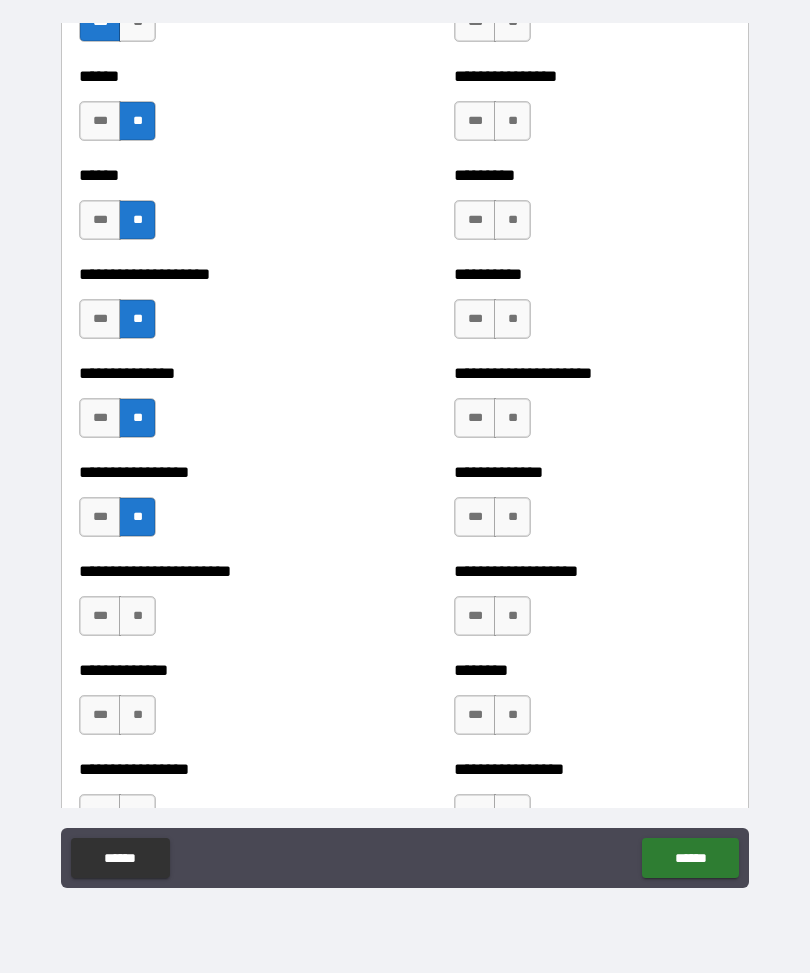 scroll, scrollTop: 3126, scrollLeft: 0, axis: vertical 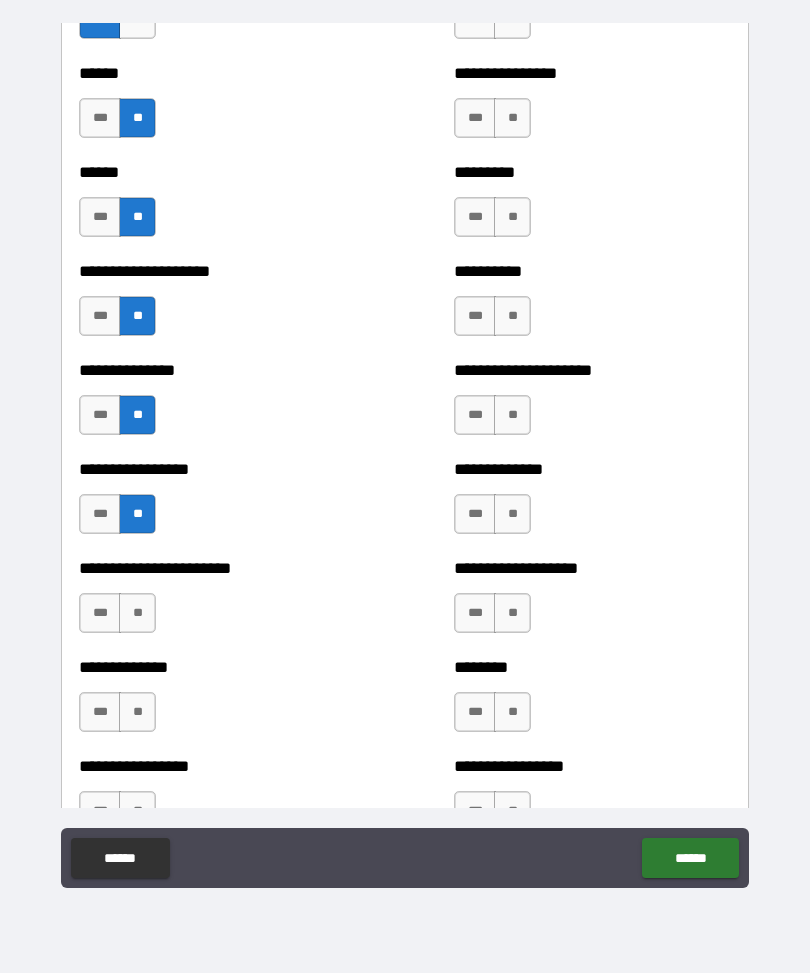 click on "**" at bounding box center (137, 614) 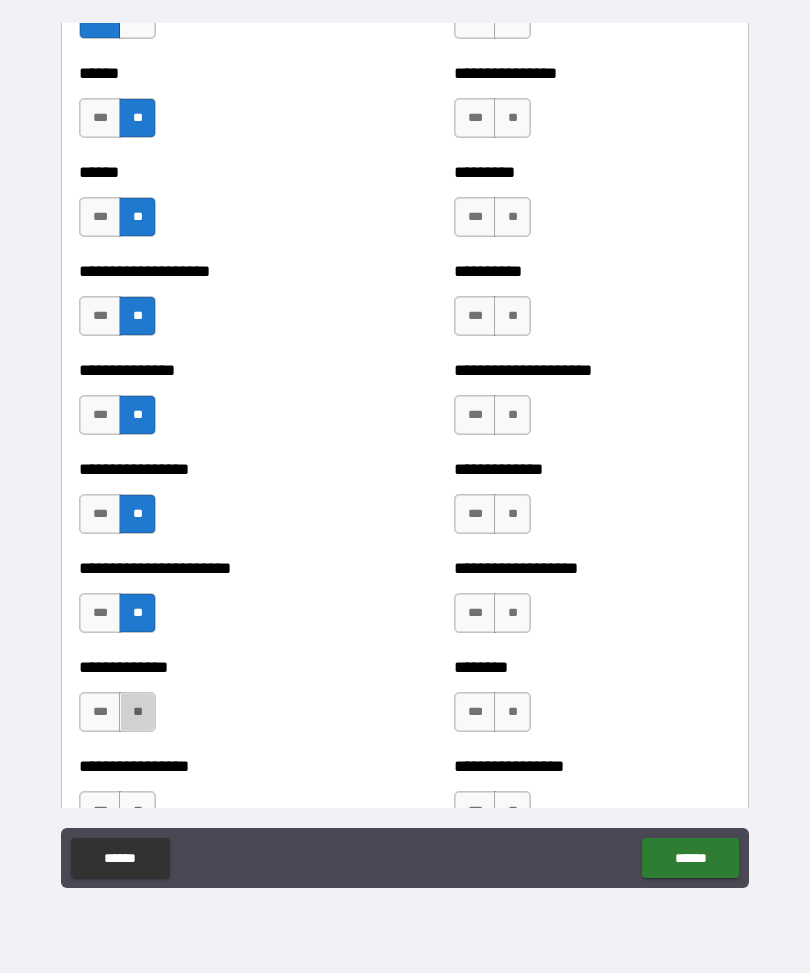 click on "**" at bounding box center (137, 713) 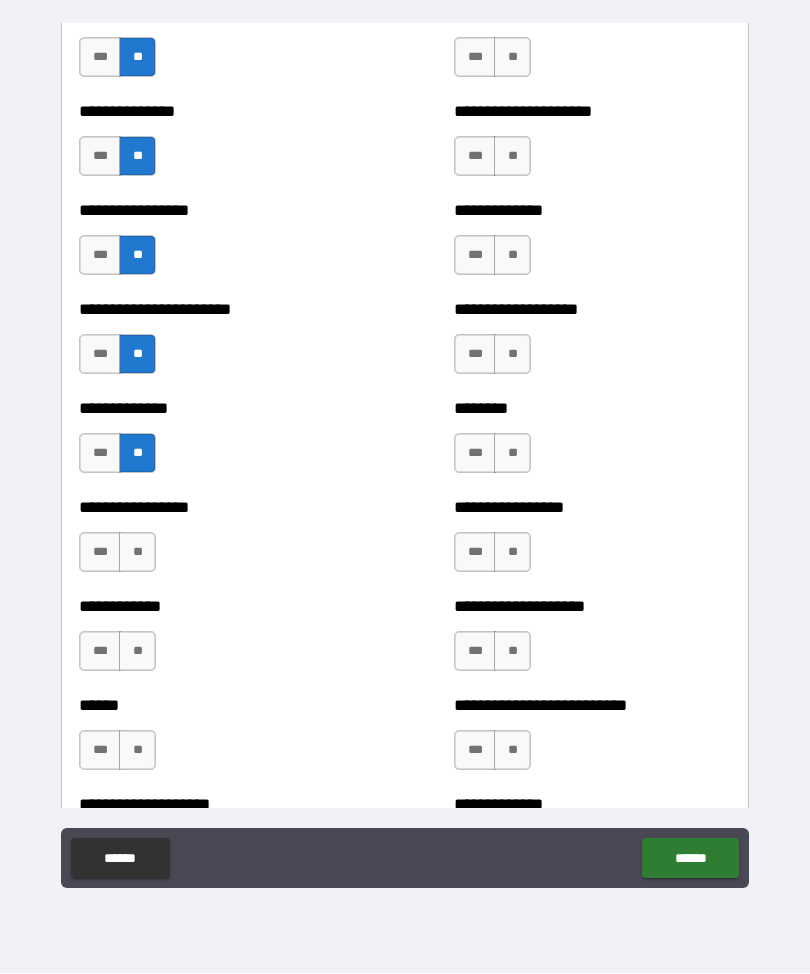 scroll, scrollTop: 3388, scrollLeft: 0, axis: vertical 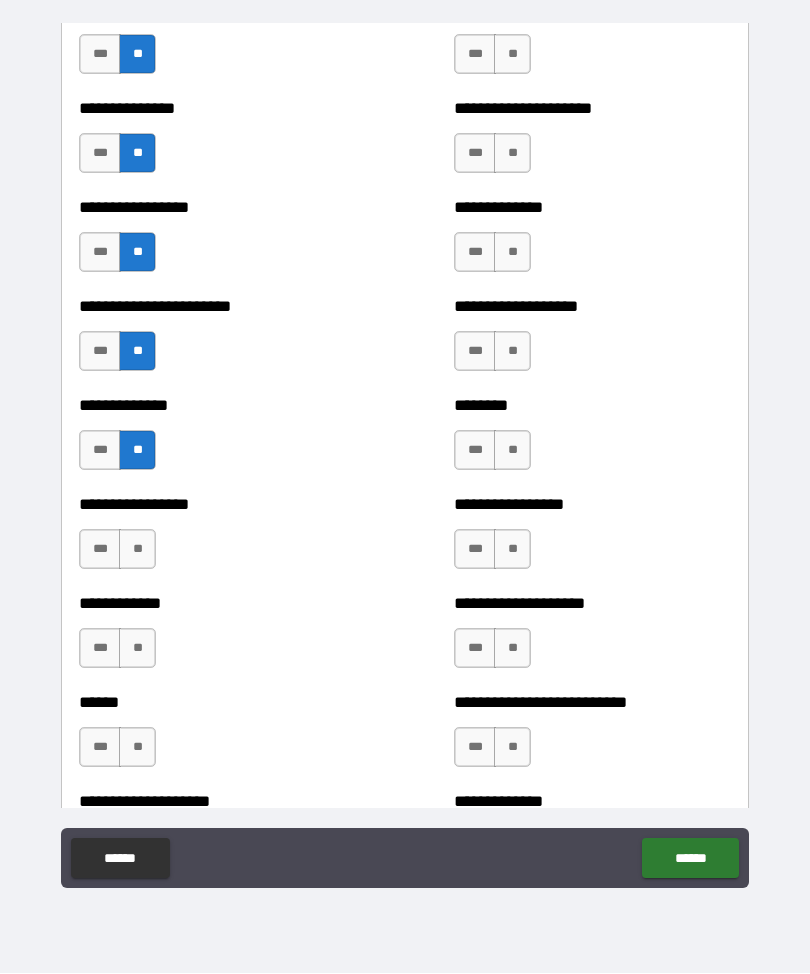click on "**" at bounding box center [137, 550] 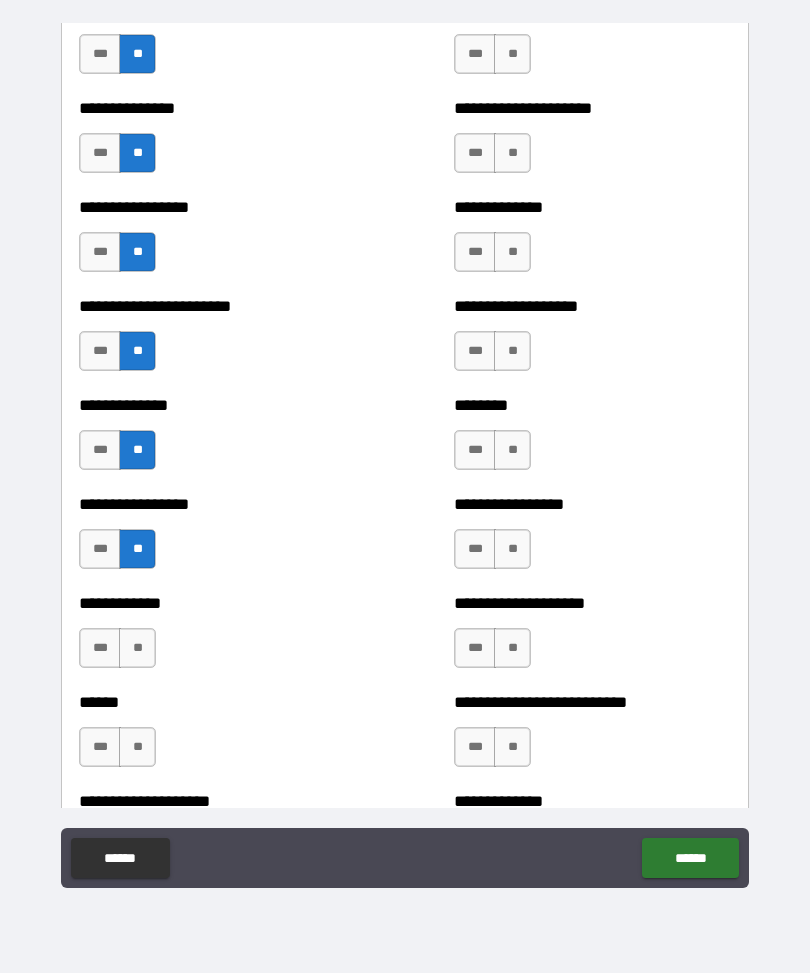 click on "***" at bounding box center (100, 649) 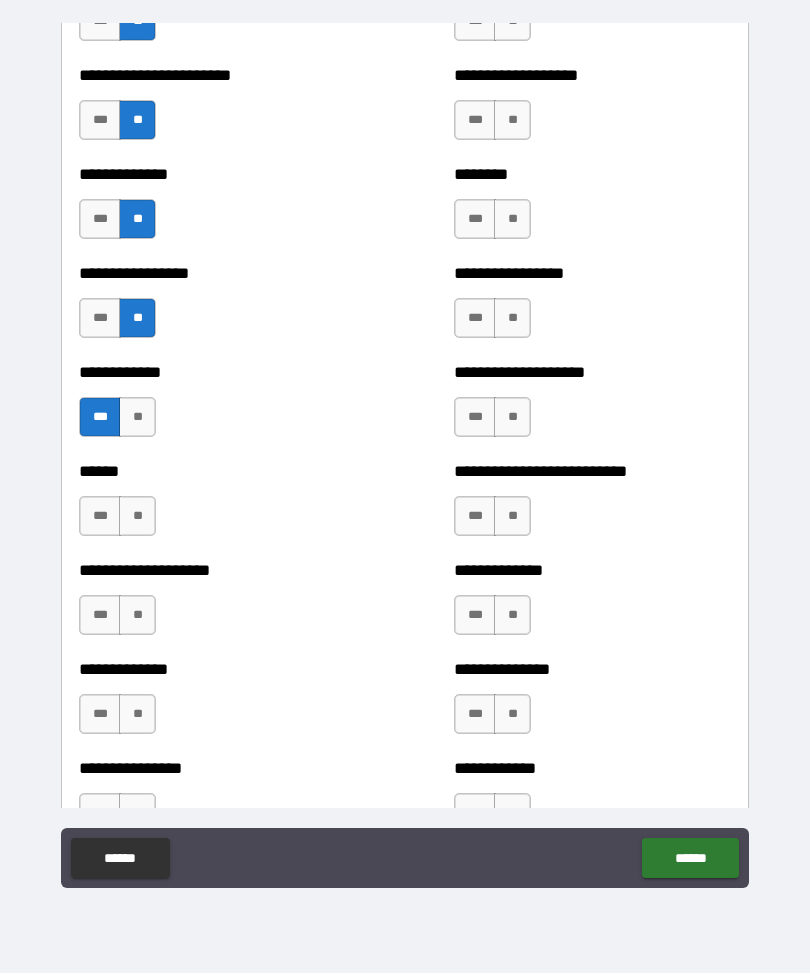 scroll, scrollTop: 3624, scrollLeft: 0, axis: vertical 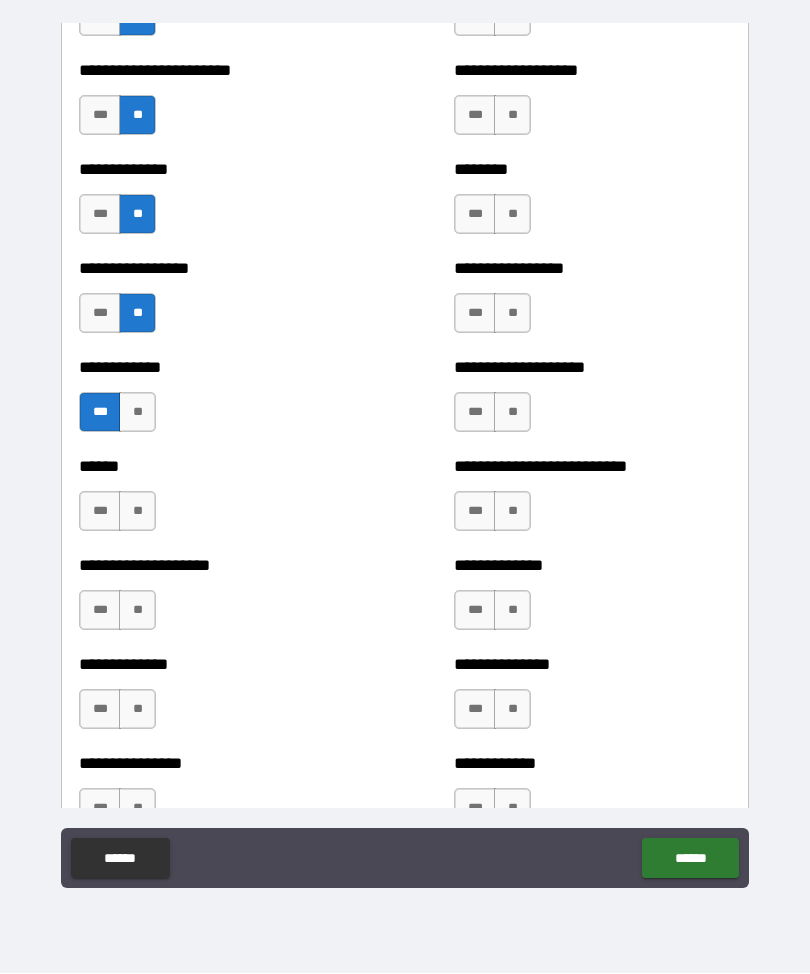 click on "**" at bounding box center (137, 512) 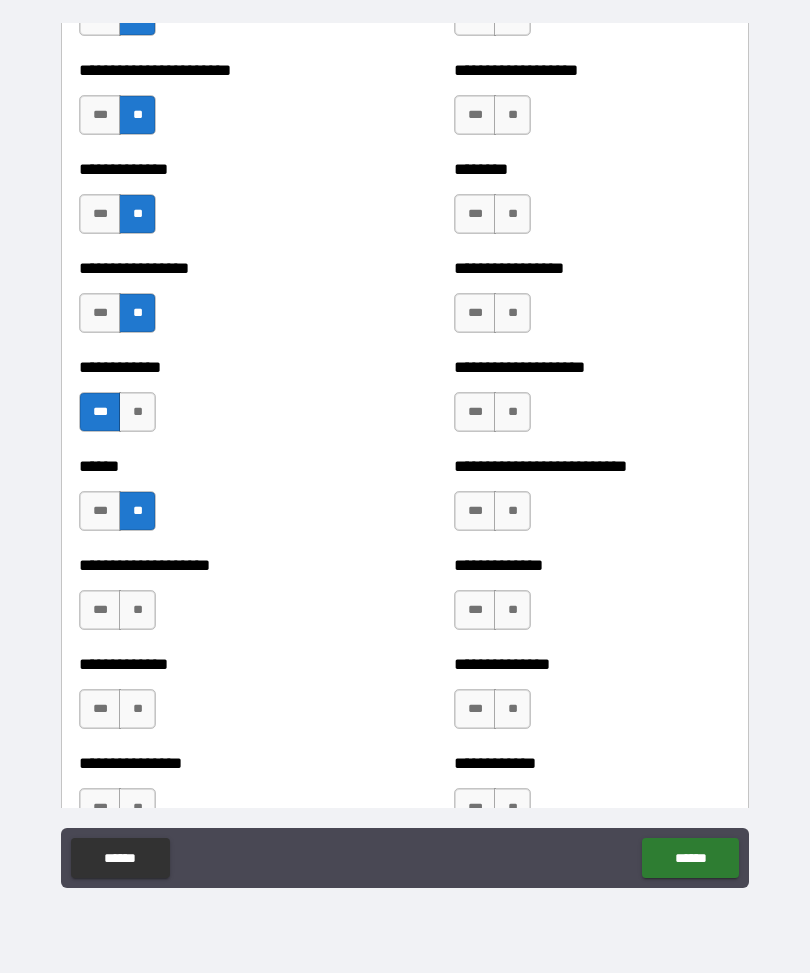 click on "***" at bounding box center [100, 512] 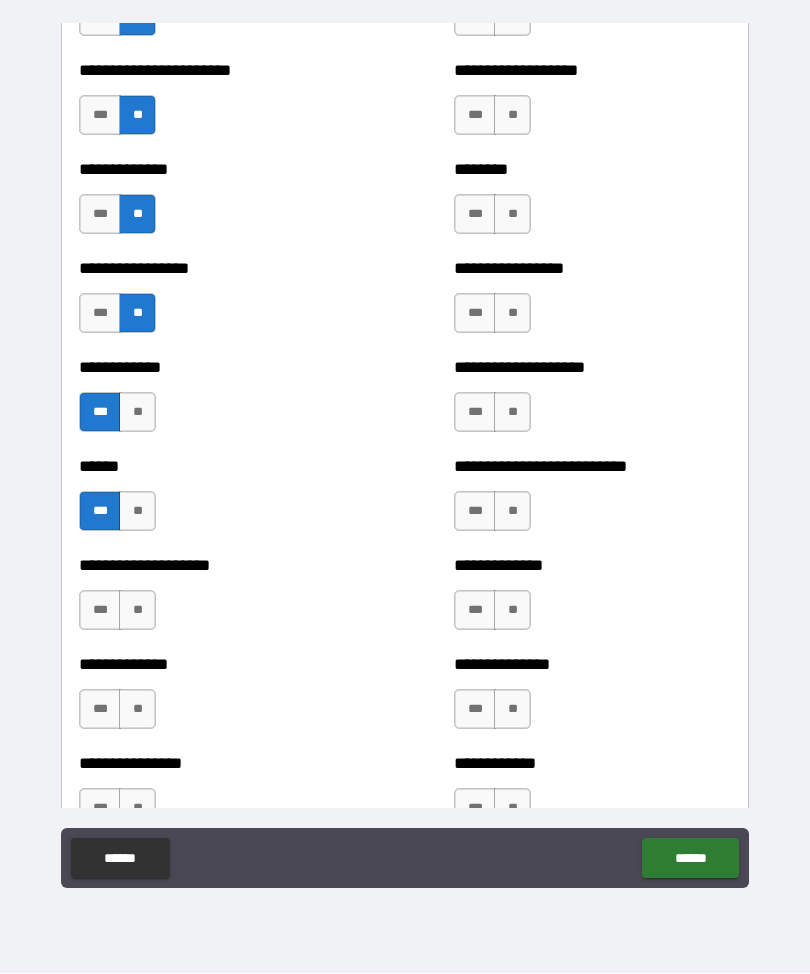 click on "**" at bounding box center [137, 512] 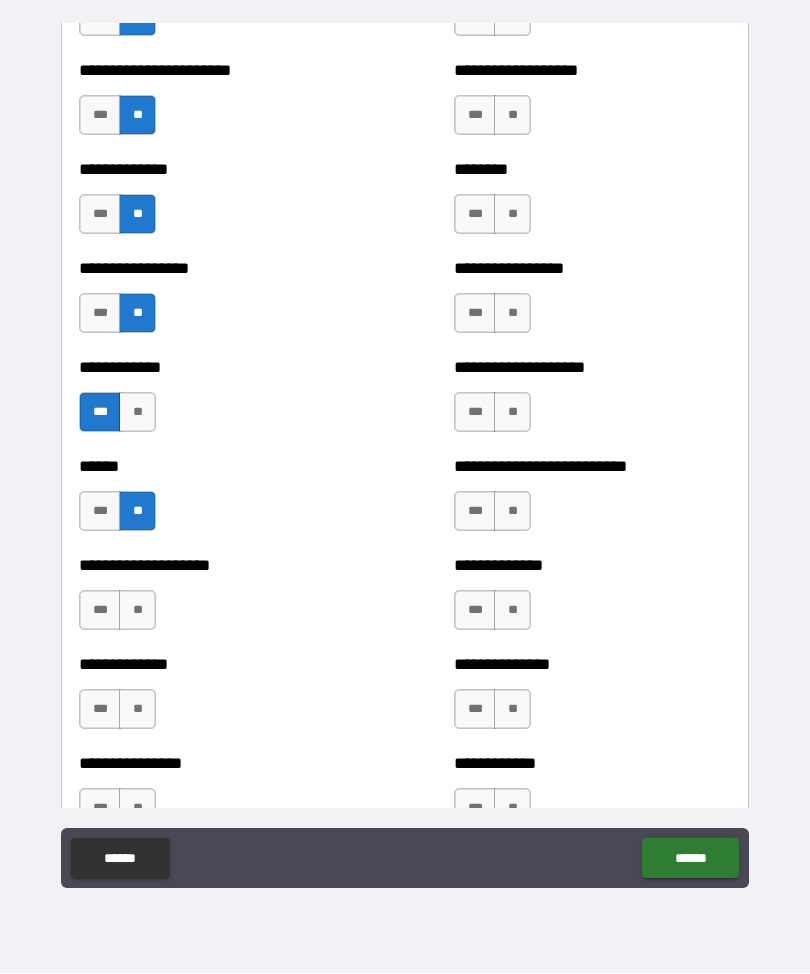 click on "**" at bounding box center (137, 611) 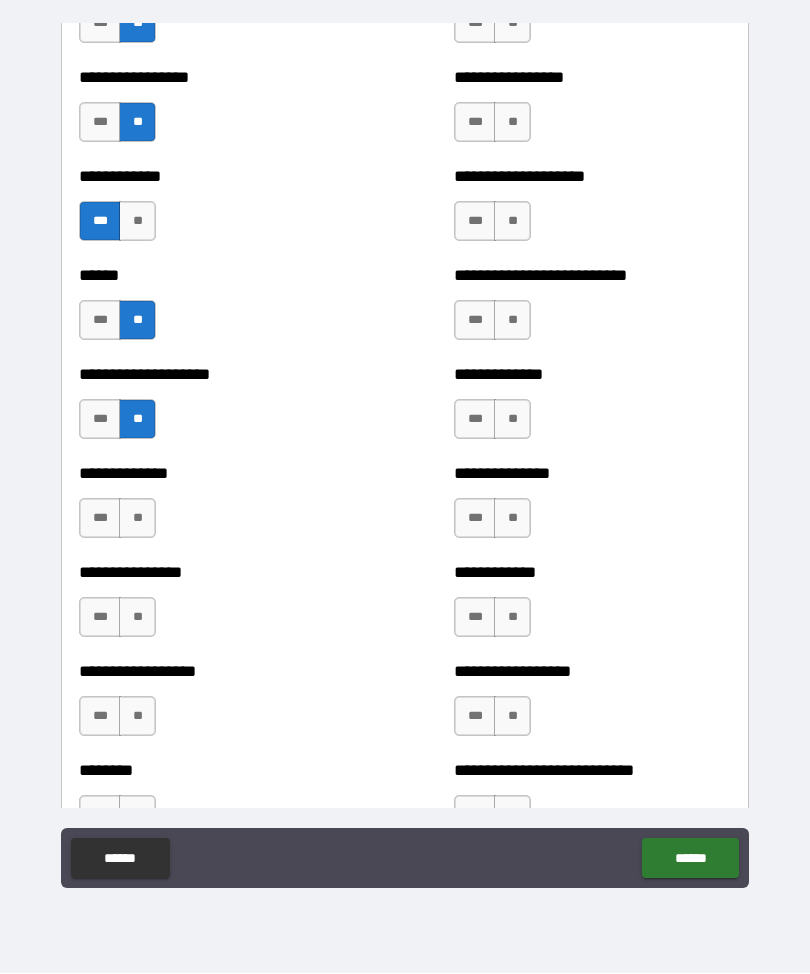 scroll, scrollTop: 3818, scrollLeft: 0, axis: vertical 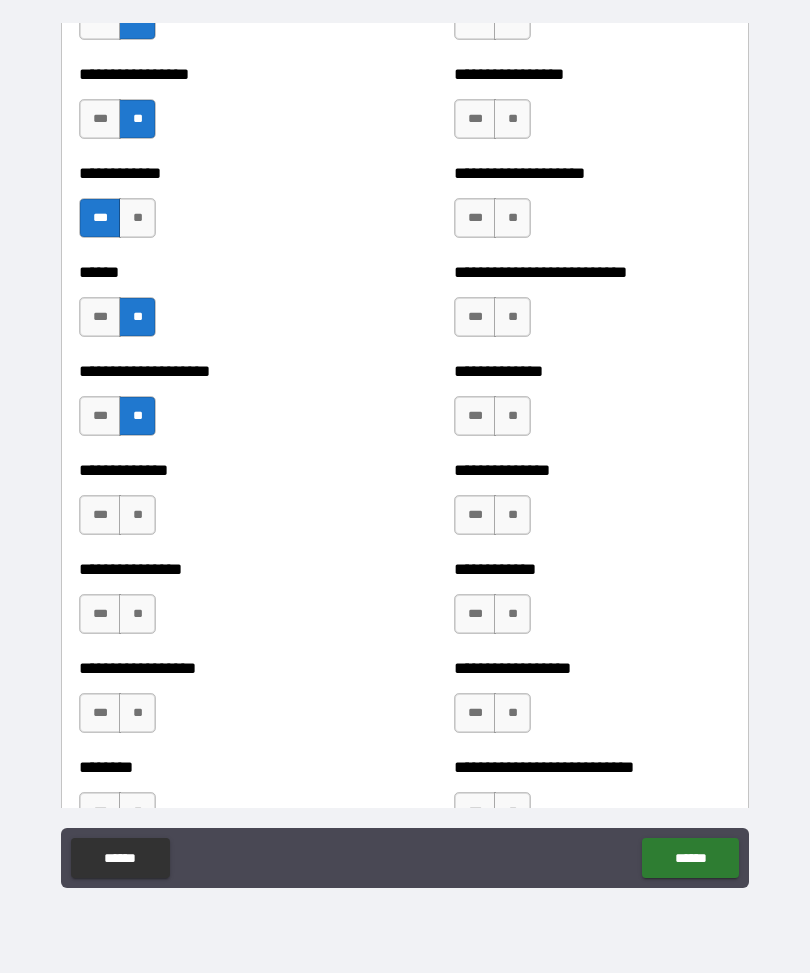 click on "**" at bounding box center (137, 516) 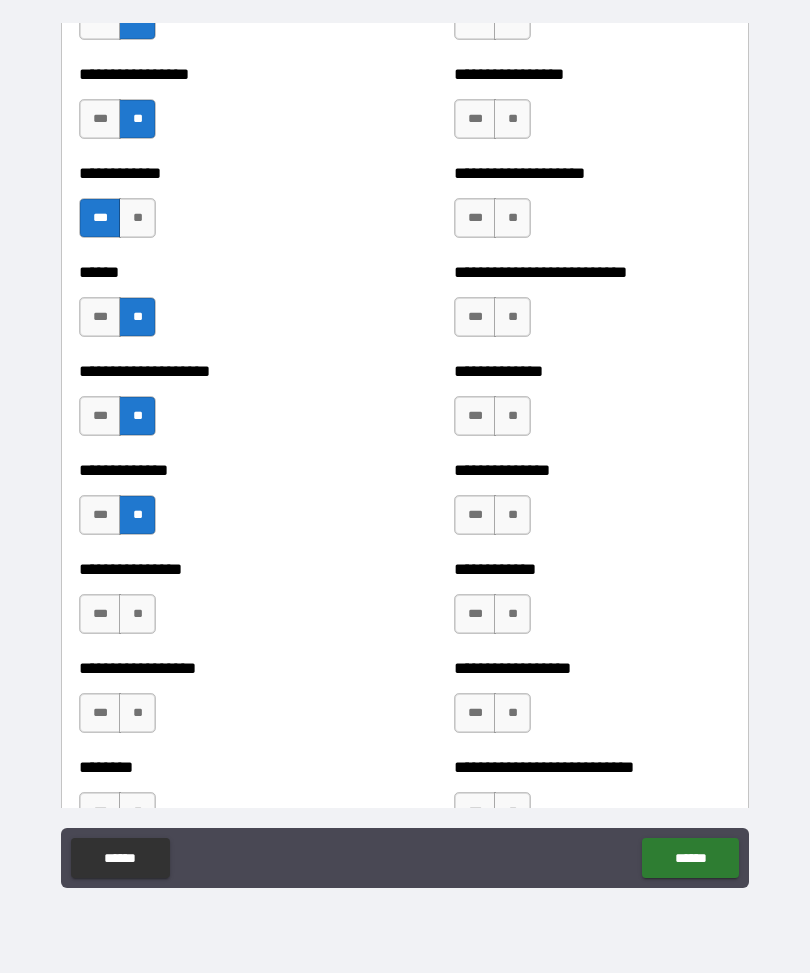 click on "**" at bounding box center [137, 615] 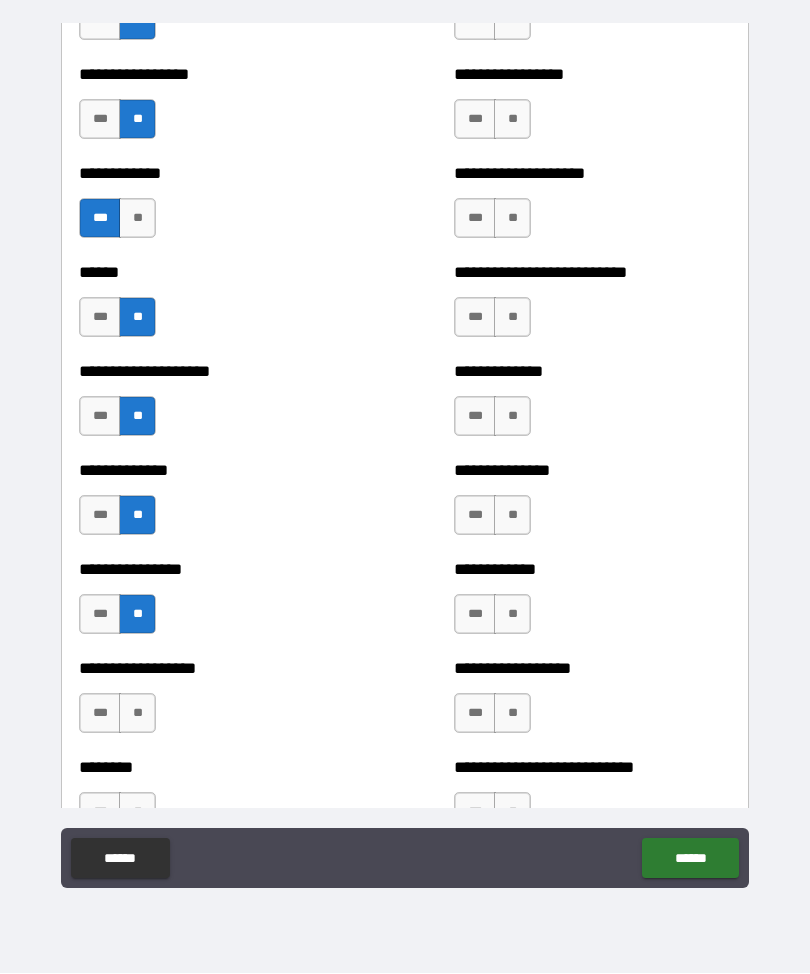 click on "**" at bounding box center (137, 714) 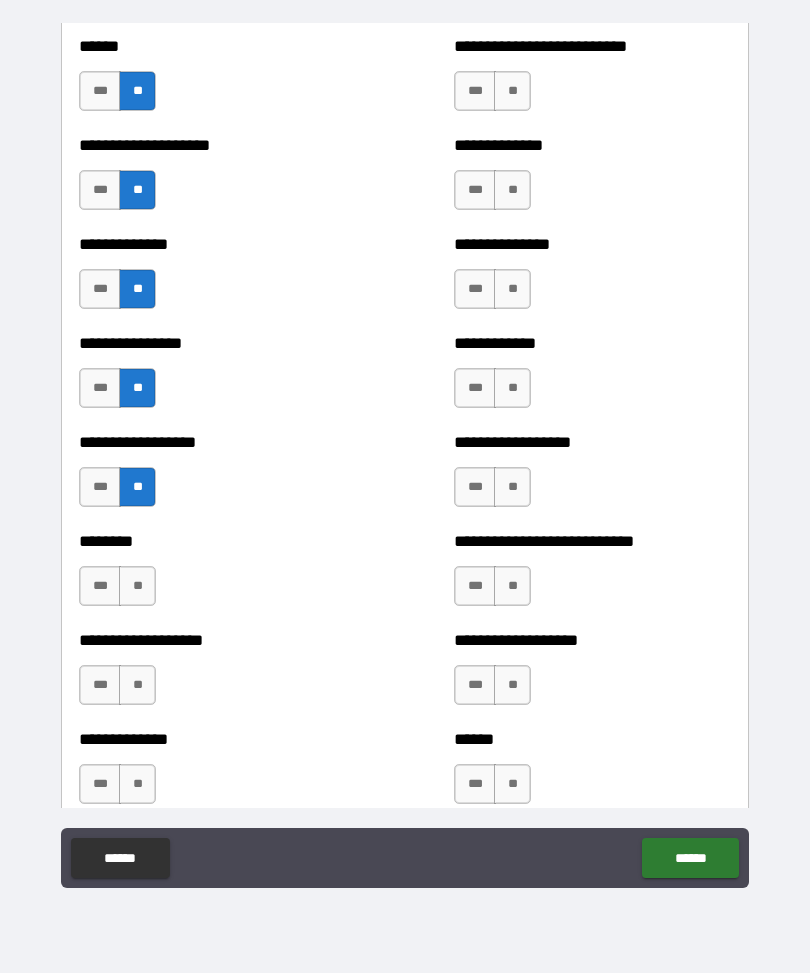 scroll, scrollTop: 4053, scrollLeft: 0, axis: vertical 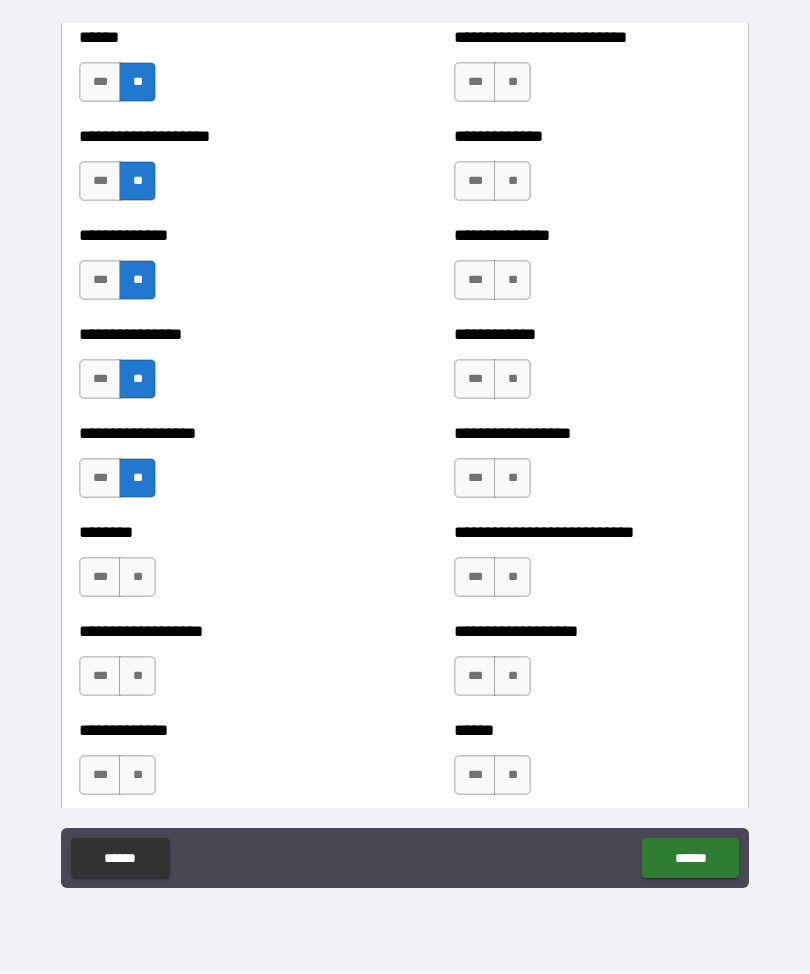 click on "**" at bounding box center (137, 578) 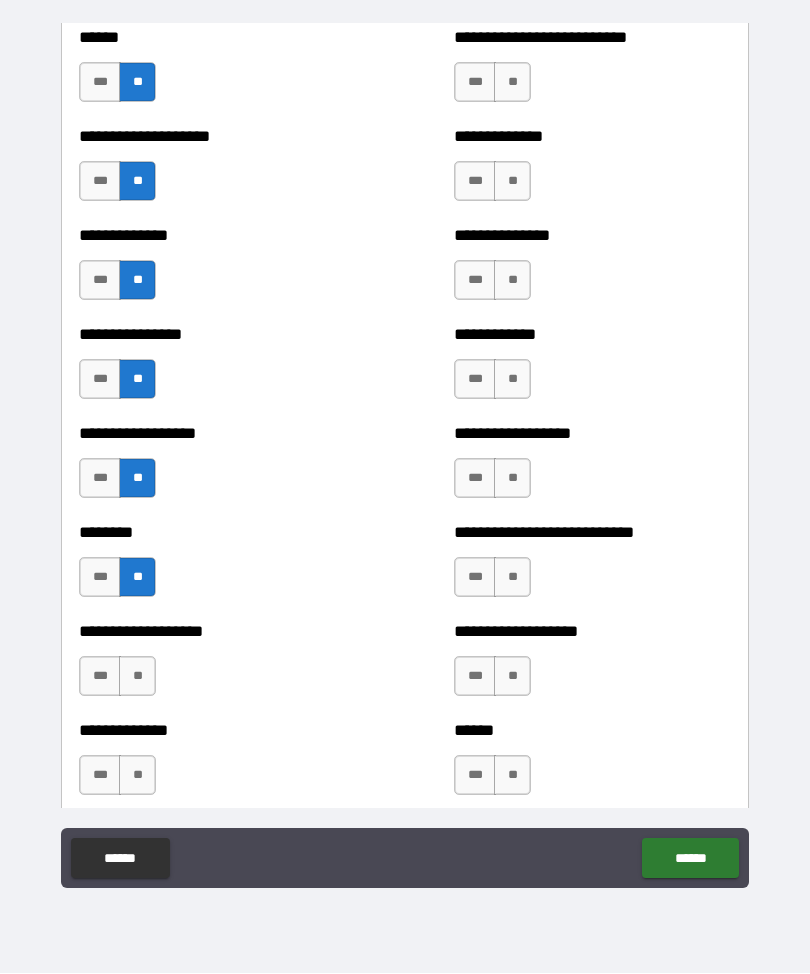 click on "***" at bounding box center [100, 677] 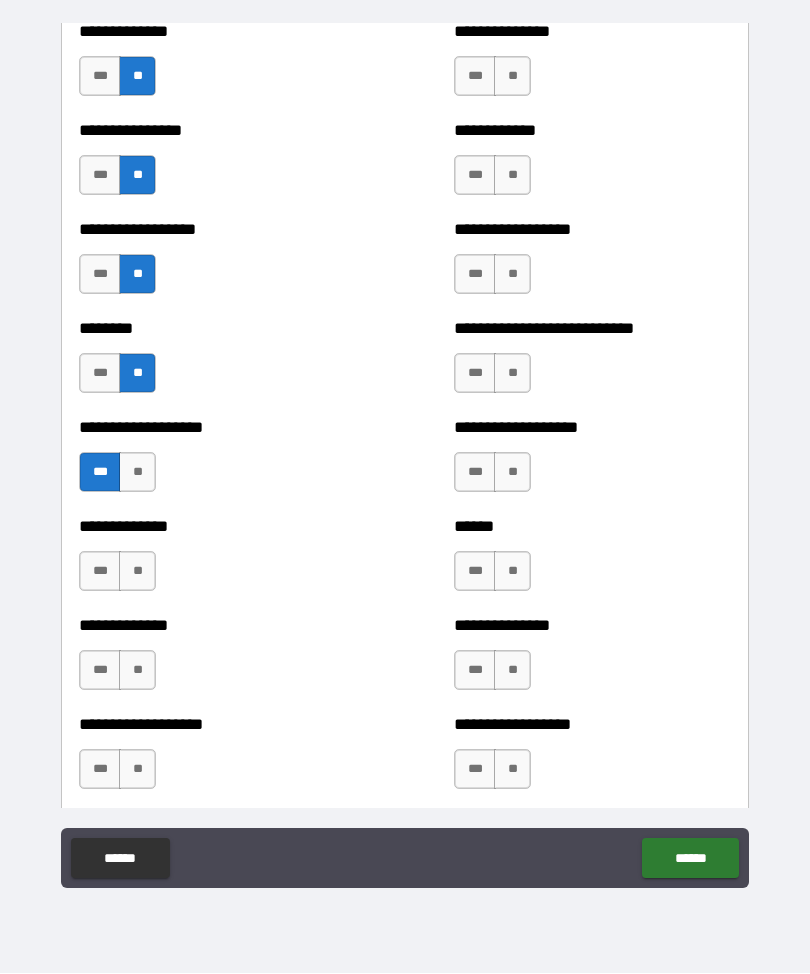 scroll, scrollTop: 4268, scrollLeft: 0, axis: vertical 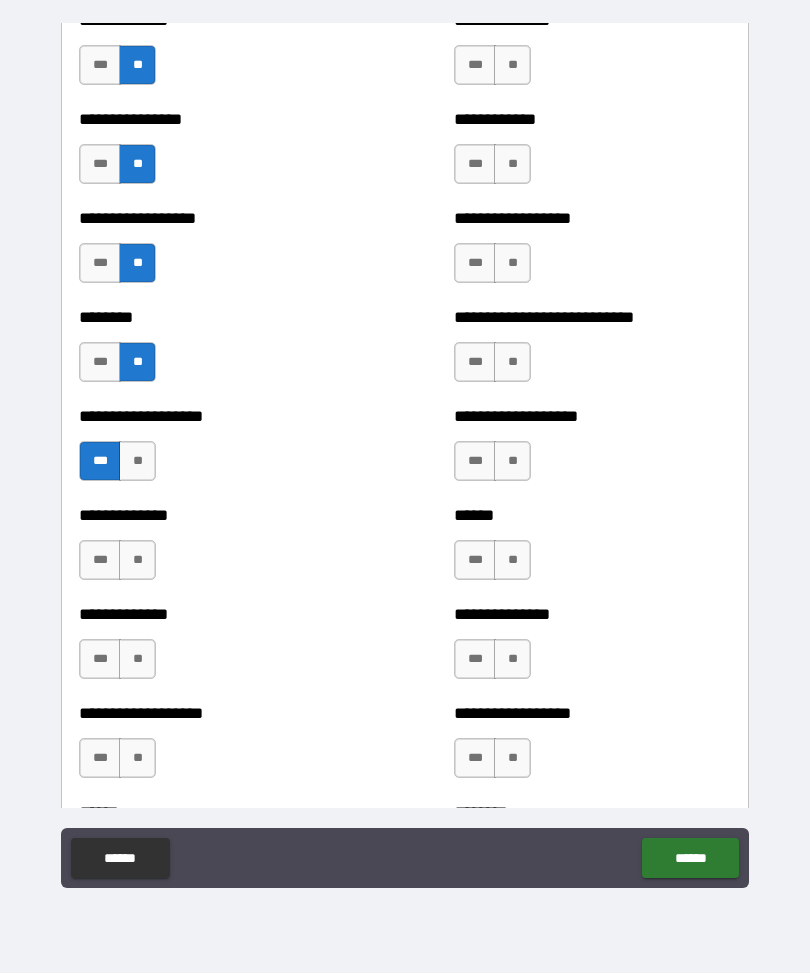 click on "**" at bounding box center (137, 462) 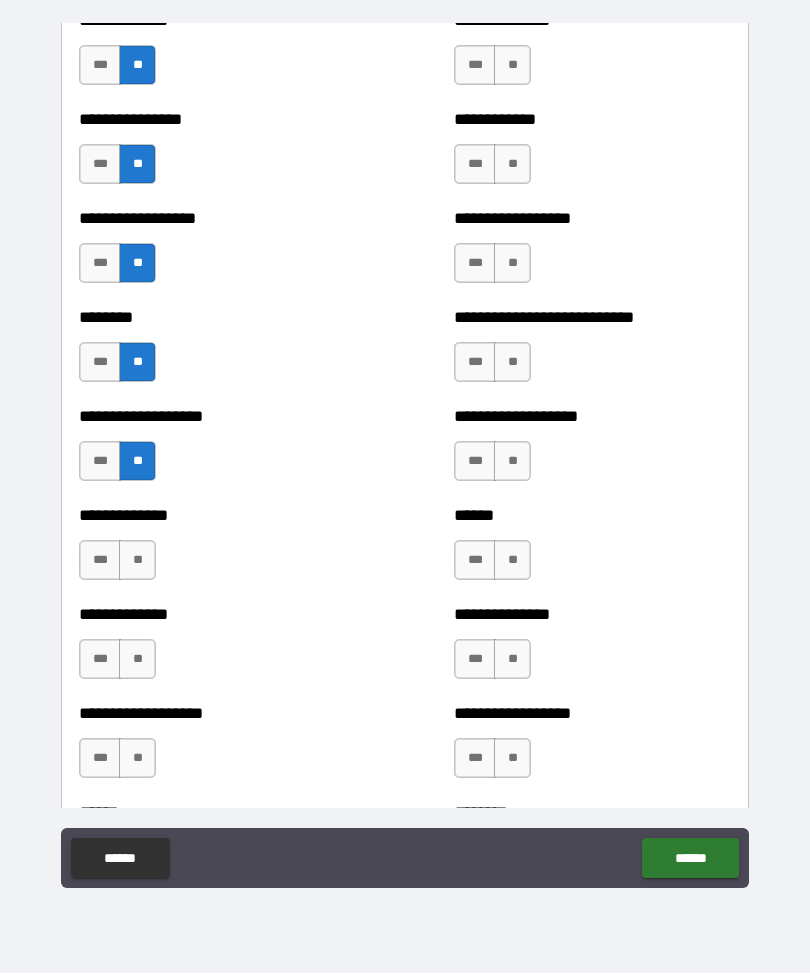 click on "***" at bounding box center [100, 462] 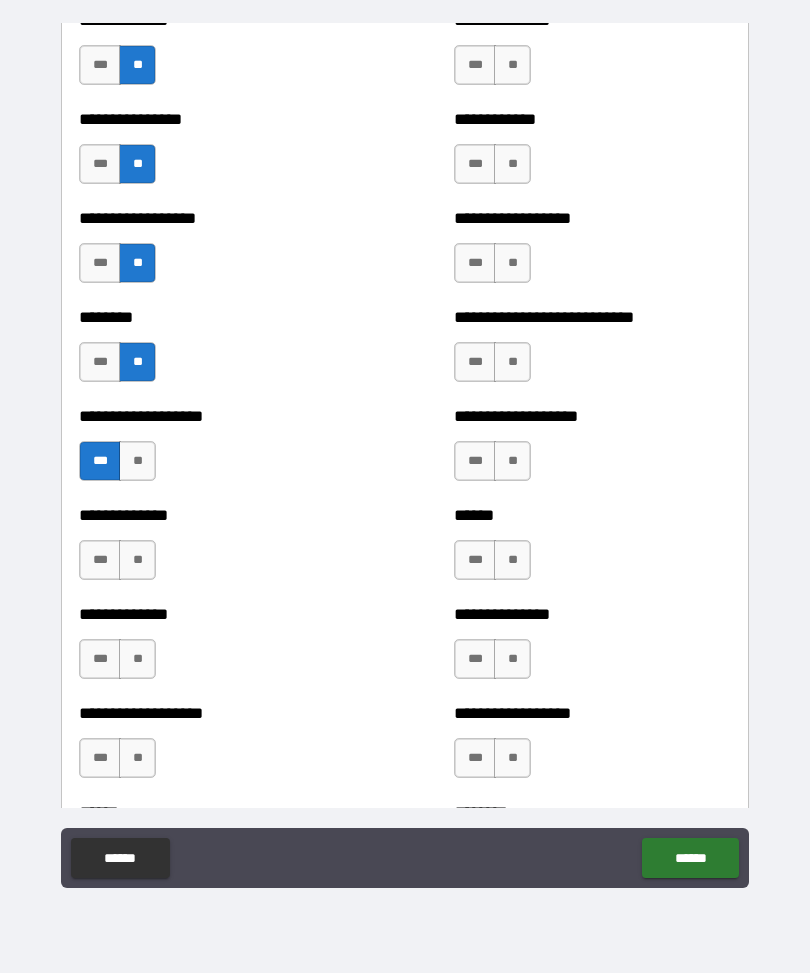 click on "**" at bounding box center [137, 462] 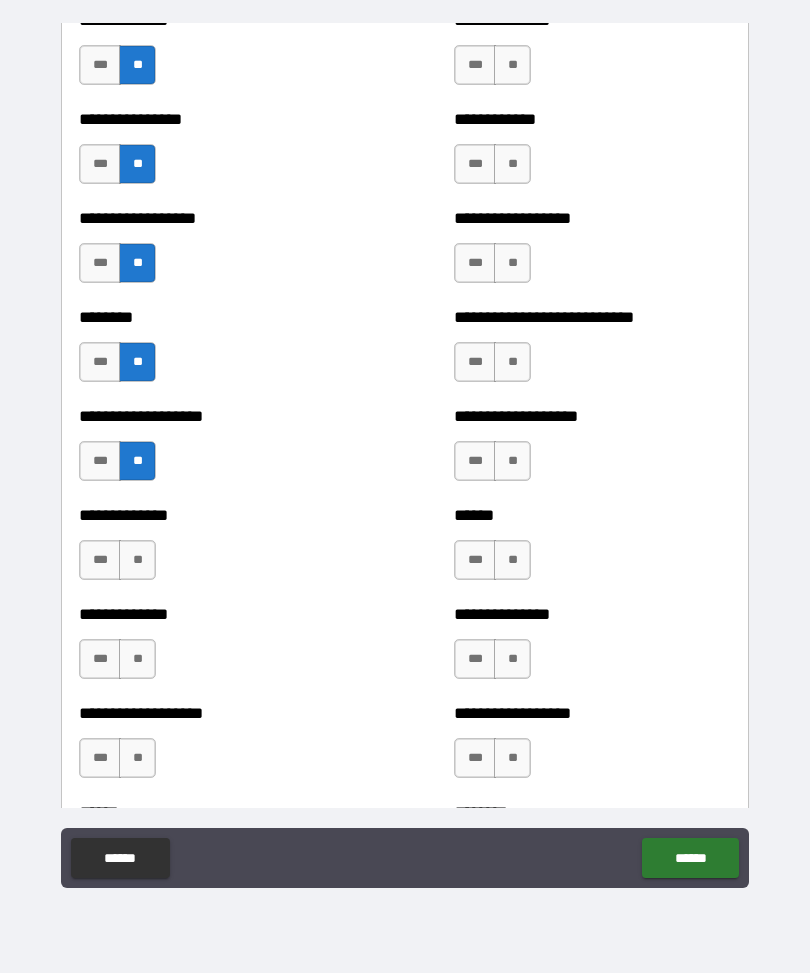 click on "**" at bounding box center [137, 561] 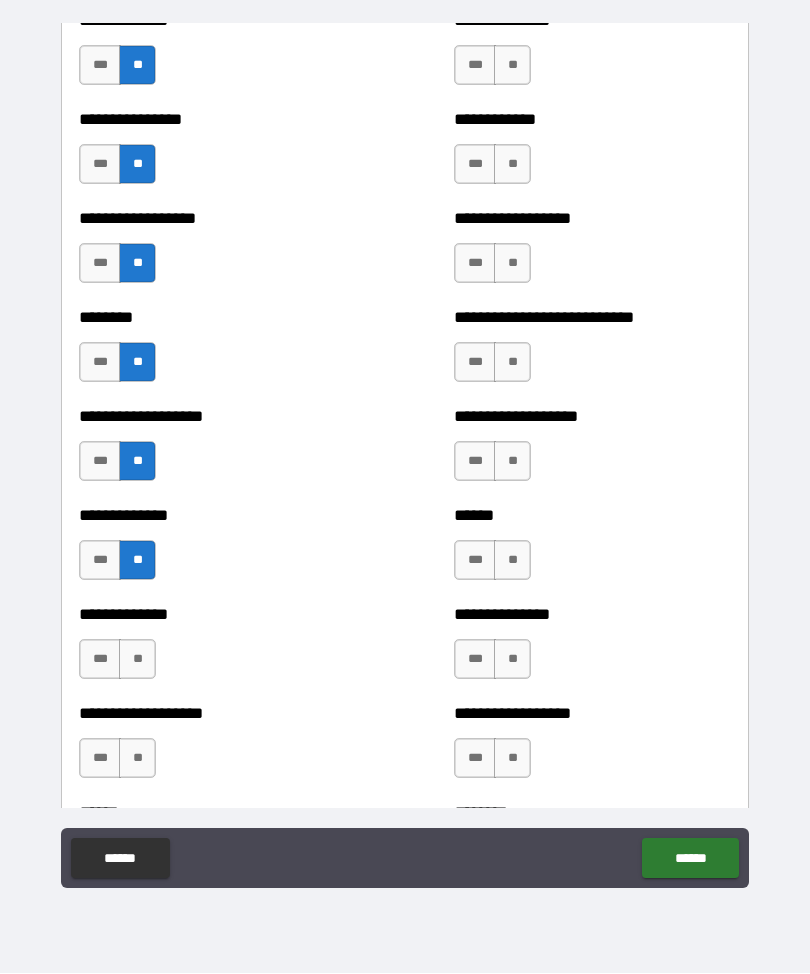 click on "**" at bounding box center (137, 660) 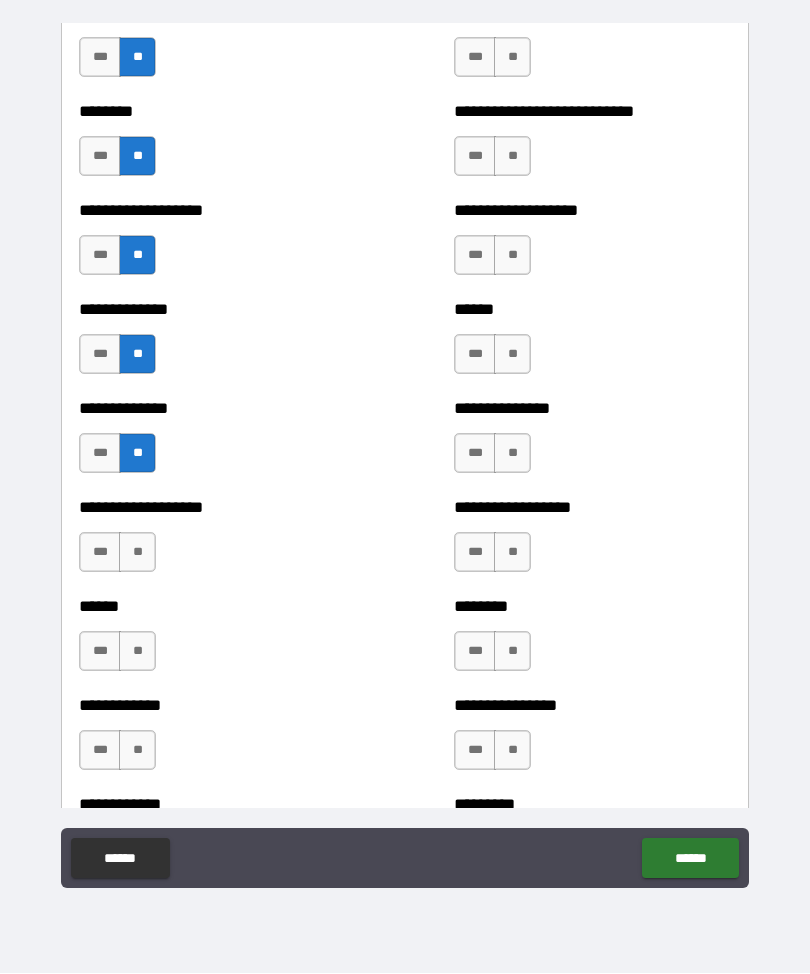scroll, scrollTop: 4475, scrollLeft: 0, axis: vertical 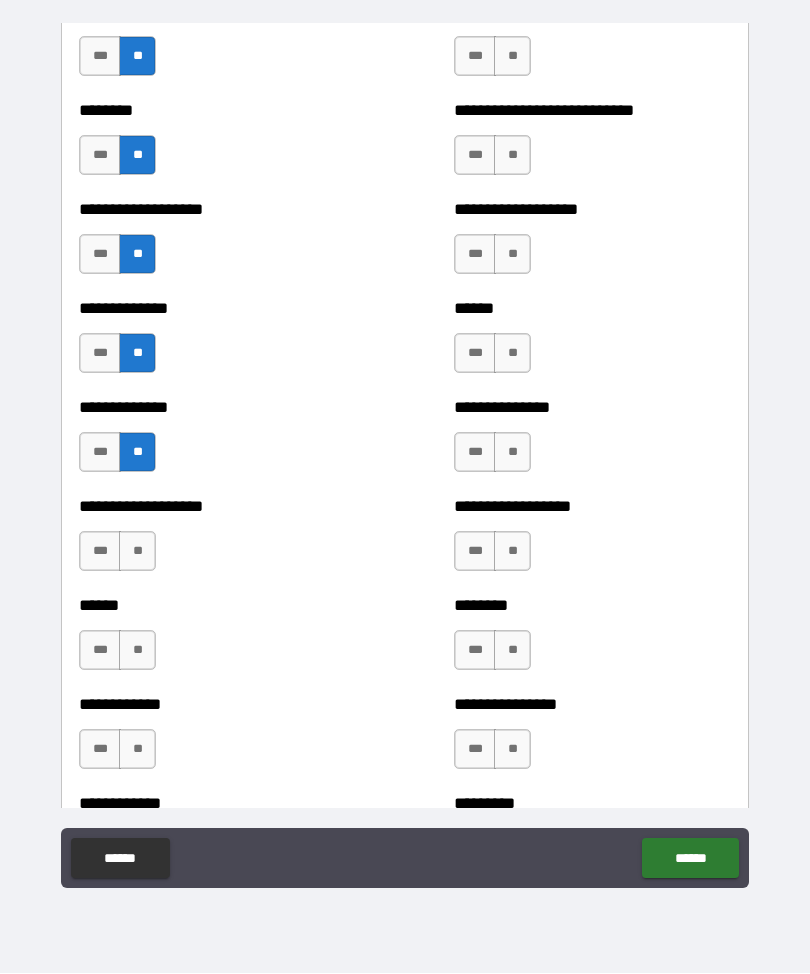 click on "**" at bounding box center [137, 552] 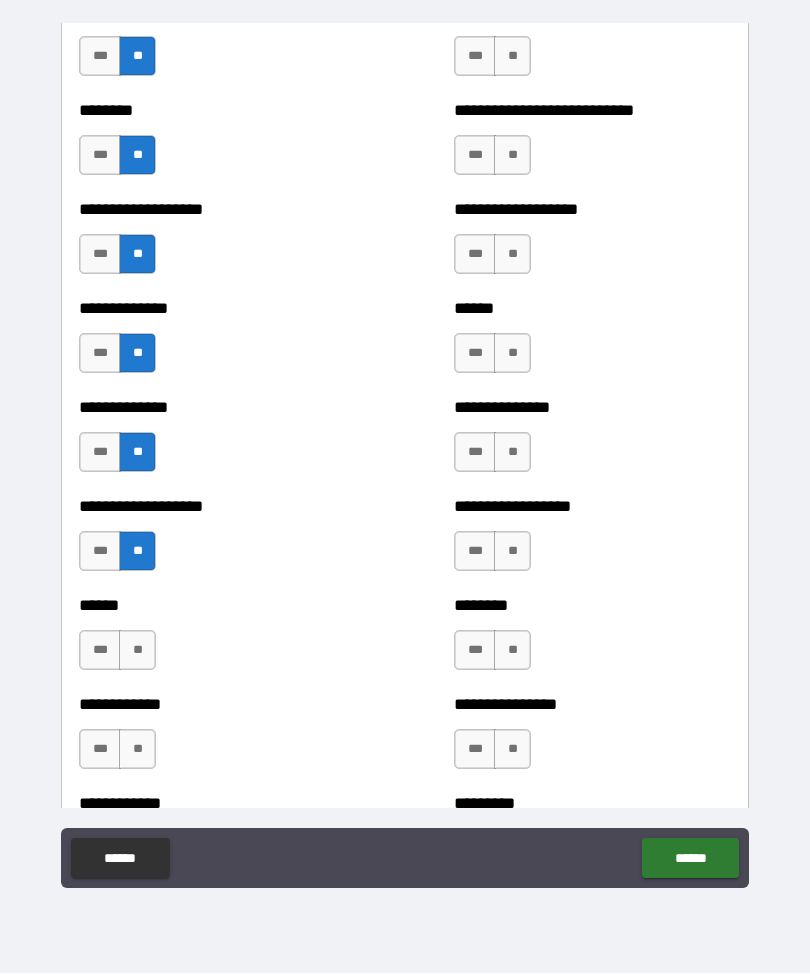 click on "**" at bounding box center (137, 651) 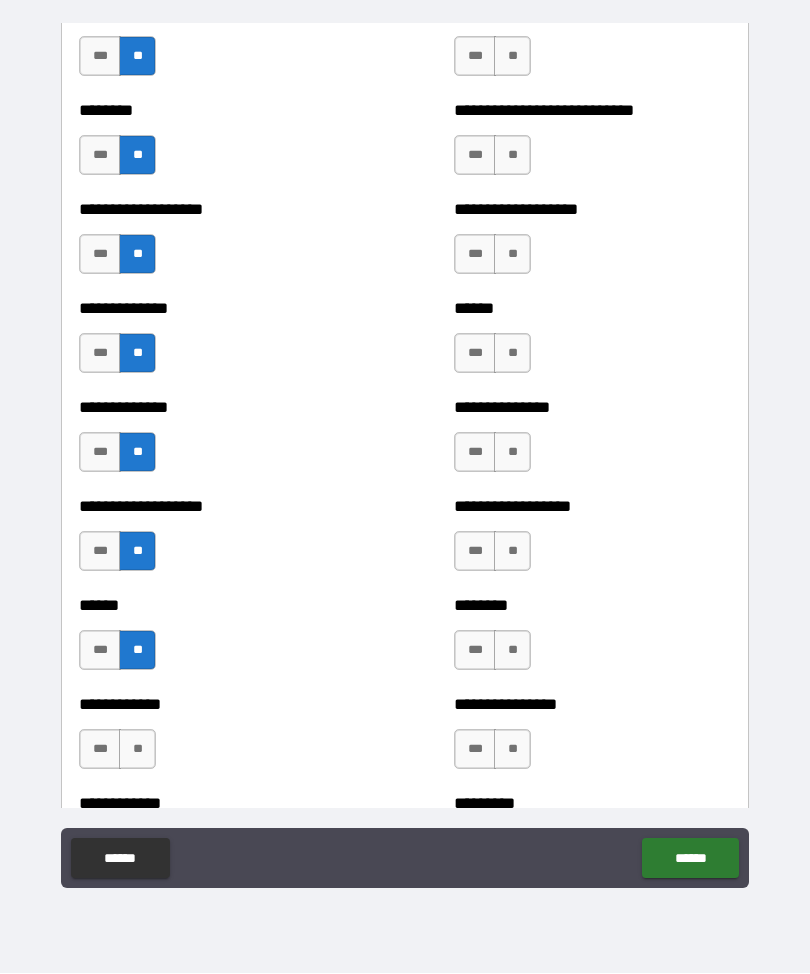 click on "**" at bounding box center (137, 750) 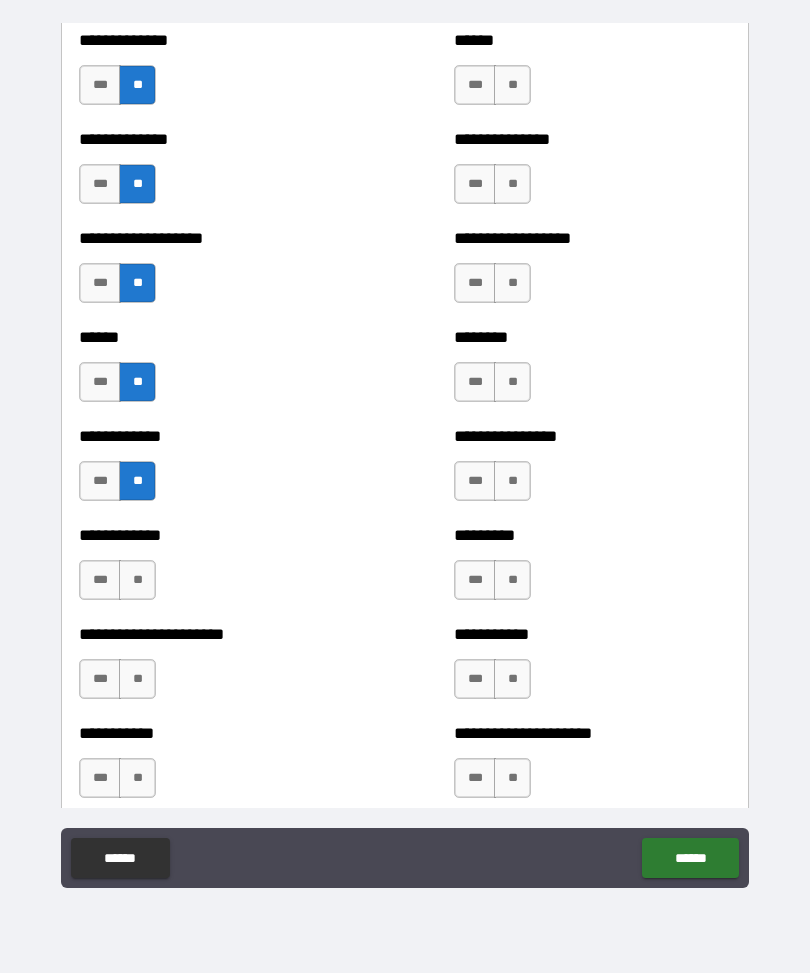 scroll, scrollTop: 4772, scrollLeft: 0, axis: vertical 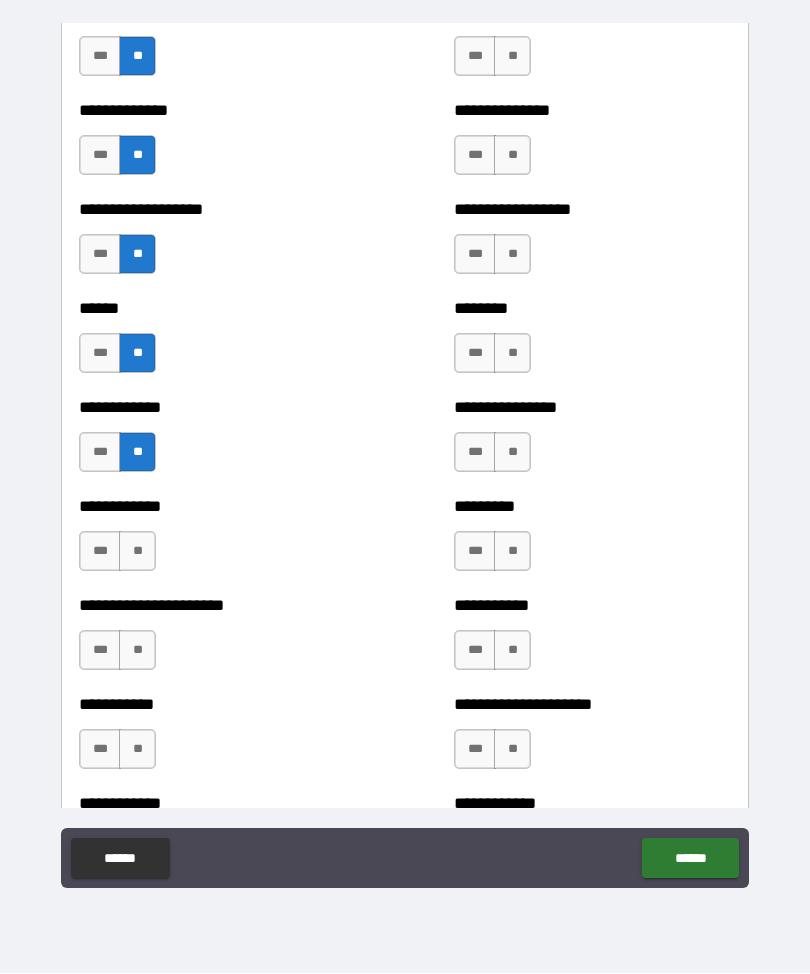click on "**" at bounding box center (137, 552) 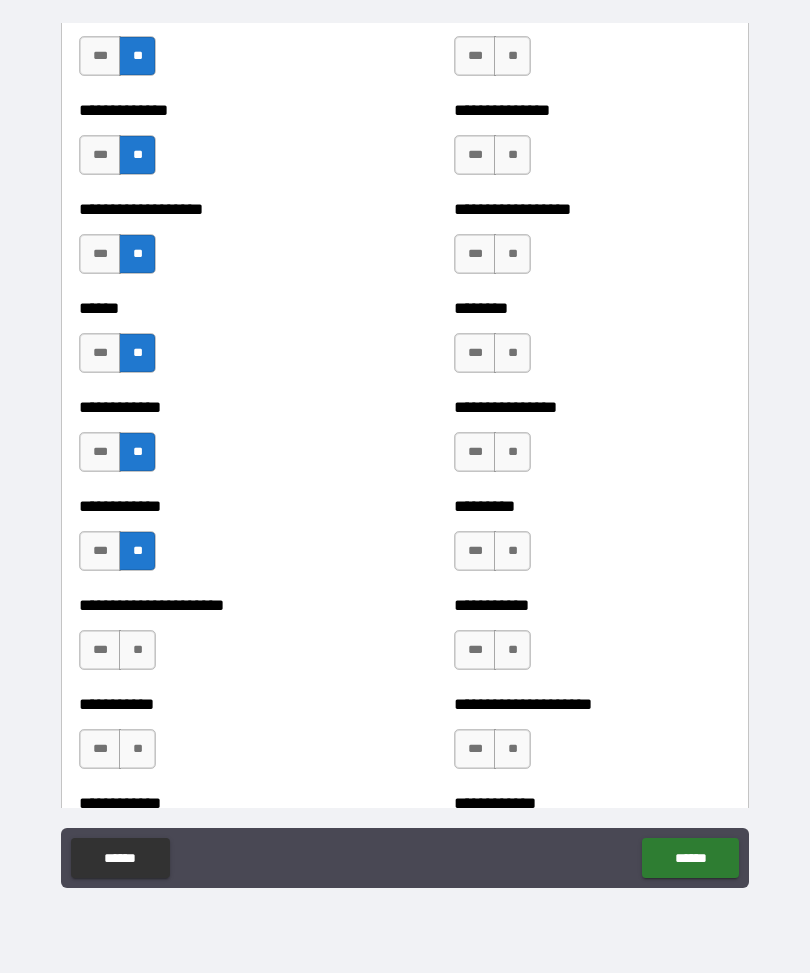 click on "**" at bounding box center (137, 651) 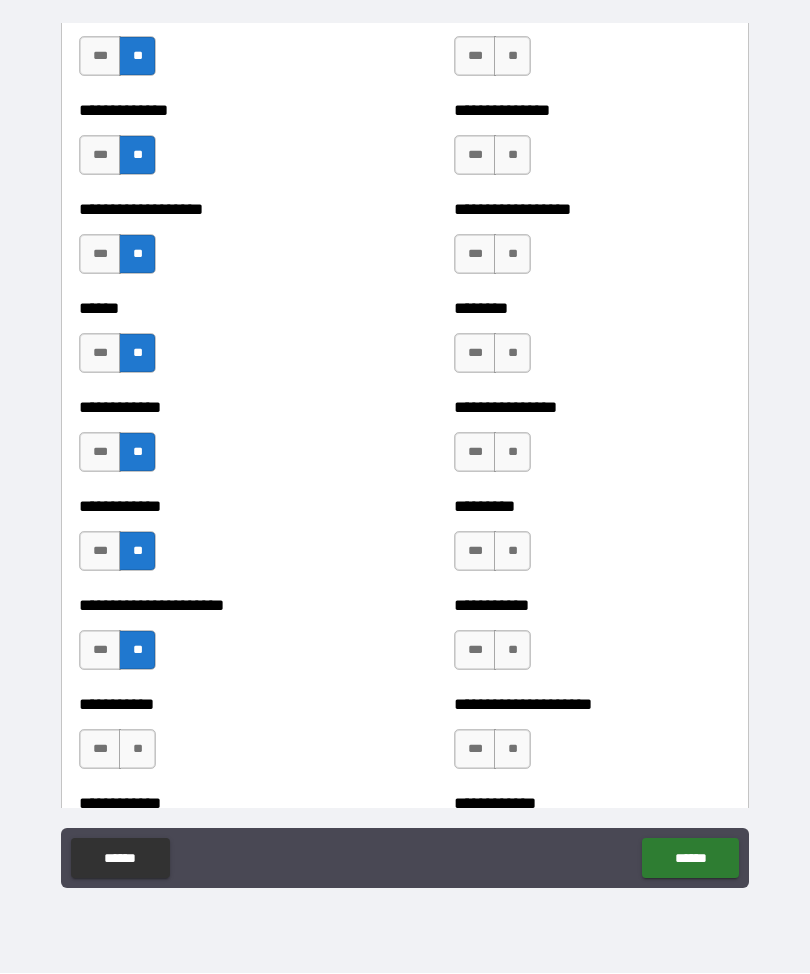 click on "**" at bounding box center [137, 750] 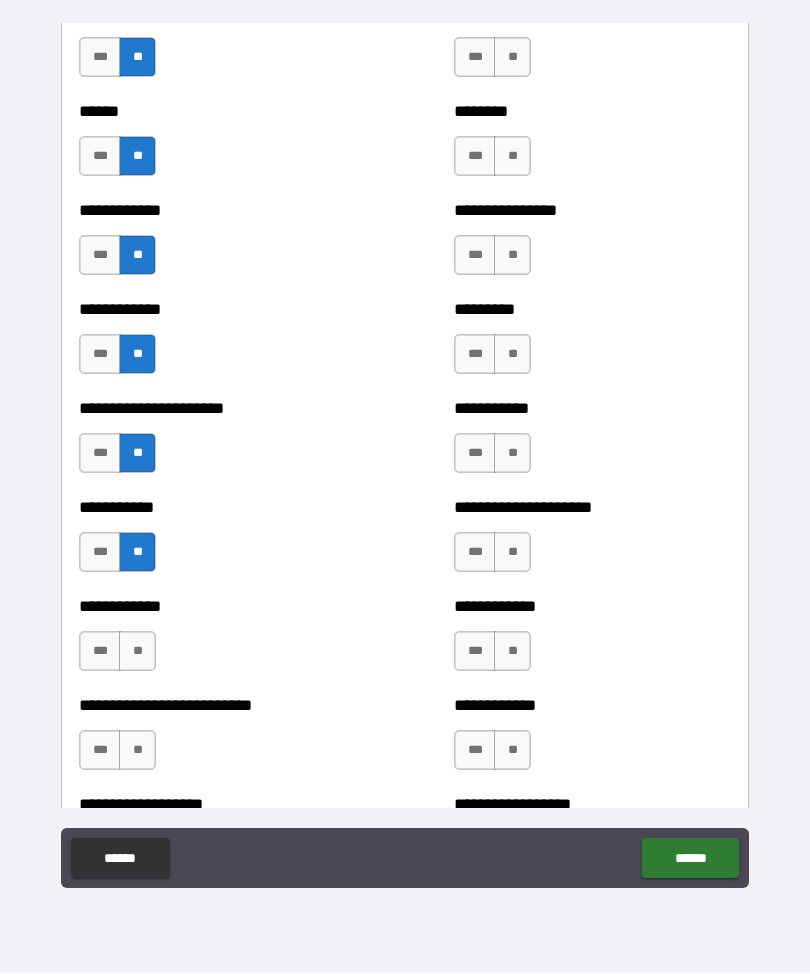 scroll, scrollTop: 4959, scrollLeft: 0, axis: vertical 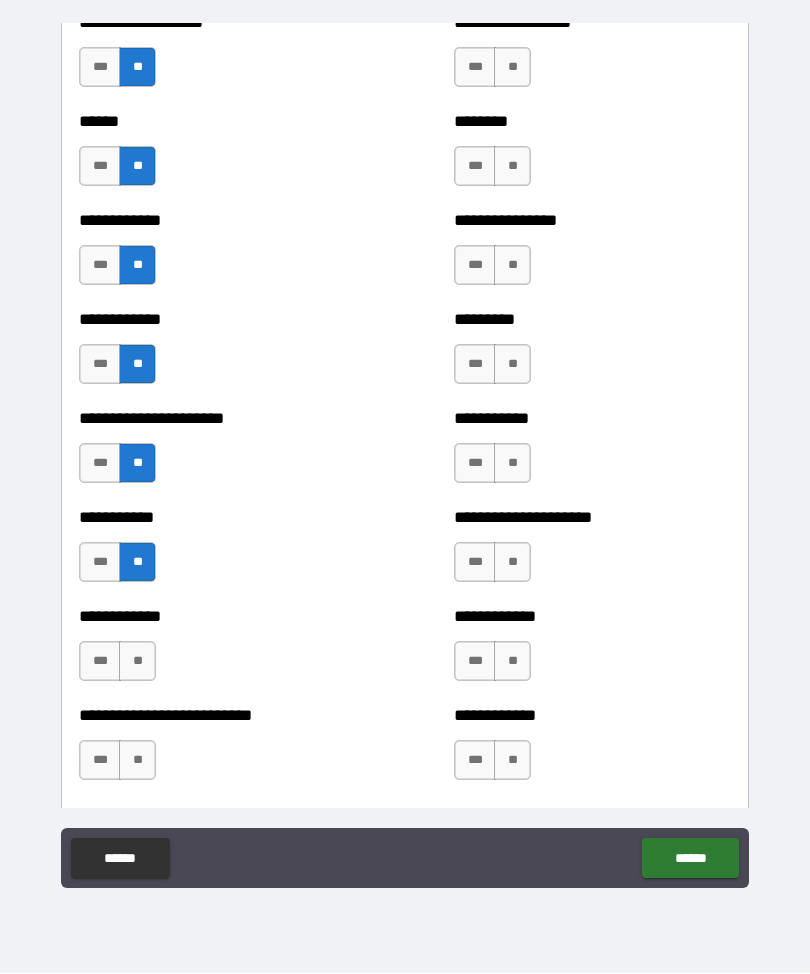 click on "**" at bounding box center (137, 662) 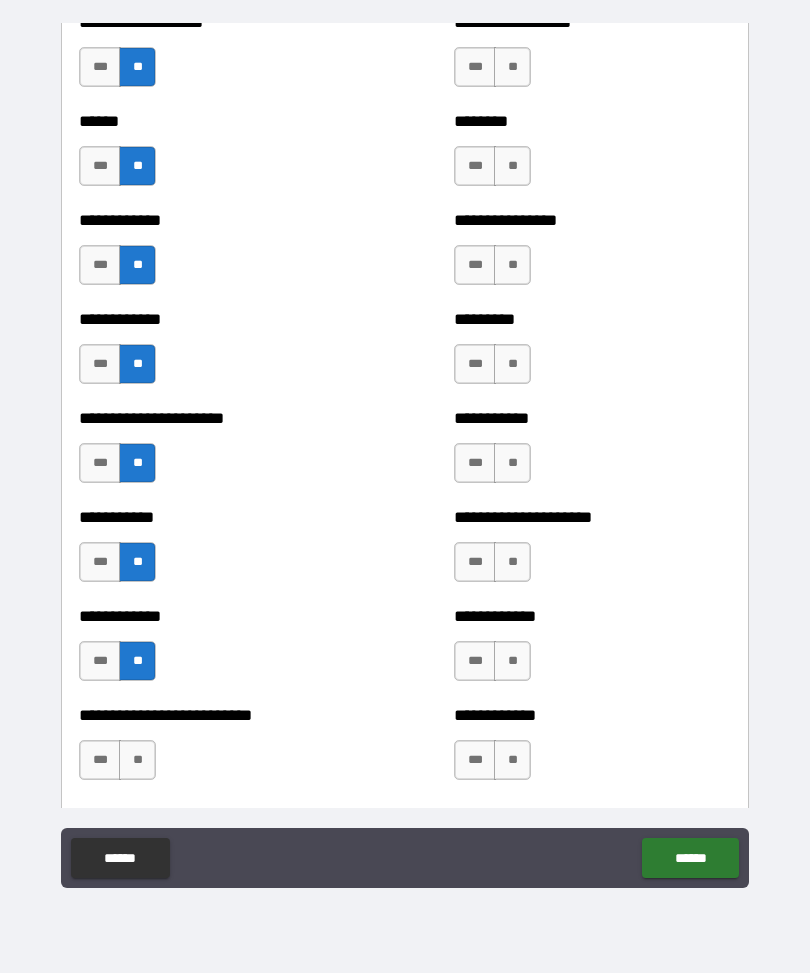 click on "**" at bounding box center [137, 761] 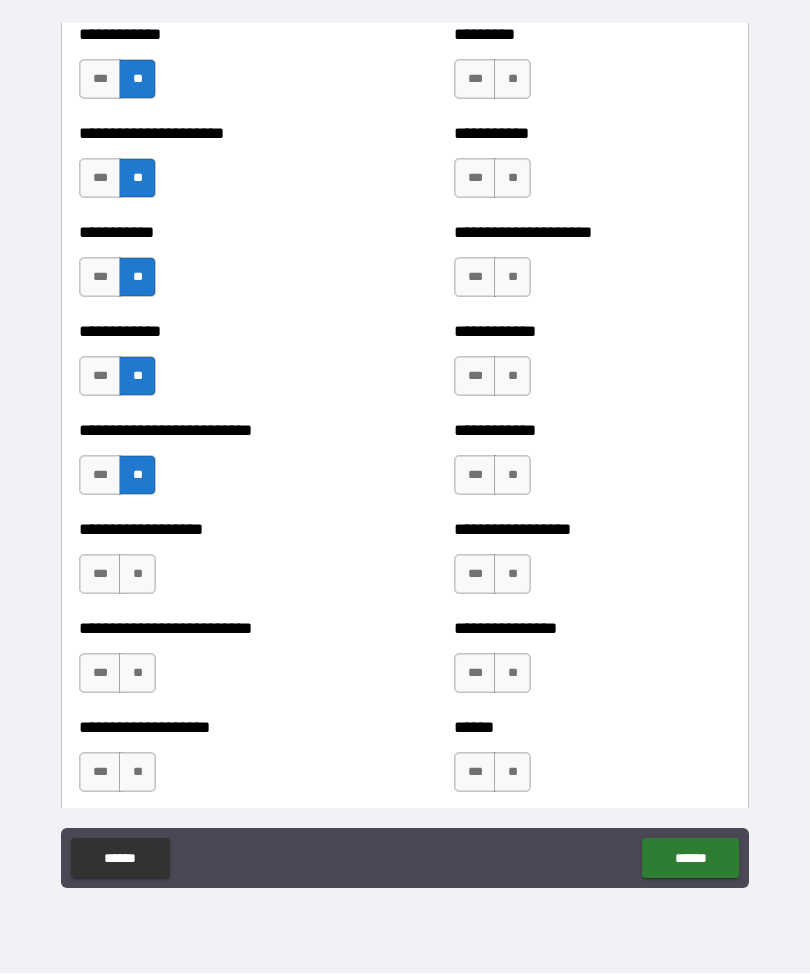 scroll, scrollTop: 5264, scrollLeft: 0, axis: vertical 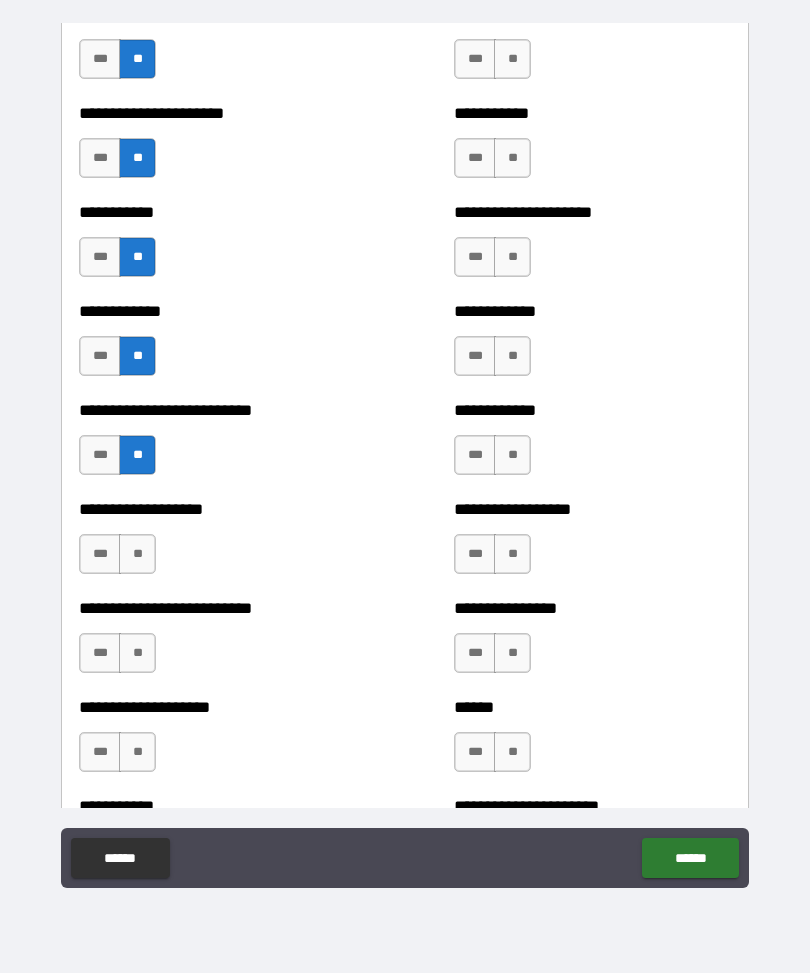 click on "**" at bounding box center (137, 555) 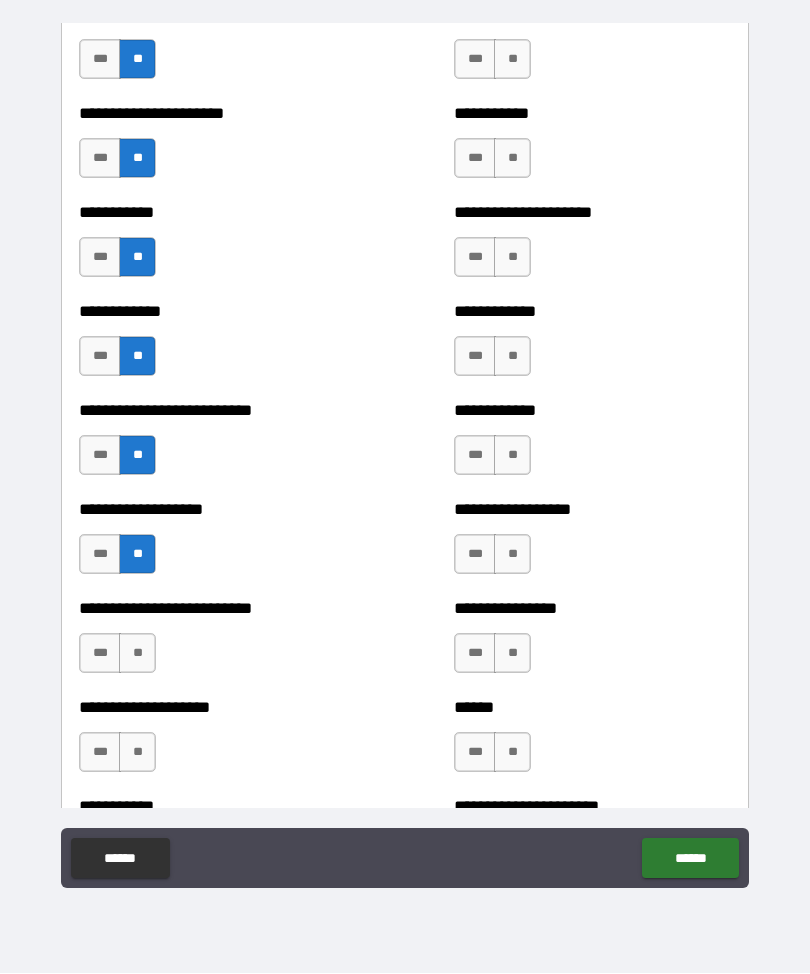 click on "***" at bounding box center [100, 555] 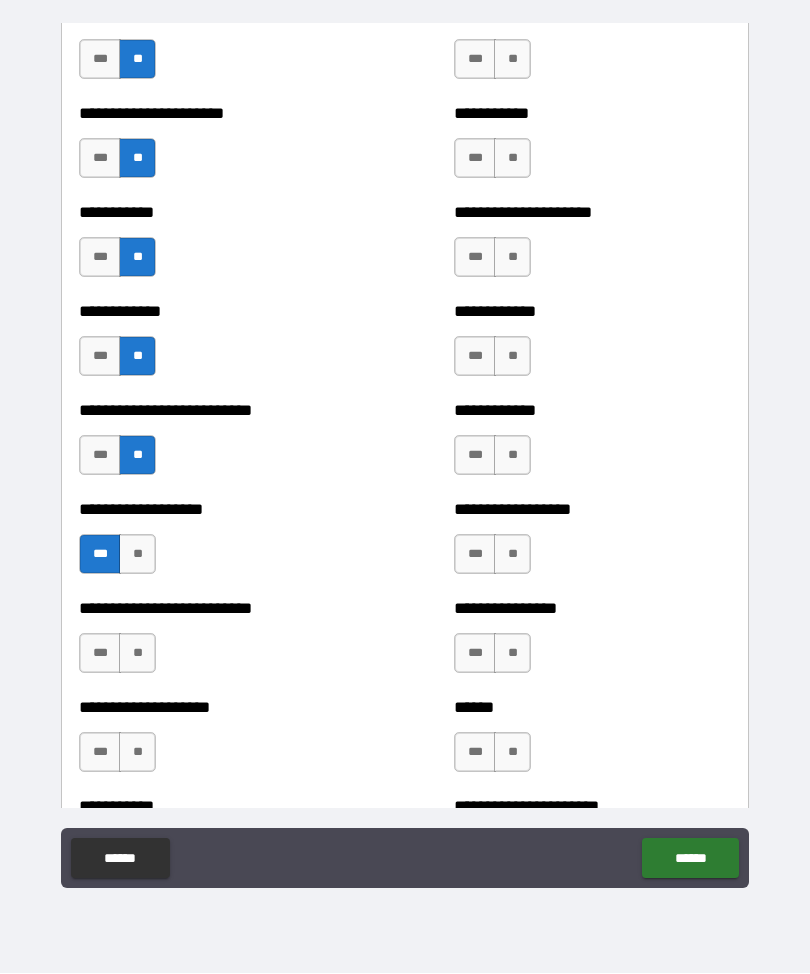 click on "**" at bounding box center (137, 654) 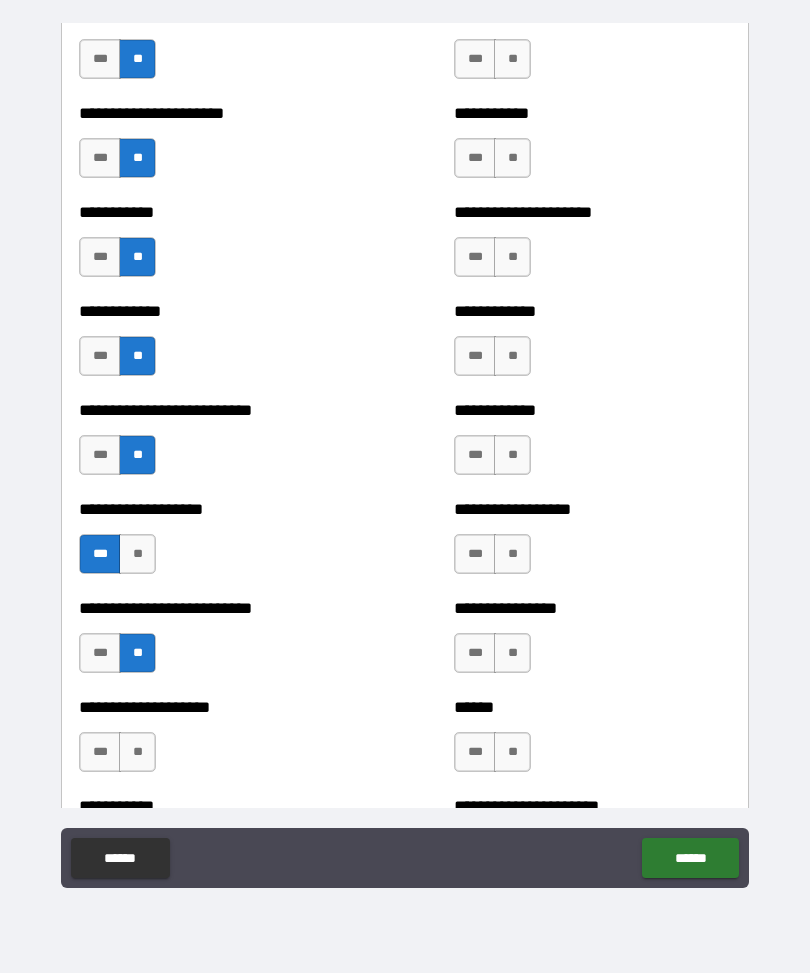 click on "**" at bounding box center (137, 753) 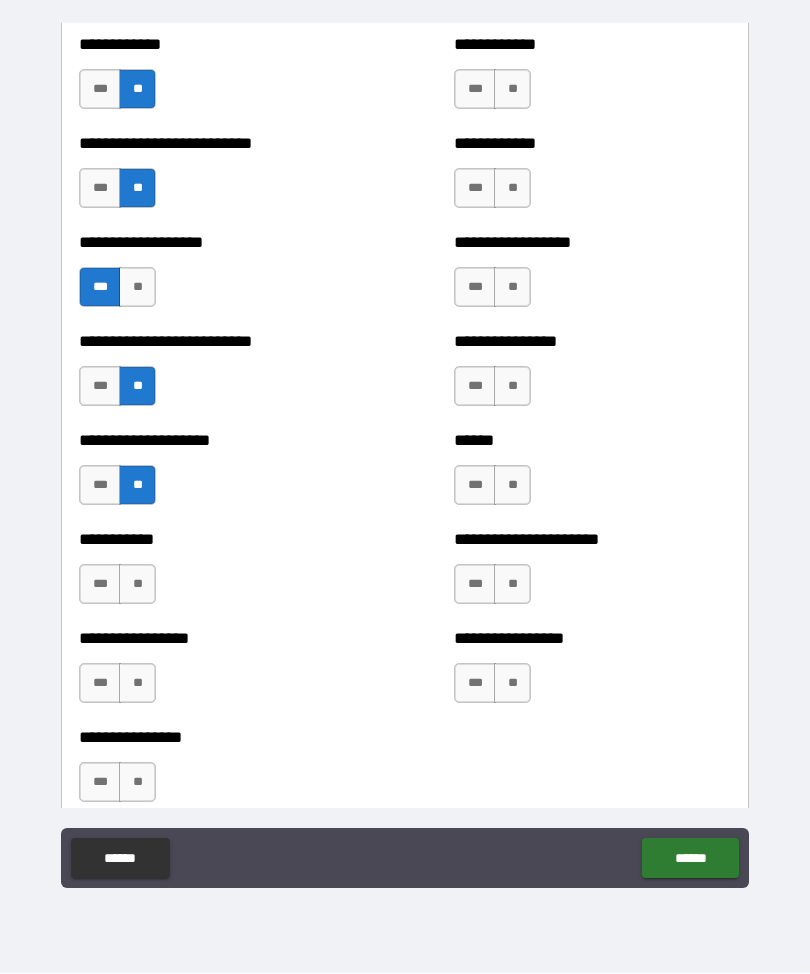 scroll, scrollTop: 5532, scrollLeft: 0, axis: vertical 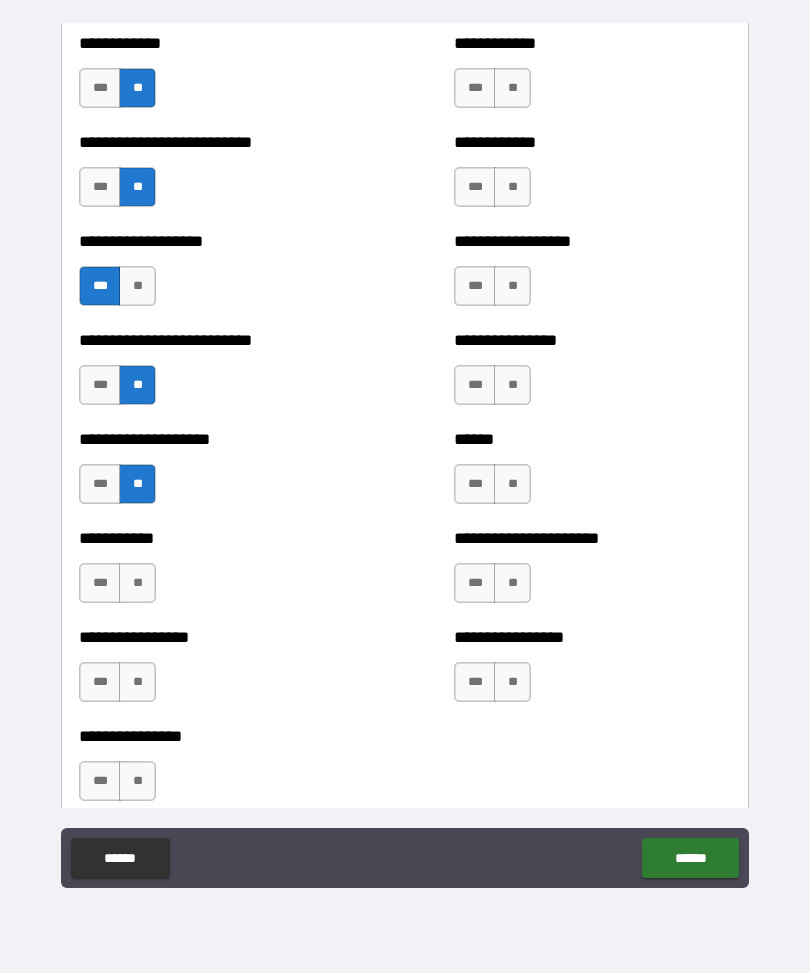 click on "**" at bounding box center [137, 584] 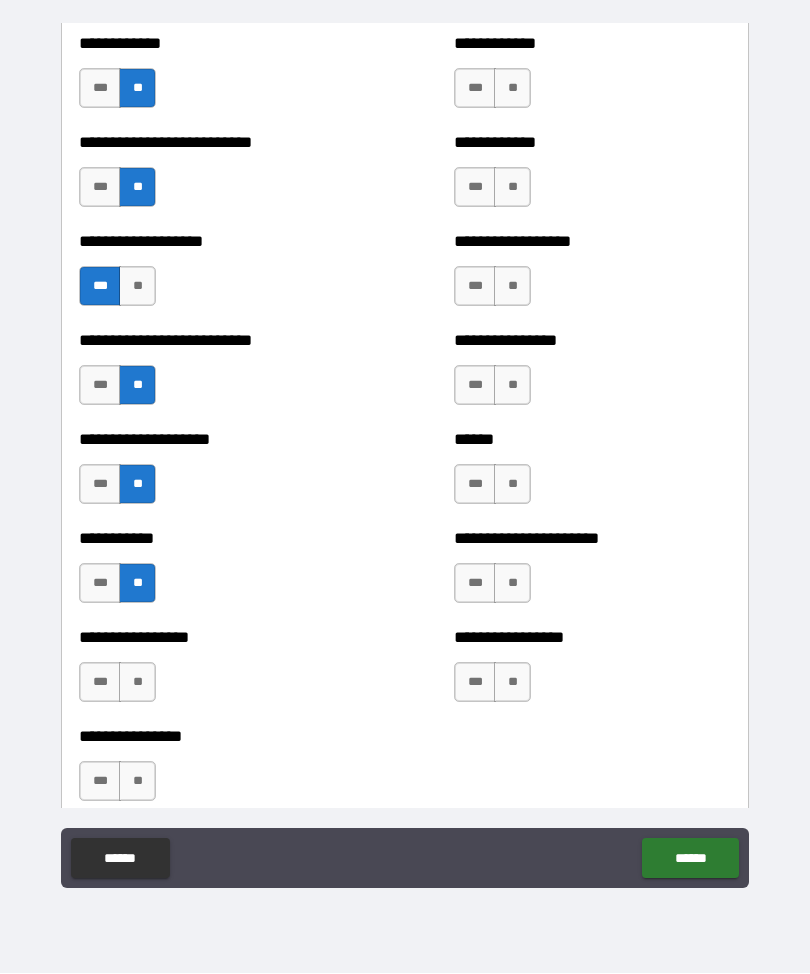 click on "**" at bounding box center (137, 683) 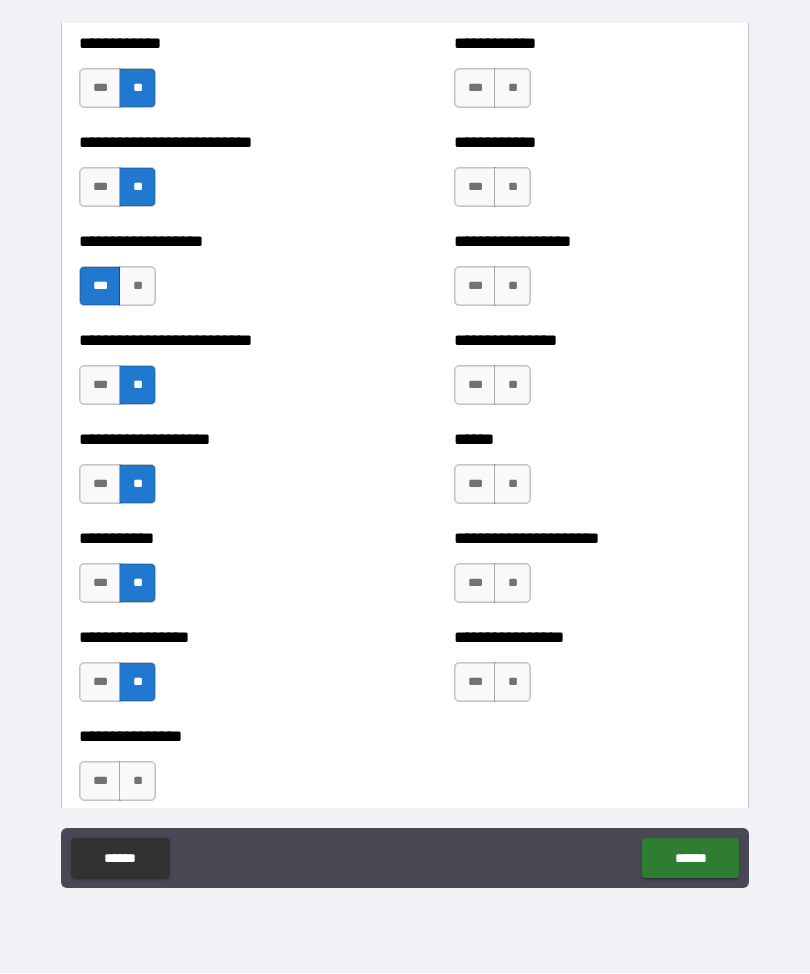 click on "***" at bounding box center [100, 683] 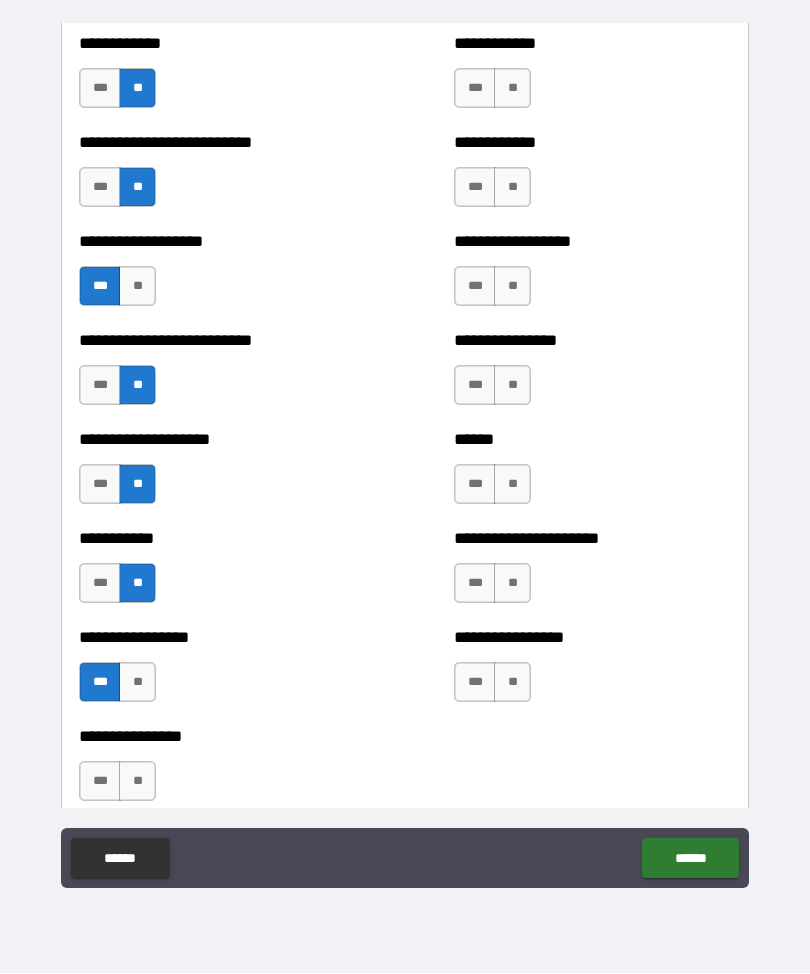 click on "**" at bounding box center (137, 683) 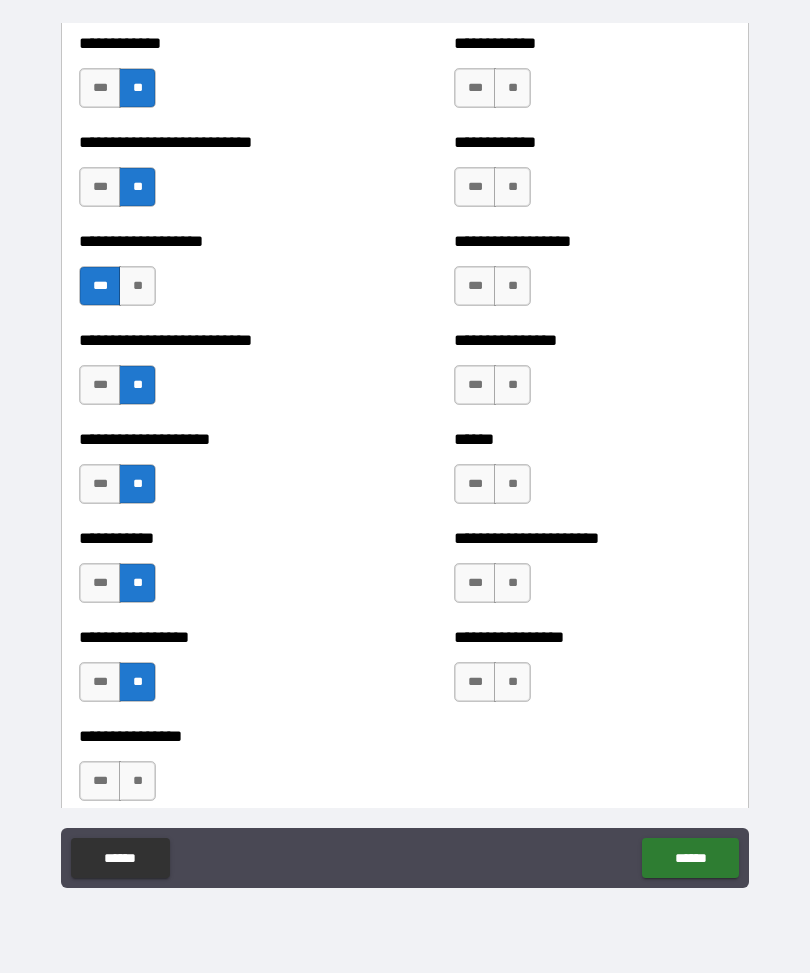 click on "**" at bounding box center (137, 782) 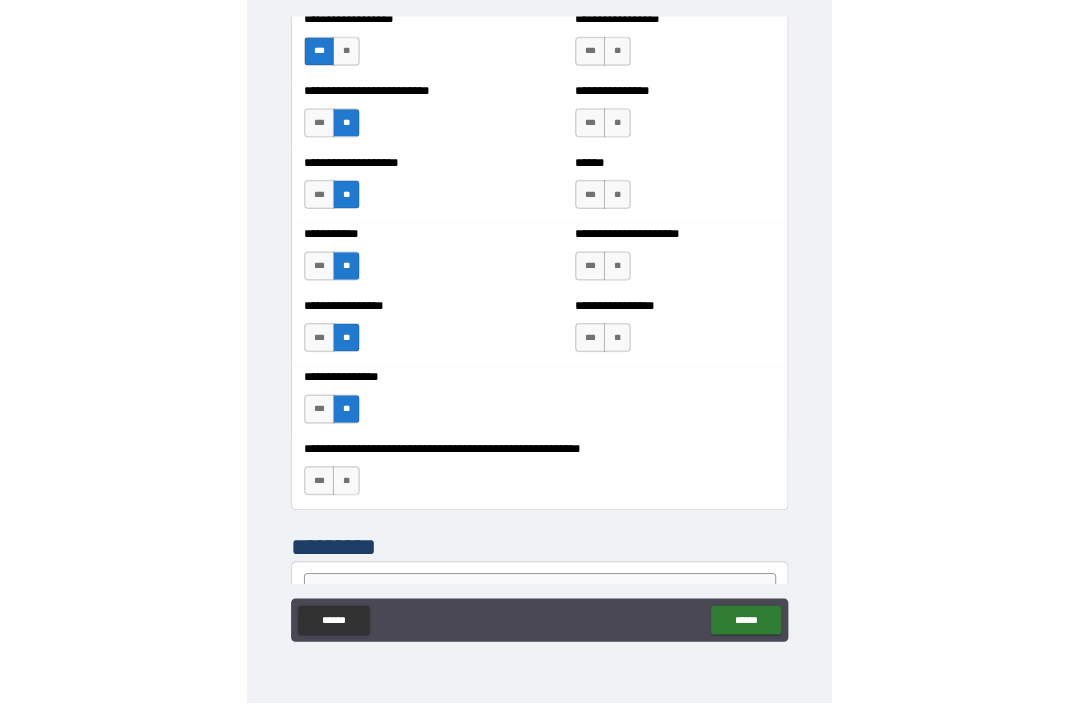 scroll, scrollTop: 5748, scrollLeft: 0, axis: vertical 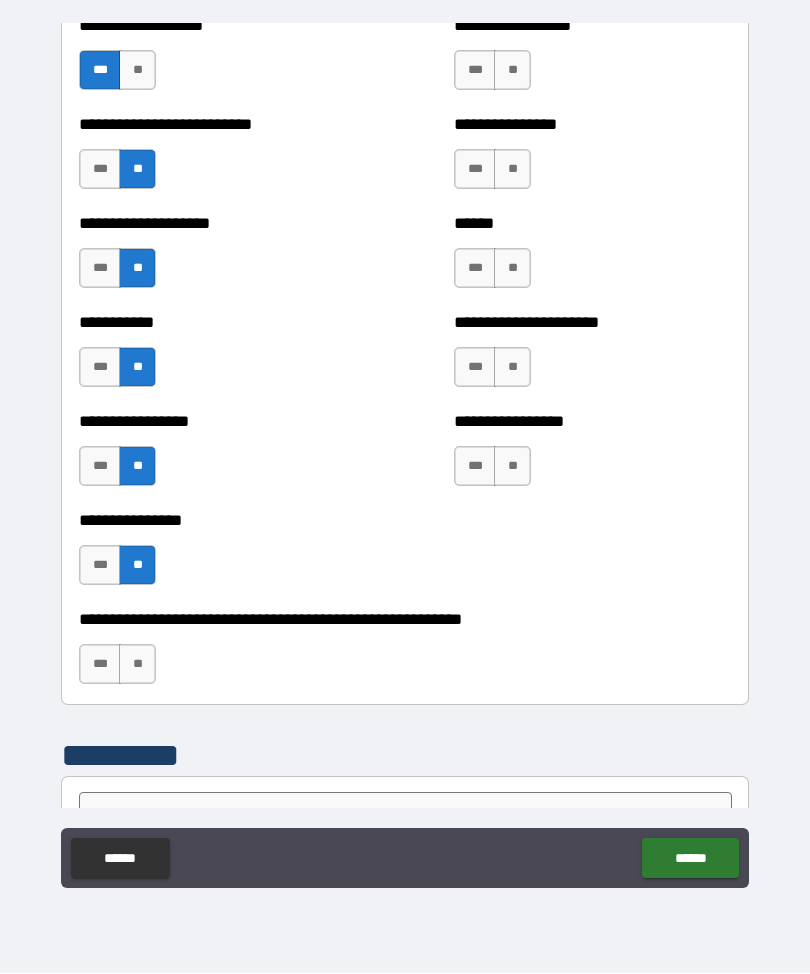 click on "**" at bounding box center (137, 665) 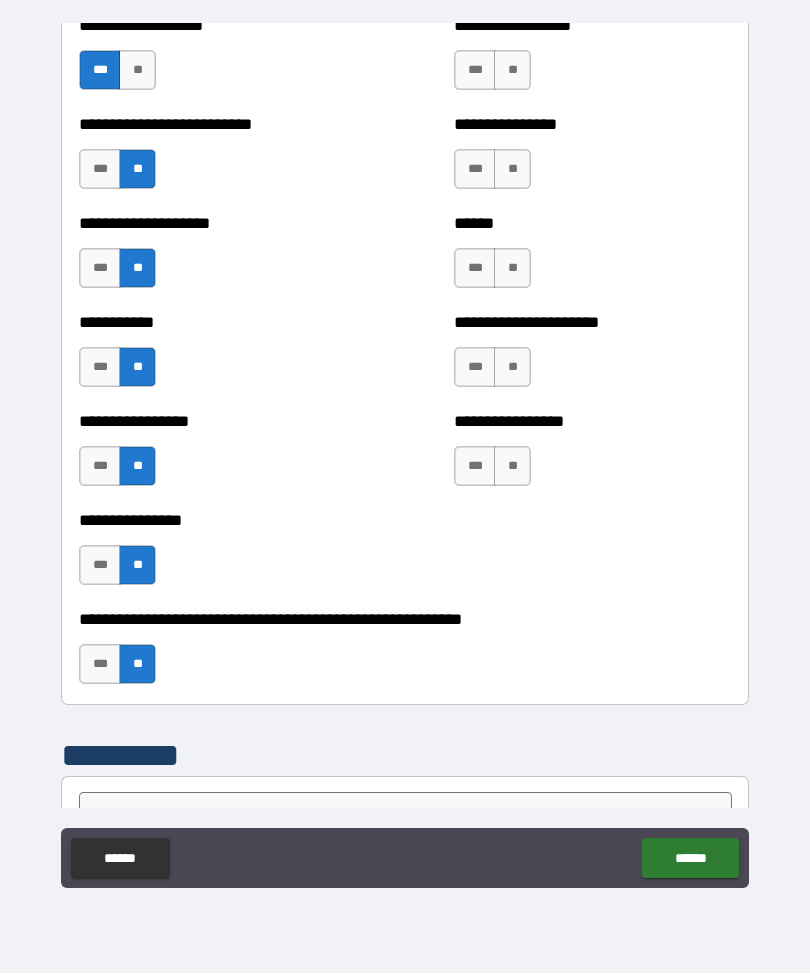 click on "**" at bounding box center (512, 467) 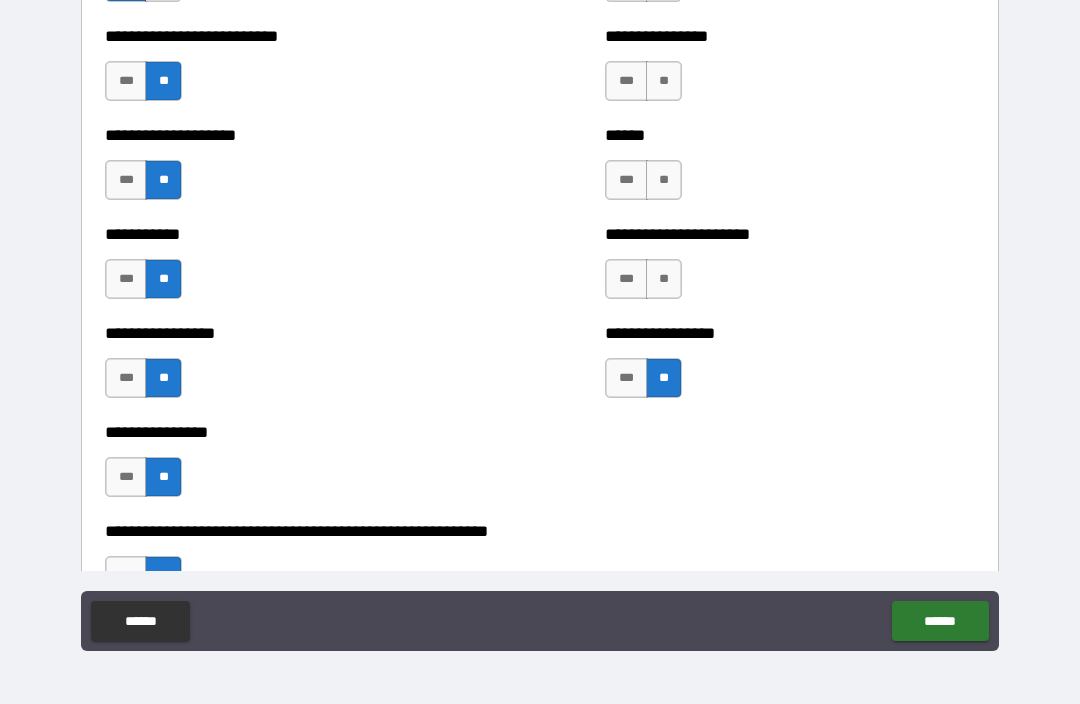 click on "**" at bounding box center (664, 279) 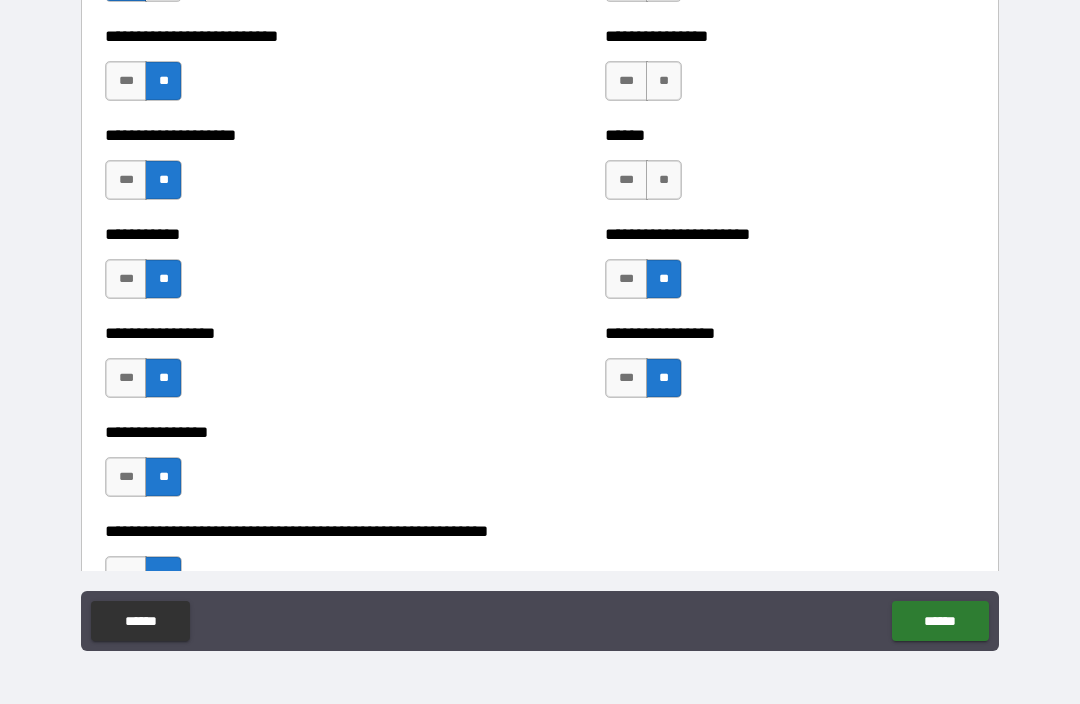 click on "**" at bounding box center [664, 180] 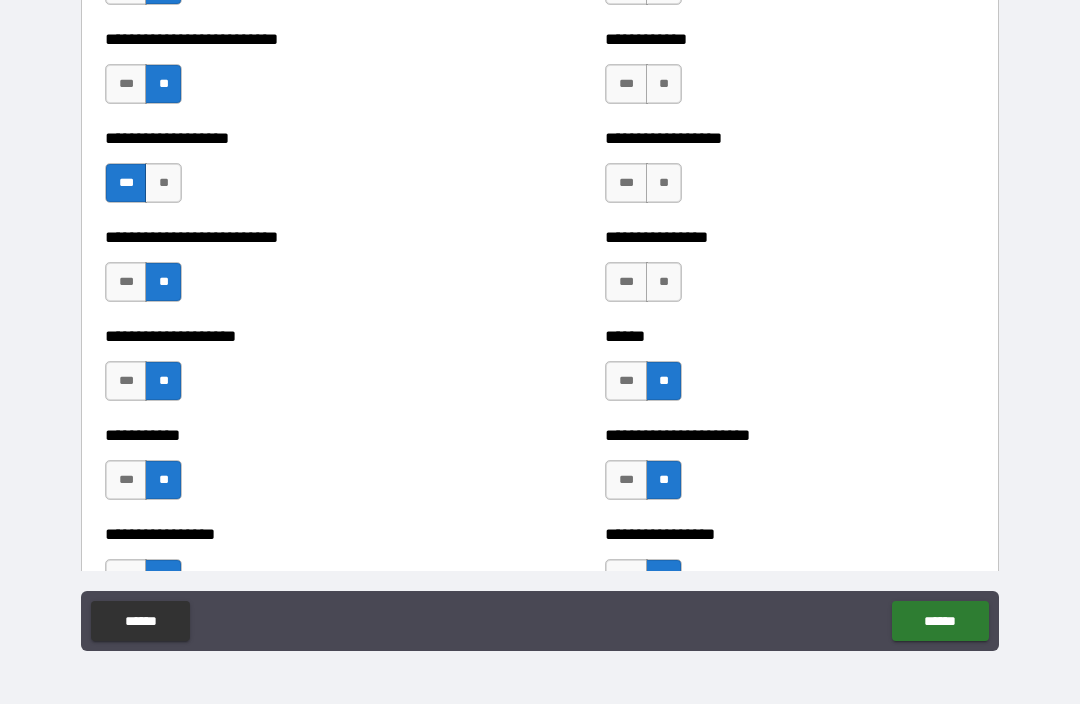 scroll, scrollTop: 5540, scrollLeft: 0, axis: vertical 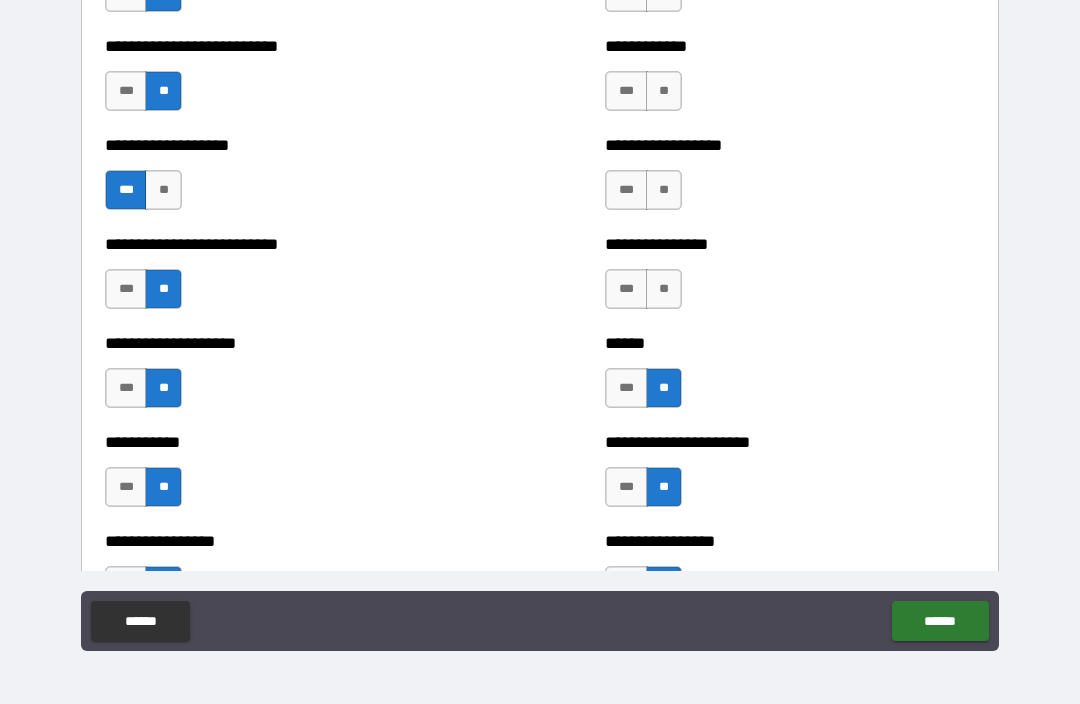 click on "**" at bounding box center [664, 289] 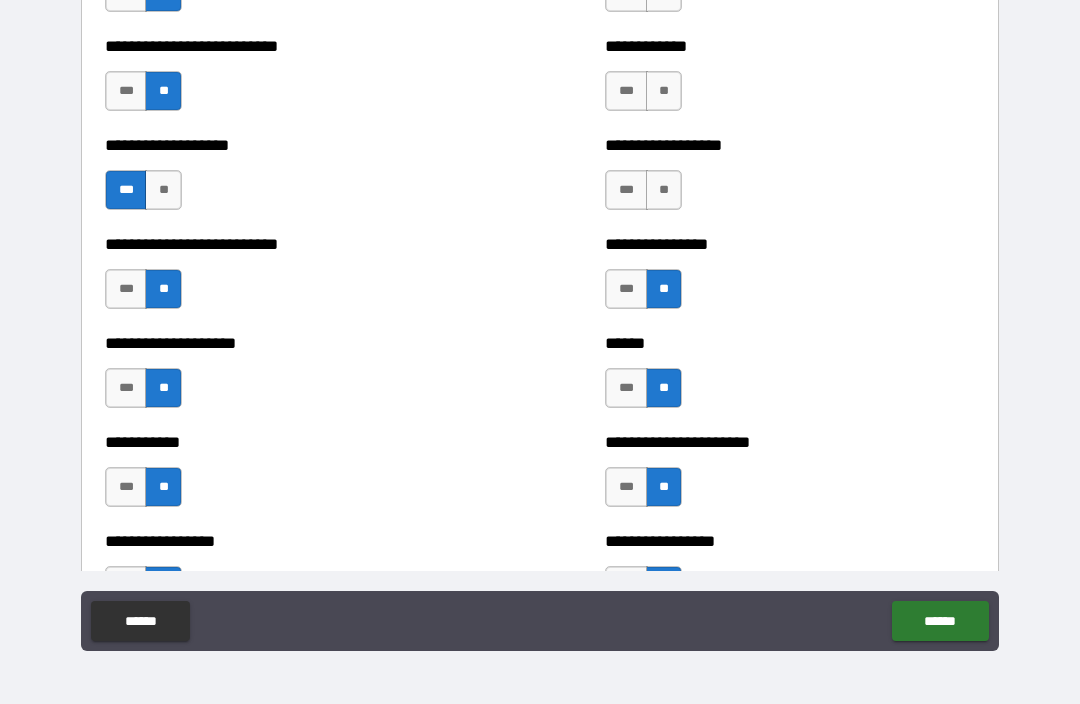 click on "**" at bounding box center (664, 190) 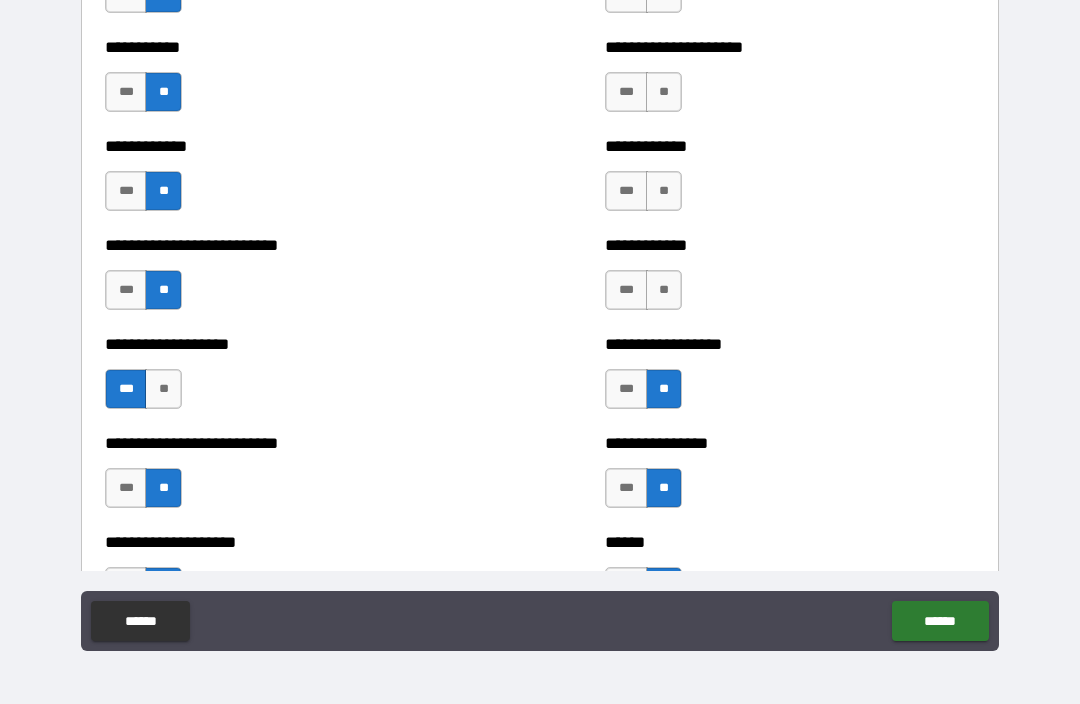 scroll, scrollTop: 5336, scrollLeft: 0, axis: vertical 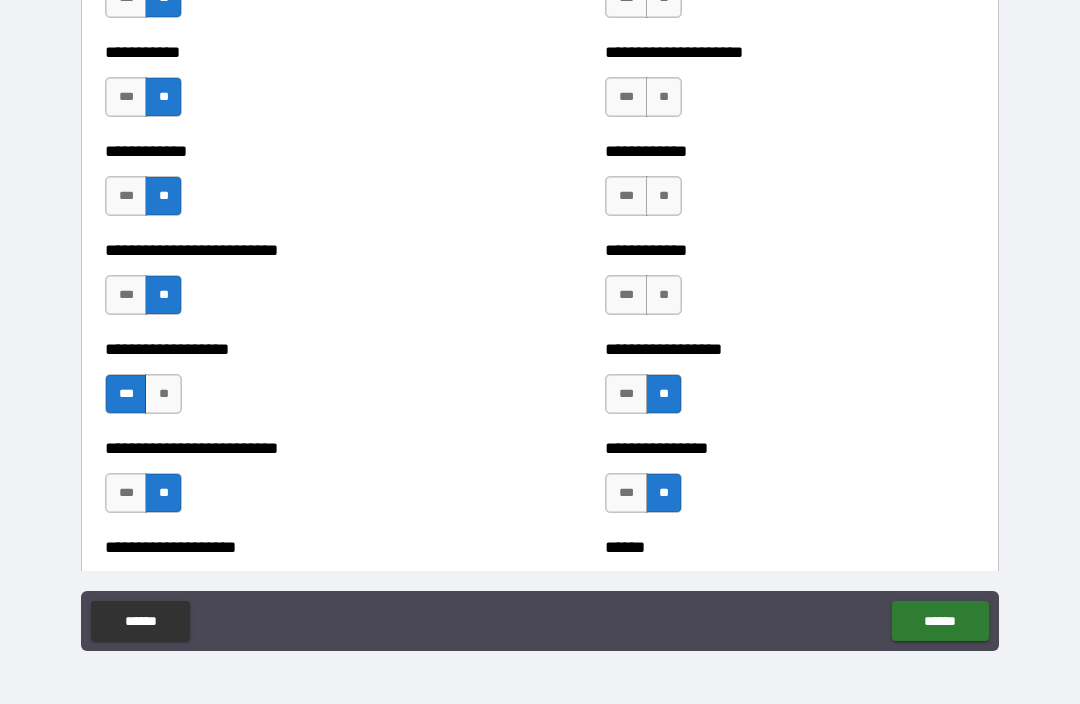 click on "**" at bounding box center [664, 295] 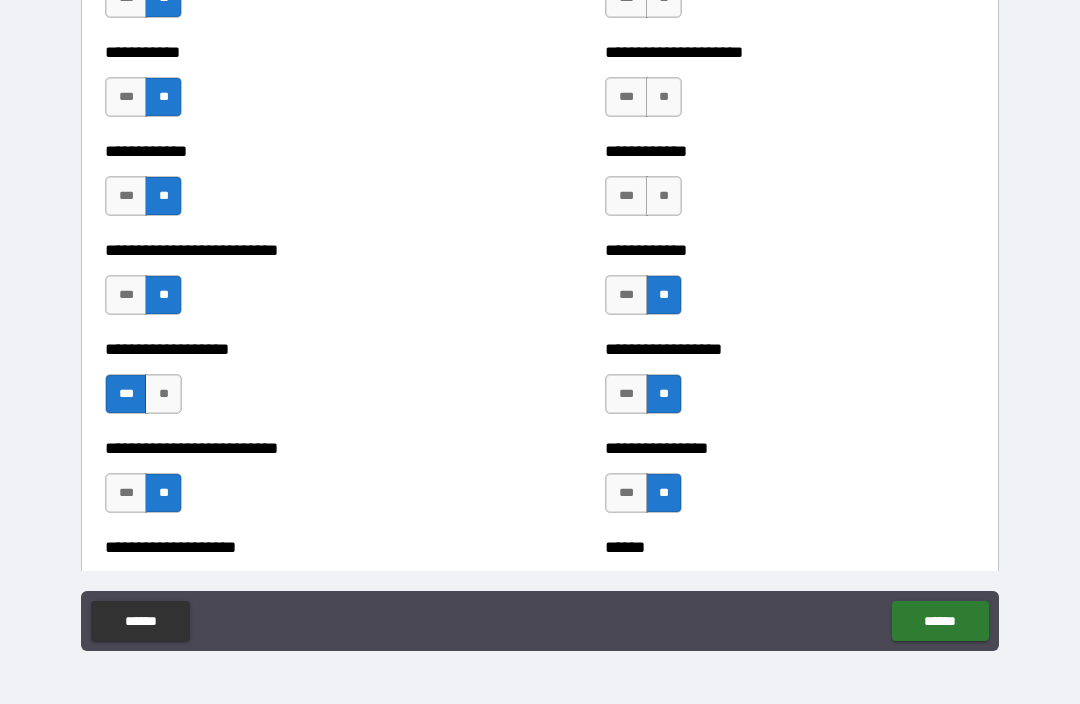 click on "**" at bounding box center [664, 196] 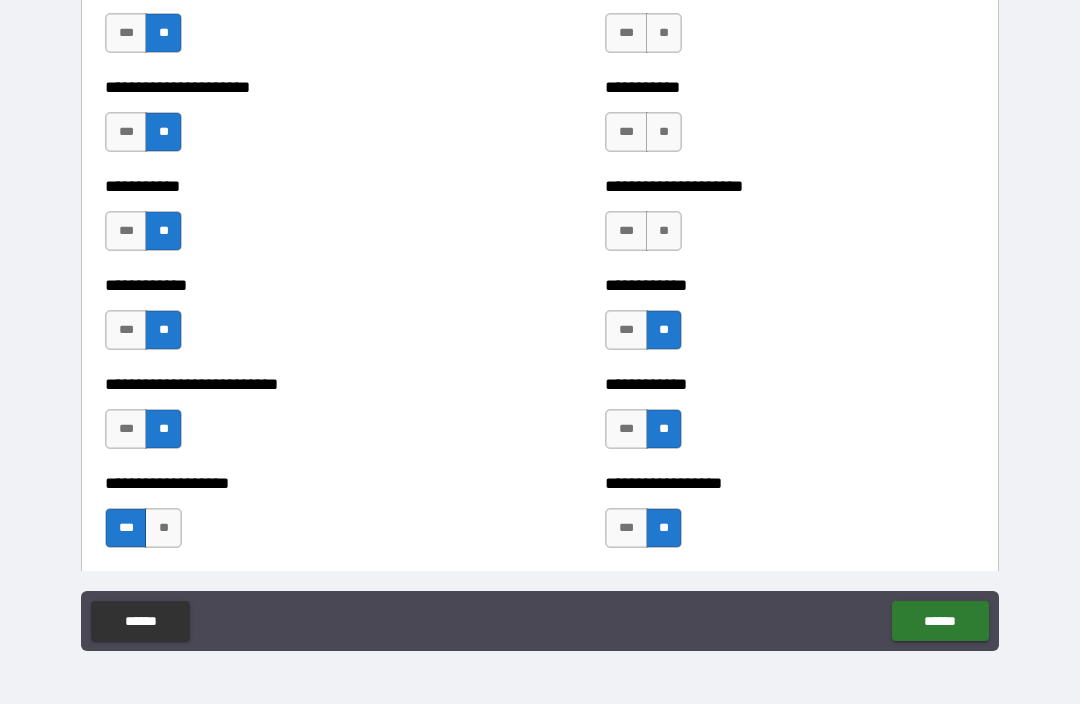 scroll, scrollTop: 5200, scrollLeft: 0, axis: vertical 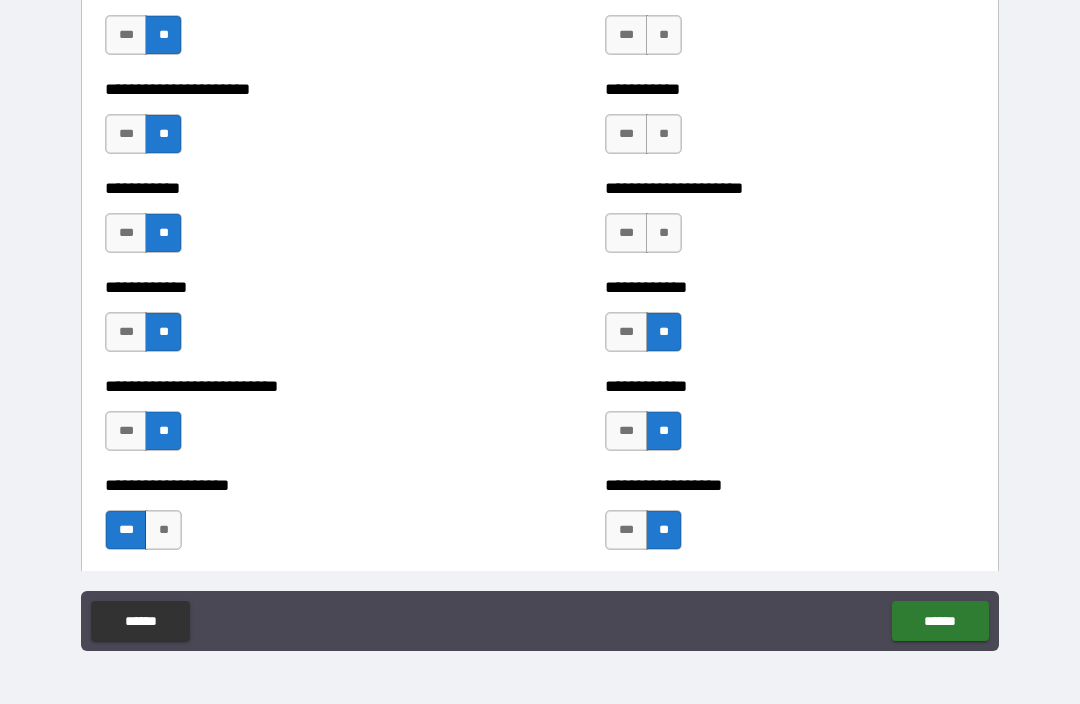 click on "**" at bounding box center [664, 233] 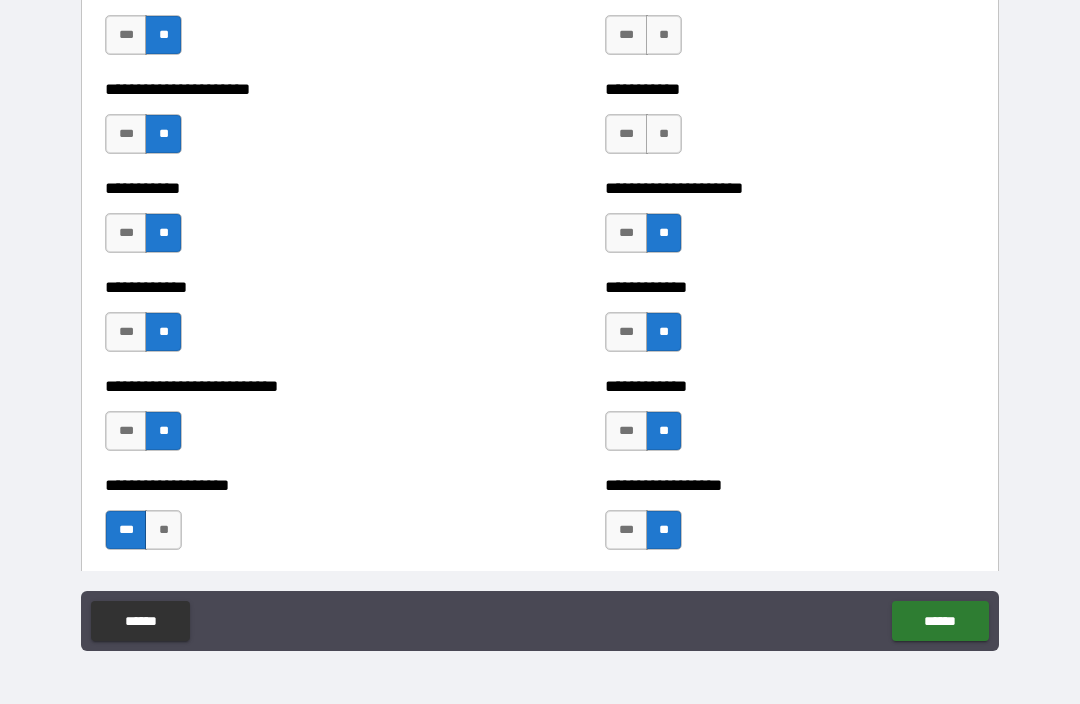 click on "**" at bounding box center [664, 134] 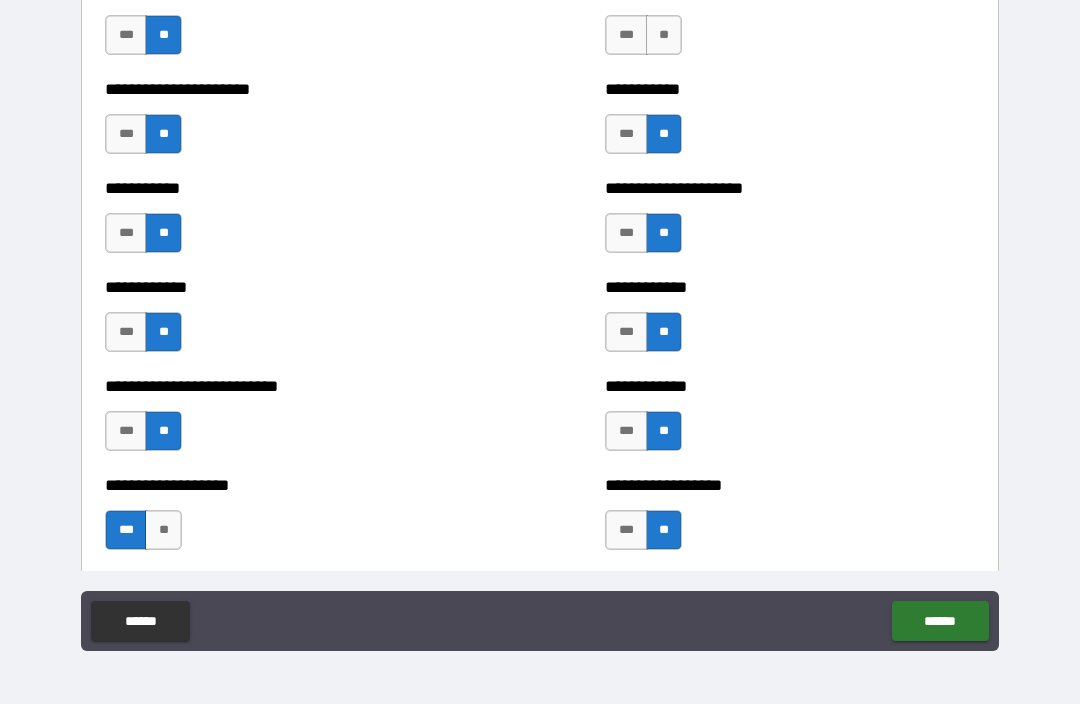 click on "***" at bounding box center (626, 134) 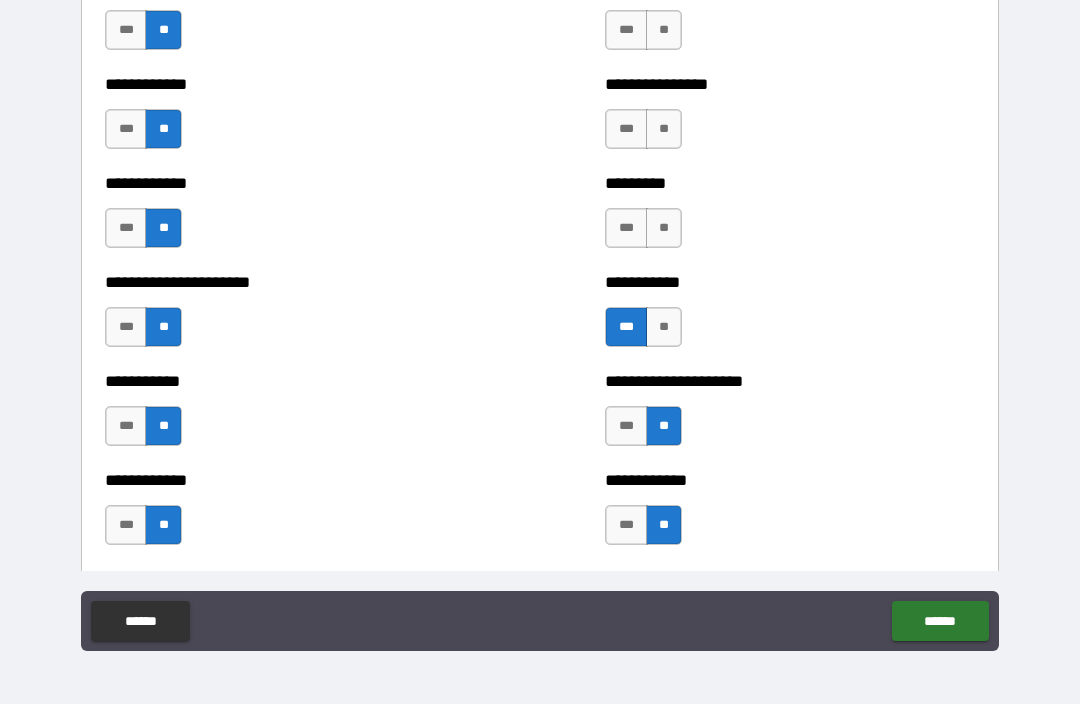 scroll, scrollTop: 5004, scrollLeft: 0, axis: vertical 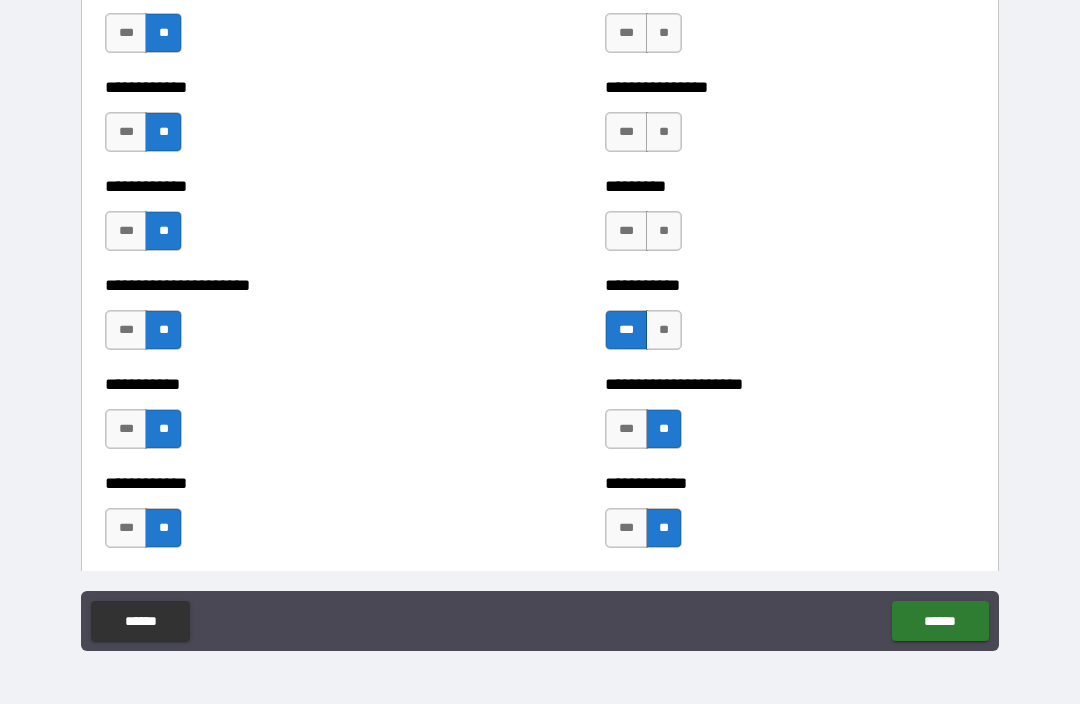 click on "**" at bounding box center [664, 231] 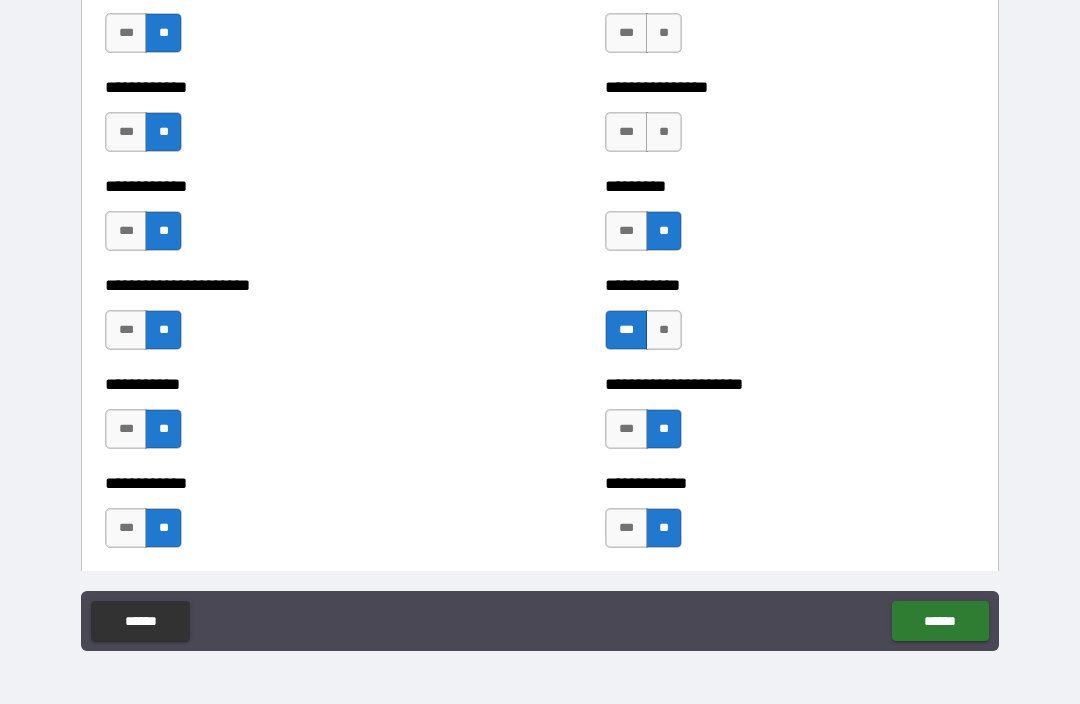scroll, scrollTop: 4910, scrollLeft: 0, axis: vertical 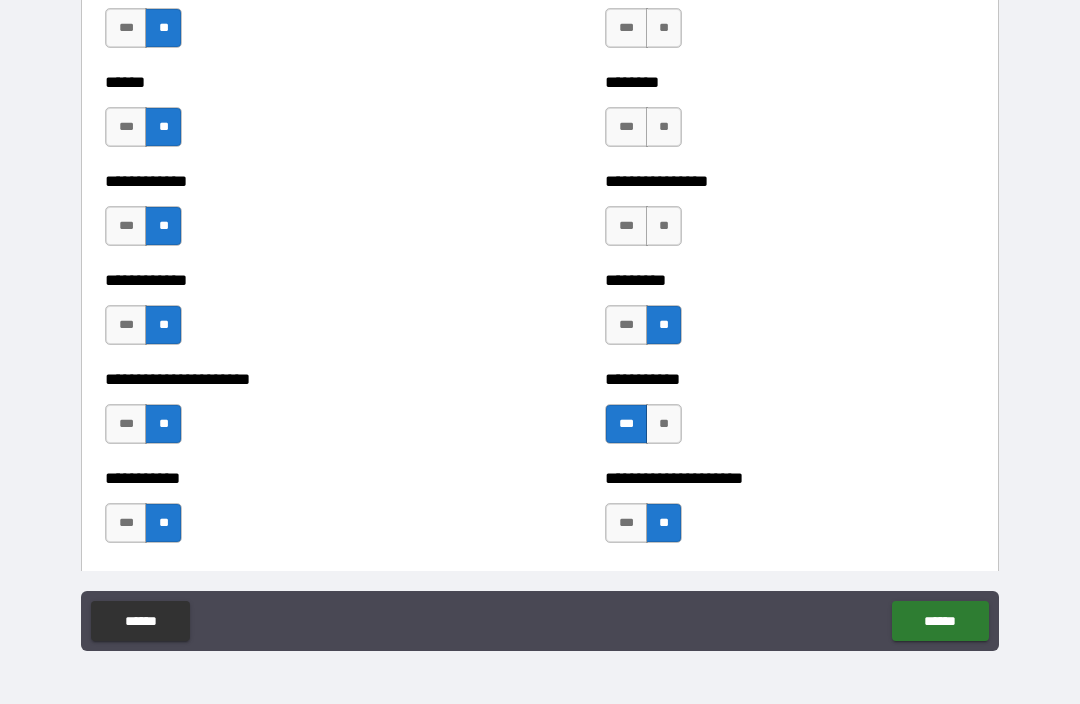 click on "**" at bounding box center [664, 226] 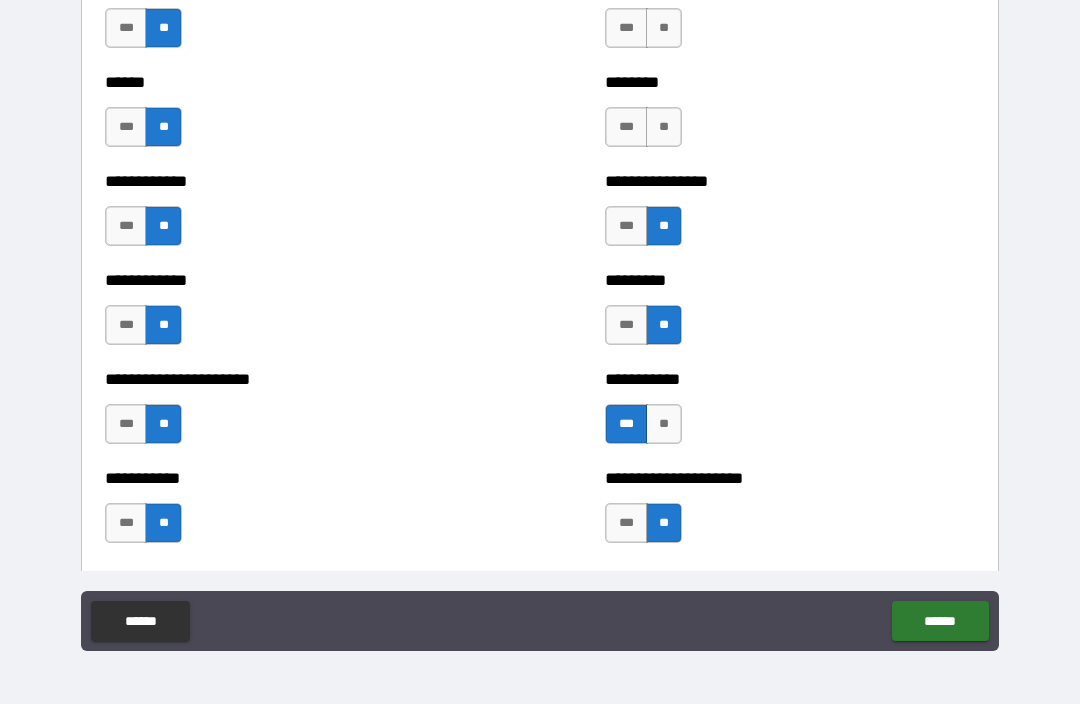 click on "**" at bounding box center (664, 127) 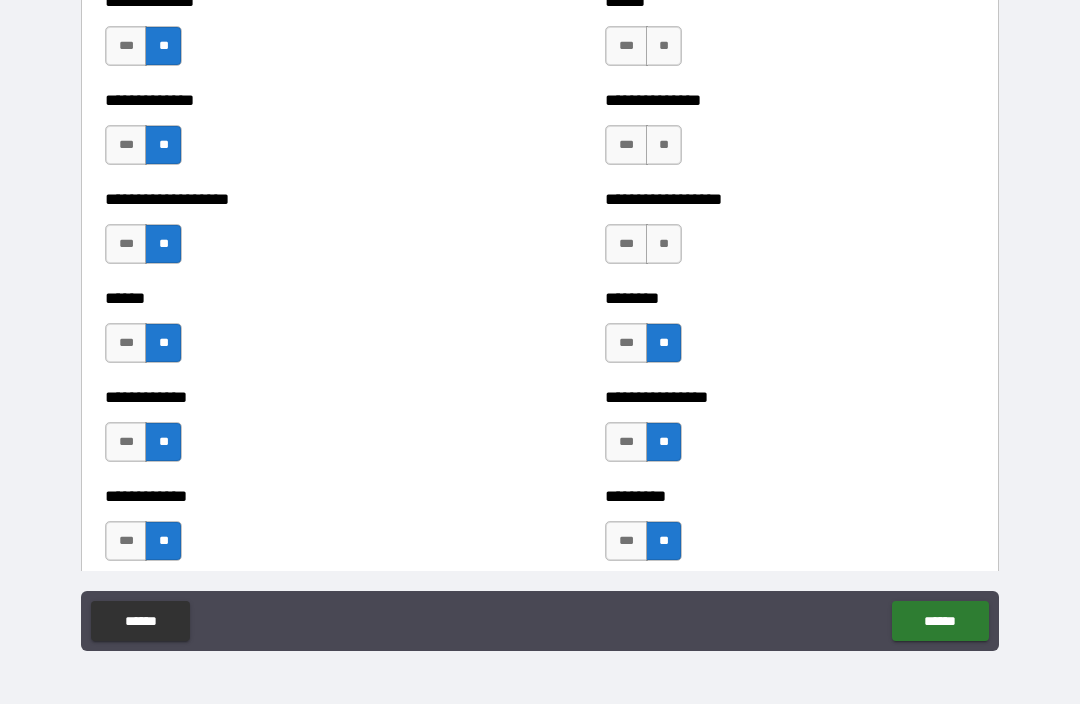 scroll, scrollTop: 4684, scrollLeft: 0, axis: vertical 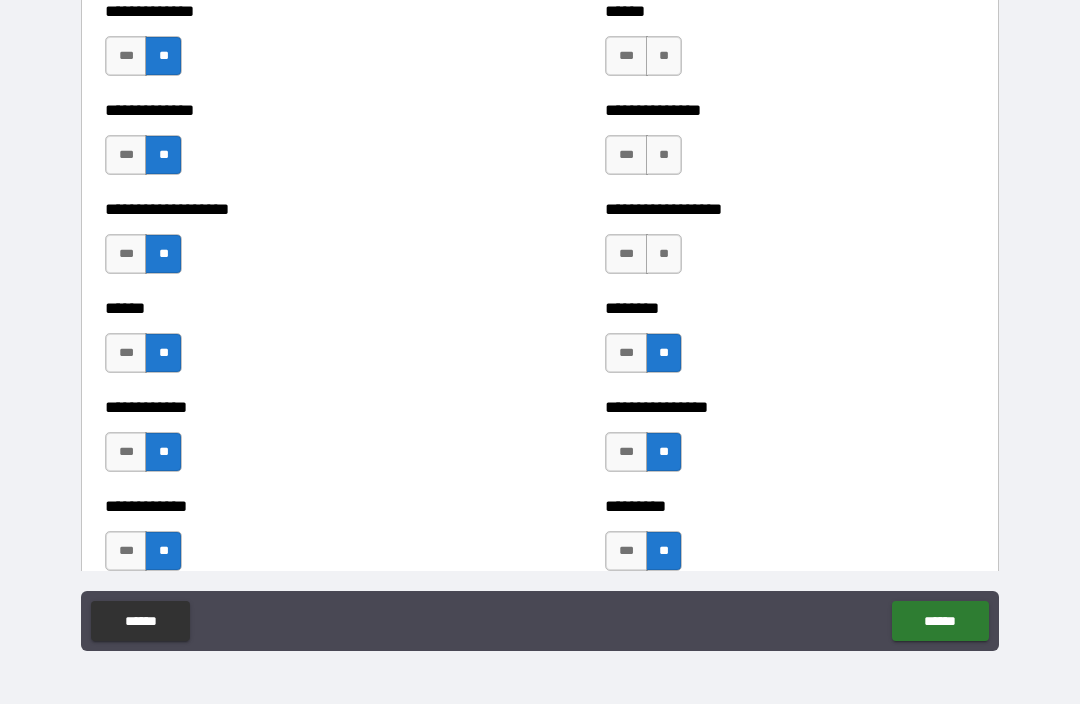 click on "**" at bounding box center [664, 254] 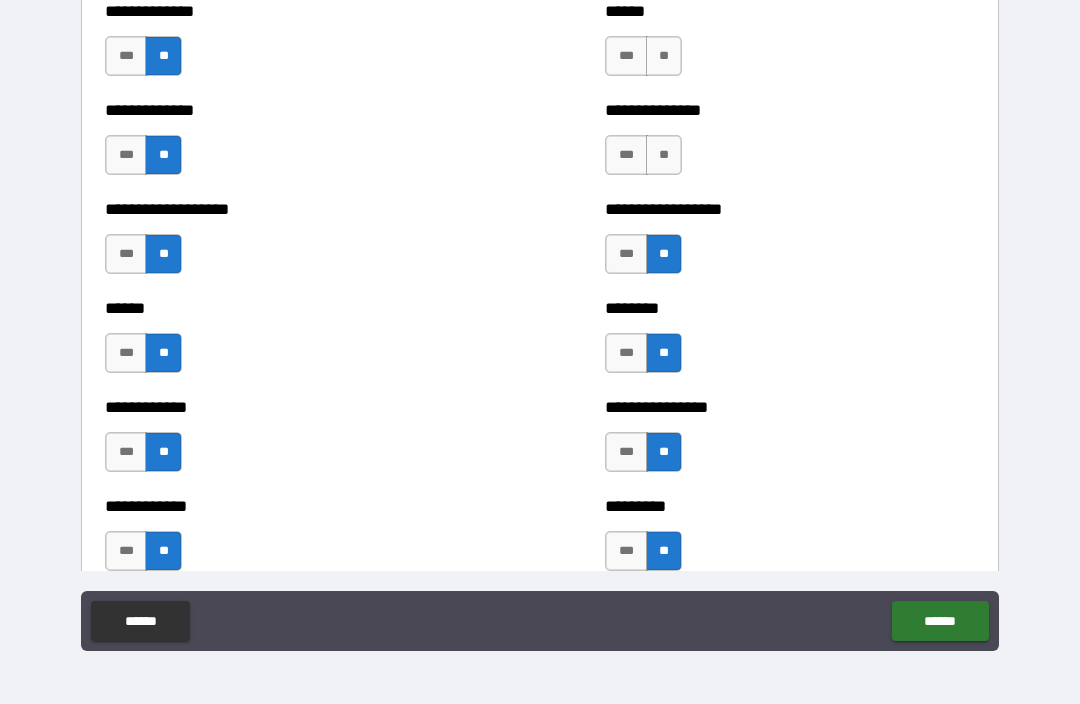 click on "**" at bounding box center (664, 155) 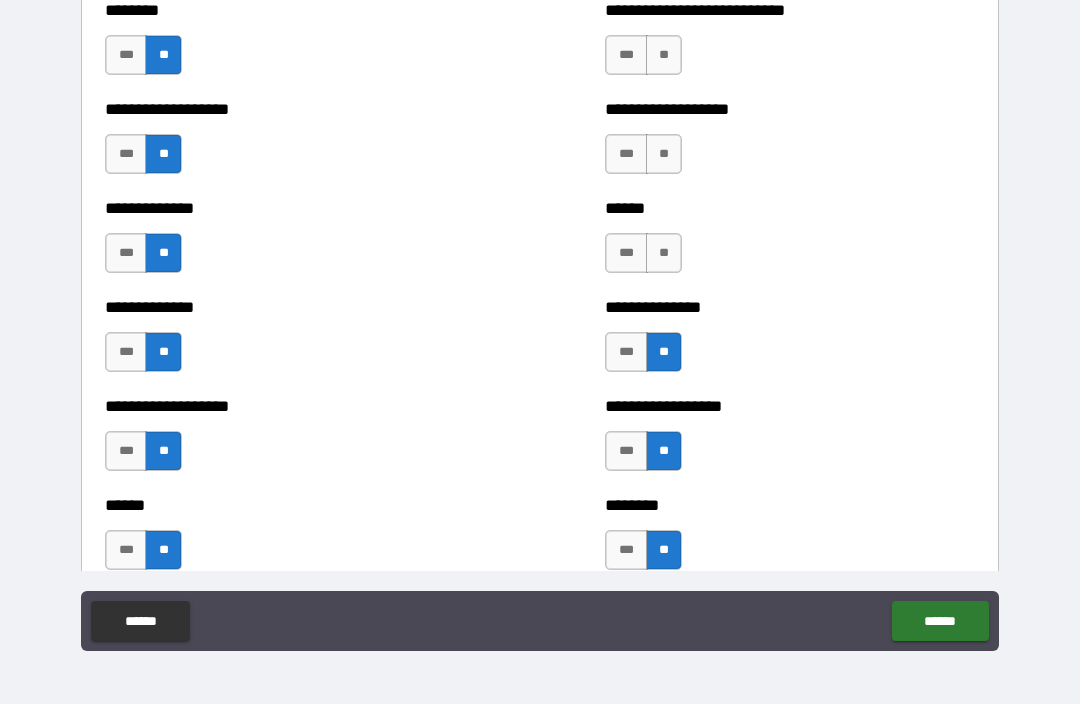 scroll, scrollTop: 4482, scrollLeft: 0, axis: vertical 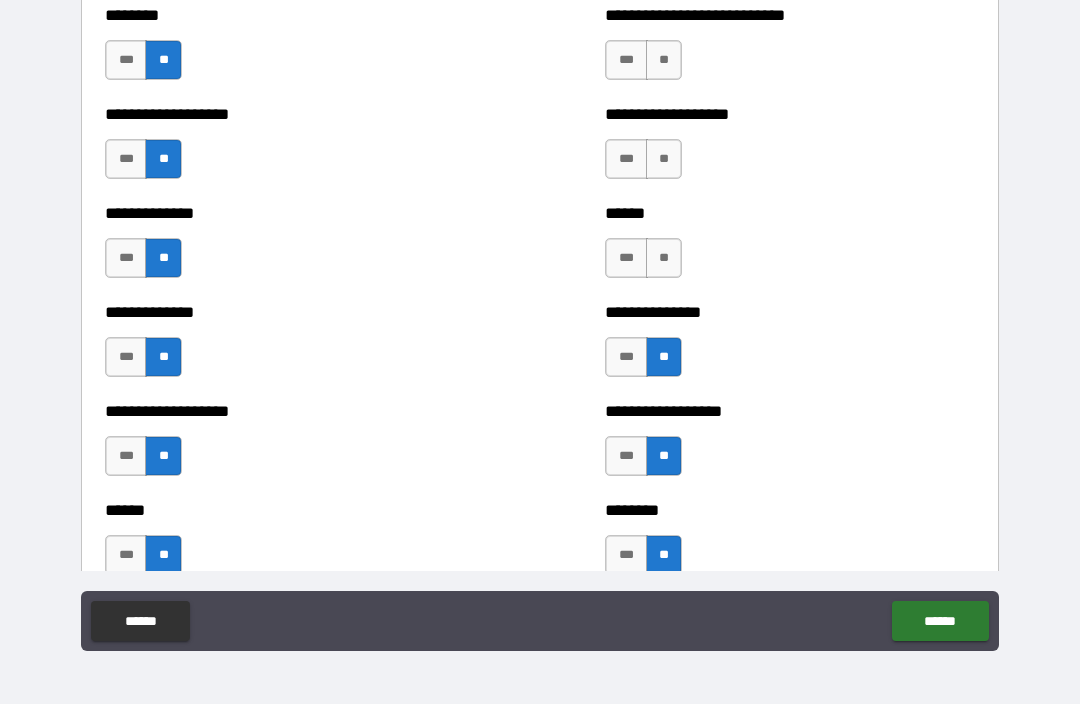 click on "**" at bounding box center (664, 258) 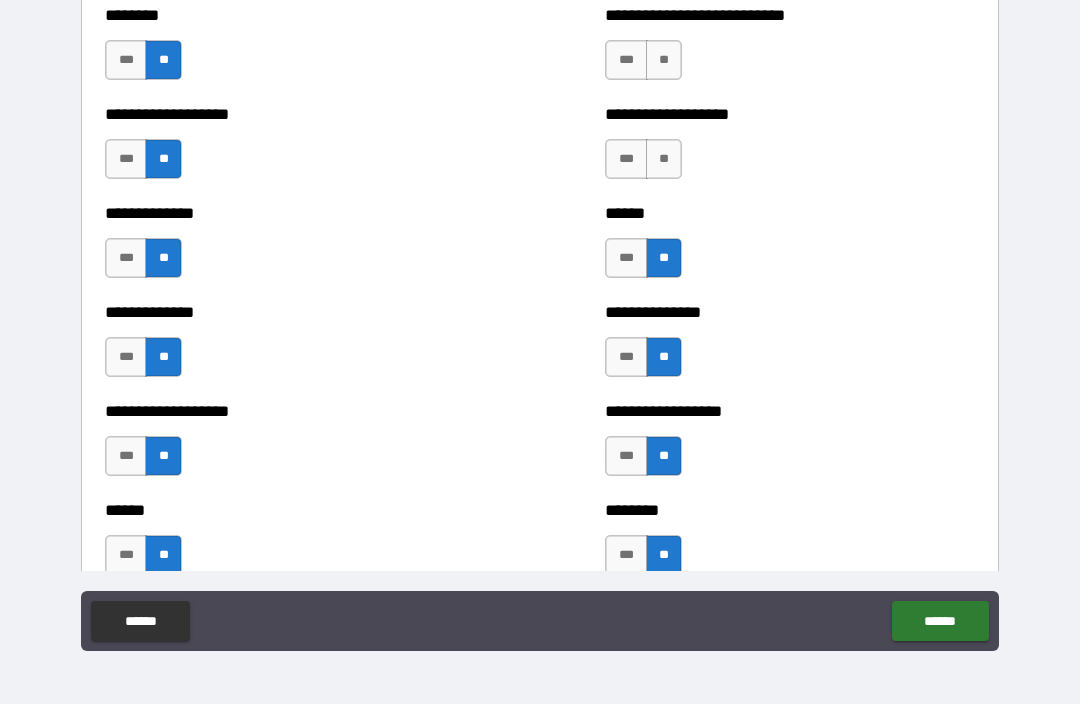 click on "**" at bounding box center (664, 159) 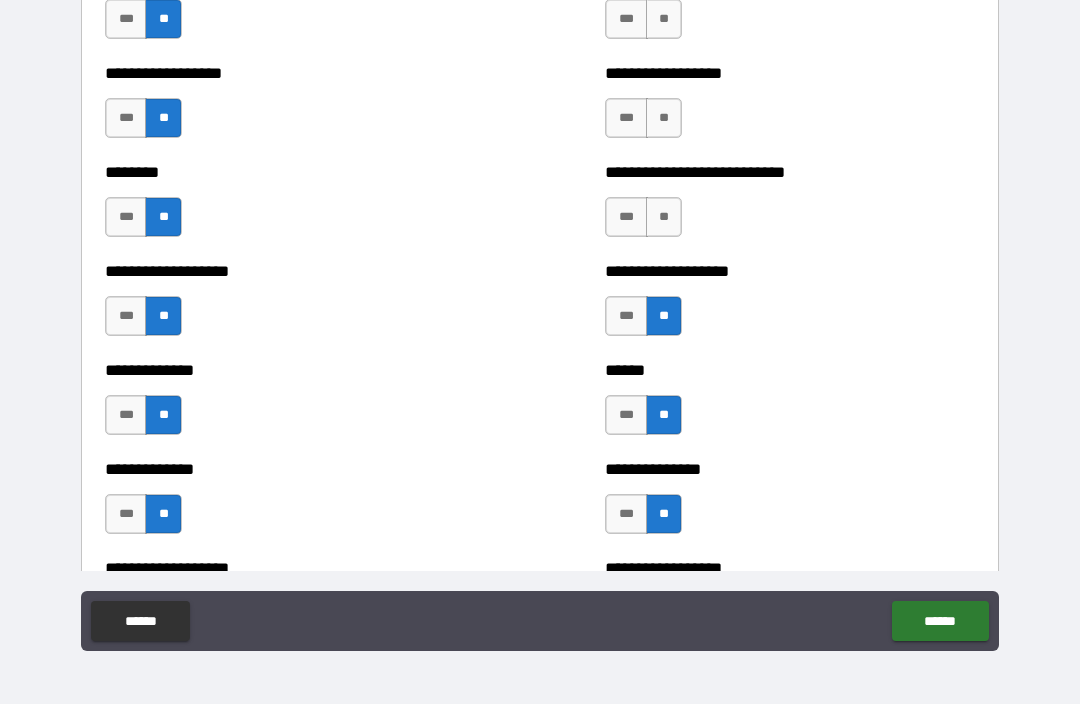 scroll, scrollTop: 4312, scrollLeft: 0, axis: vertical 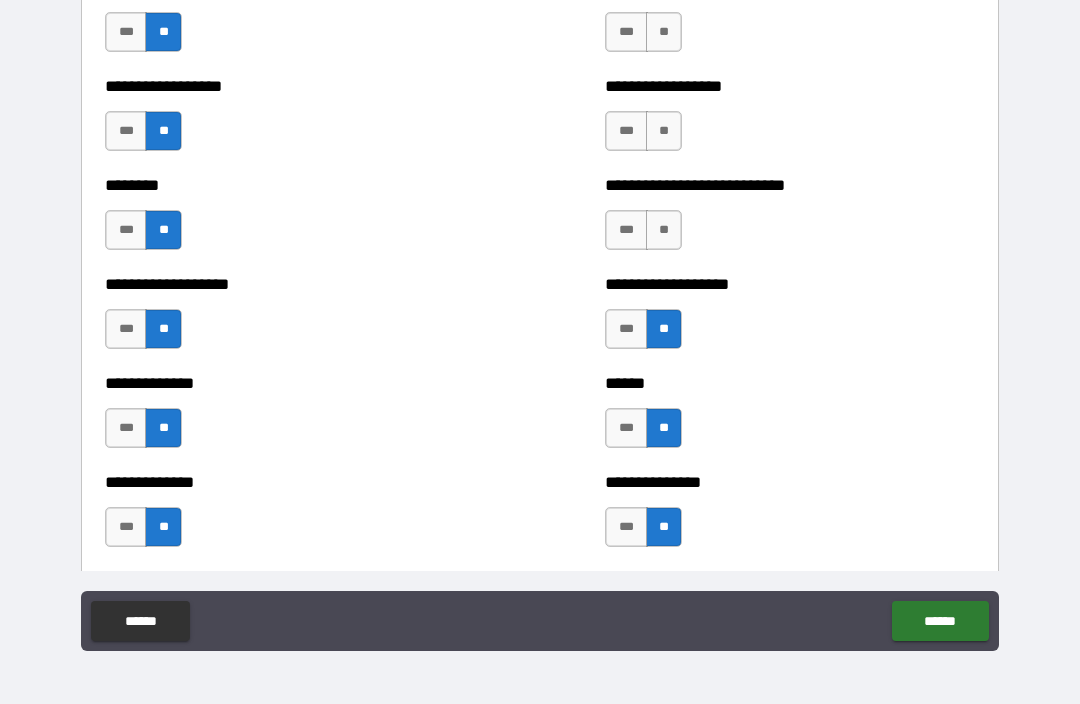 click on "**" at bounding box center (664, 230) 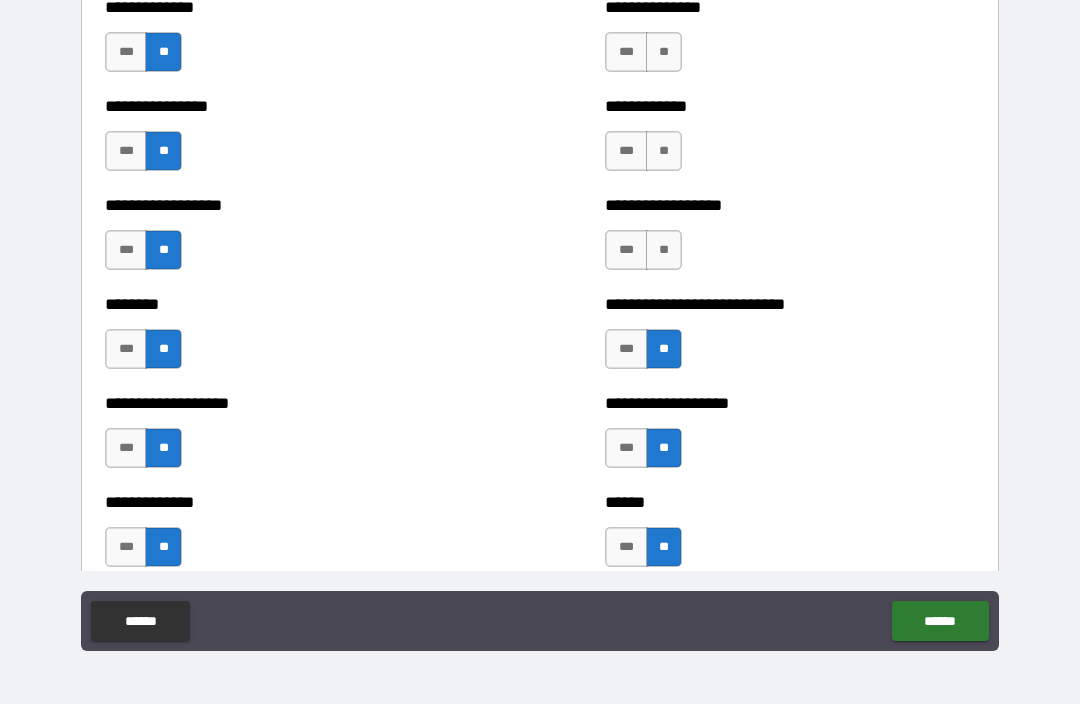 scroll, scrollTop: 4188, scrollLeft: 0, axis: vertical 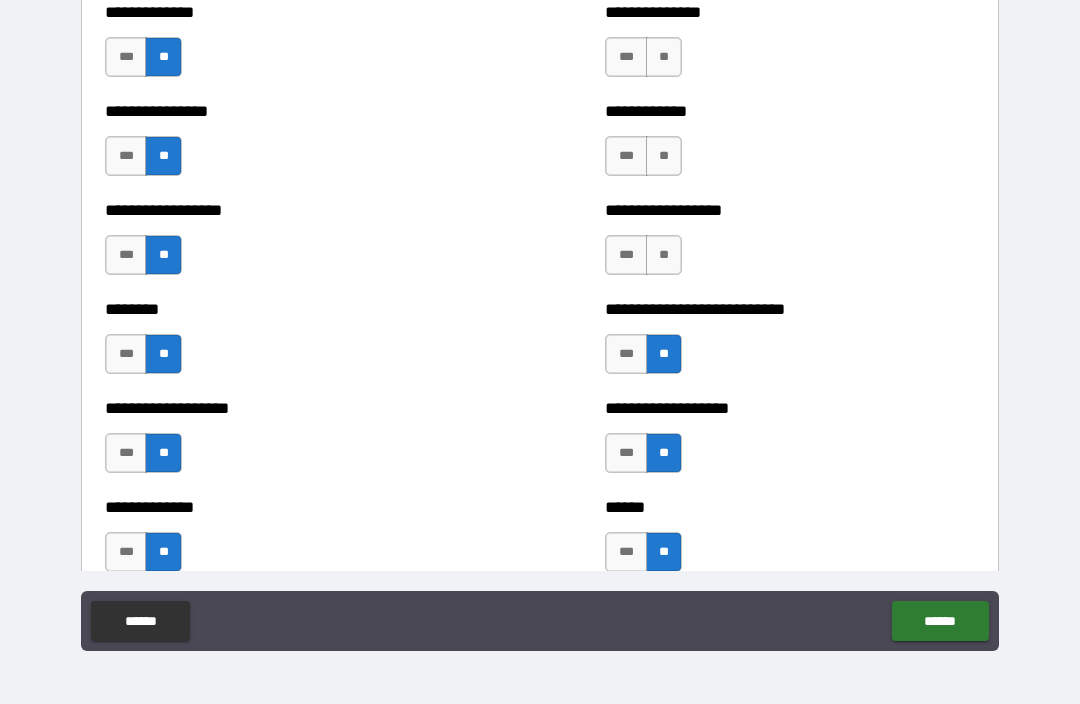 click on "**" at bounding box center (664, 255) 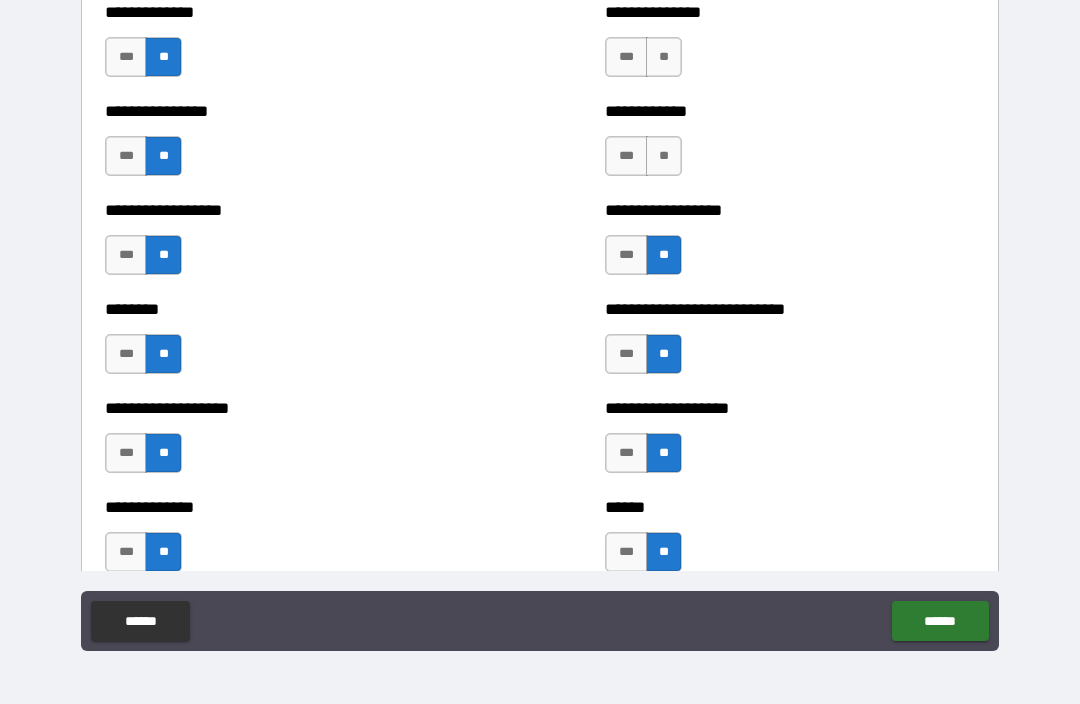 click on "**" at bounding box center (664, 156) 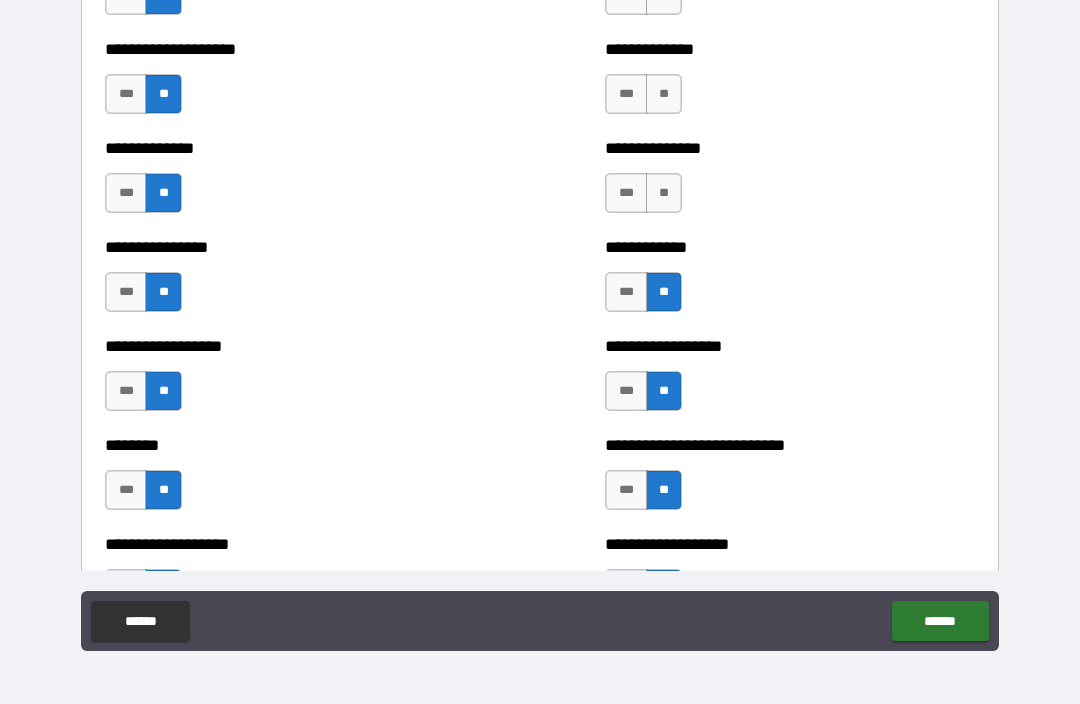 scroll, scrollTop: 4051, scrollLeft: 0, axis: vertical 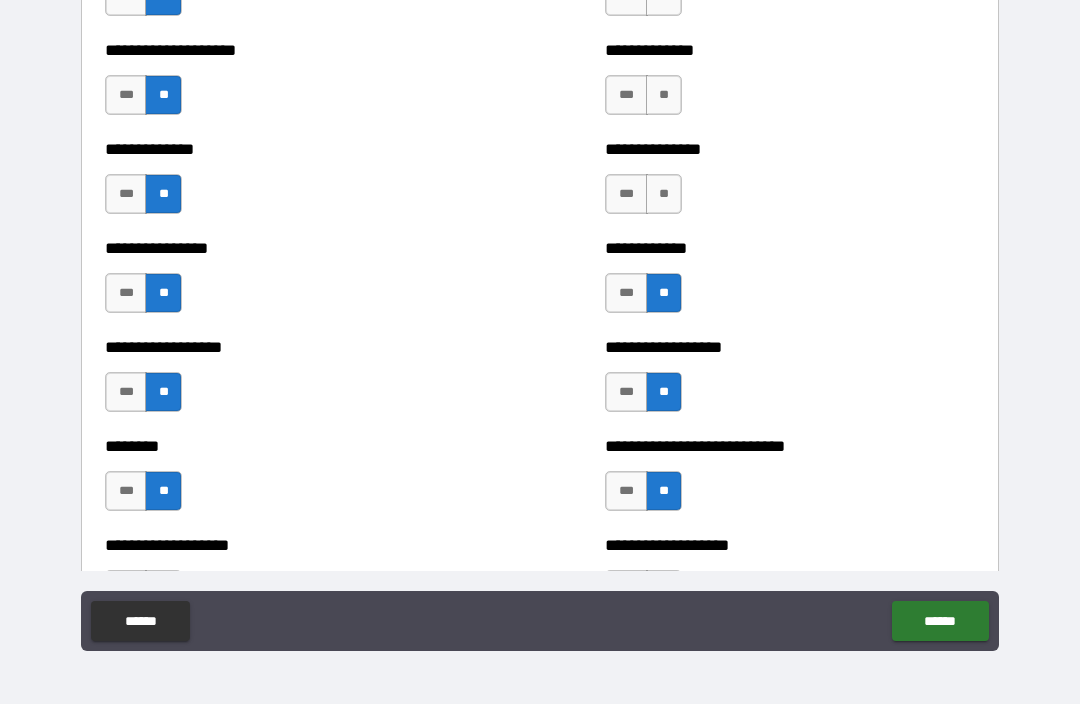 click on "**" at bounding box center [664, 194] 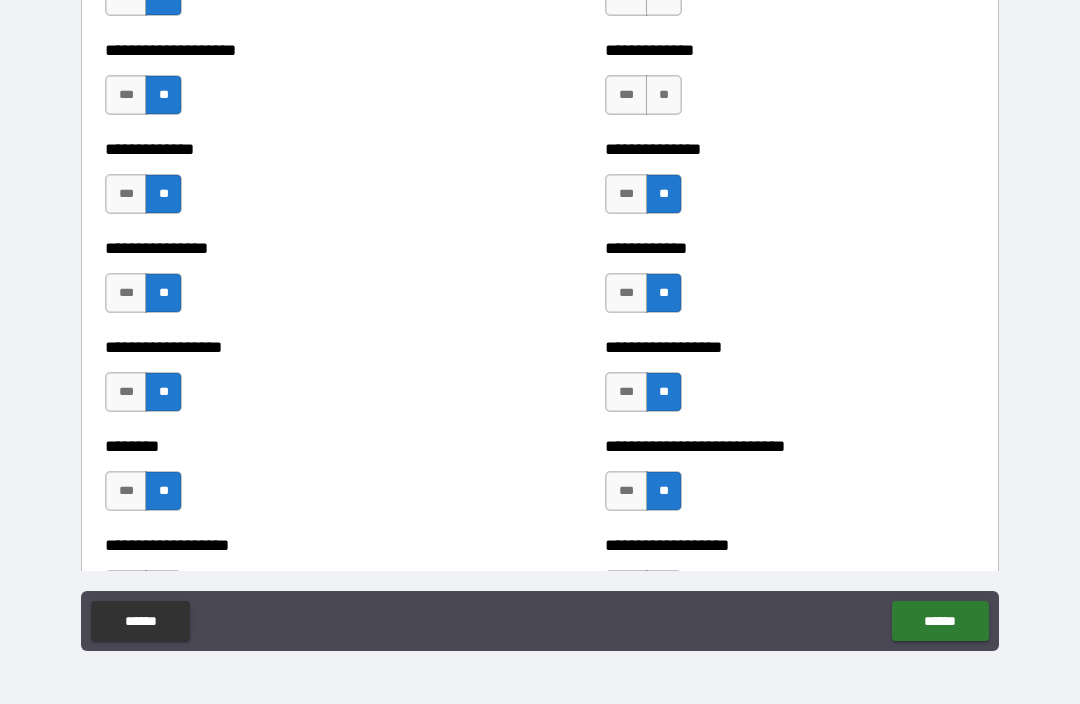 click on "**" at bounding box center (664, 95) 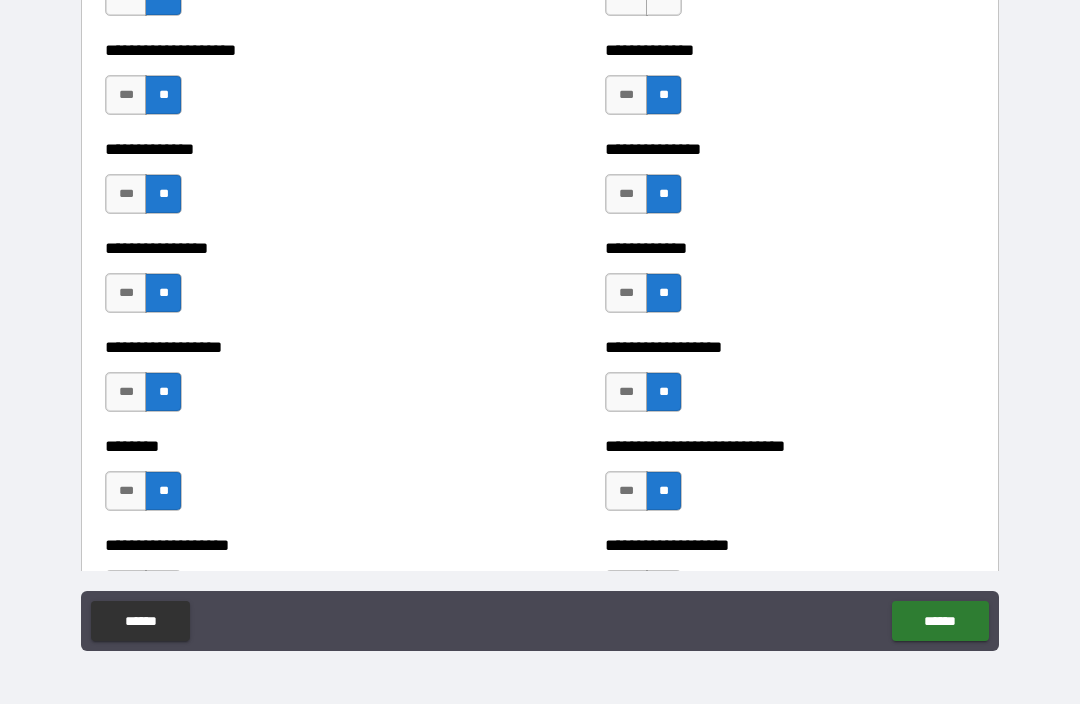 click on "***" at bounding box center (626, 95) 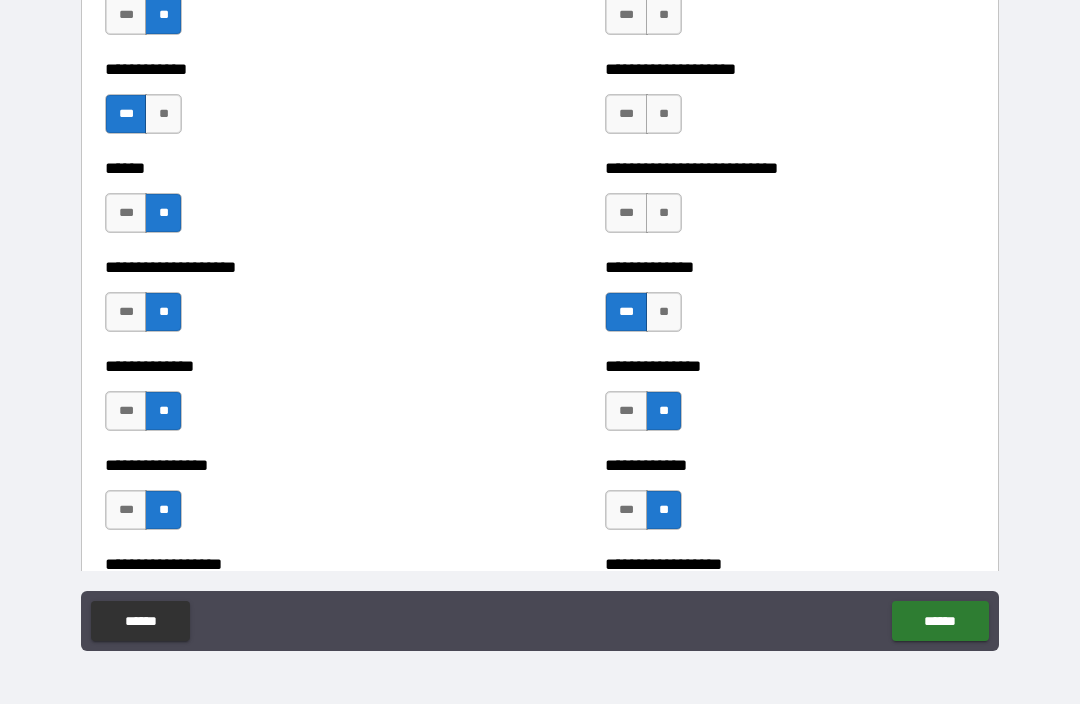 scroll, scrollTop: 3827, scrollLeft: 0, axis: vertical 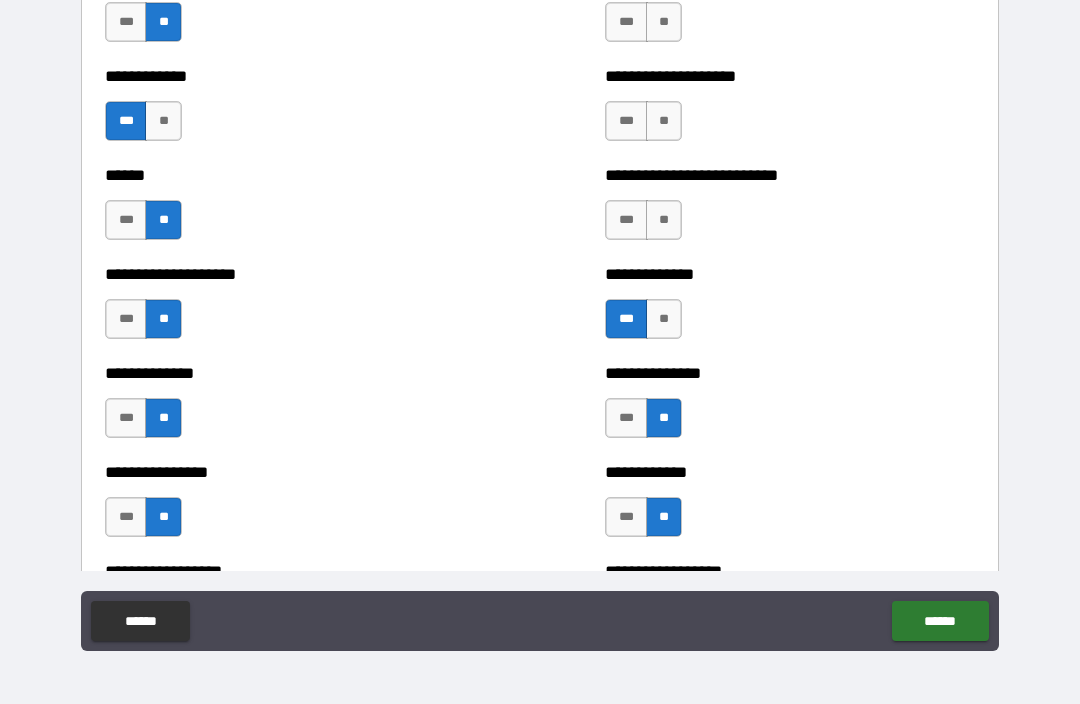 click on "**" at bounding box center [664, 220] 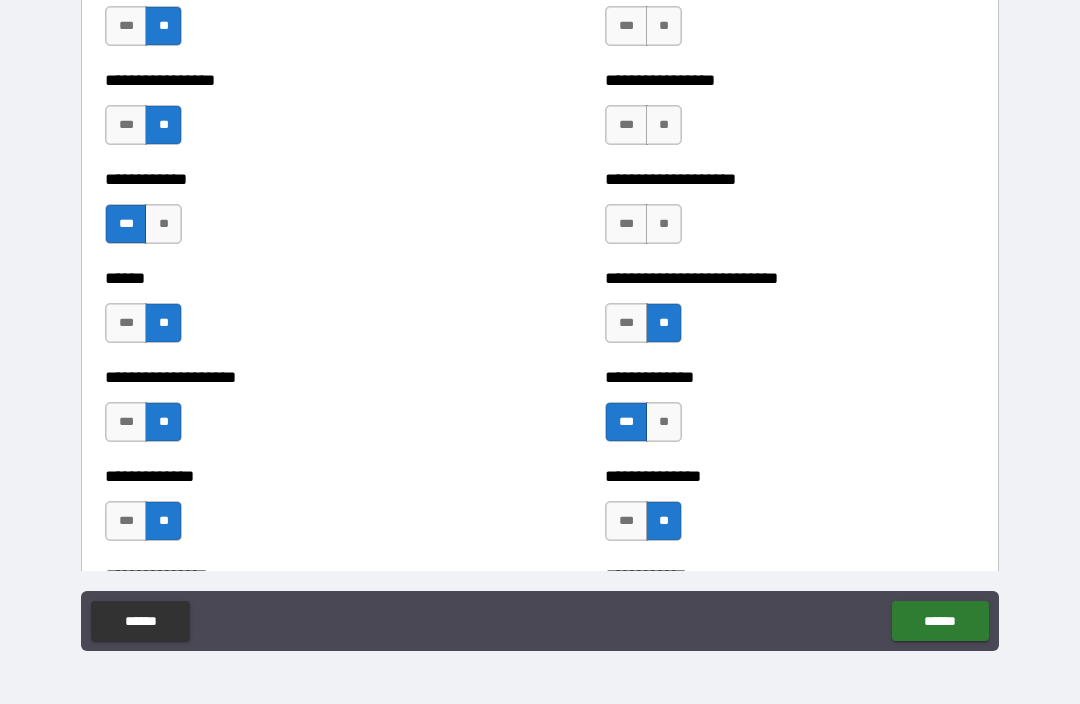 scroll, scrollTop: 3686, scrollLeft: 0, axis: vertical 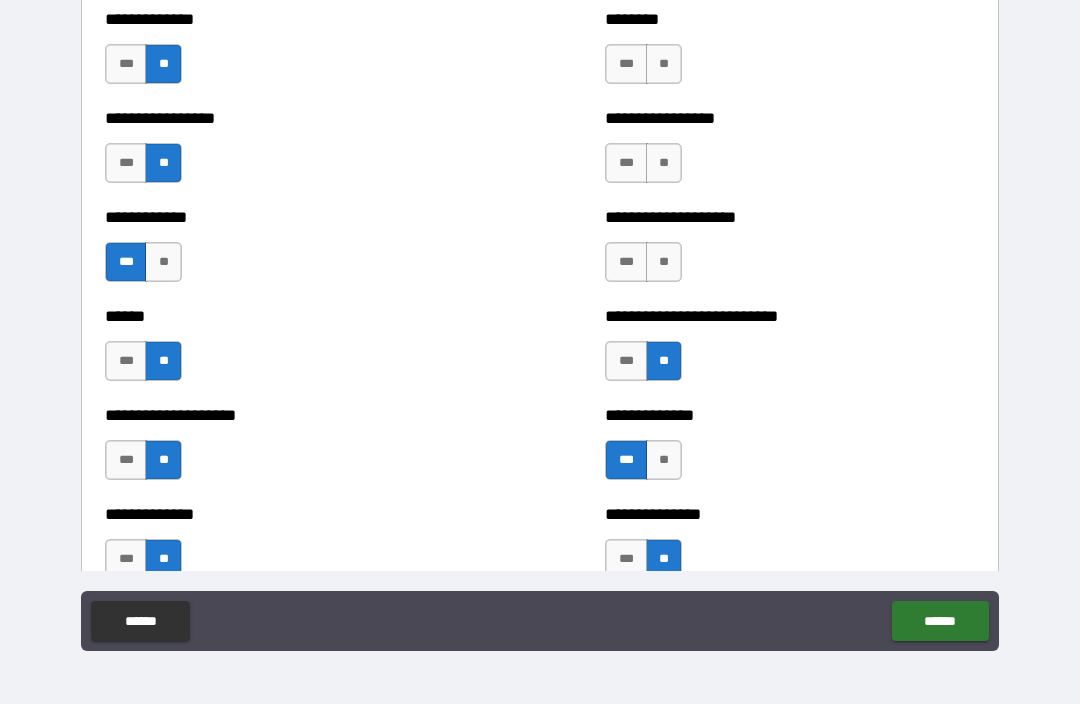 click on "**" at bounding box center (664, 262) 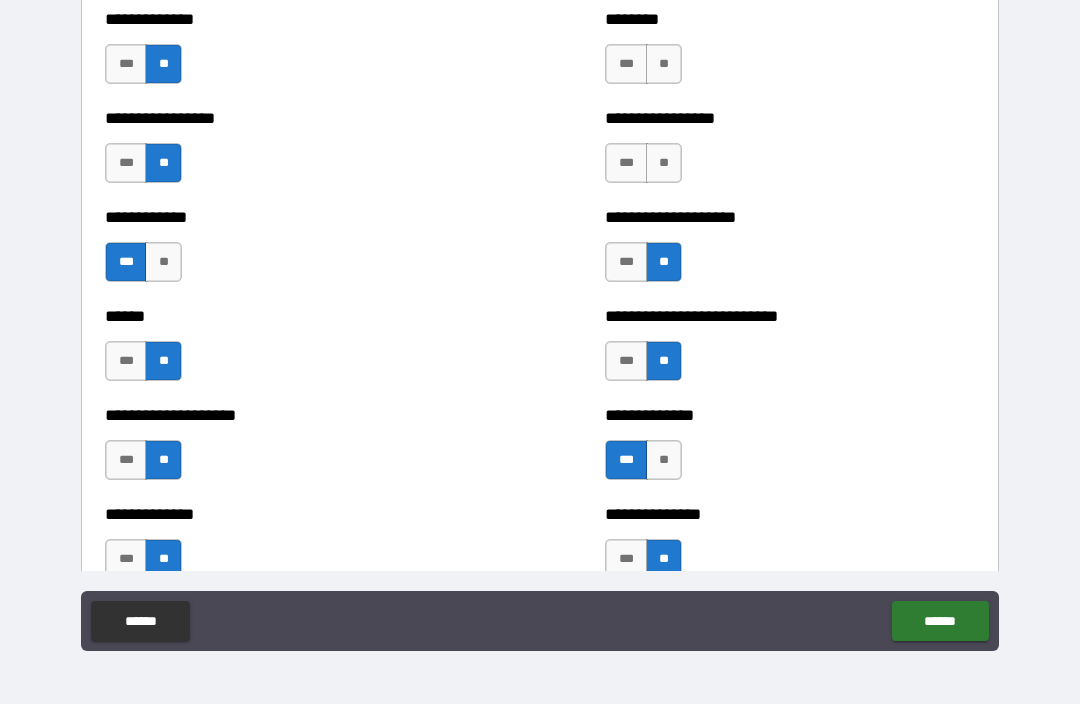 click on "**" at bounding box center (664, 163) 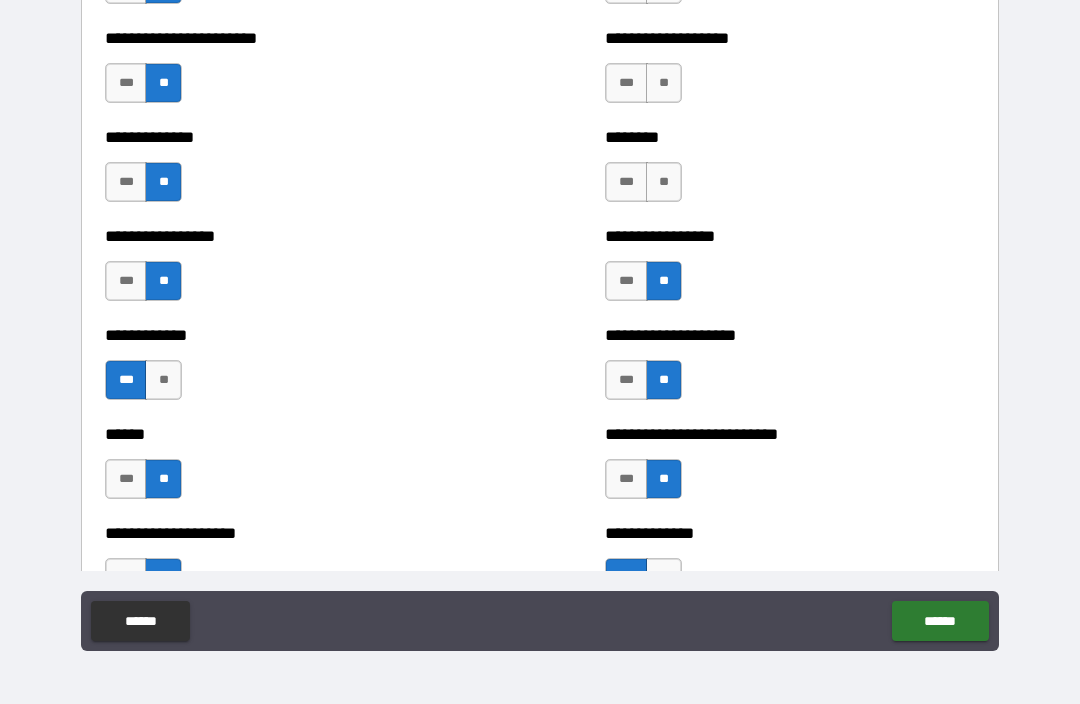 scroll, scrollTop: 3560, scrollLeft: 0, axis: vertical 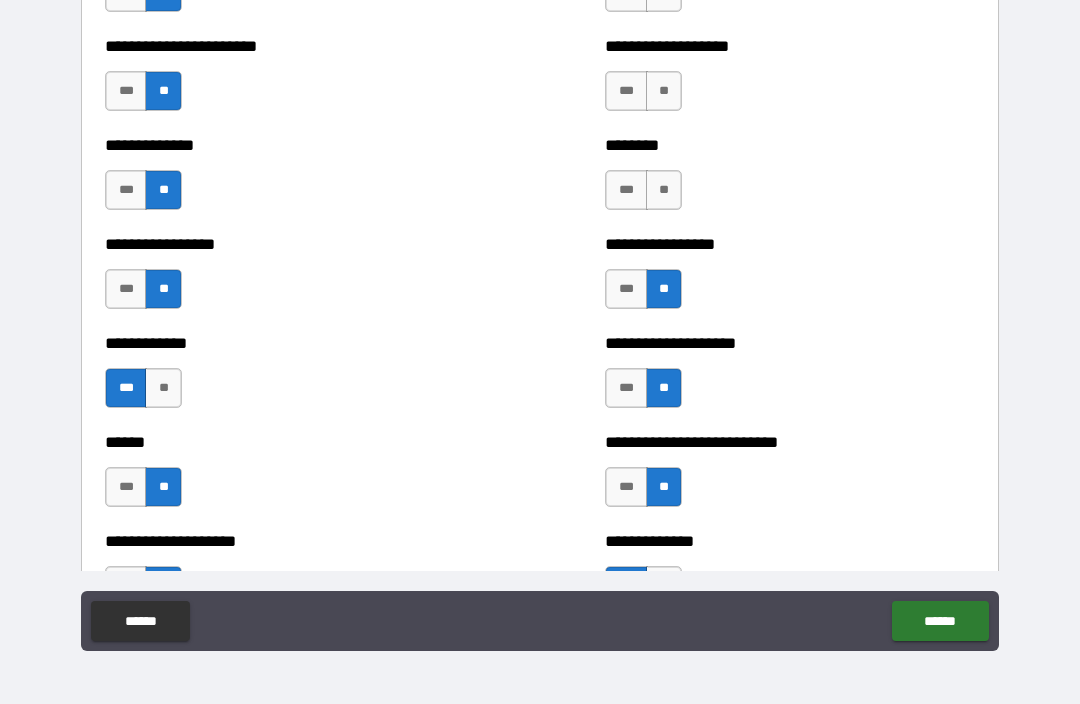 click on "**" at bounding box center (664, 190) 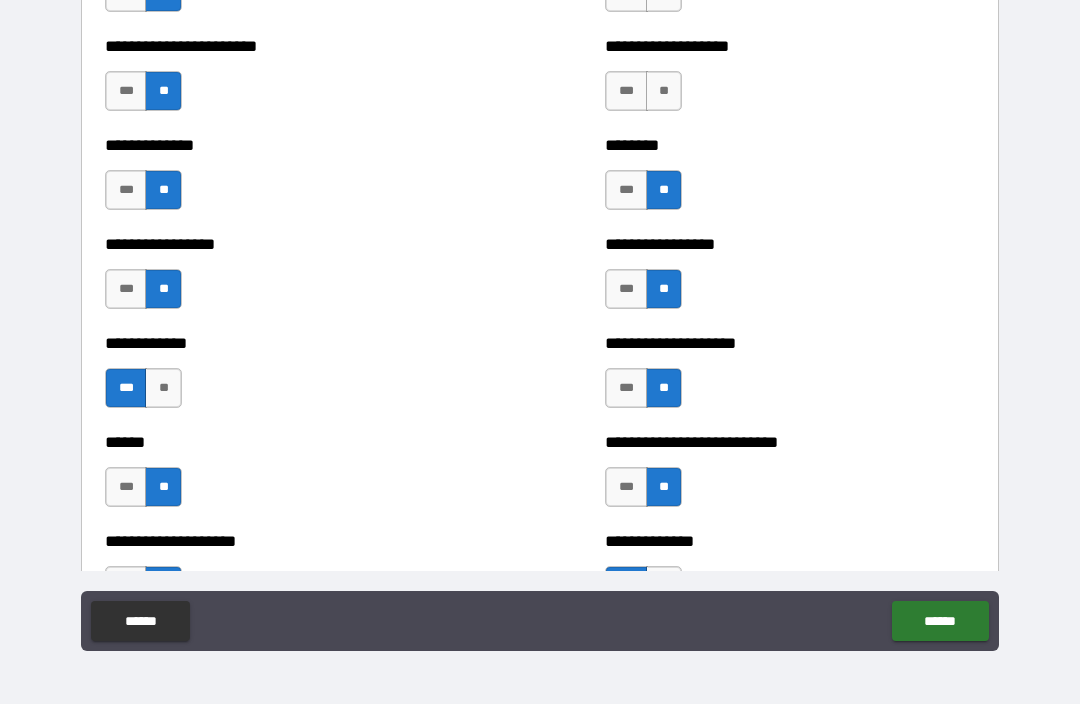 click on "**" at bounding box center [664, 91] 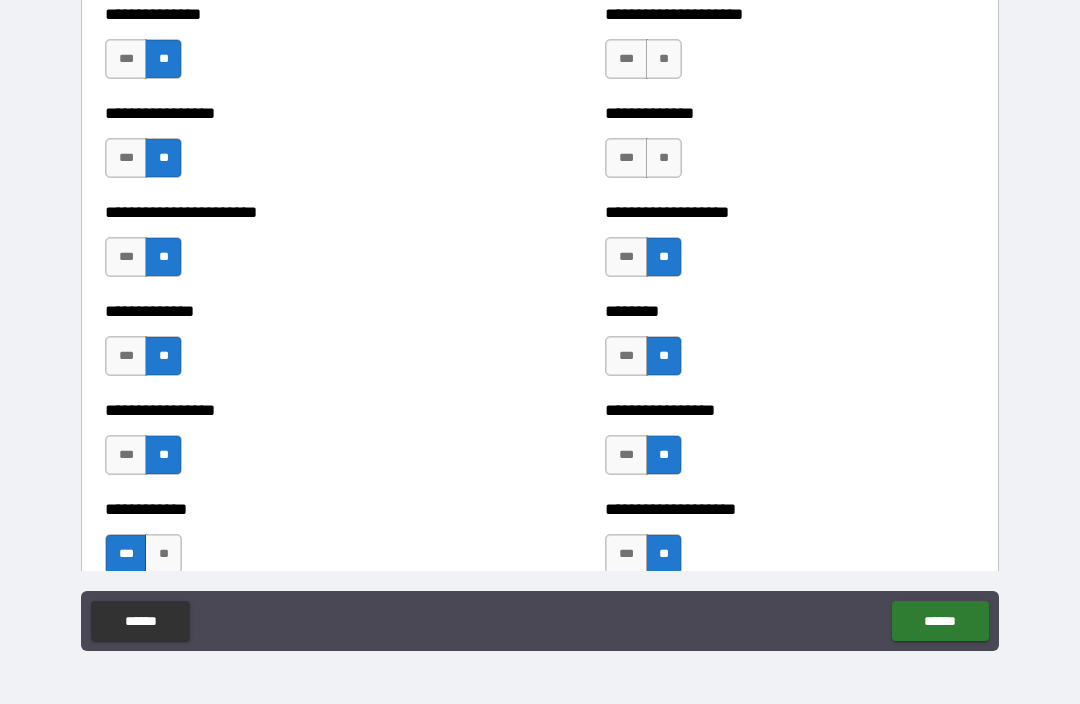 click on "**" at bounding box center (664, 158) 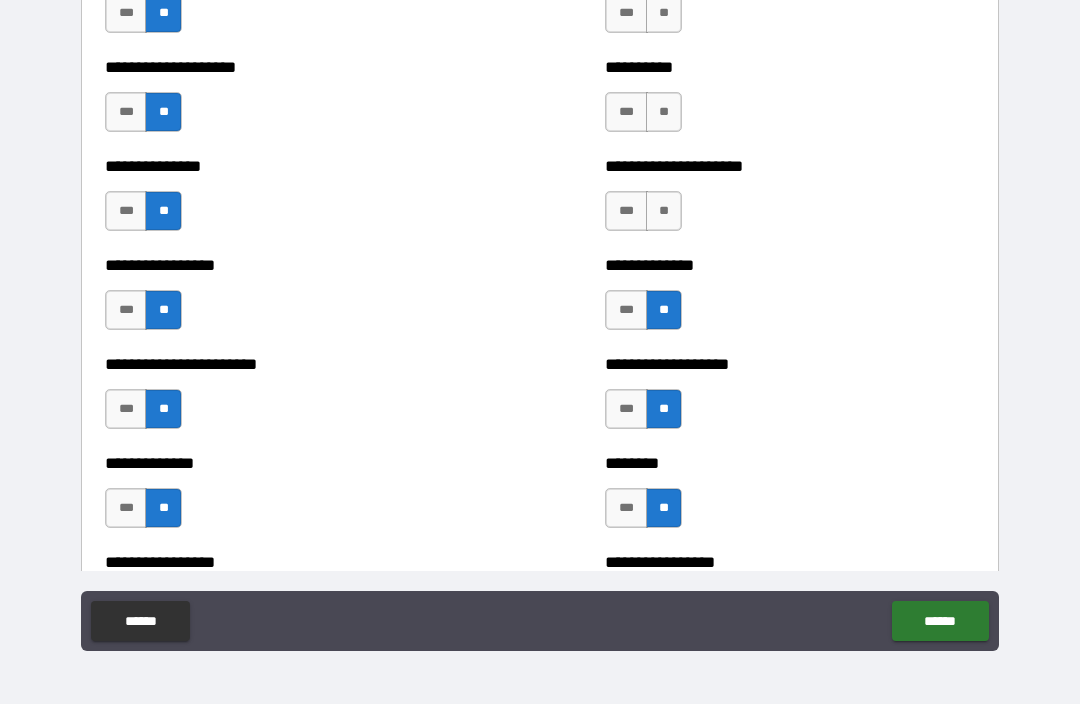 scroll, scrollTop: 3235, scrollLeft: 0, axis: vertical 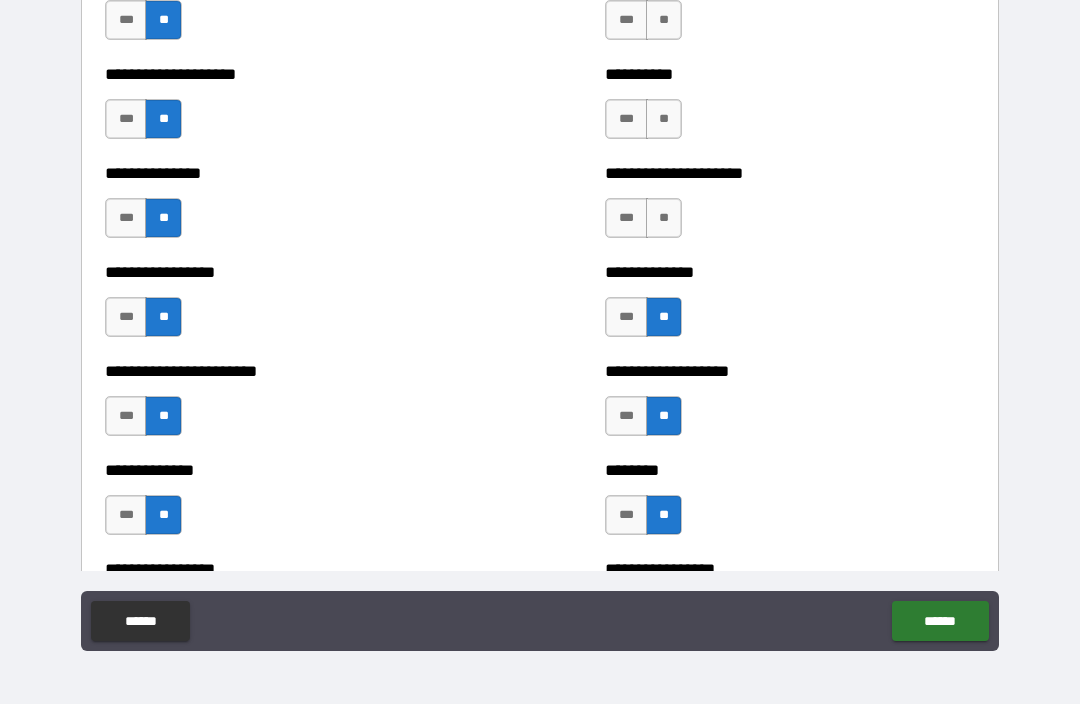 click on "**" at bounding box center (664, 218) 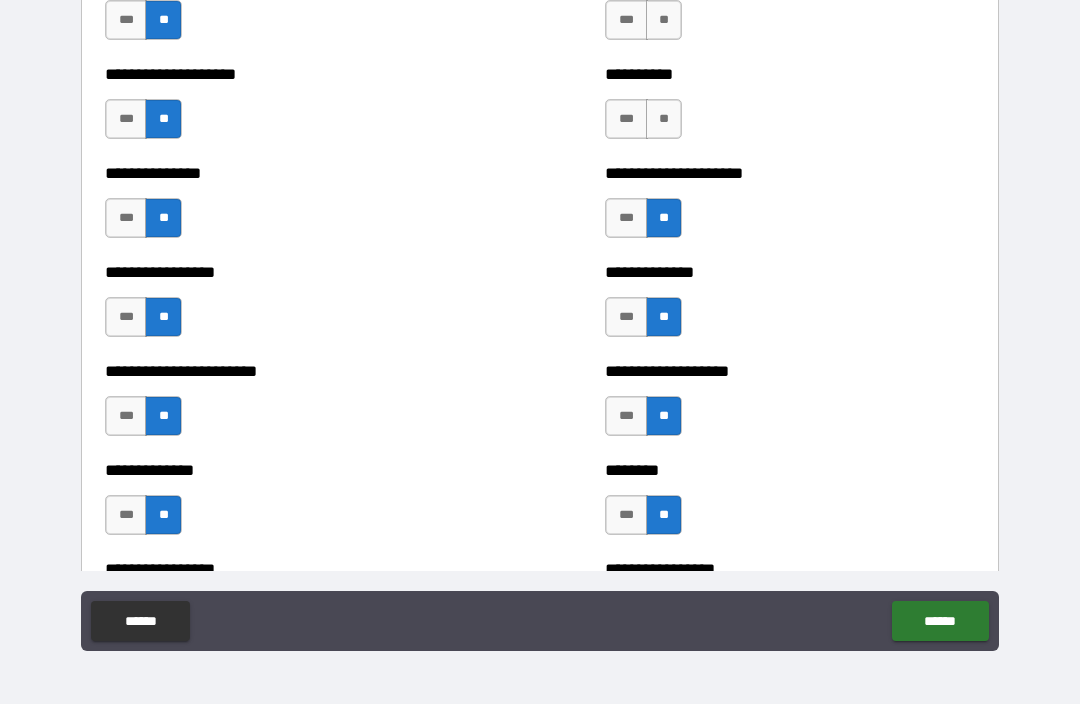 click on "**" at bounding box center (664, 119) 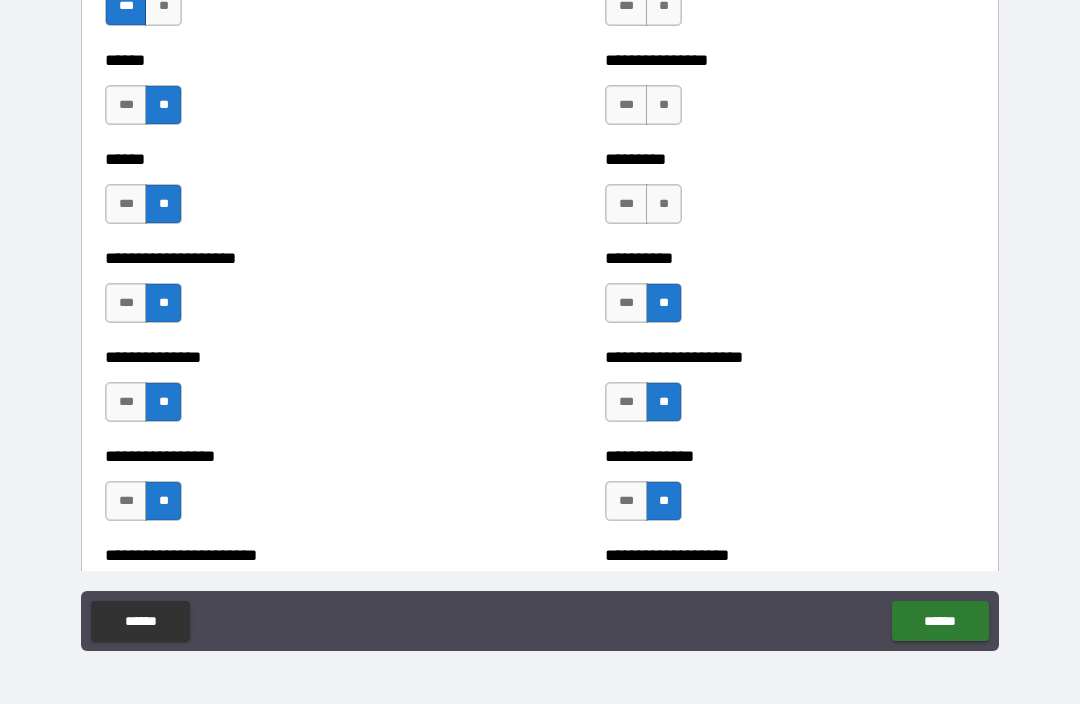 scroll, scrollTop: 3047, scrollLeft: 0, axis: vertical 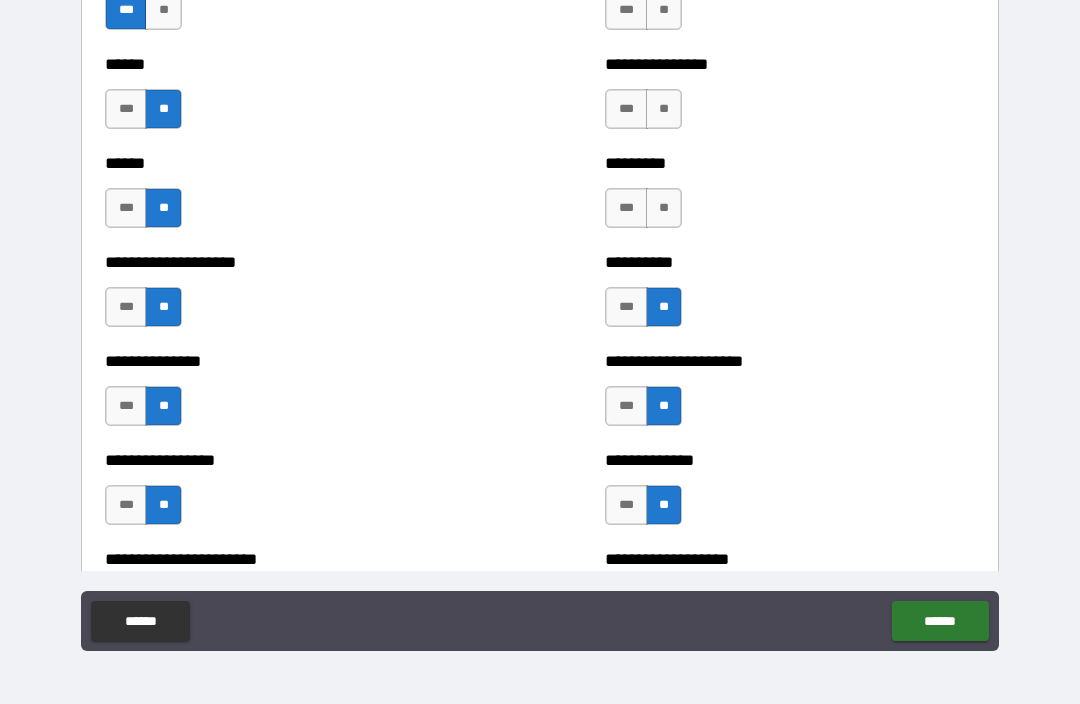 click on "**" at bounding box center [664, 208] 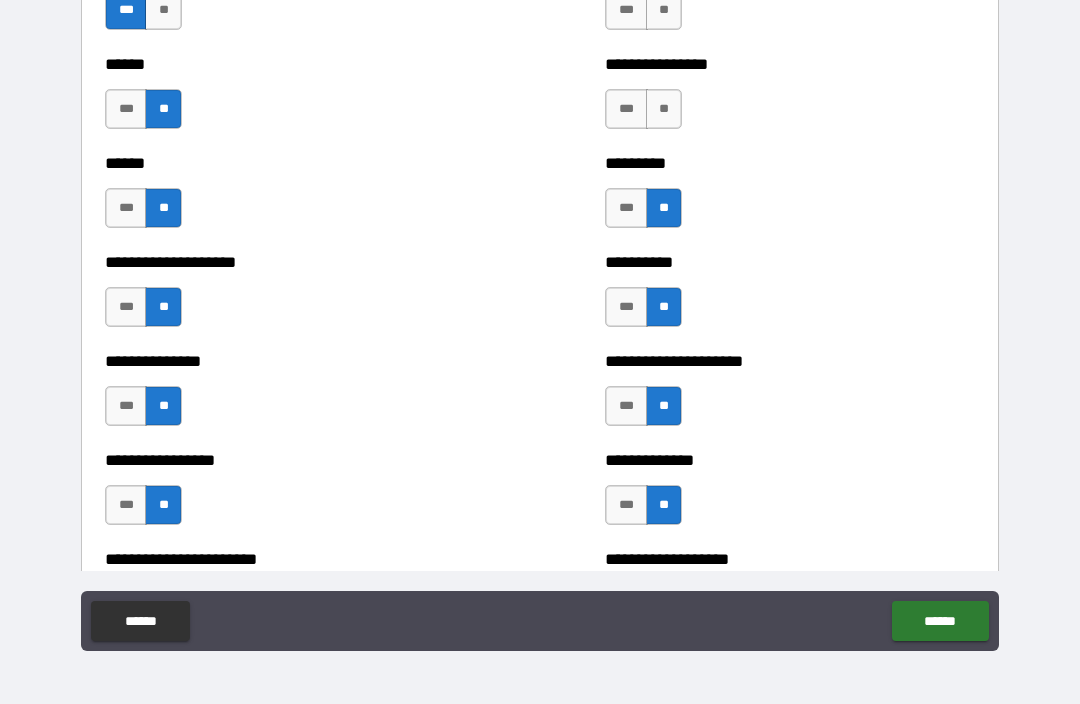click on "**" at bounding box center [664, 109] 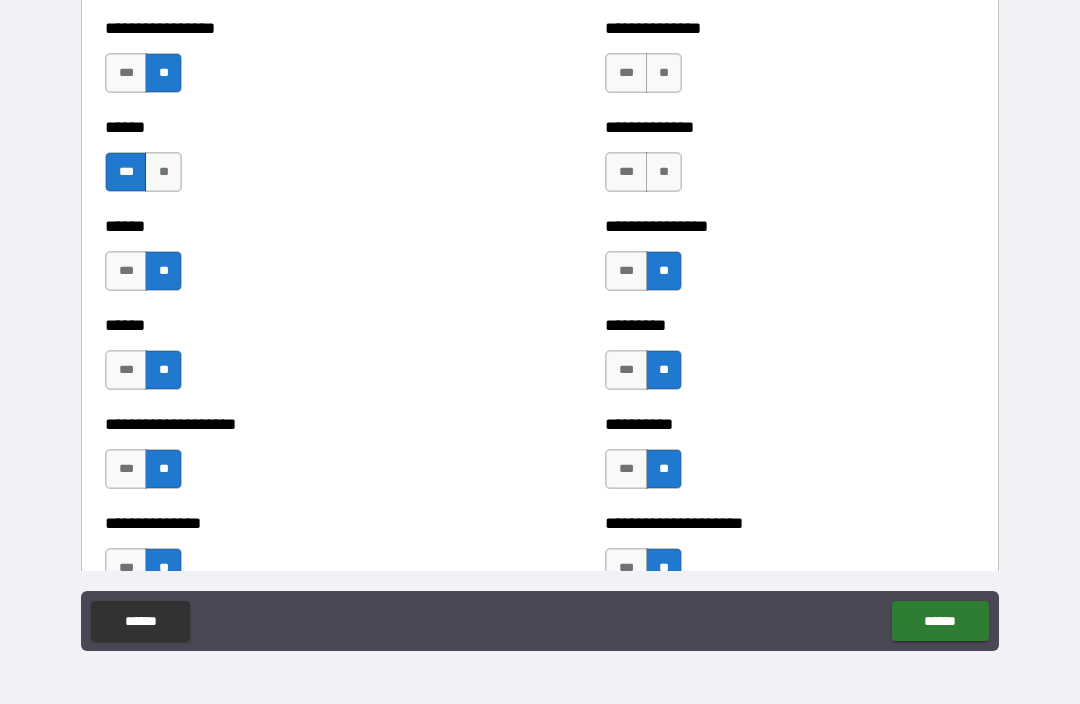 scroll, scrollTop: 2876, scrollLeft: 0, axis: vertical 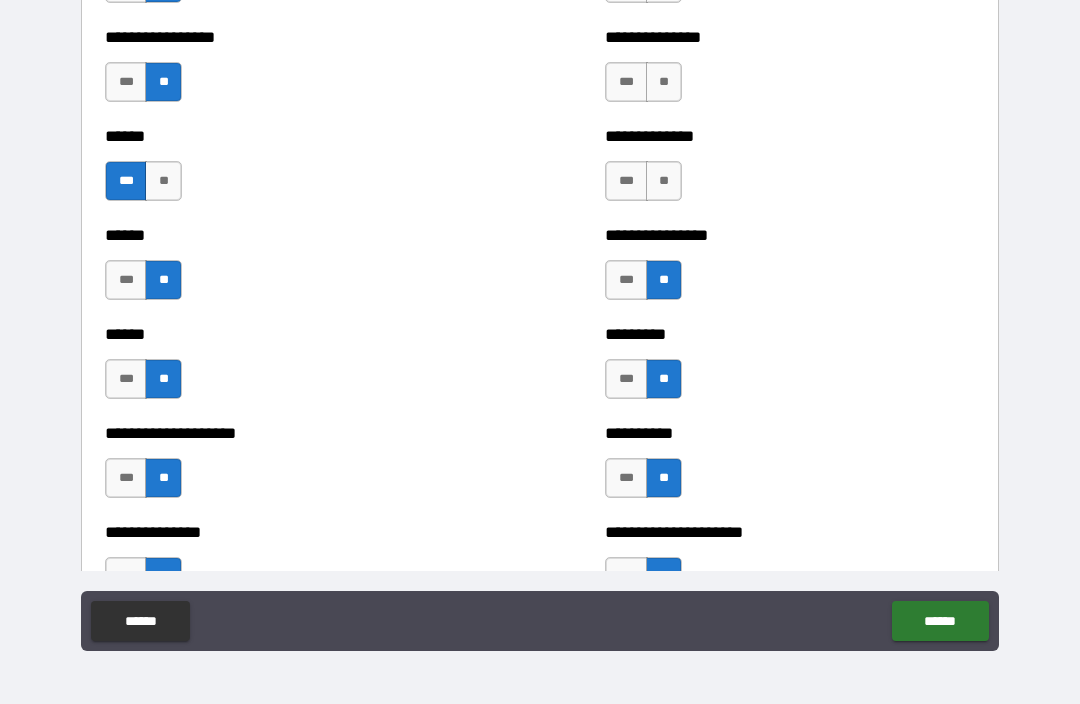 click on "**" at bounding box center (664, 181) 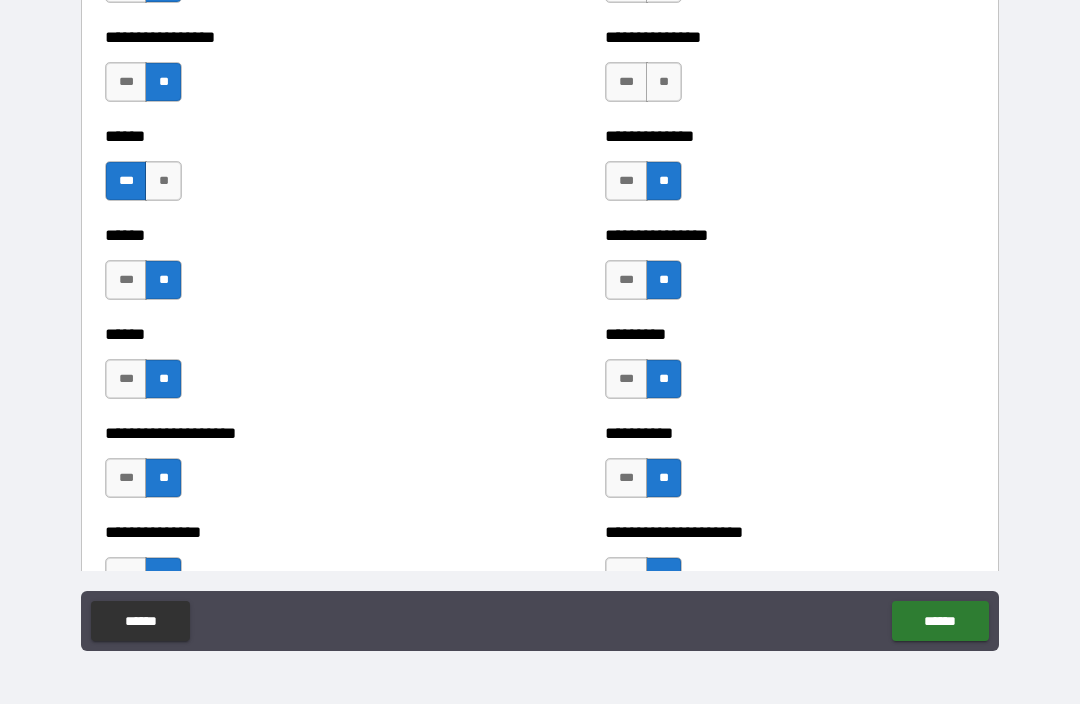 scroll, scrollTop: 2736, scrollLeft: 0, axis: vertical 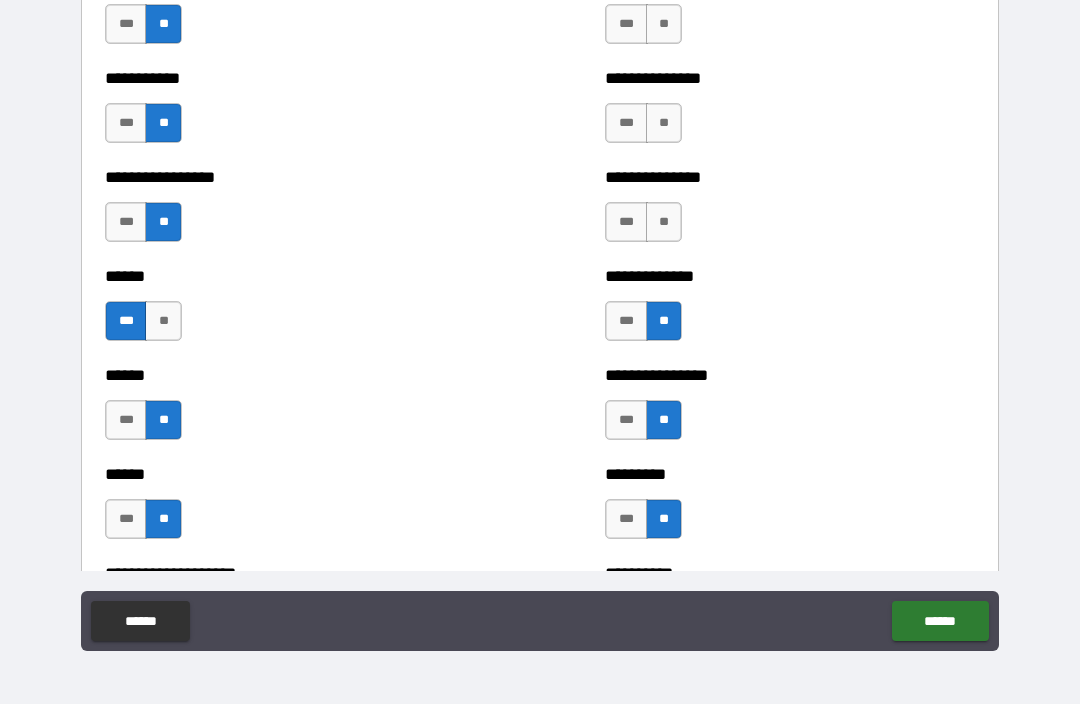 click on "**" at bounding box center (664, 222) 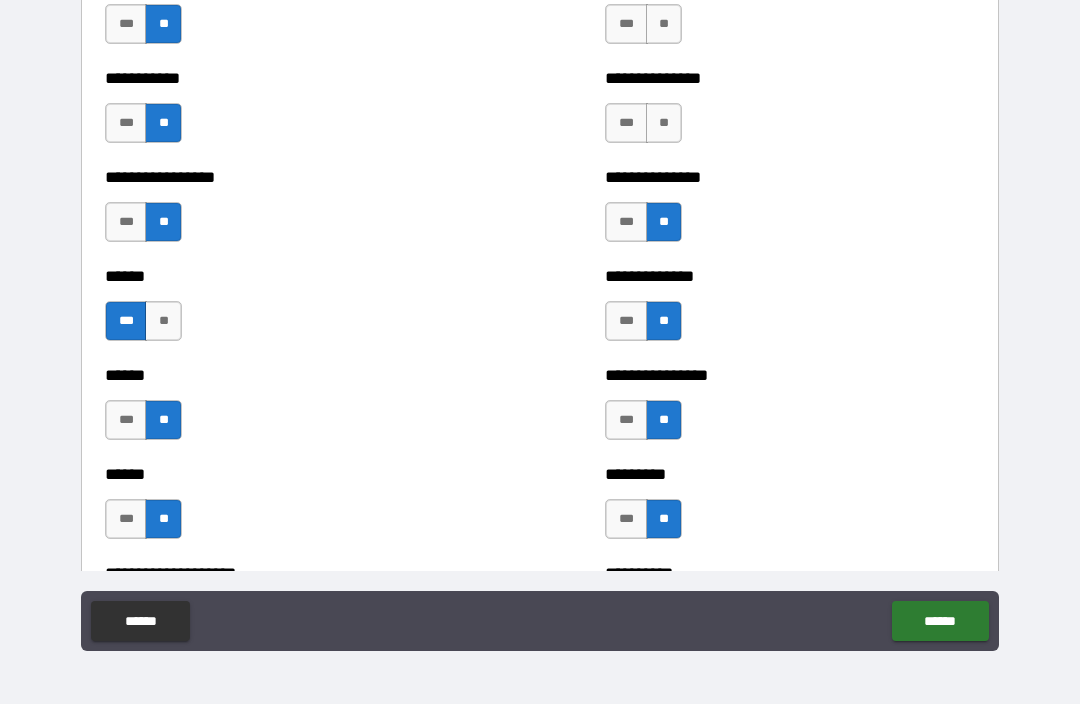 click on "**" at bounding box center (664, 123) 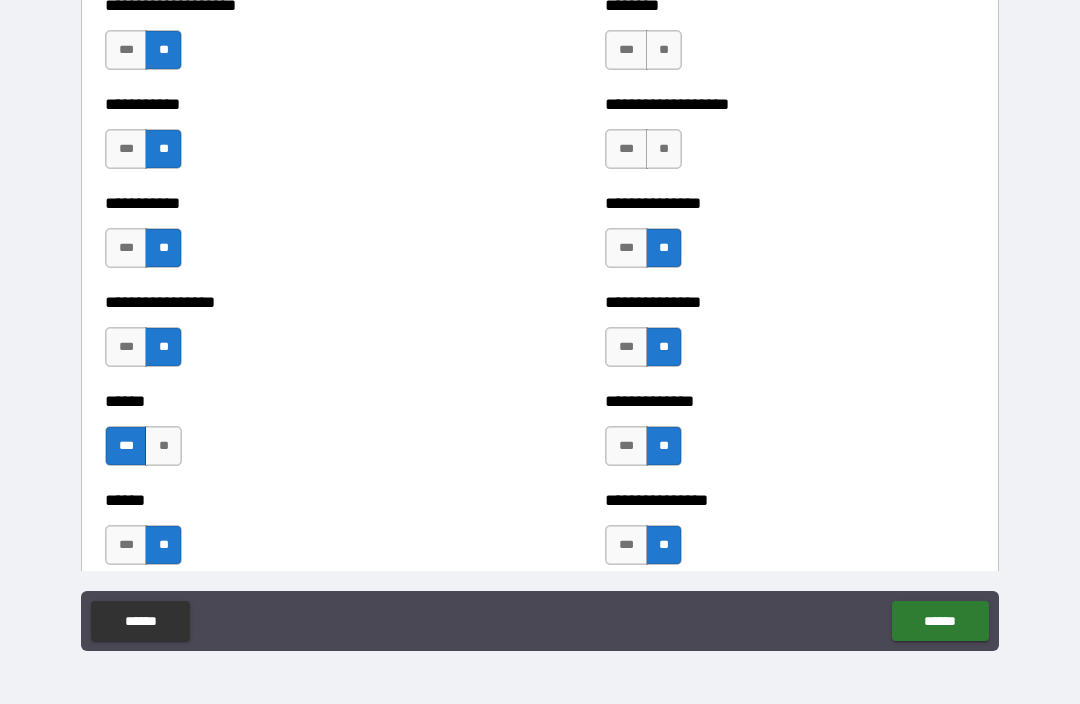 scroll, scrollTop: 2602, scrollLeft: 0, axis: vertical 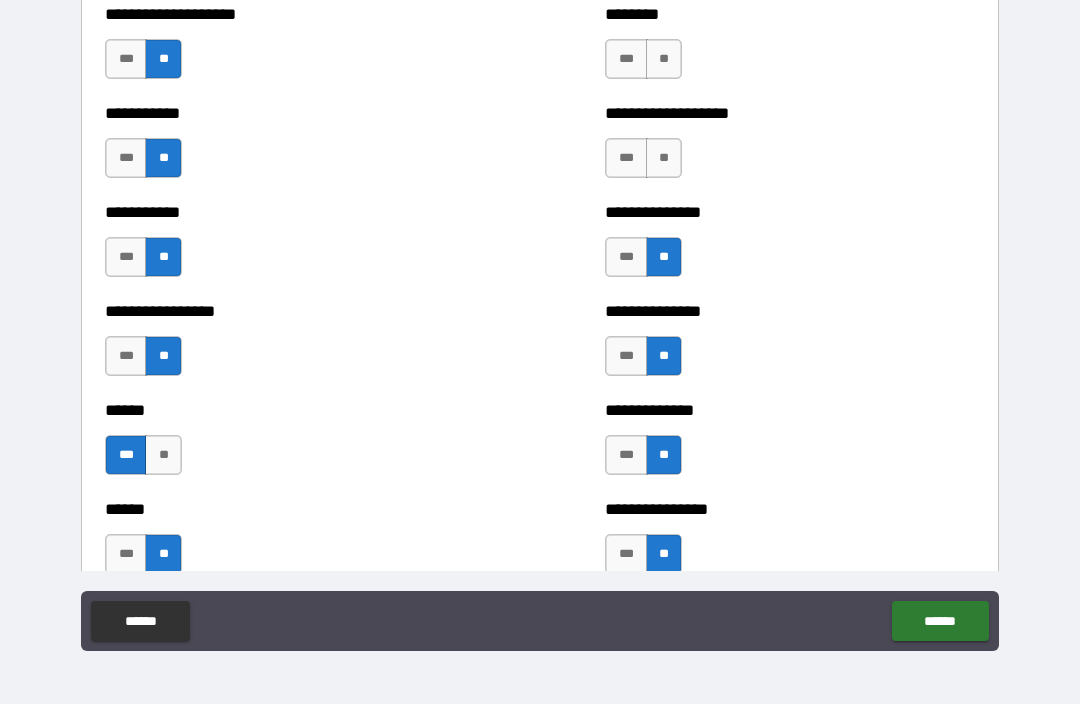 click on "***" at bounding box center (626, 158) 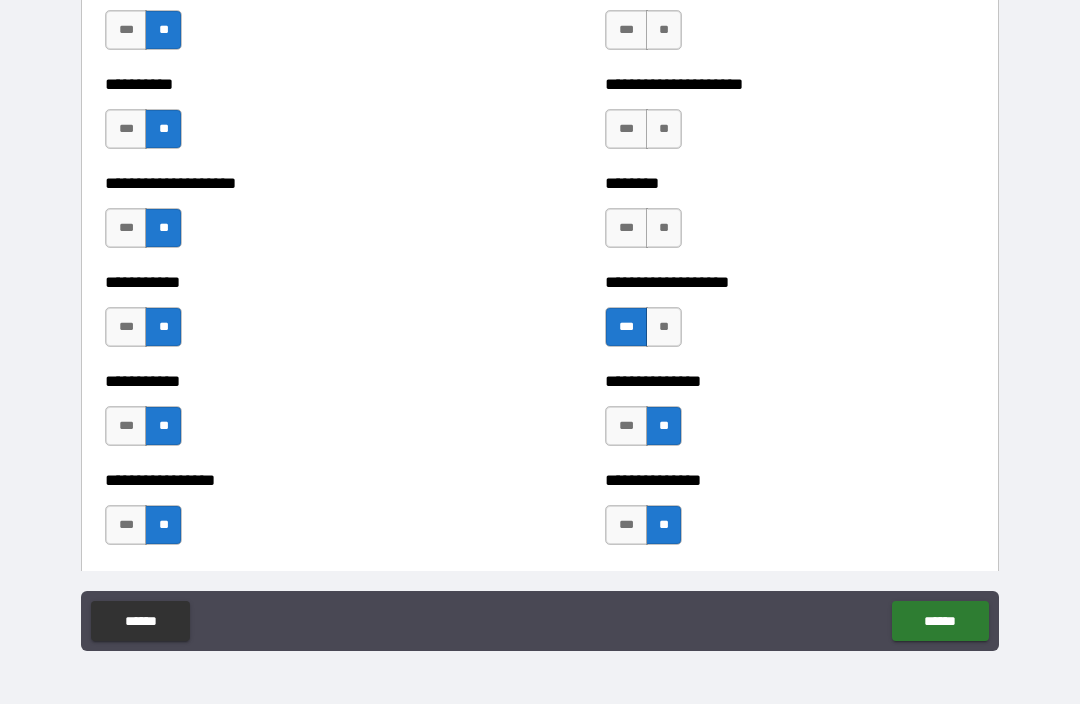 scroll, scrollTop: 2428, scrollLeft: 0, axis: vertical 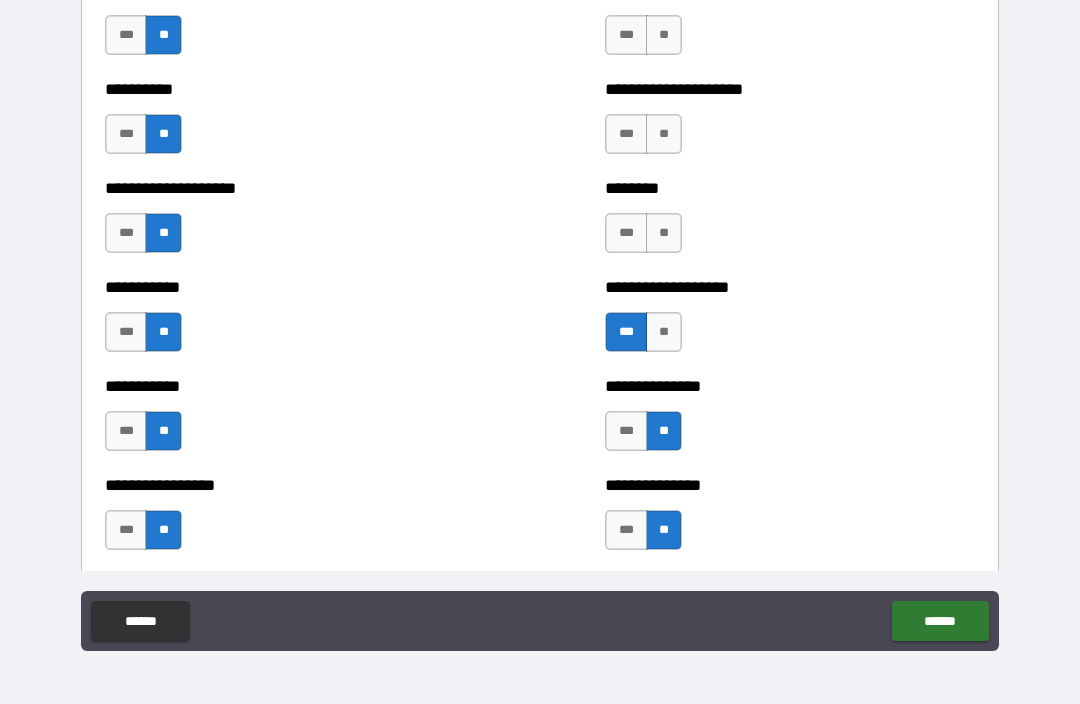 click on "**" at bounding box center (664, 332) 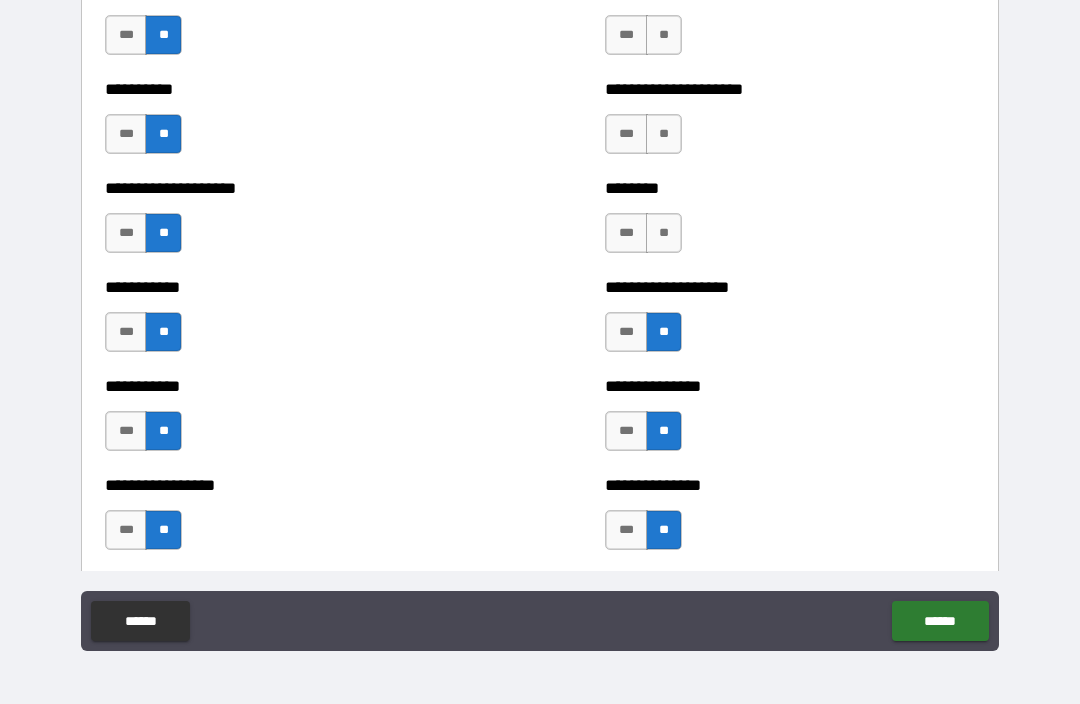 click on "**" at bounding box center (664, 233) 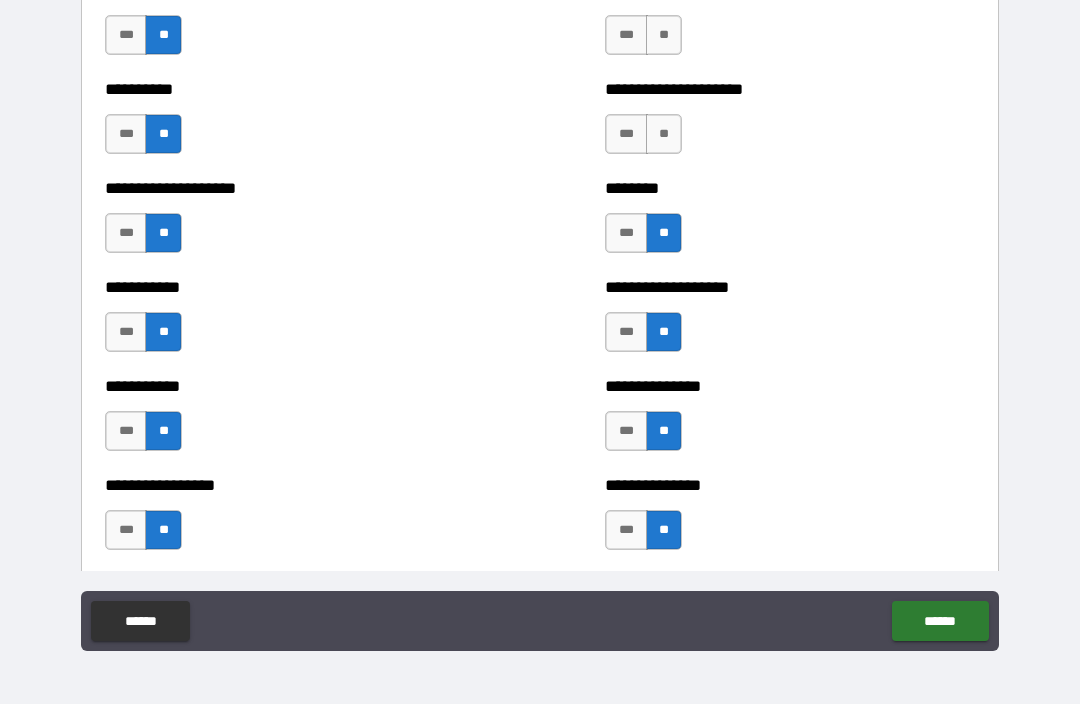 click on "**" at bounding box center [664, 134] 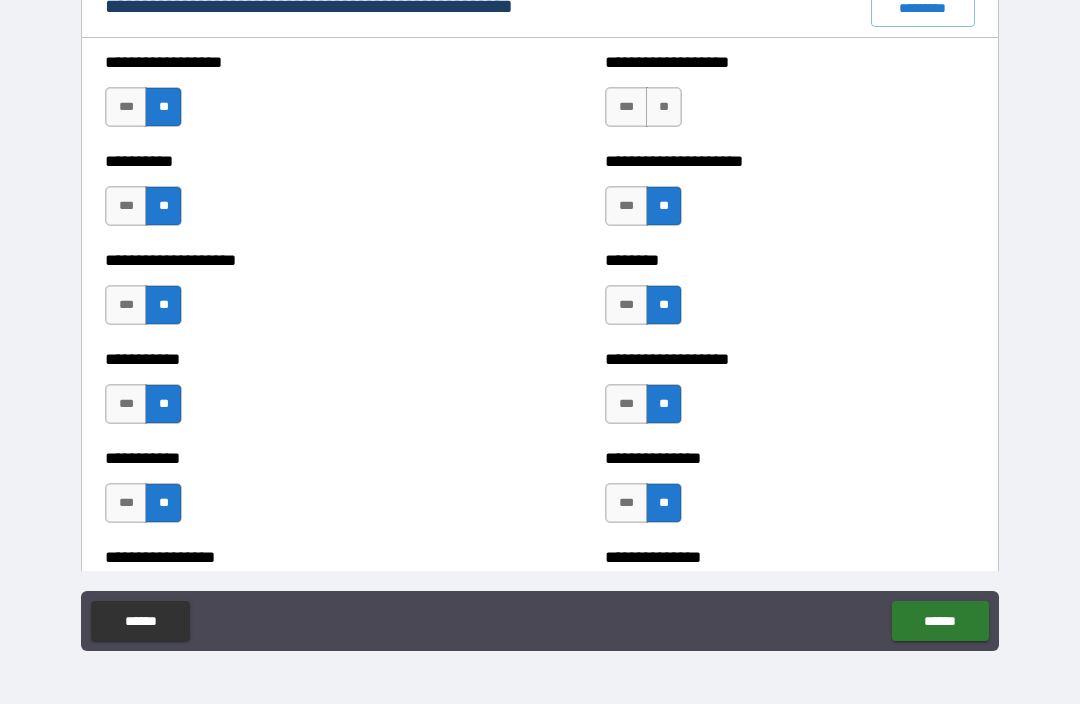 scroll, scrollTop: 2272, scrollLeft: 0, axis: vertical 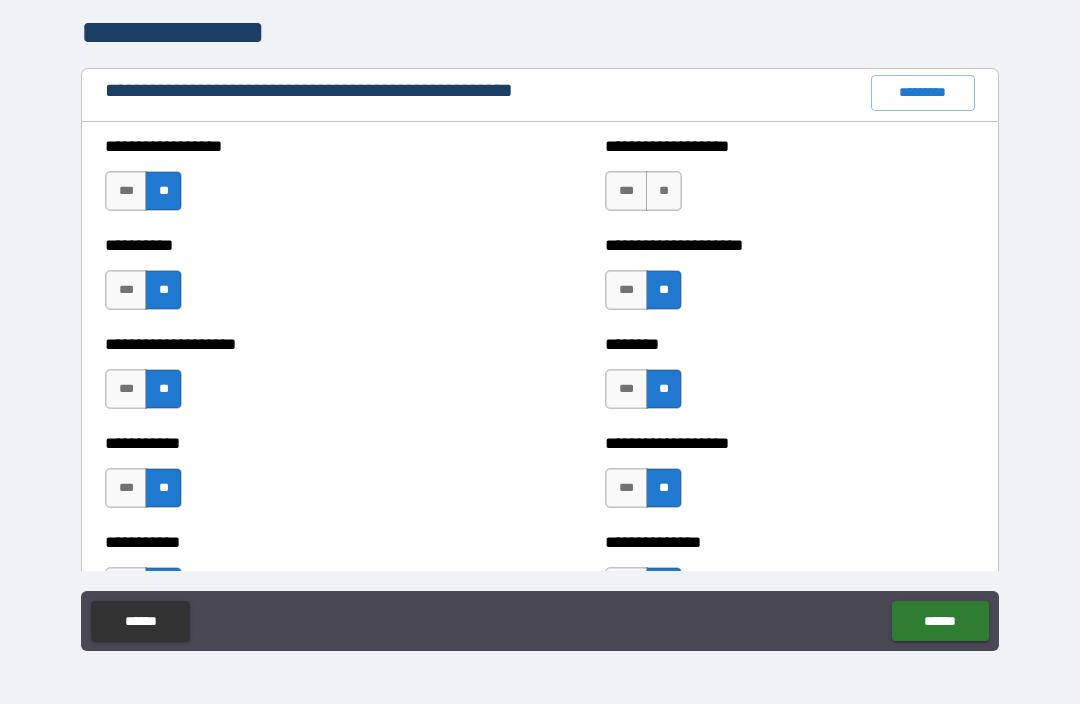 click on "**" at bounding box center (664, 191) 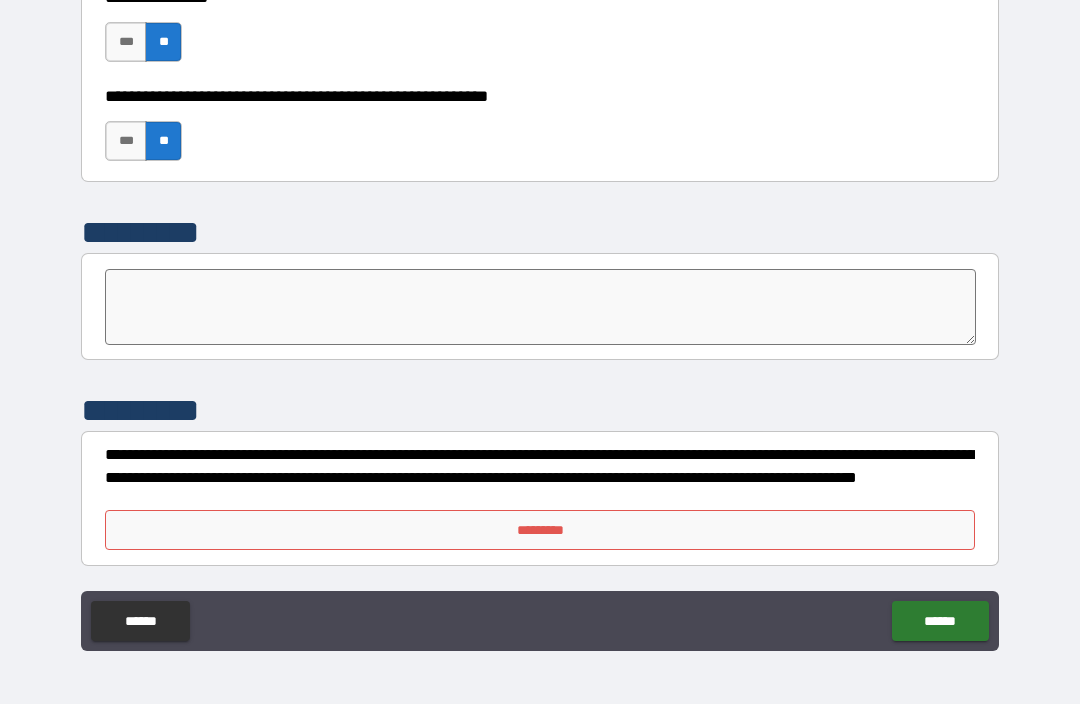 scroll, scrollTop: 6183, scrollLeft: 0, axis: vertical 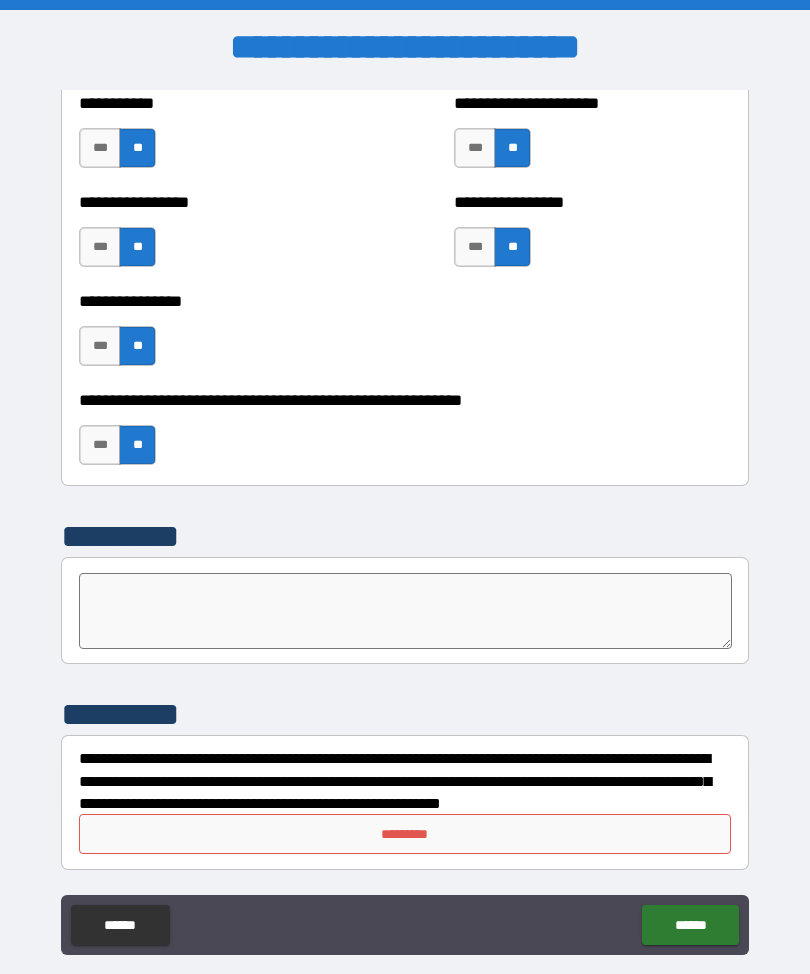 type on "*" 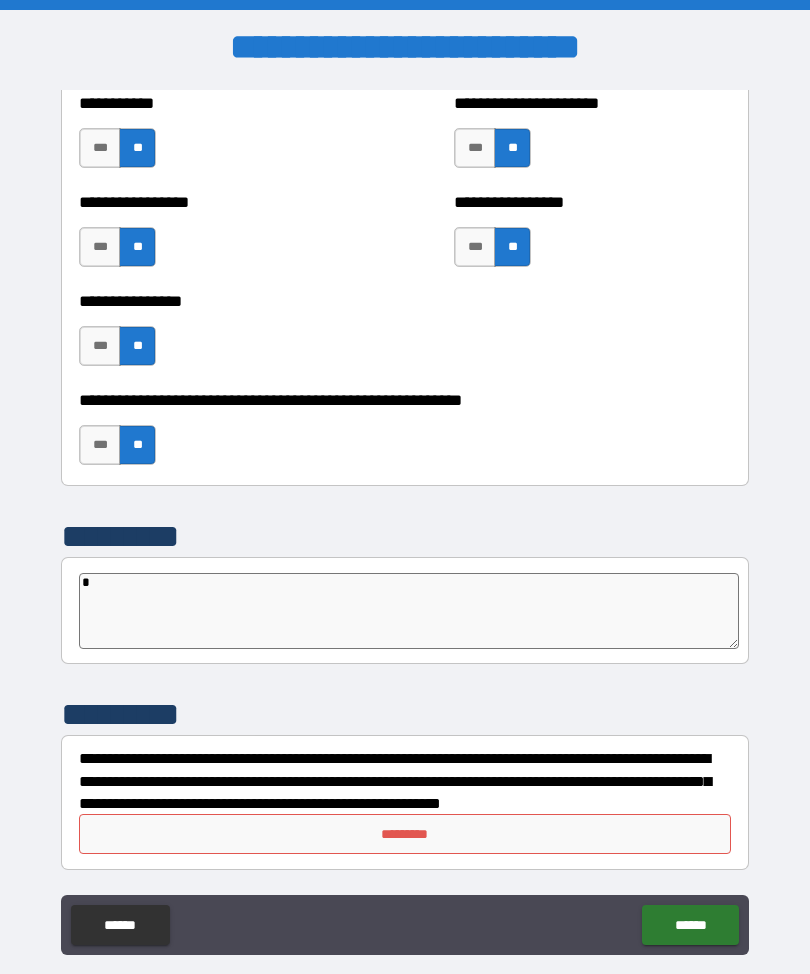 type on "*" 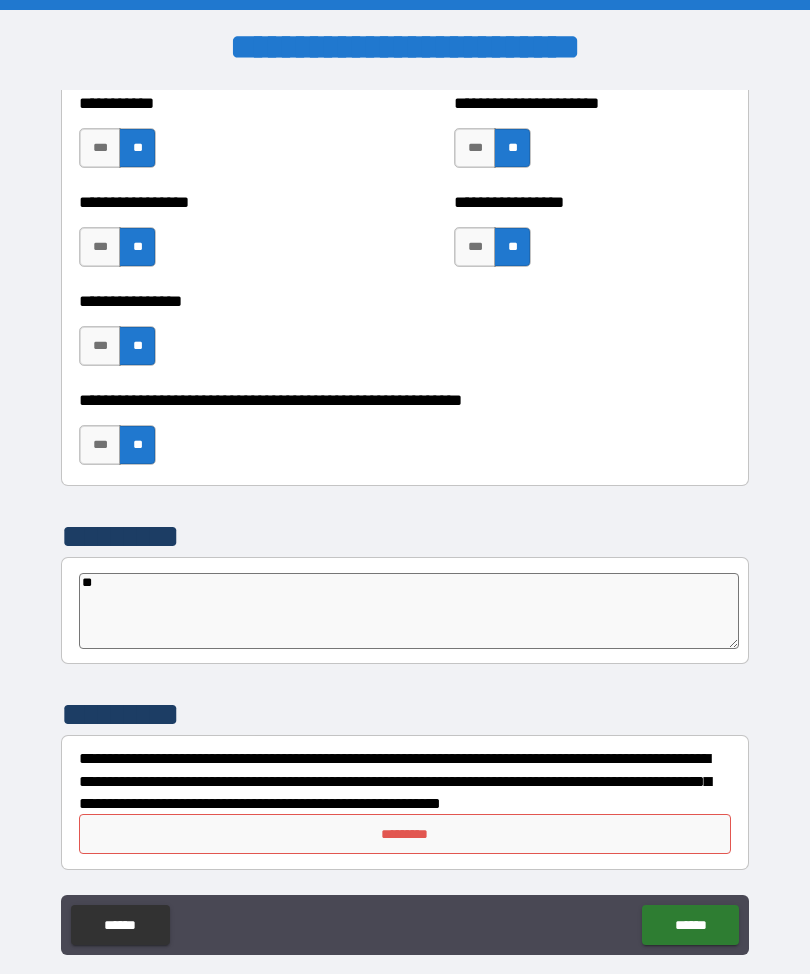 type on "*" 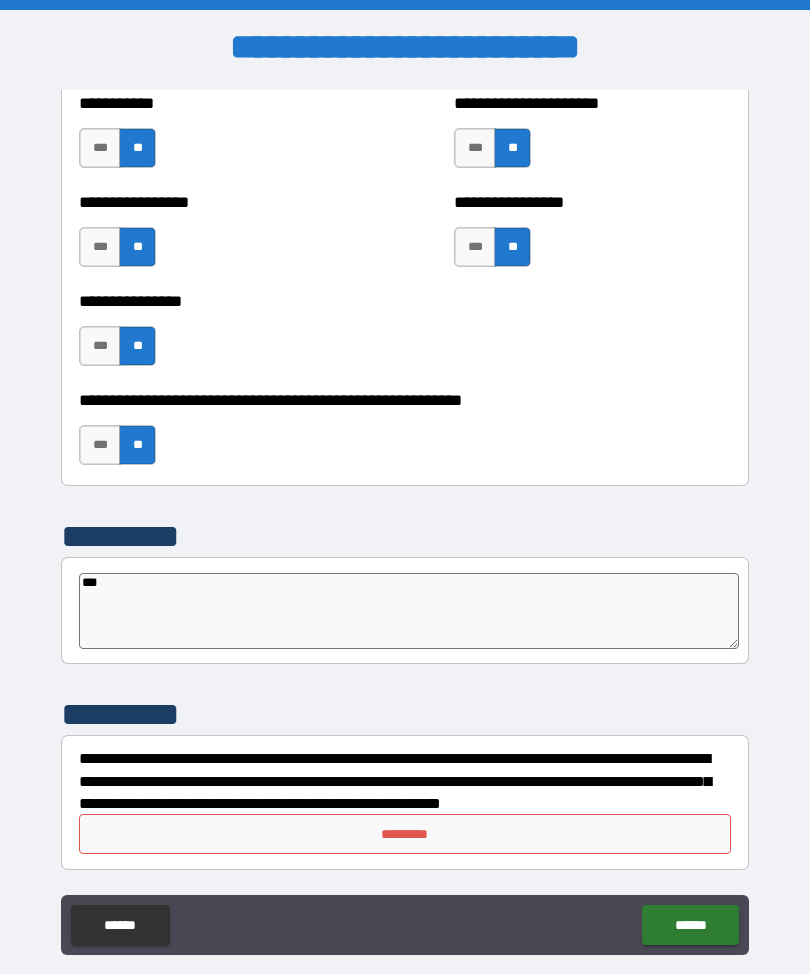 type on "*" 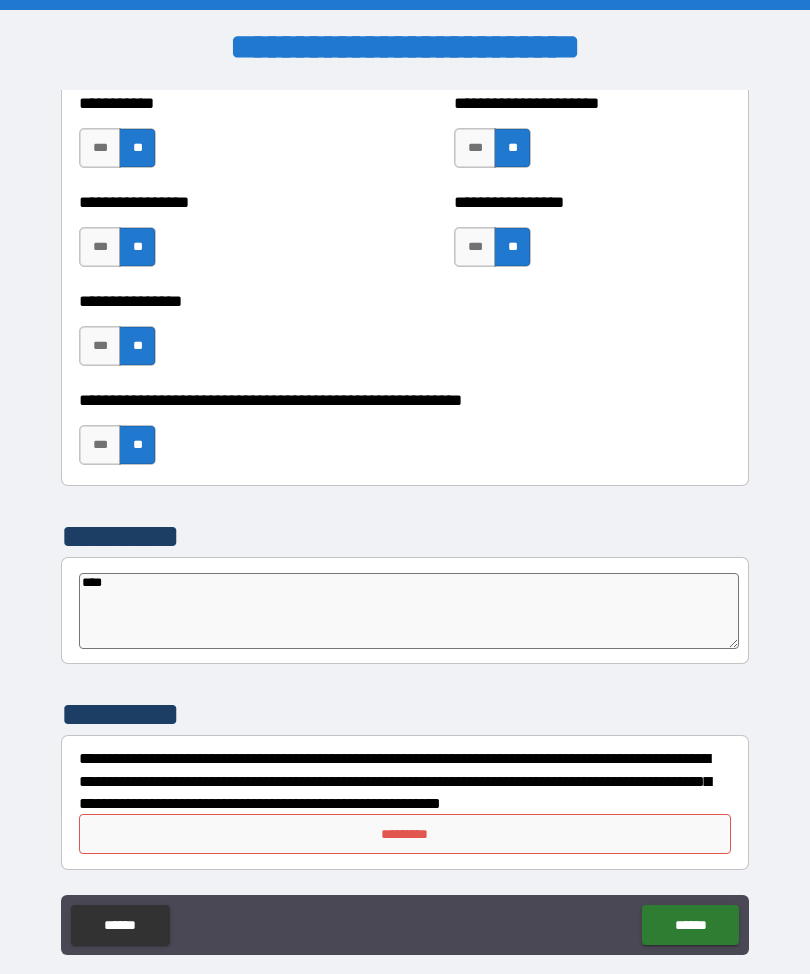 type on "*****" 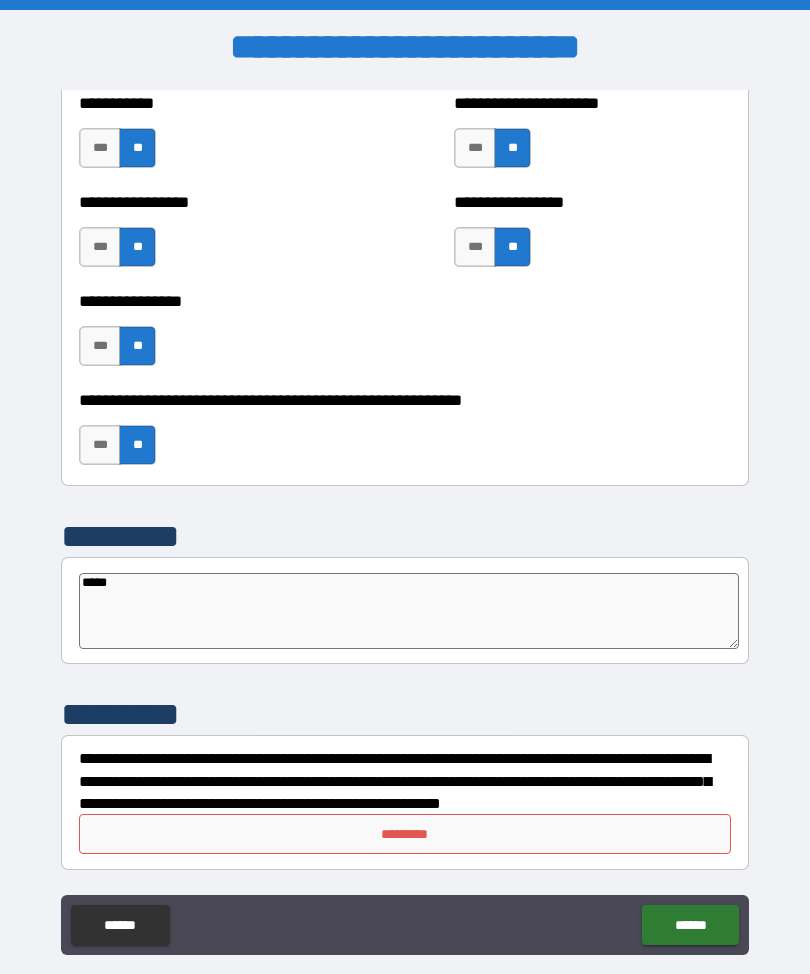 type on "*" 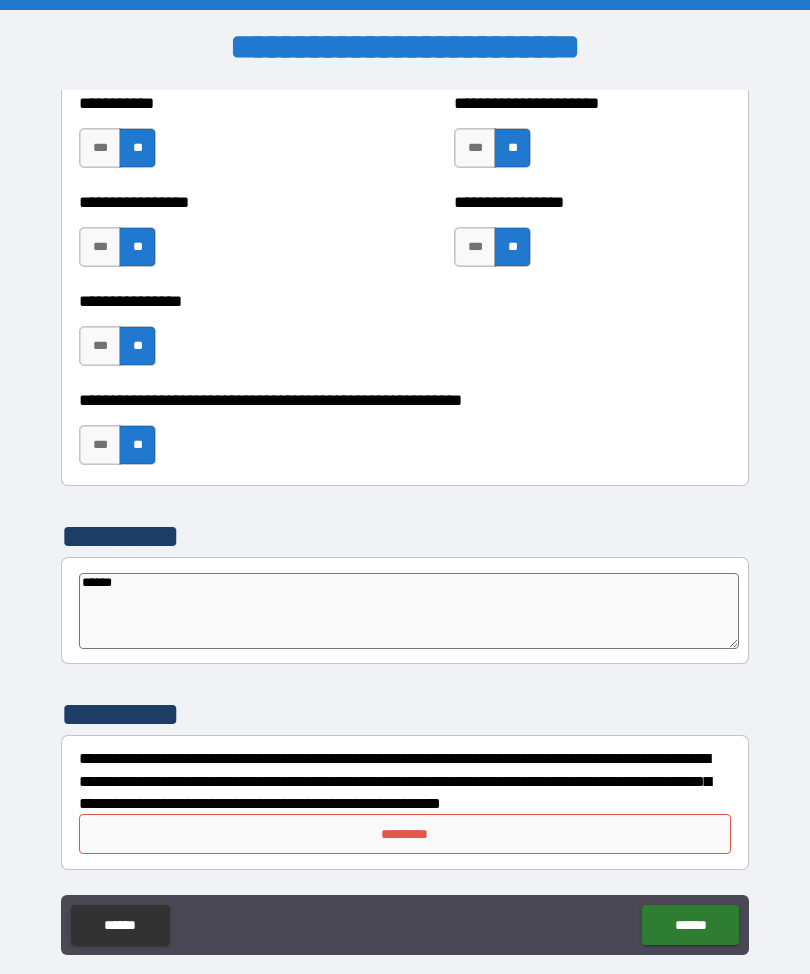 type on "*" 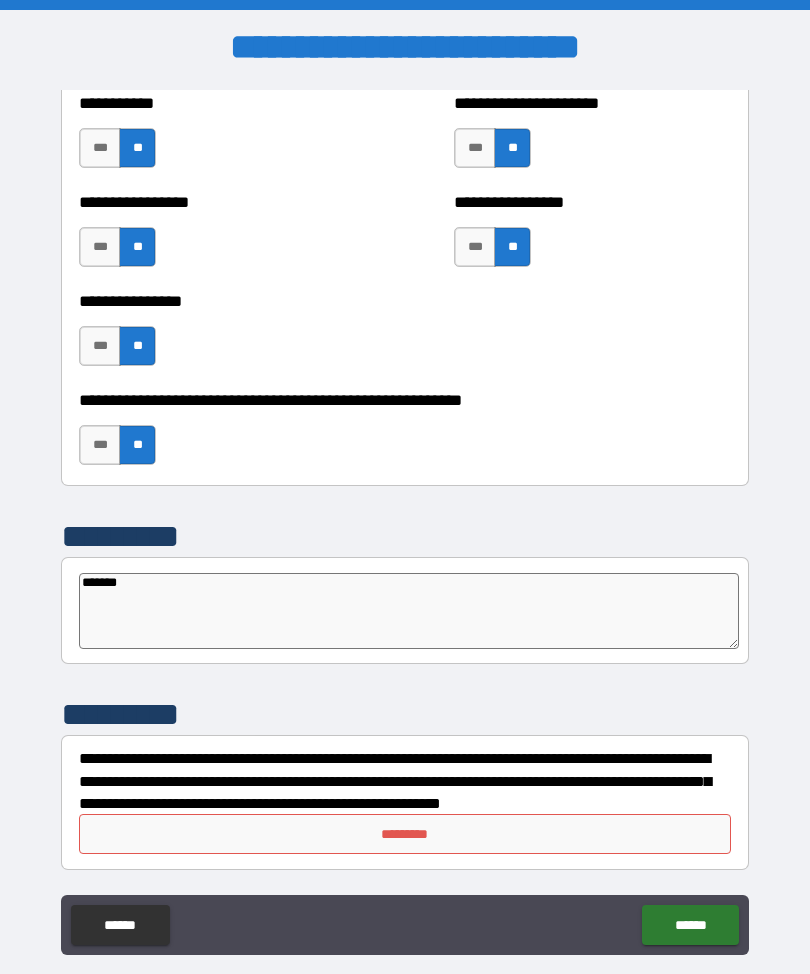 type on "*" 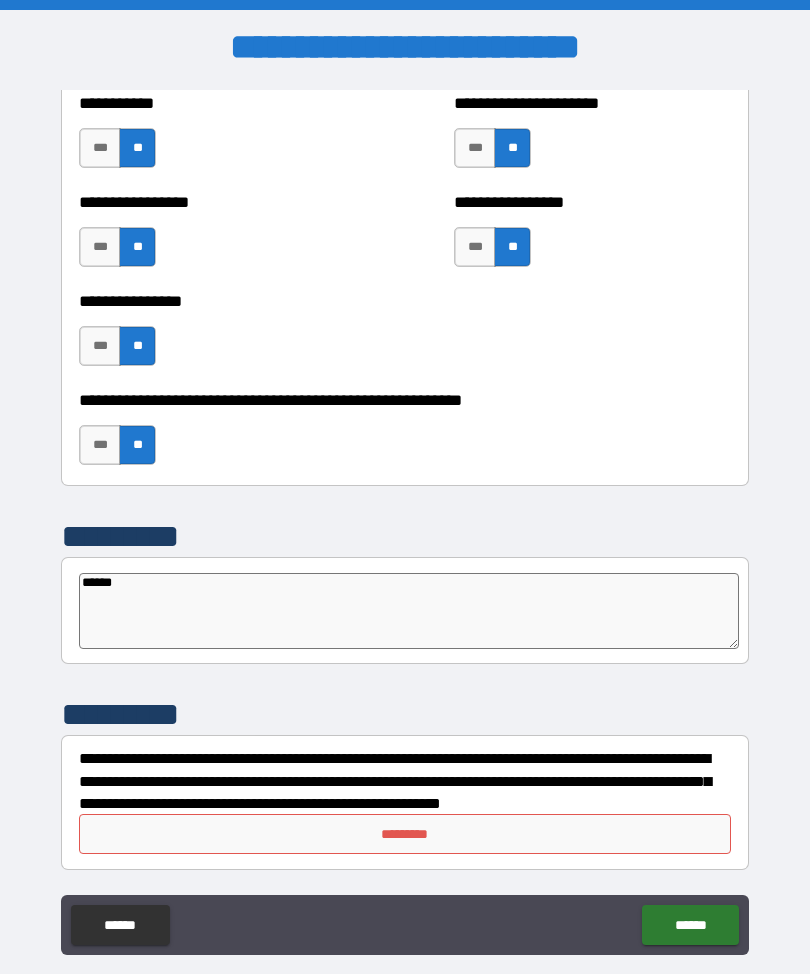 type on "*" 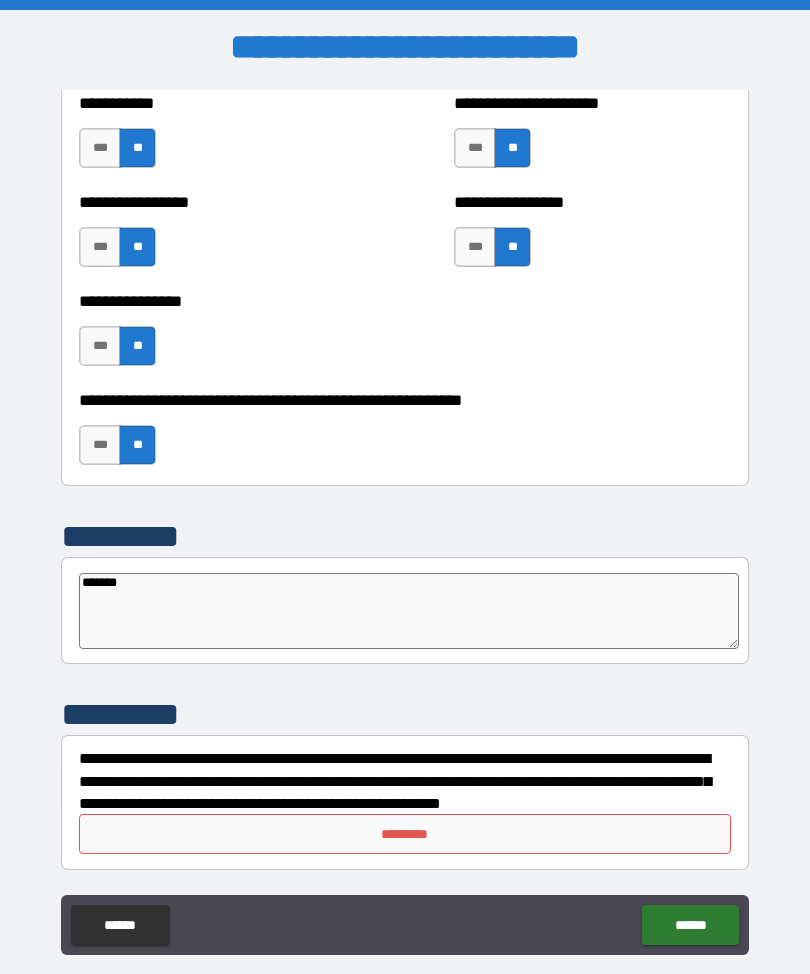 type on "*" 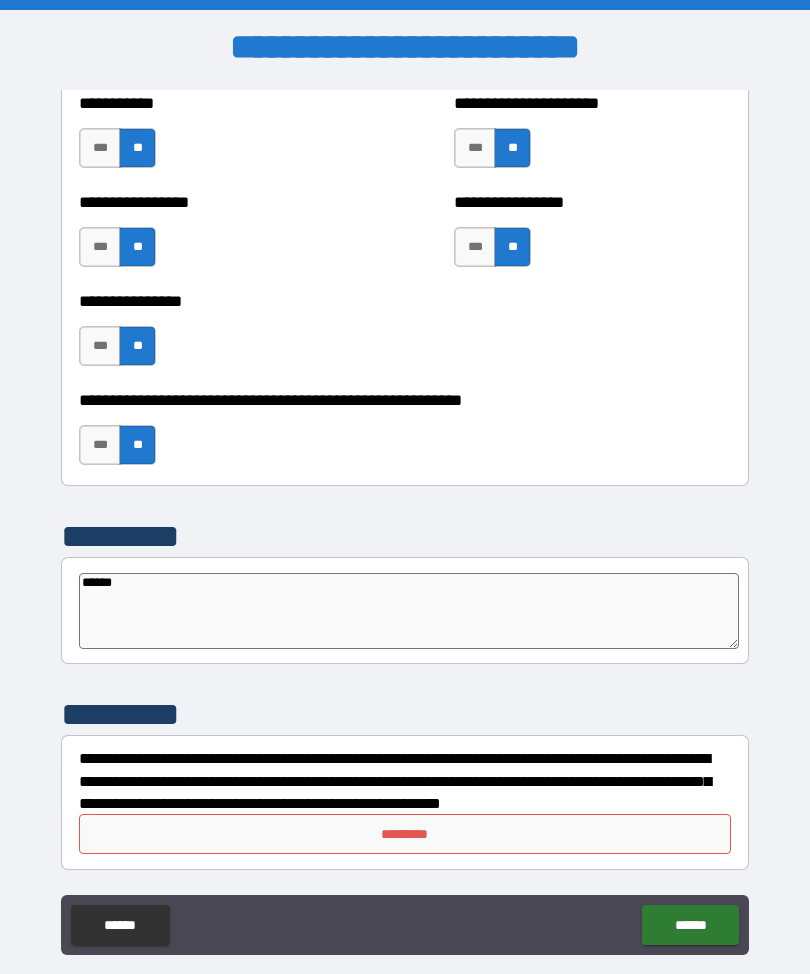 type on "*****" 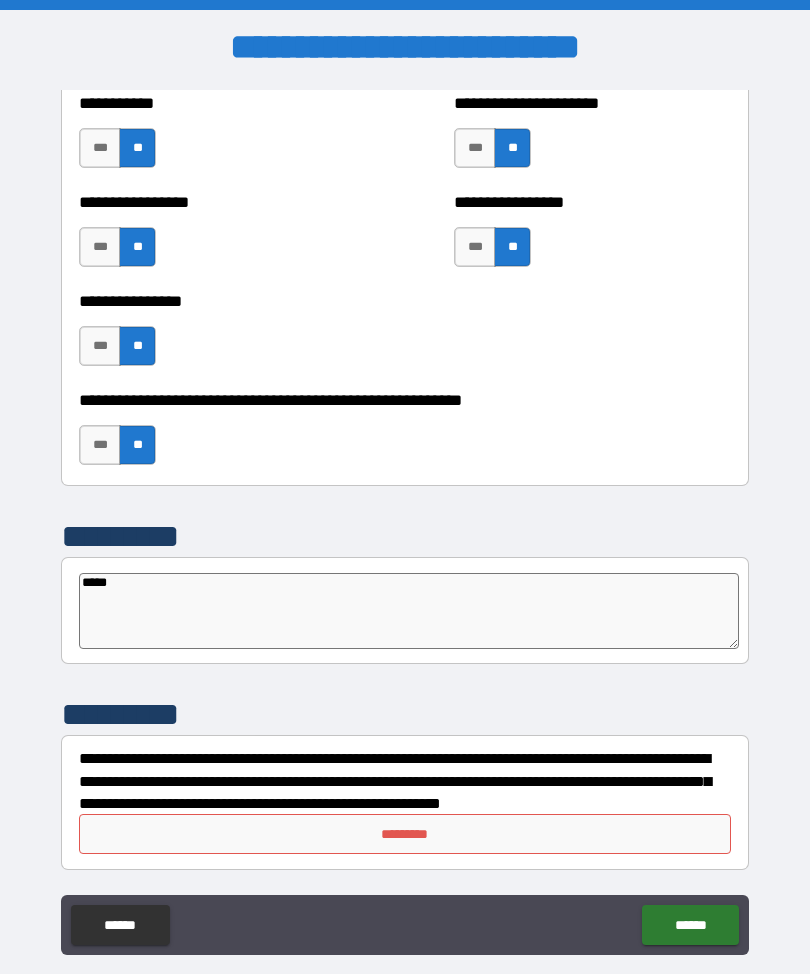 type on "****" 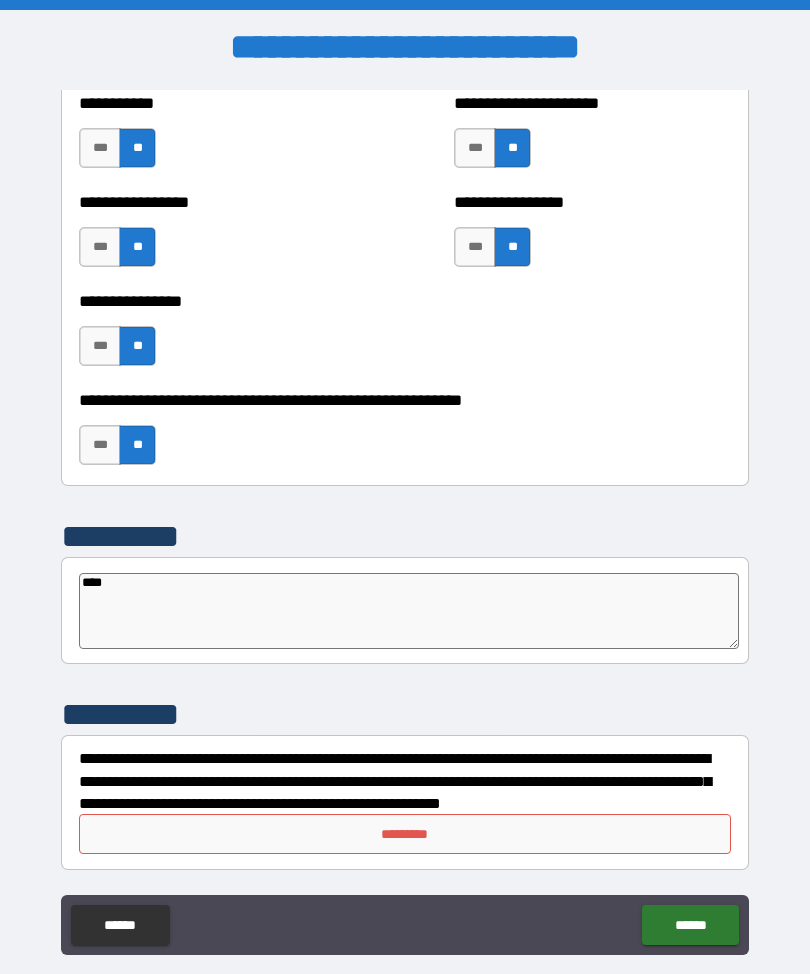 type on "*" 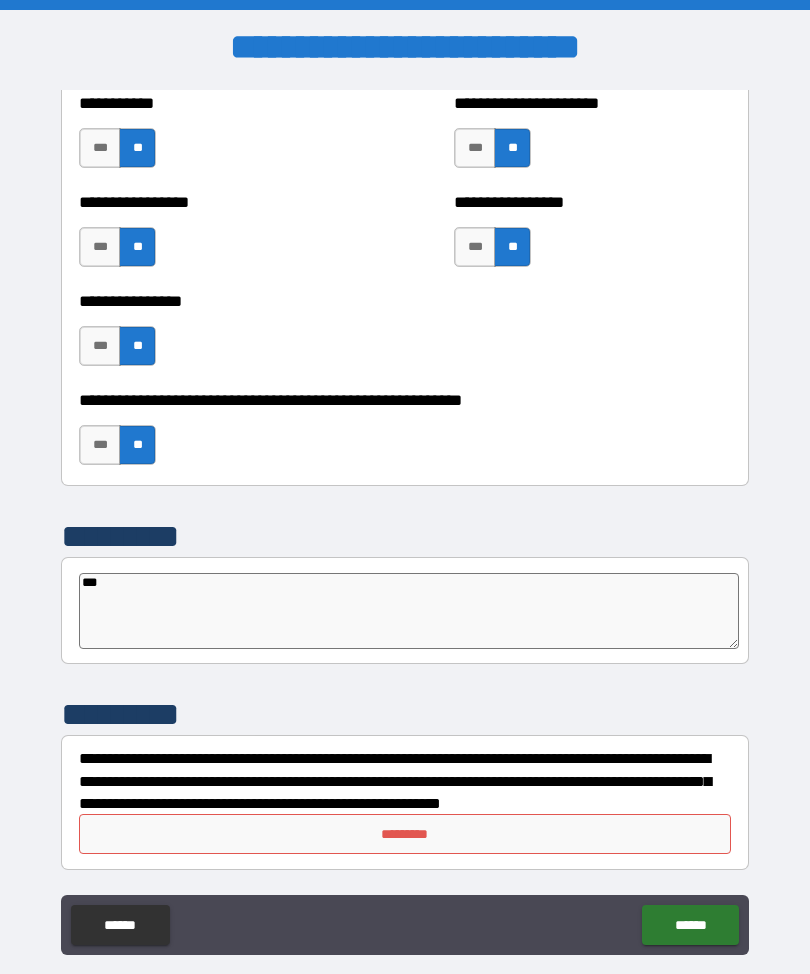 type on "*" 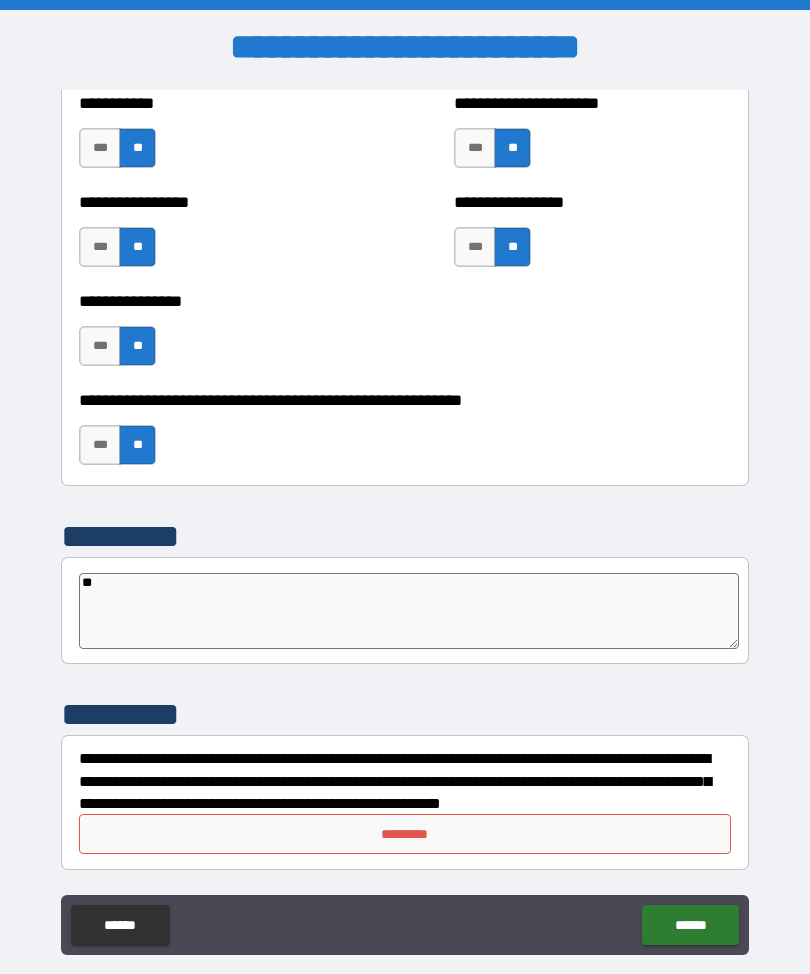 type on "*" 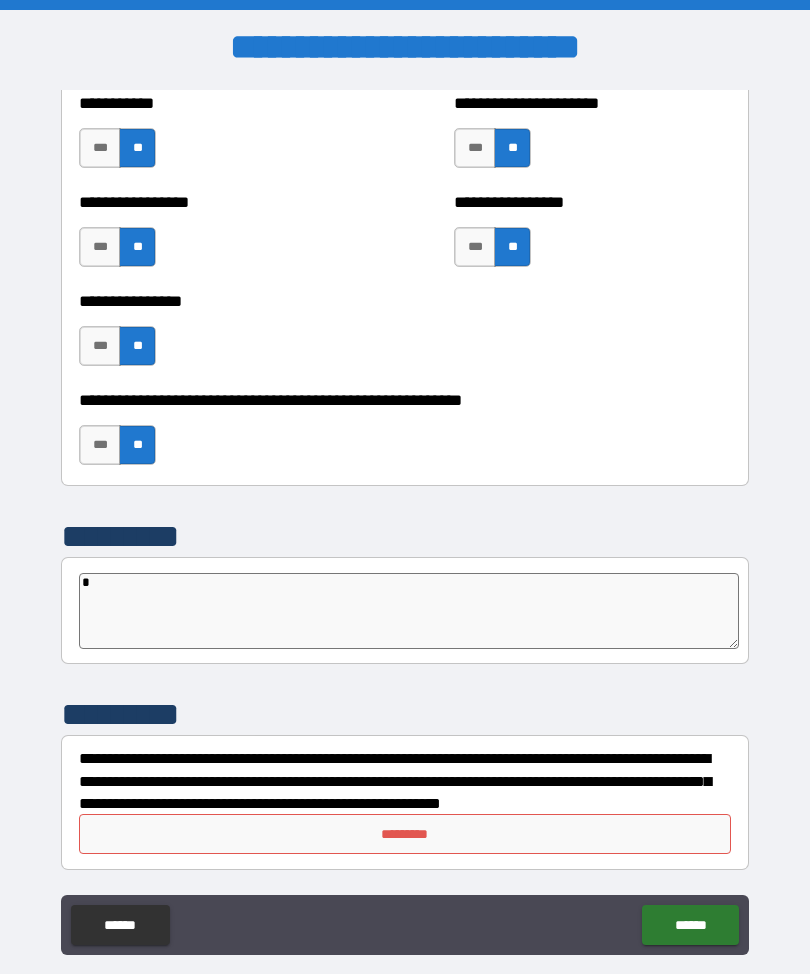 type on "*" 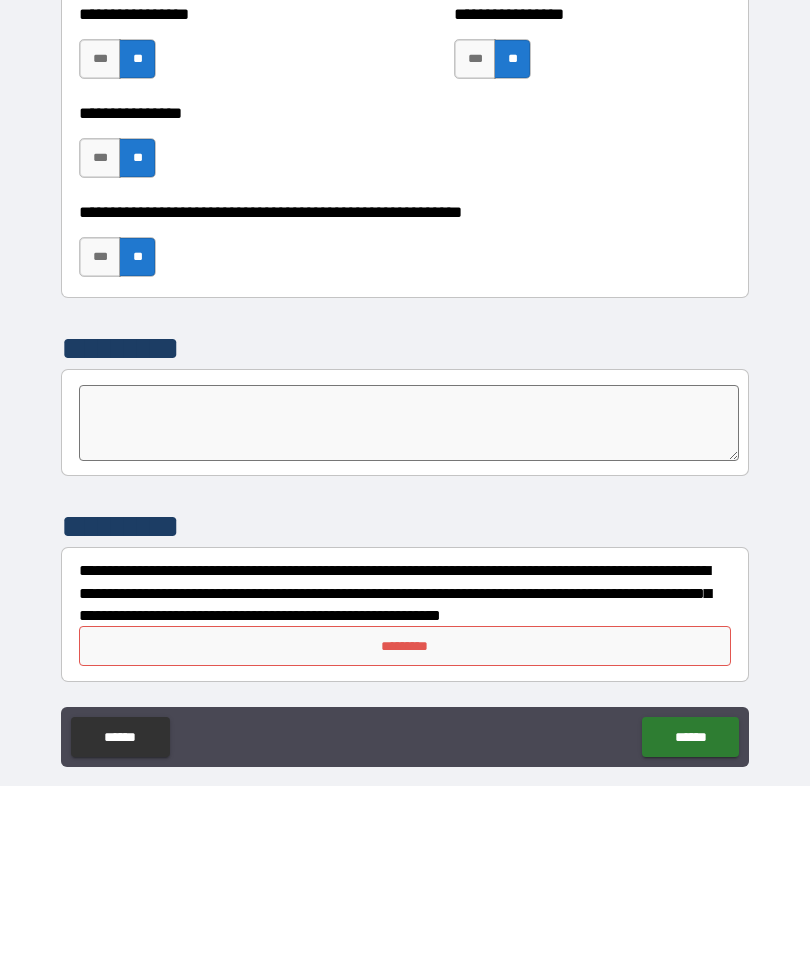 click on "*********" at bounding box center [405, 834] 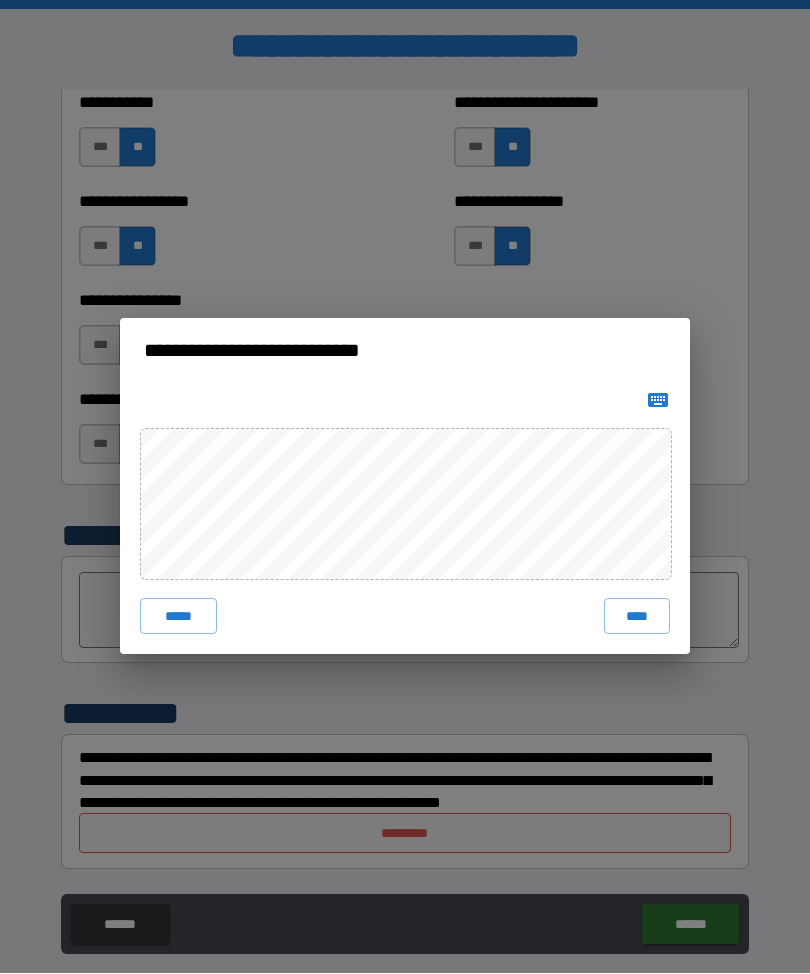 click on "****" at bounding box center [637, 617] 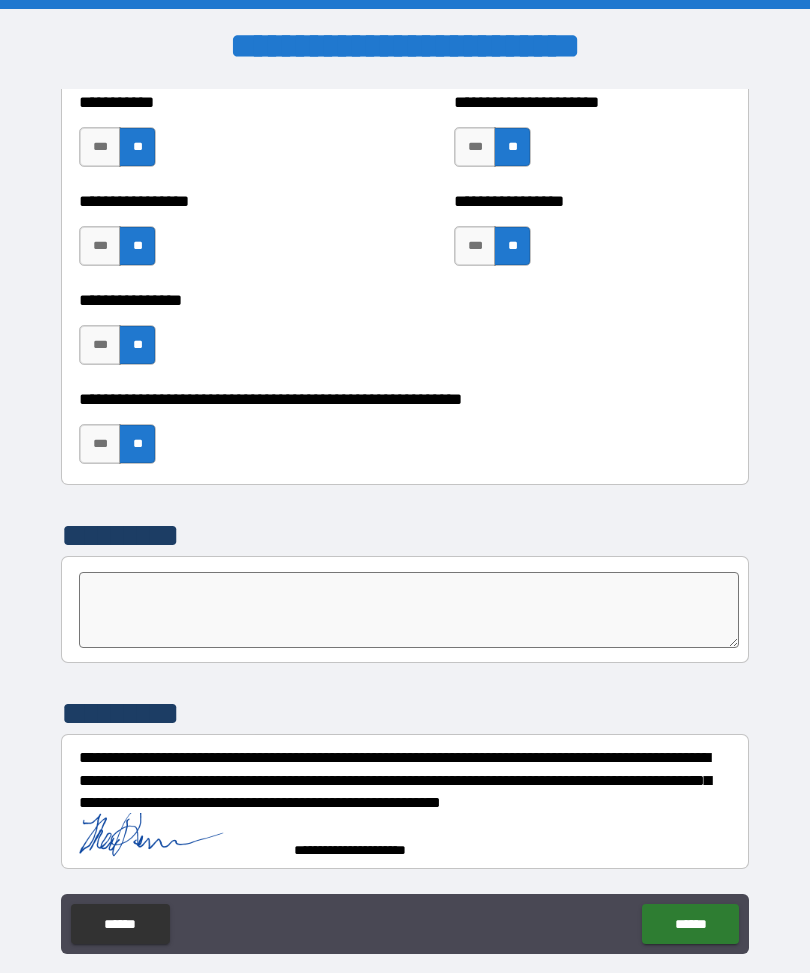 scroll, scrollTop: 6024, scrollLeft: 0, axis: vertical 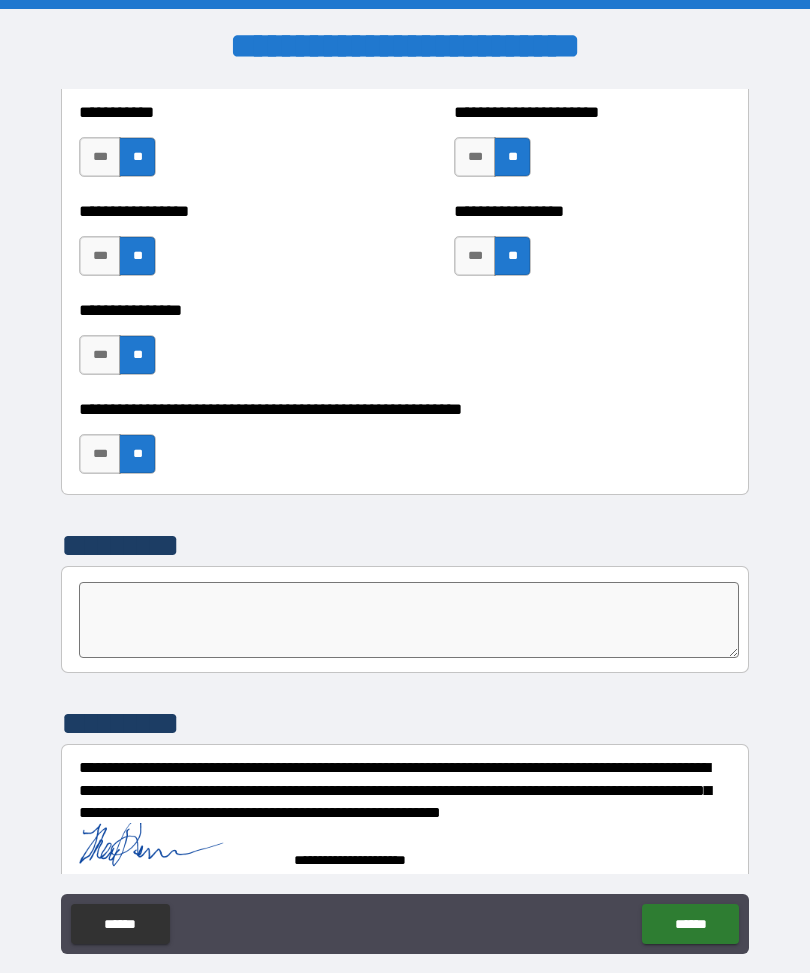 click on "******" at bounding box center [690, 925] 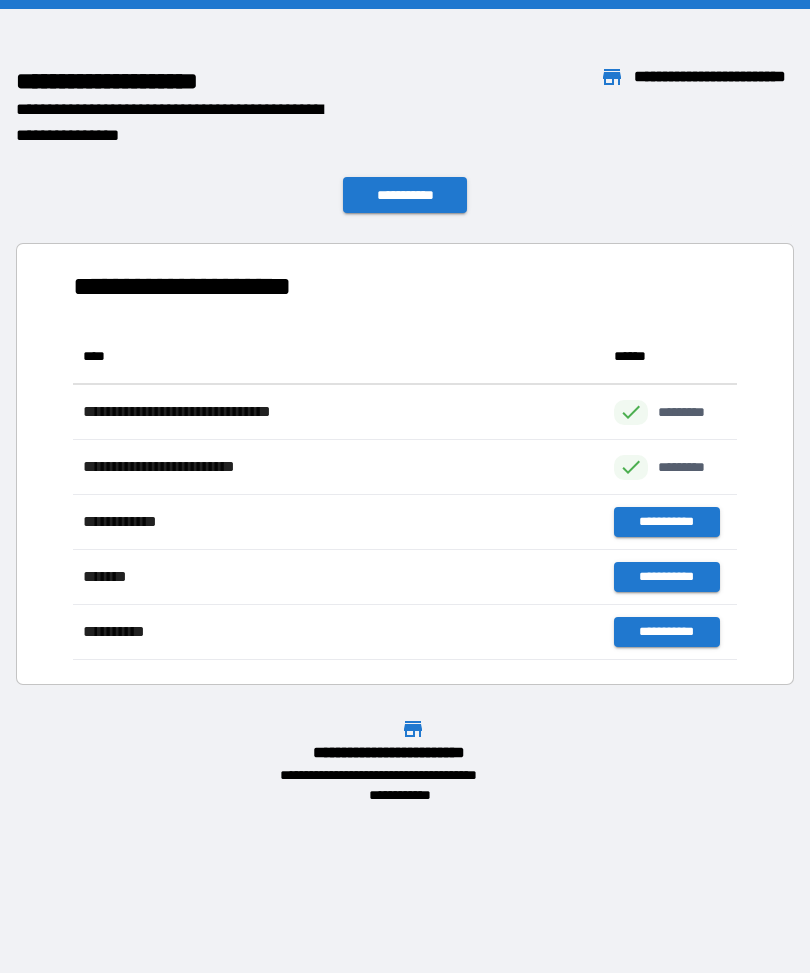 scroll, scrollTop: 1, scrollLeft: 1, axis: both 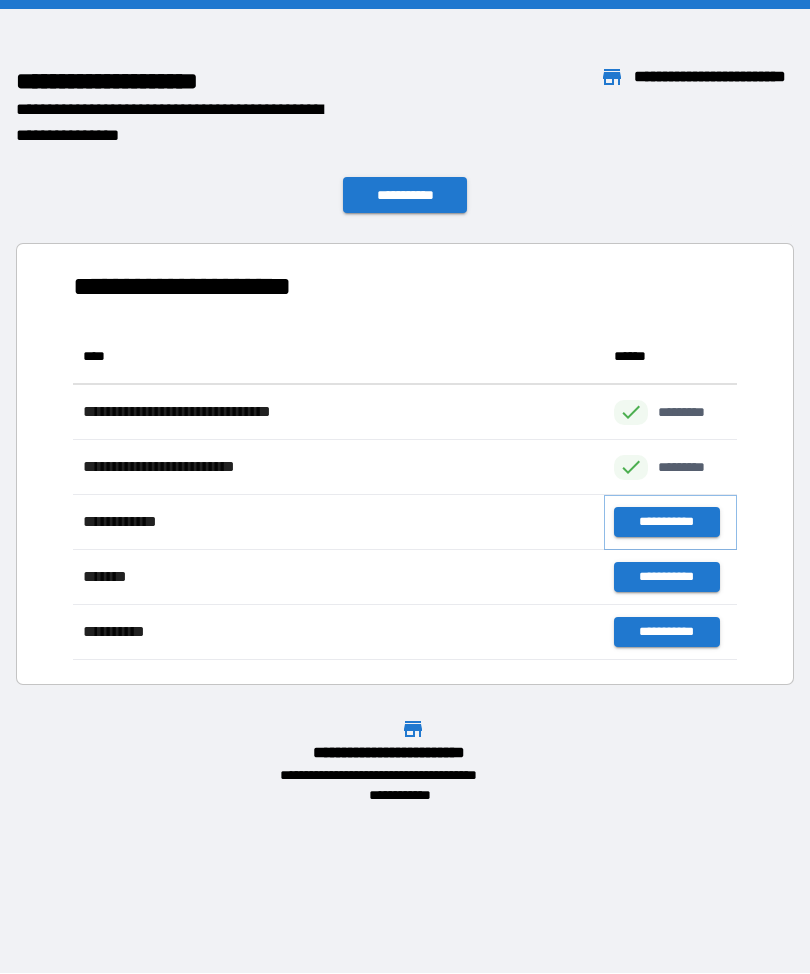 click on "**********" at bounding box center [666, 523] 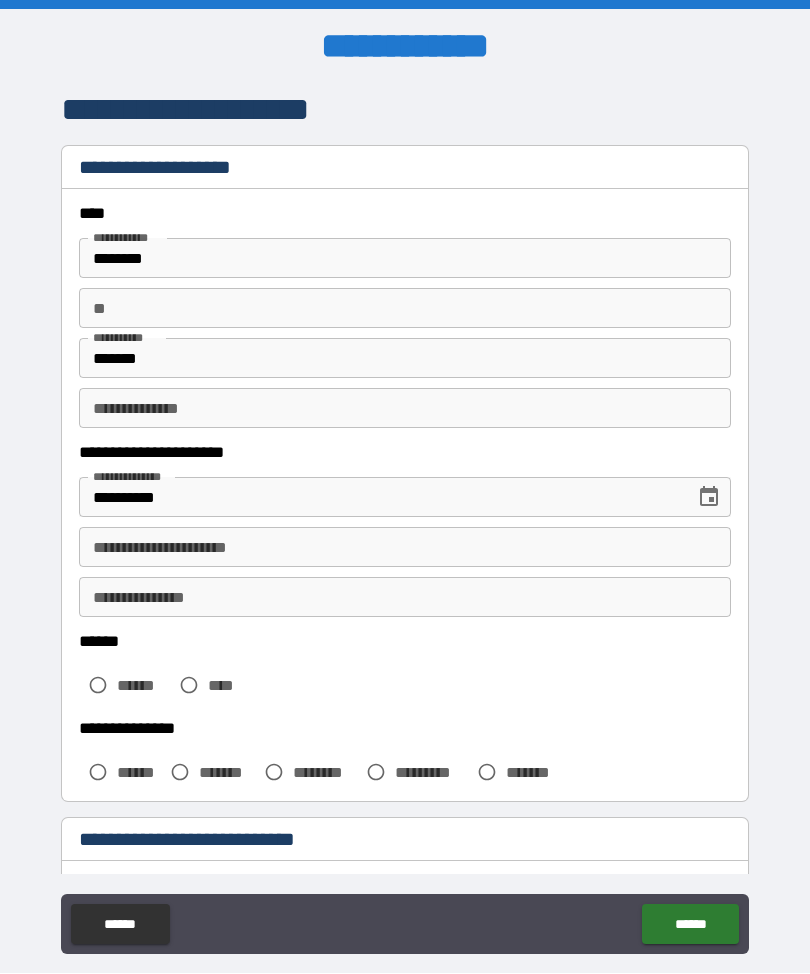 click on "****** ****** ****" at bounding box center (405, 671) 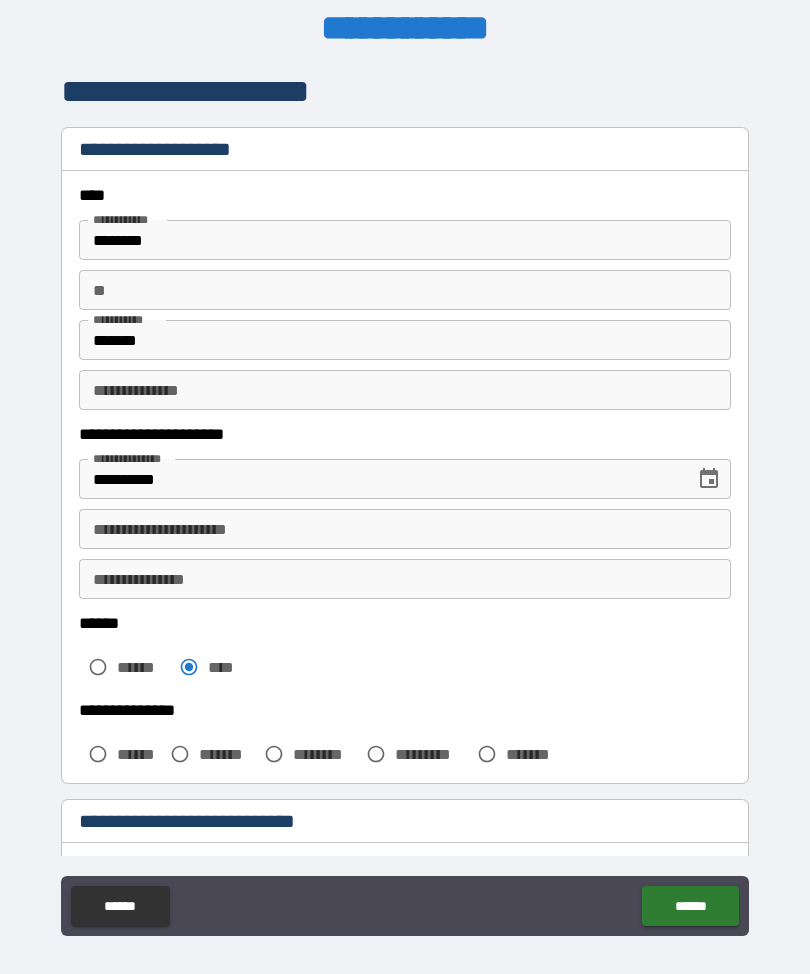 scroll, scrollTop: 0, scrollLeft: 0, axis: both 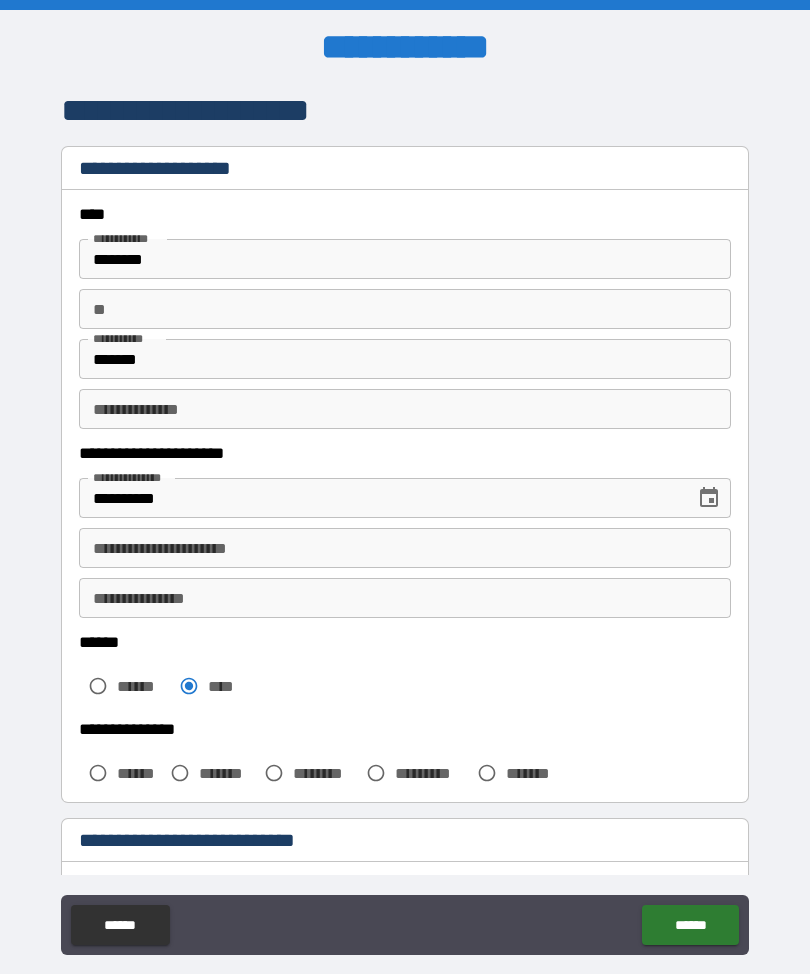 click on "**********" at bounding box center [405, 548] 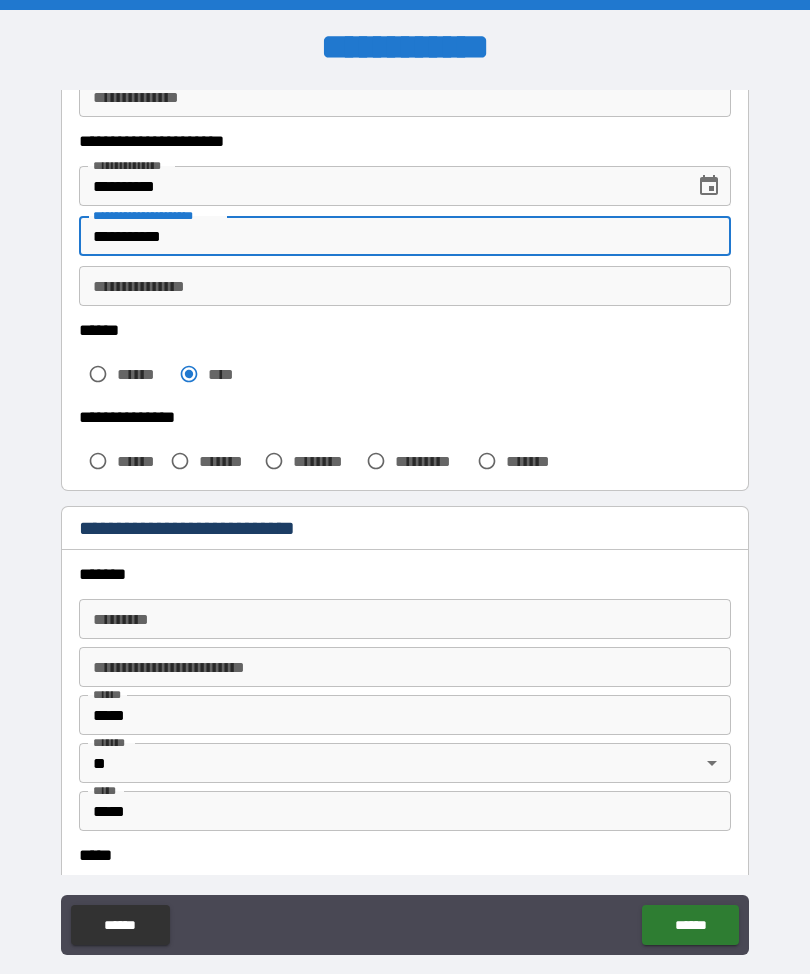 scroll, scrollTop: 316, scrollLeft: 0, axis: vertical 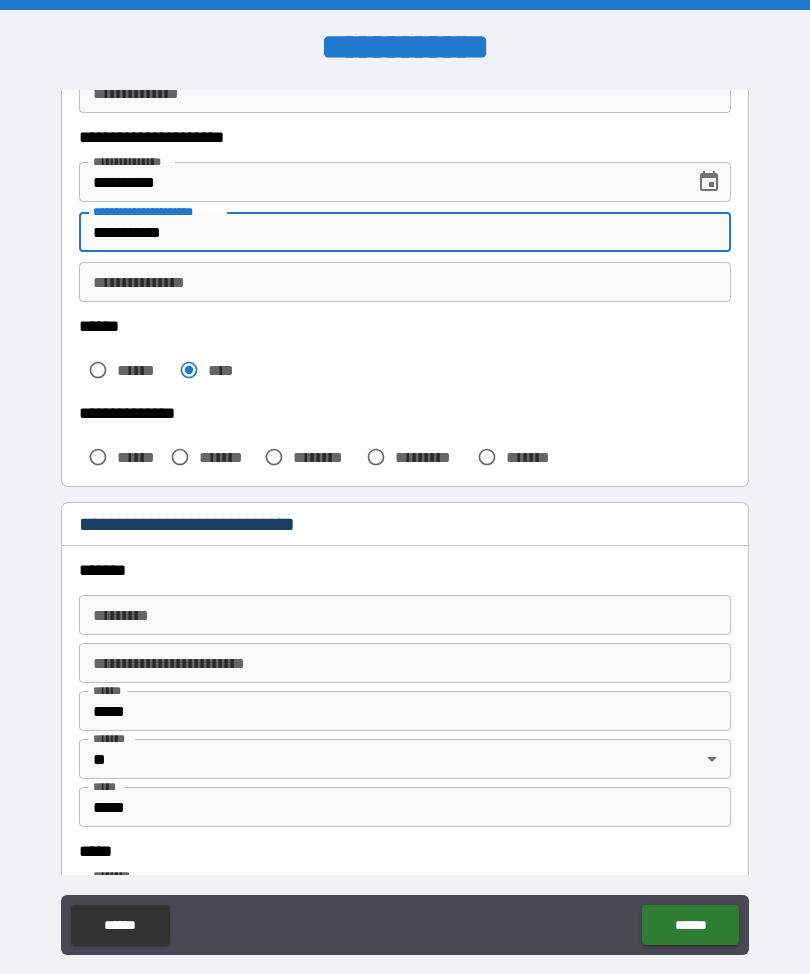 type on "**********" 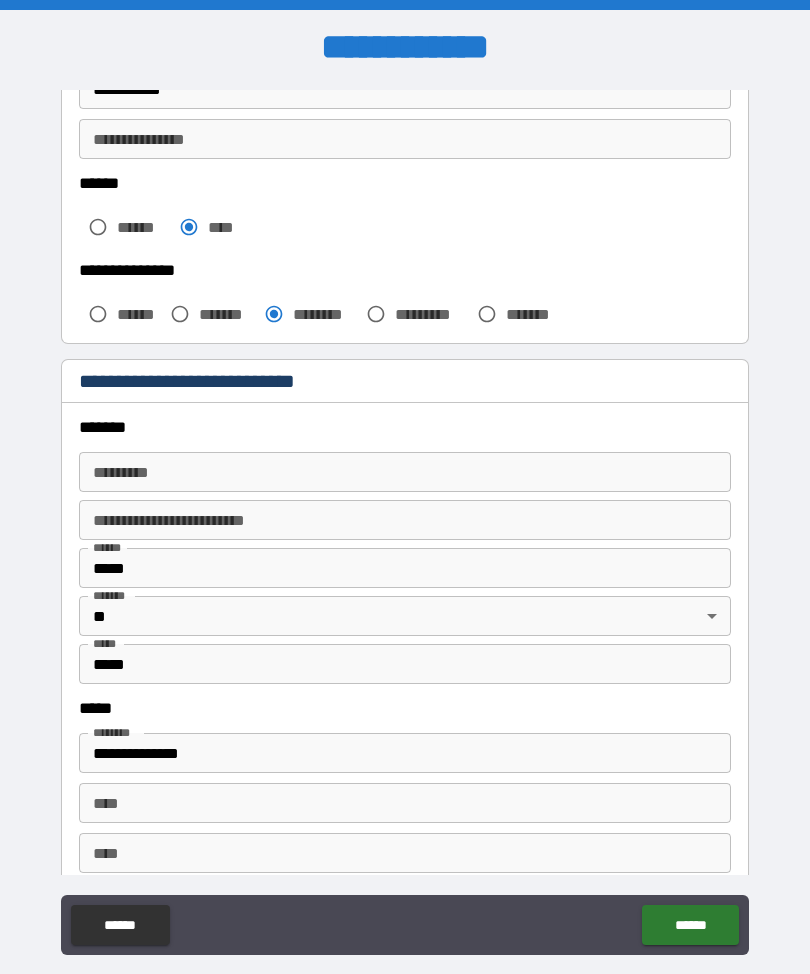 scroll, scrollTop: 459, scrollLeft: 0, axis: vertical 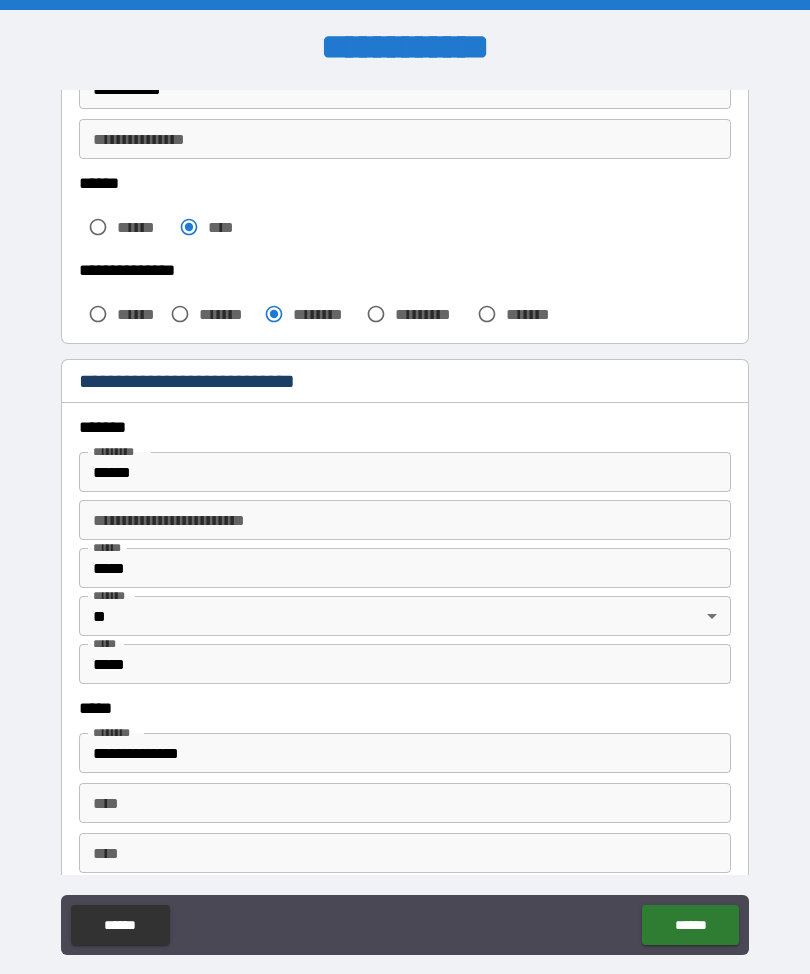 type on "**********" 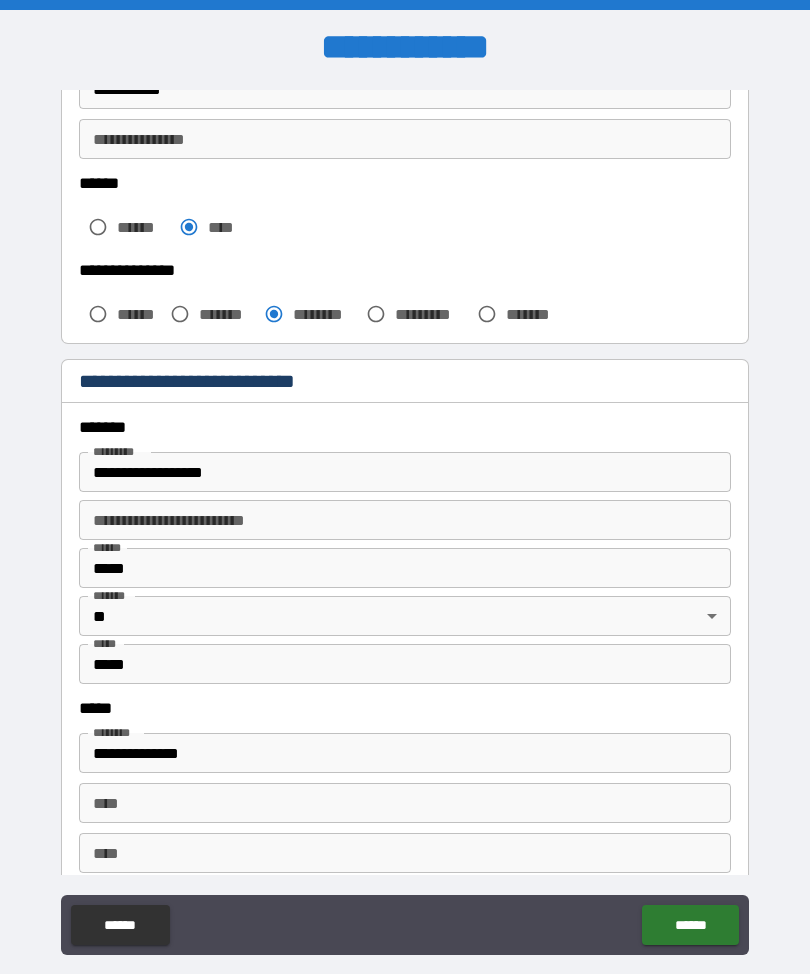 click on "**********" at bounding box center (405, 520) 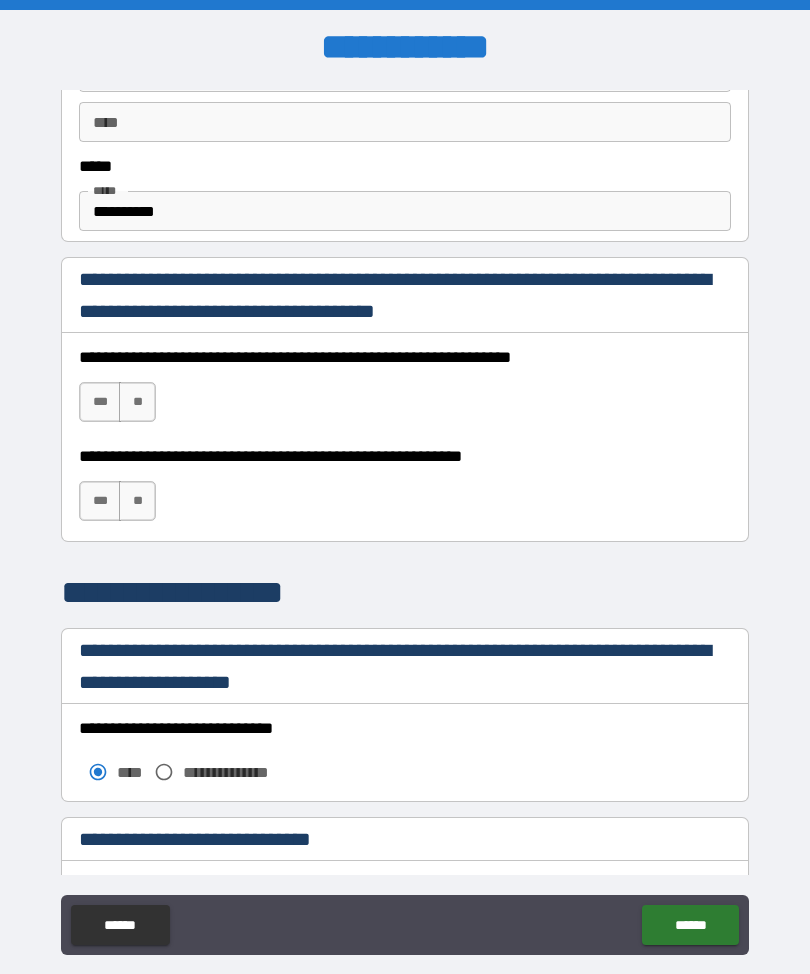 scroll, scrollTop: 1202, scrollLeft: 0, axis: vertical 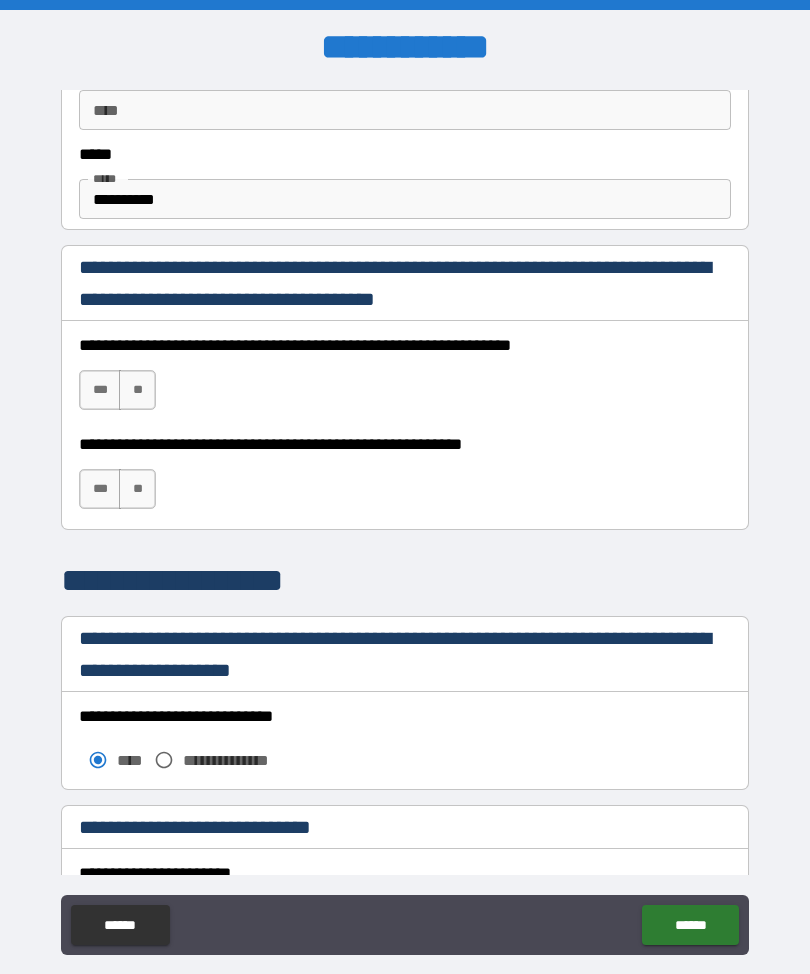 type on "********" 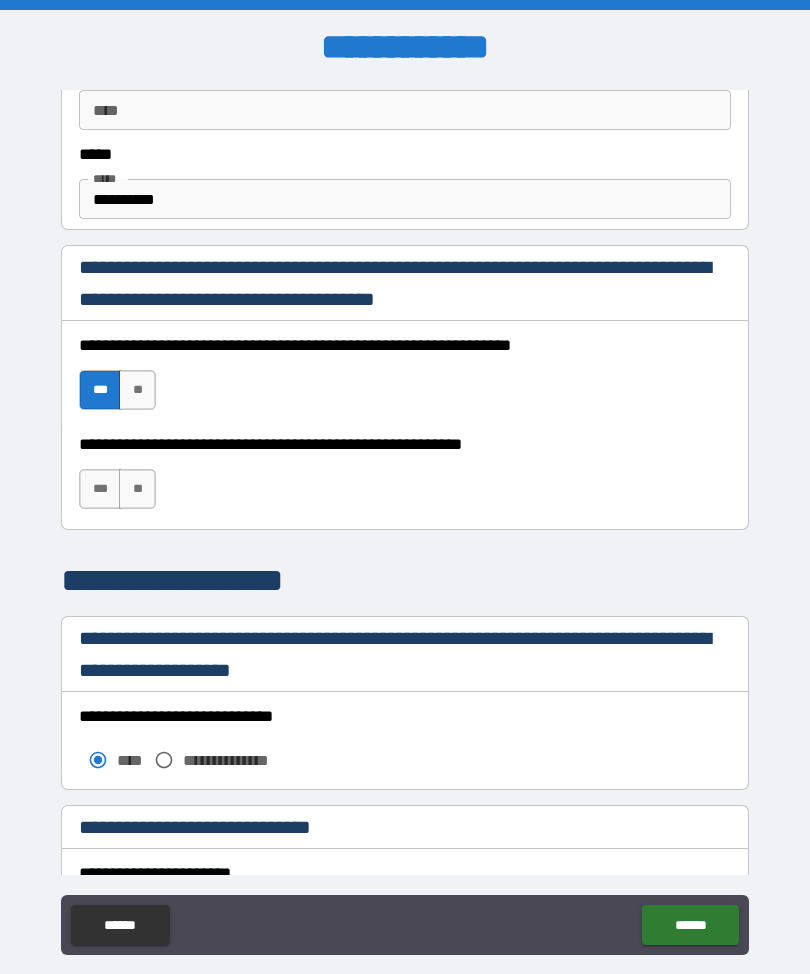 click on "***" at bounding box center [100, 489] 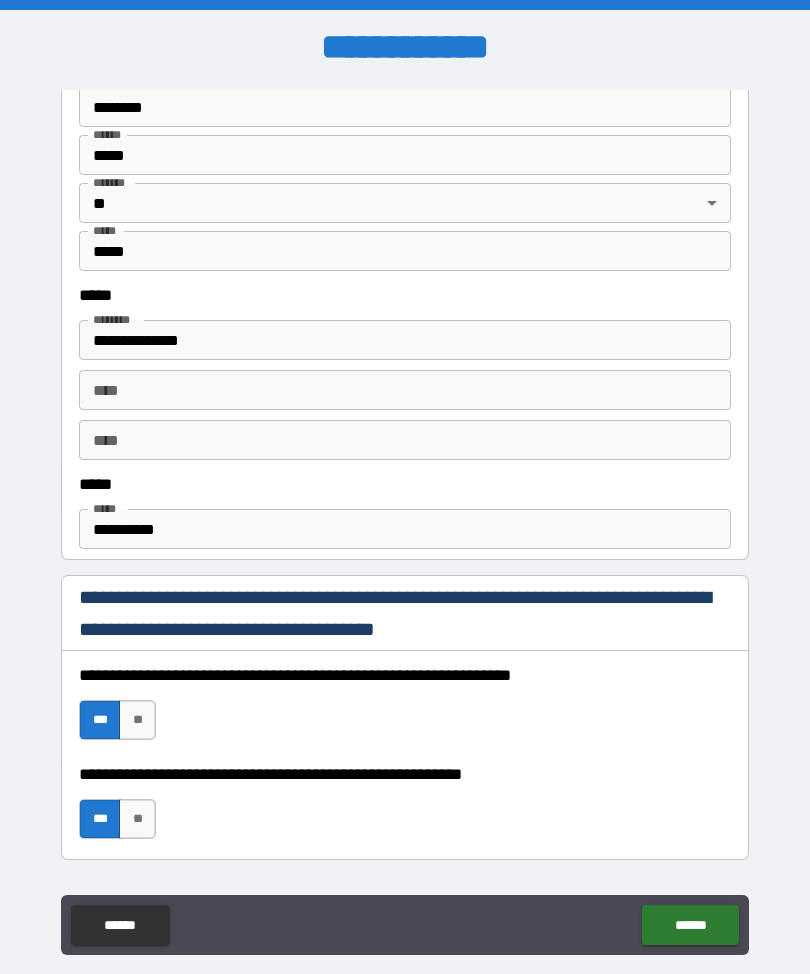 scroll, scrollTop: 870, scrollLeft: 0, axis: vertical 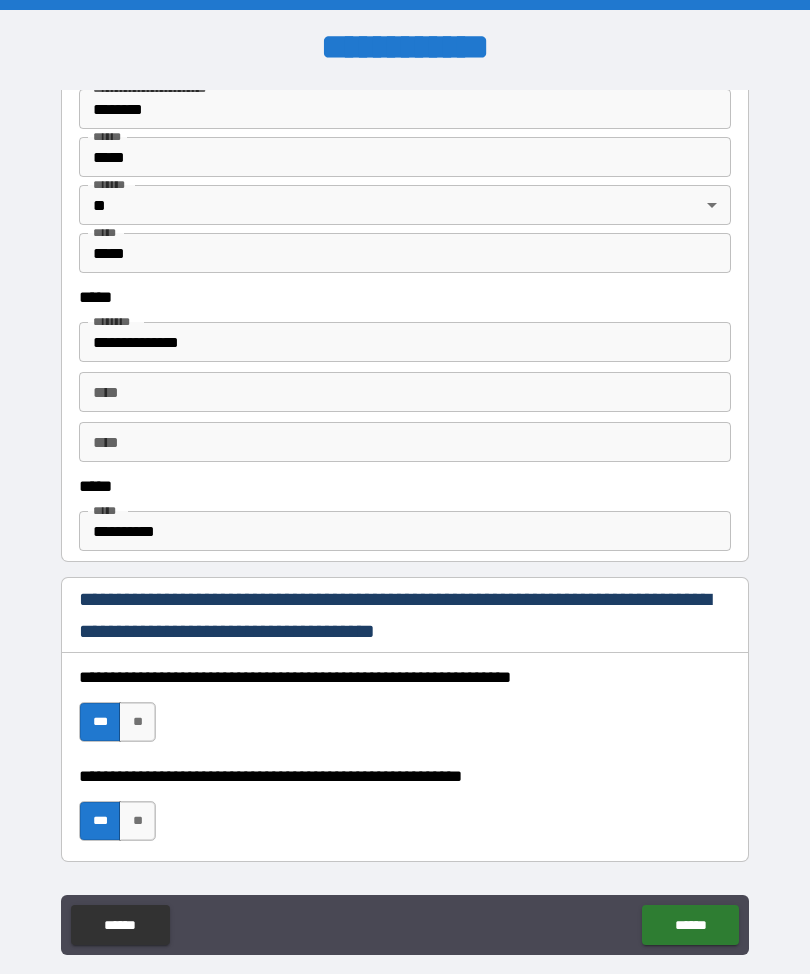 click on "****" at bounding box center [405, 442] 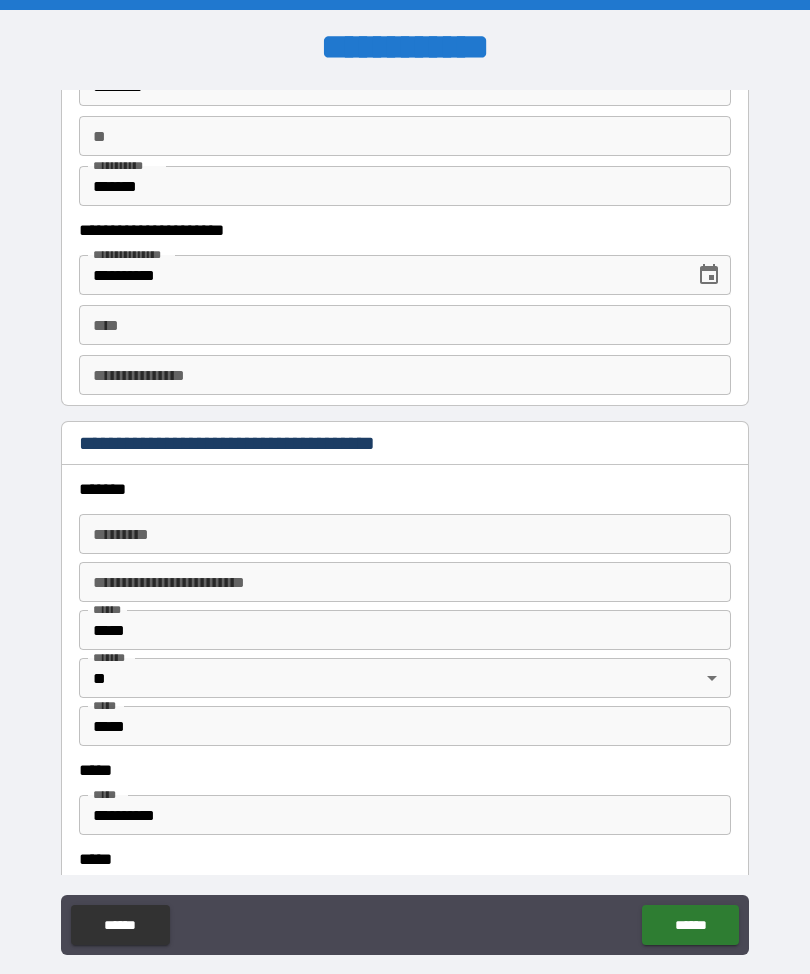 scroll, scrollTop: 2038, scrollLeft: 0, axis: vertical 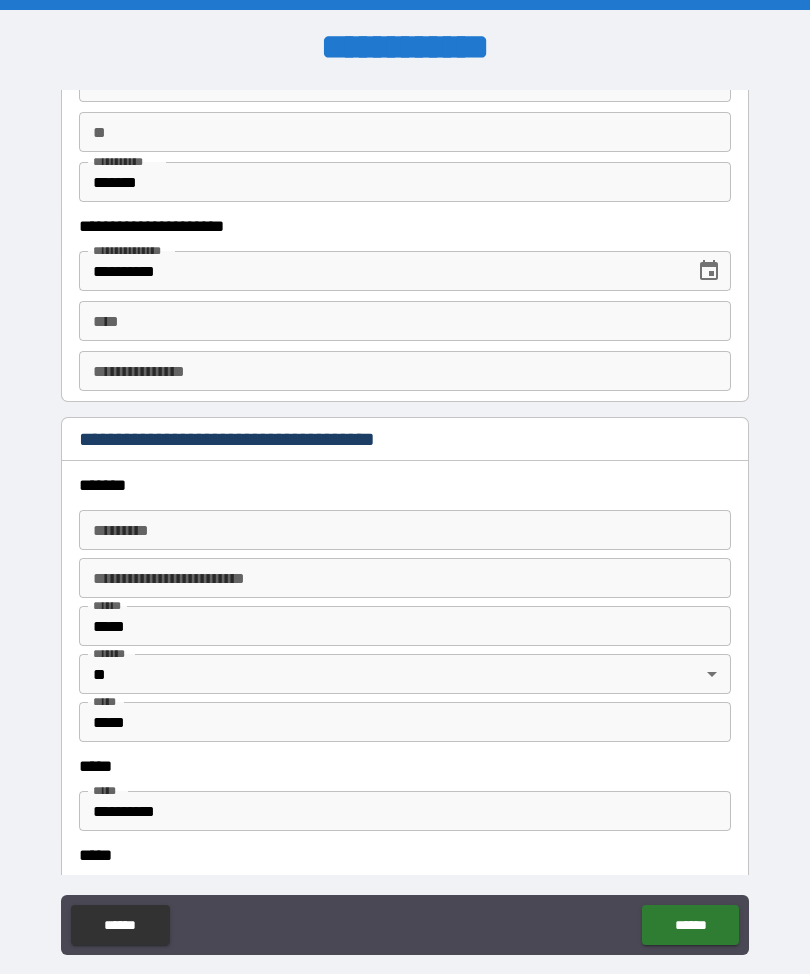 type on "**********" 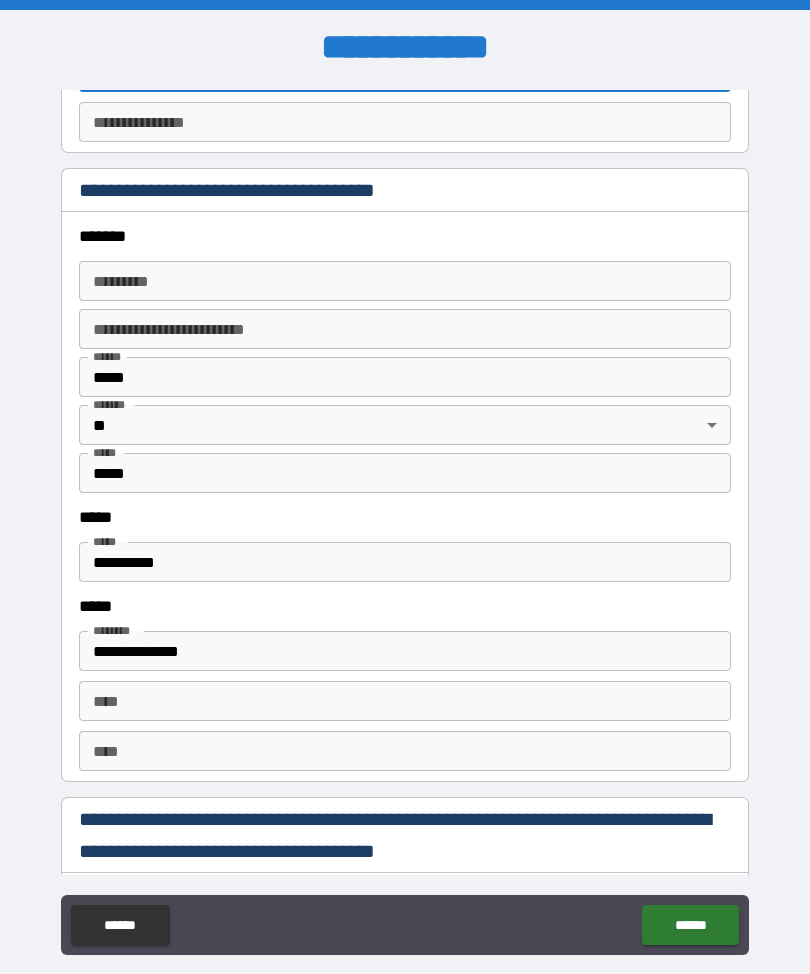scroll, scrollTop: 2295, scrollLeft: 0, axis: vertical 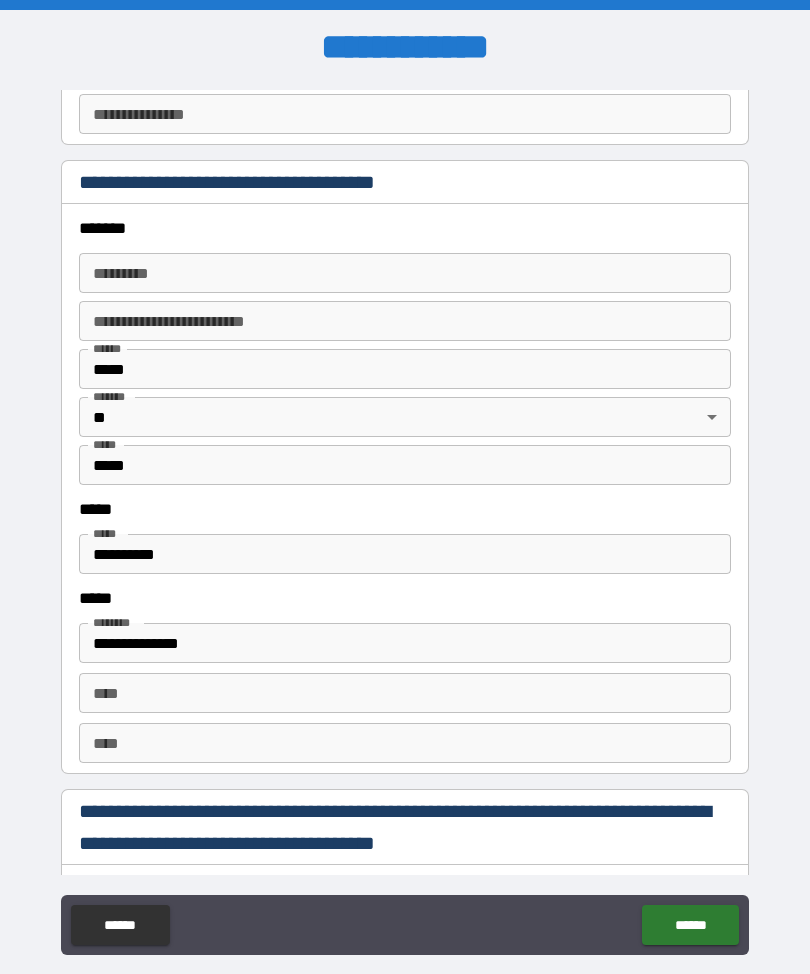 type on "**********" 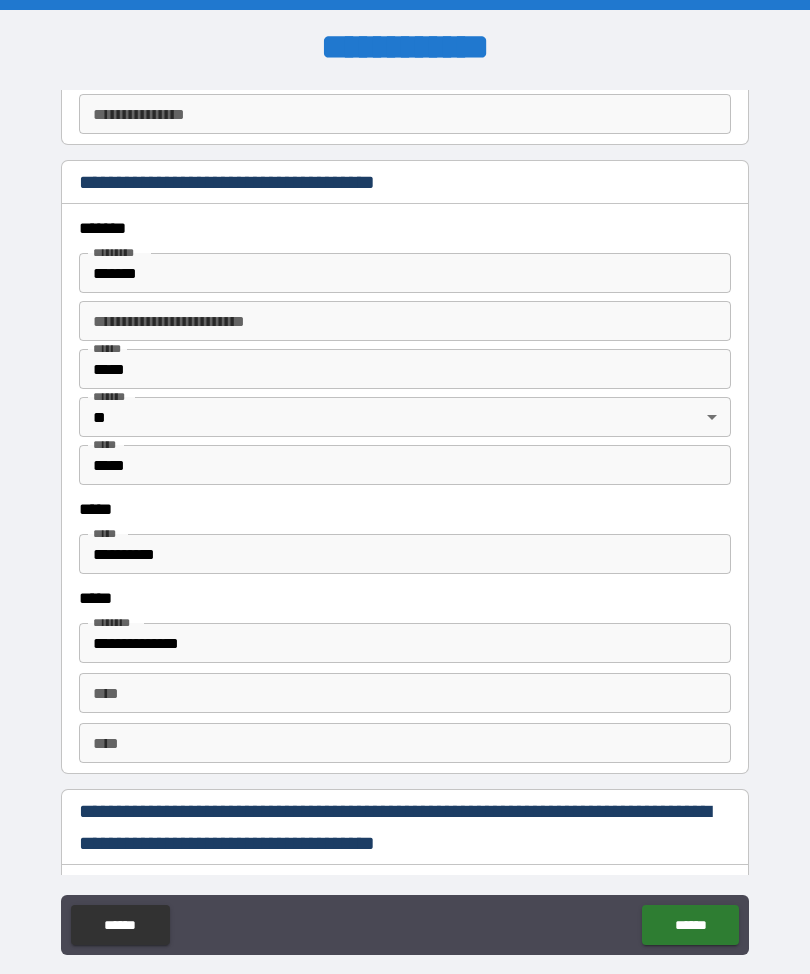 type on "**********" 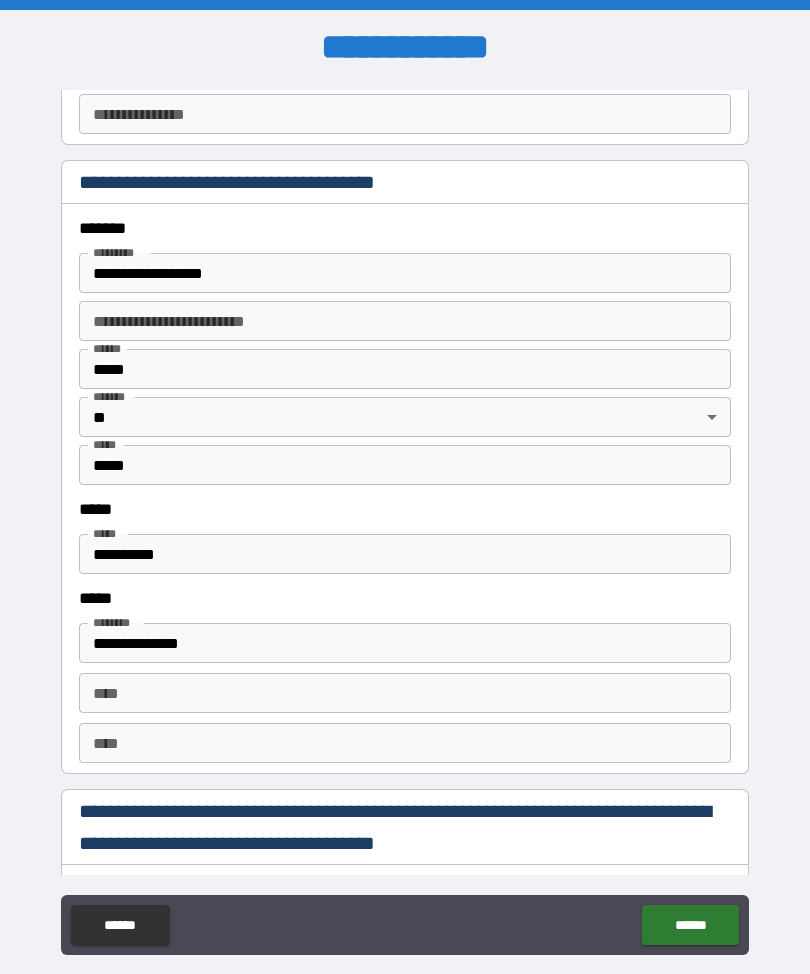 click on "**********" at bounding box center (405, 321) 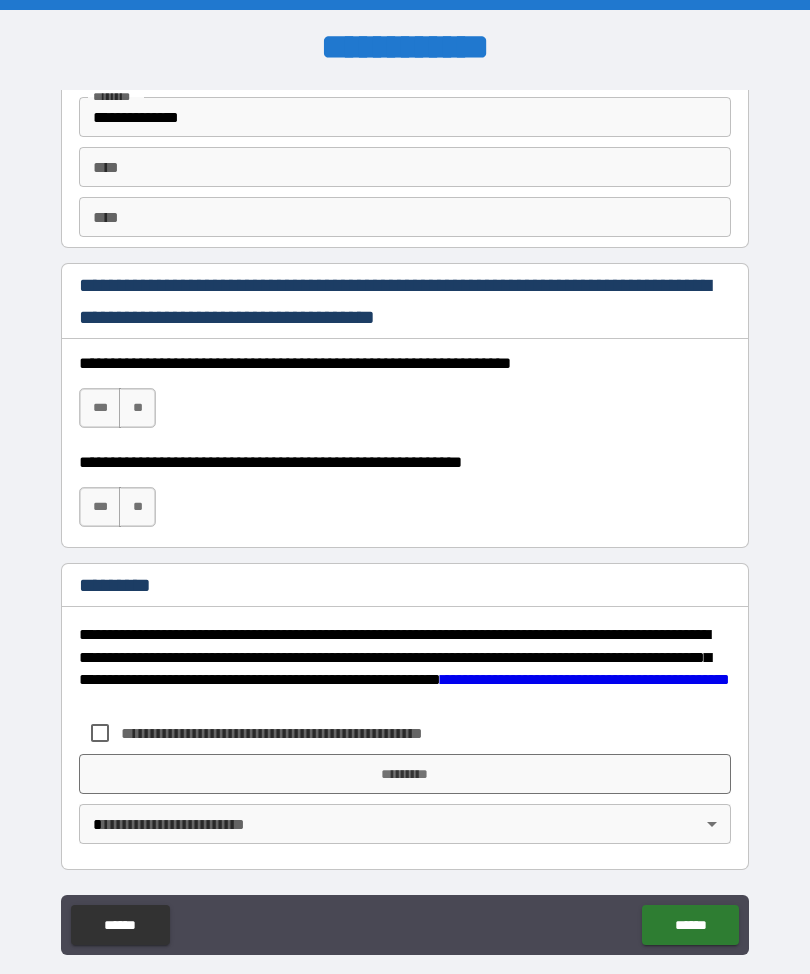 scroll, scrollTop: 2821, scrollLeft: 0, axis: vertical 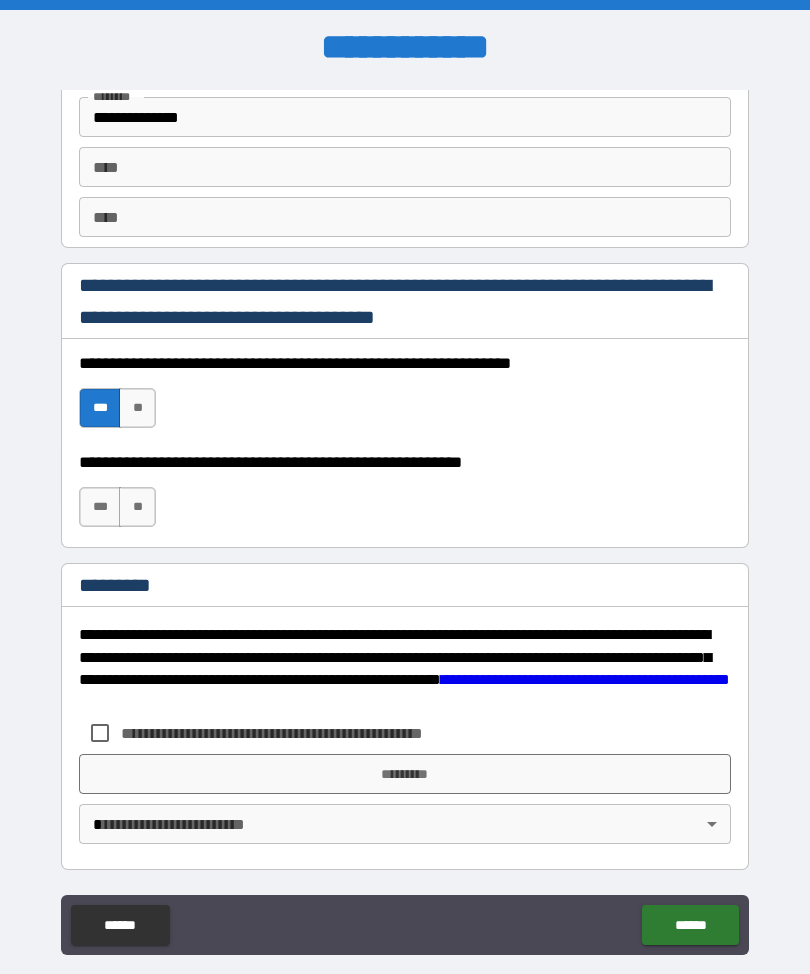 click on "***" at bounding box center (100, 507) 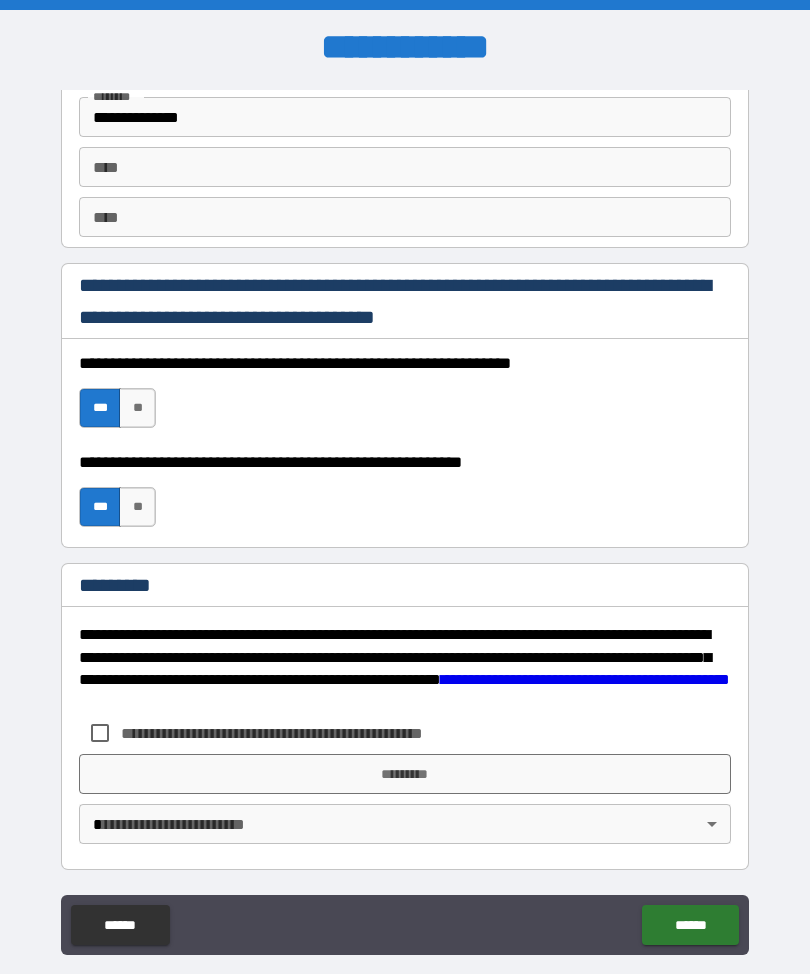 click on "*********" at bounding box center (405, 774) 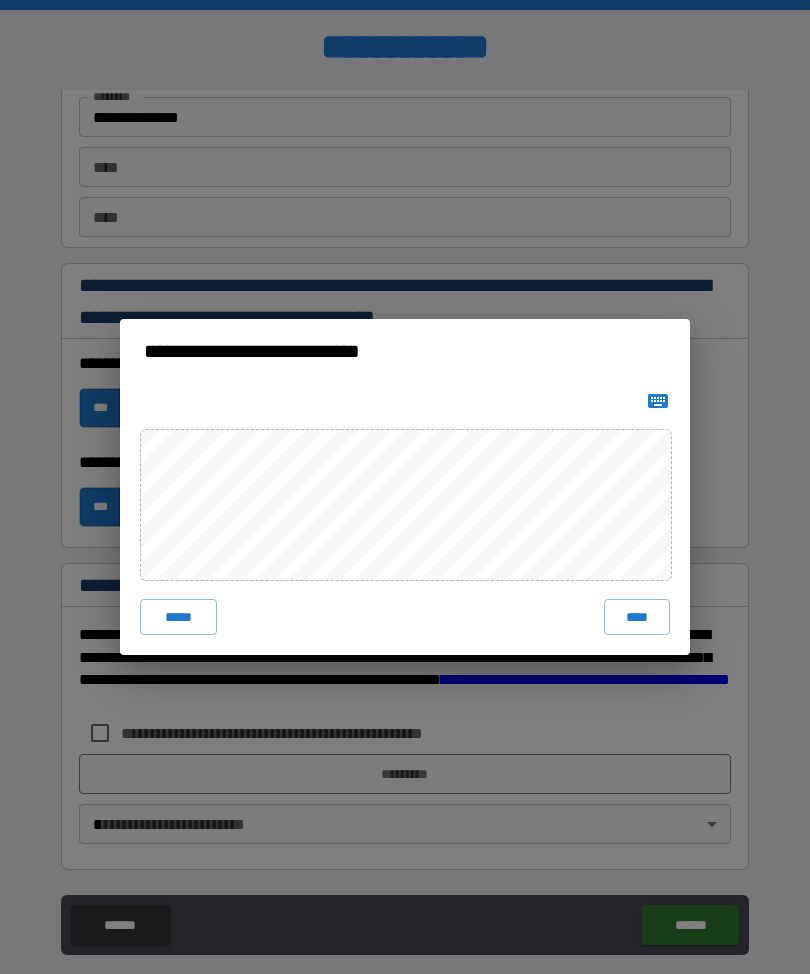 click on "****" at bounding box center [637, 617] 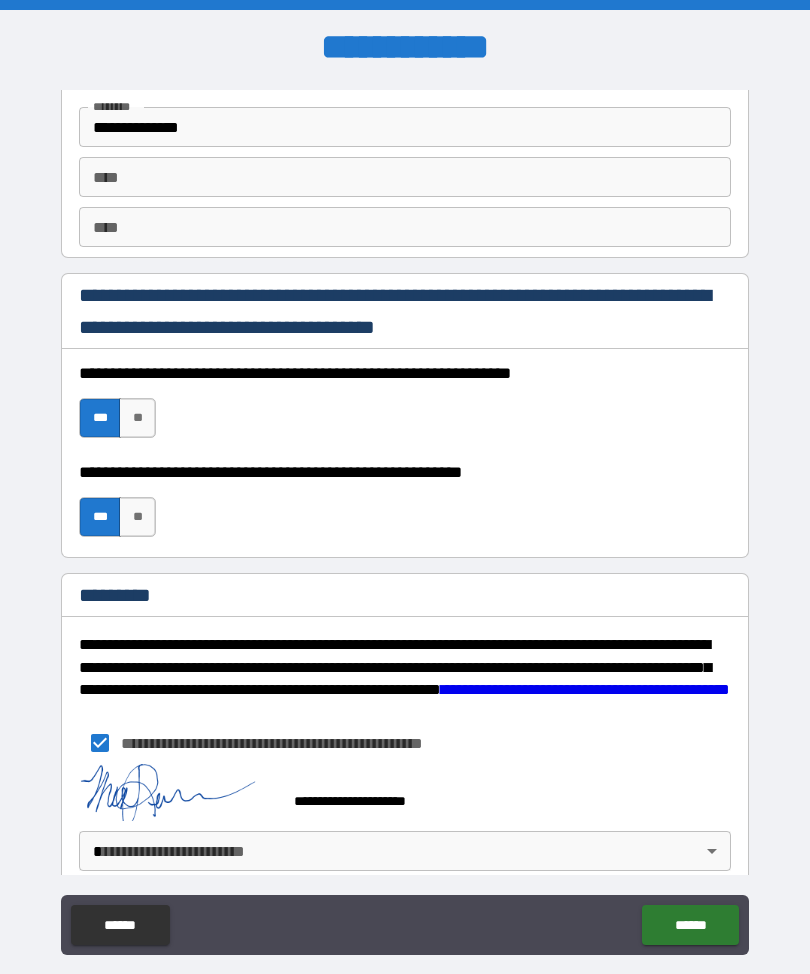 click on "**********" at bounding box center [405, 520] 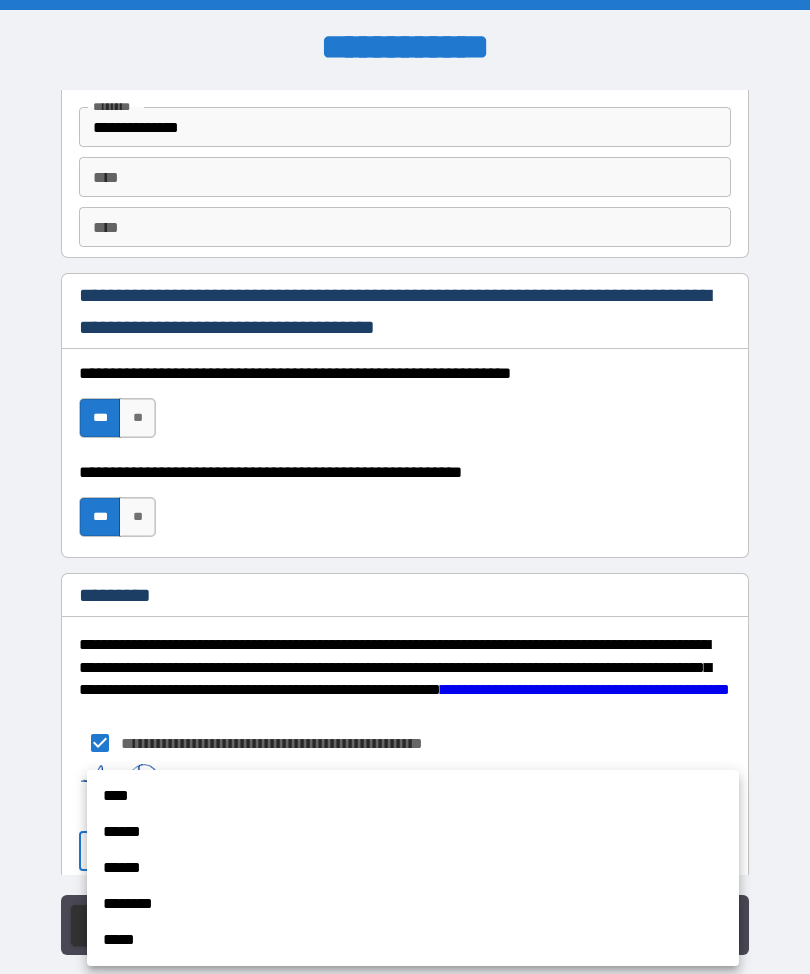 click on "****" at bounding box center [413, 796] 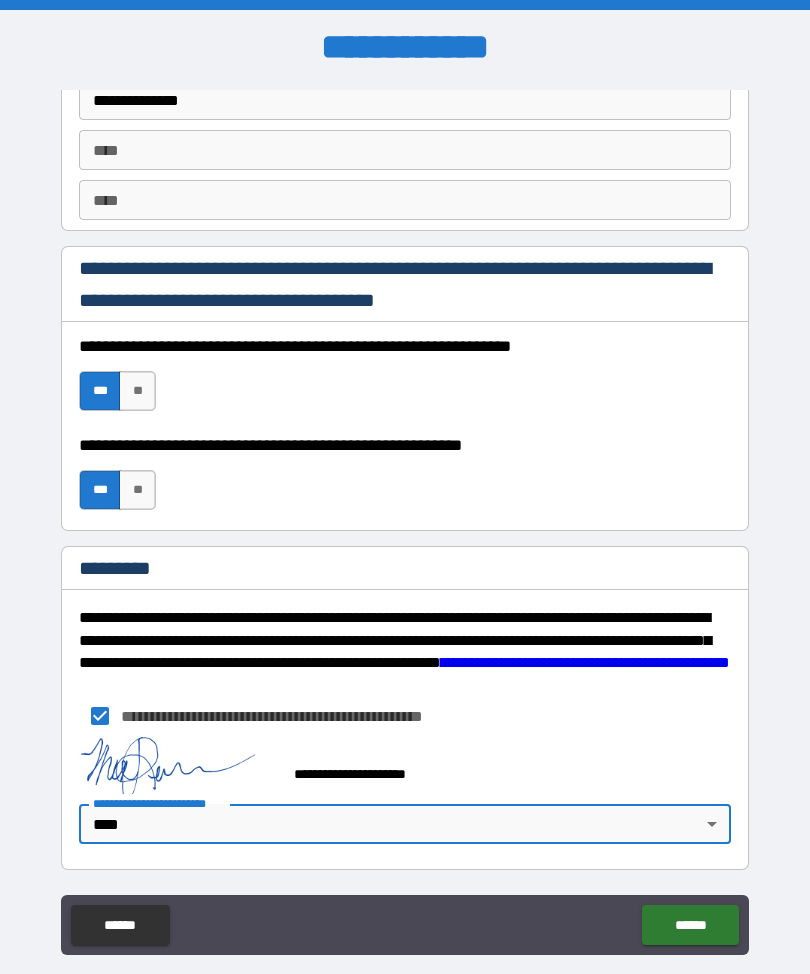 click on "******" at bounding box center [690, 925] 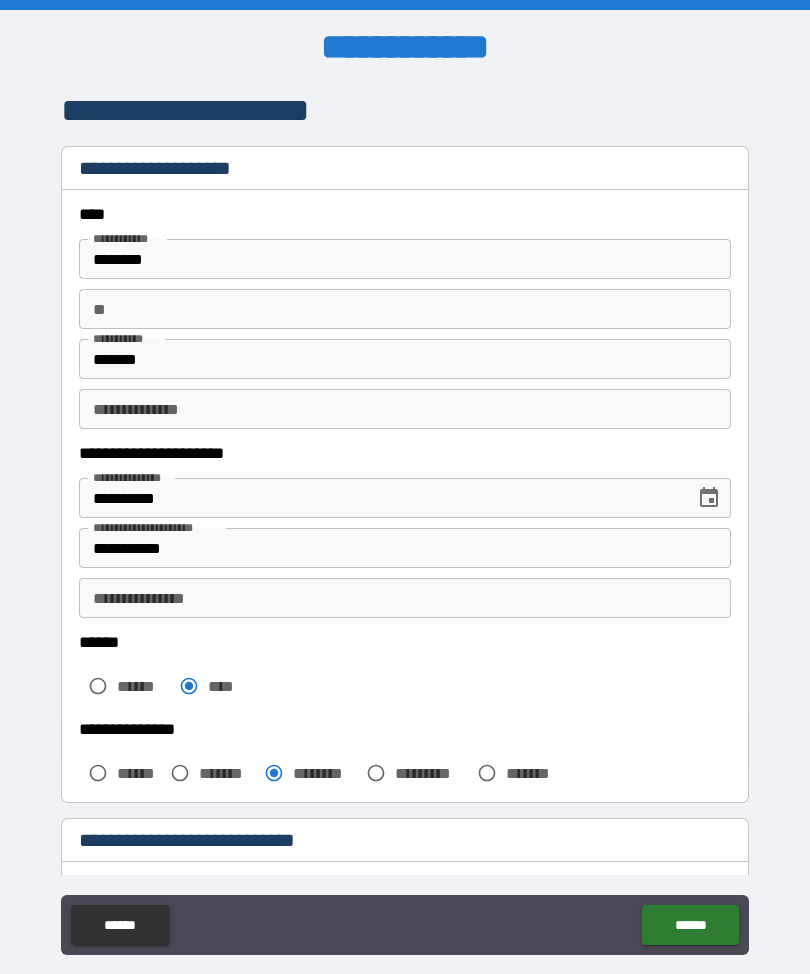 scroll, scrollTop: 0, scrollLeft: 0, axis: both 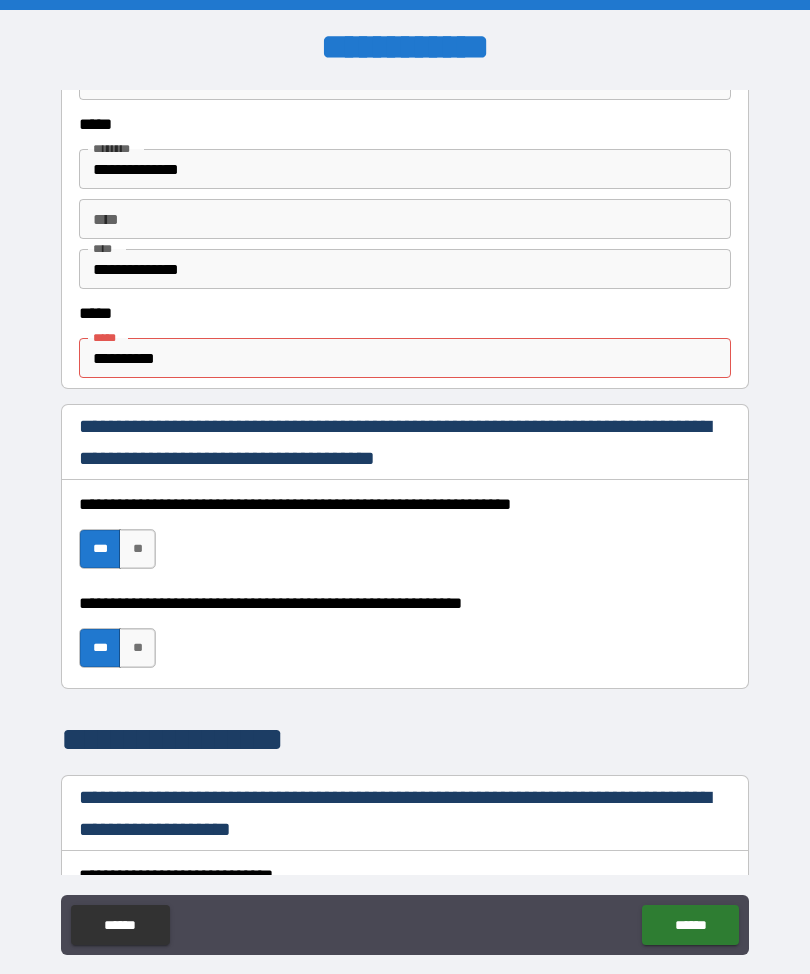 type on "****" 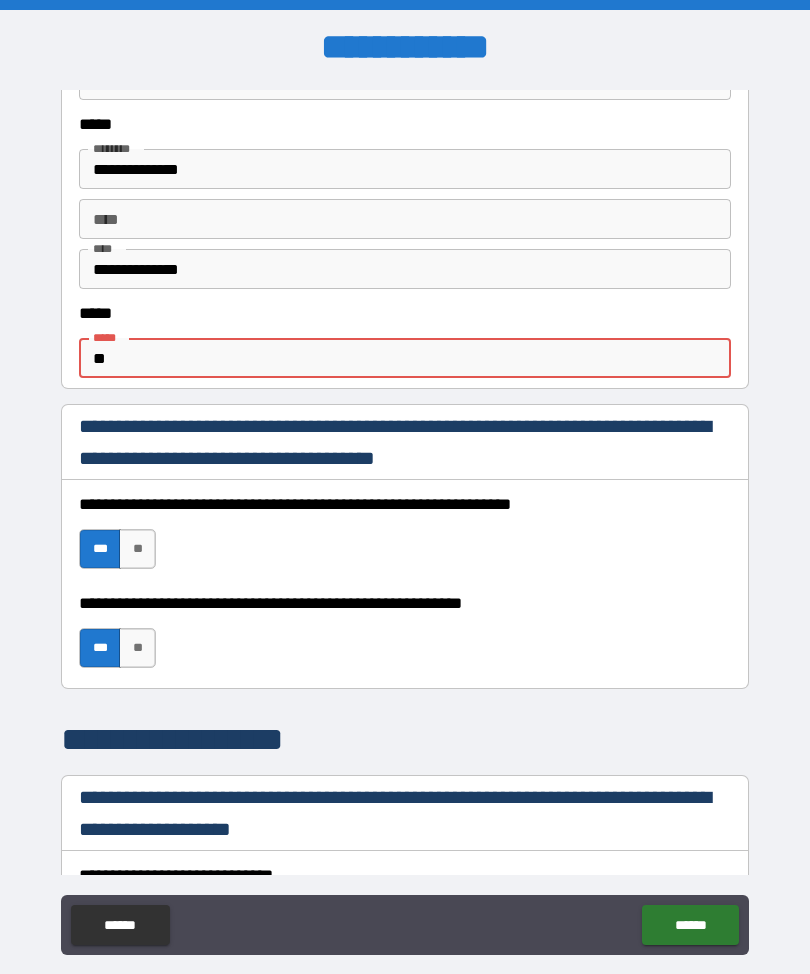 type on "*" 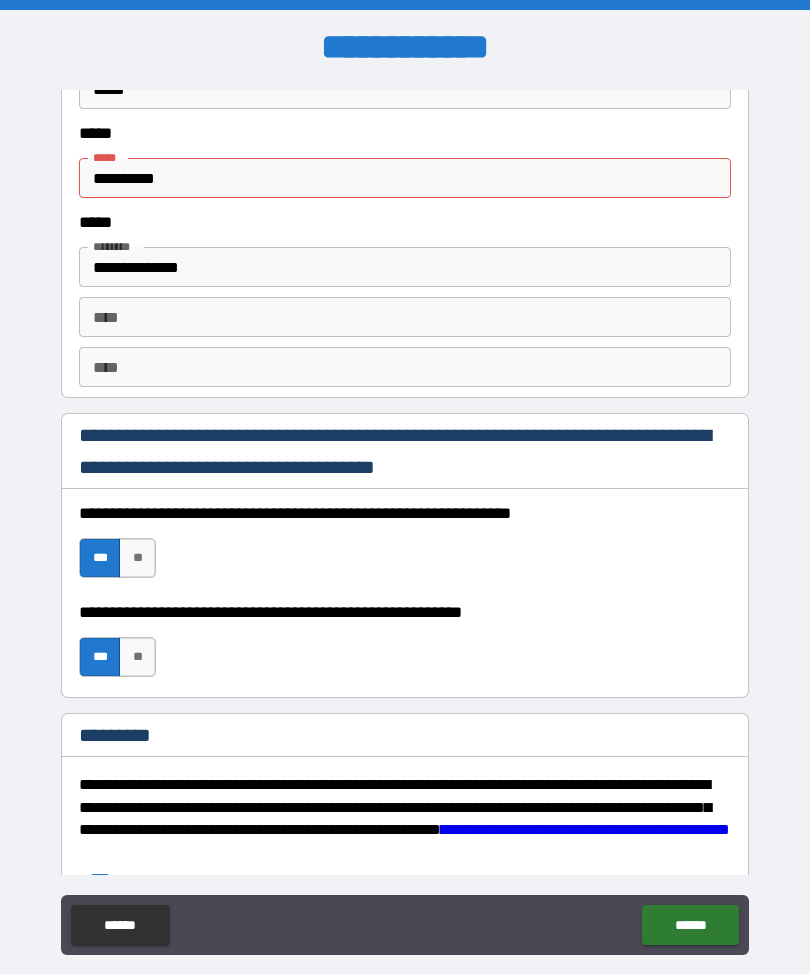 scroll, scrollTop: 2466, scrollLeft: 0, axis: vertical 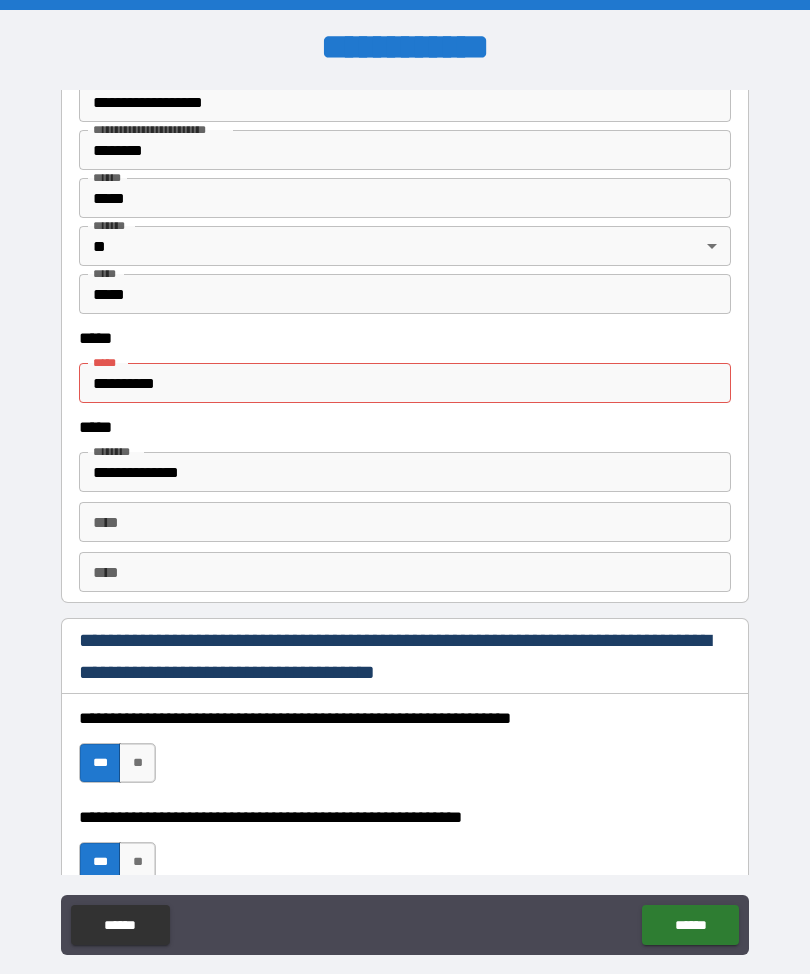 type on "**********" 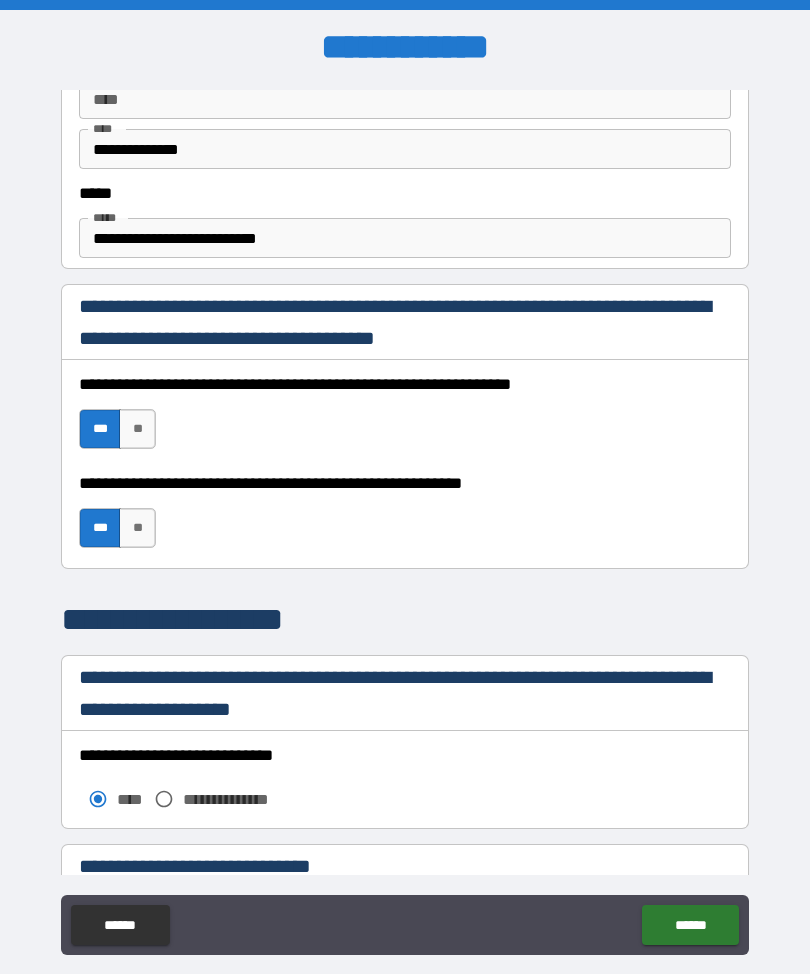 scroll, scrollTop: 1122, scrollLeft: 0, axis: vertical 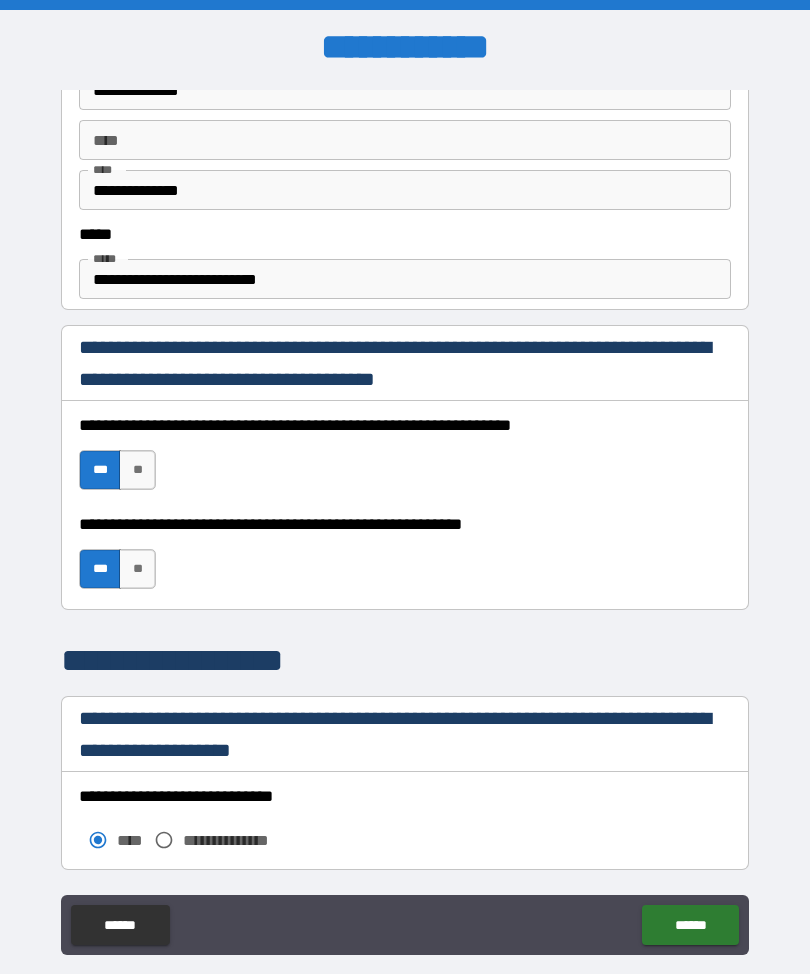 click on "**********" at bounding box center (405, 279) 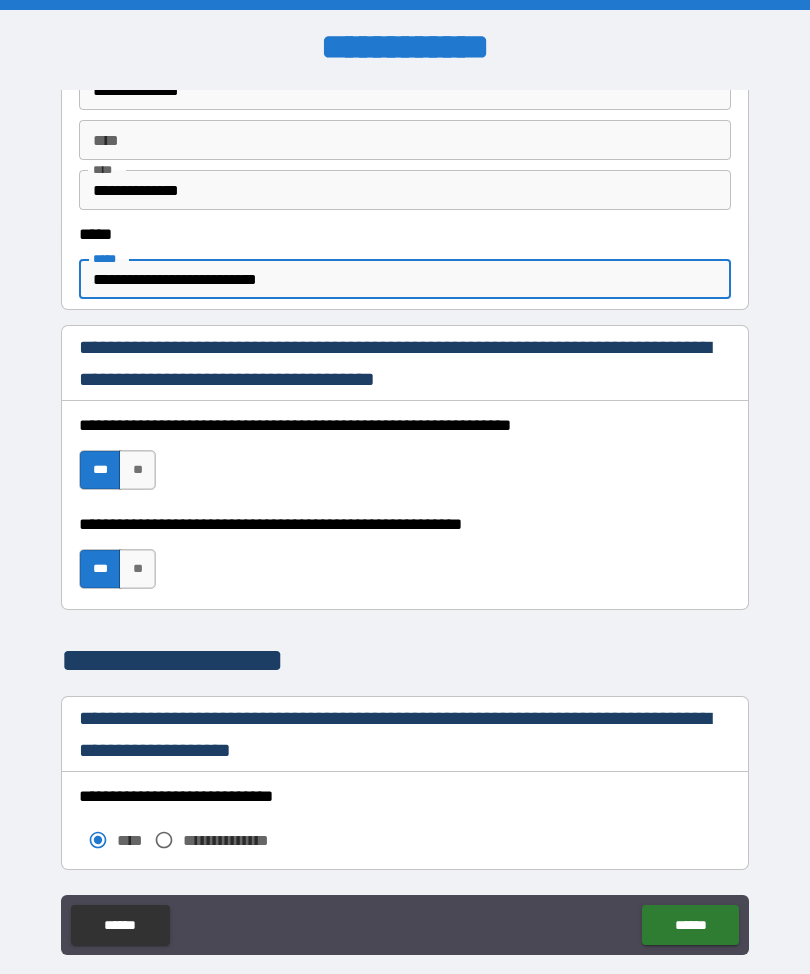 click on "**********" at bounding box center [405, 279] 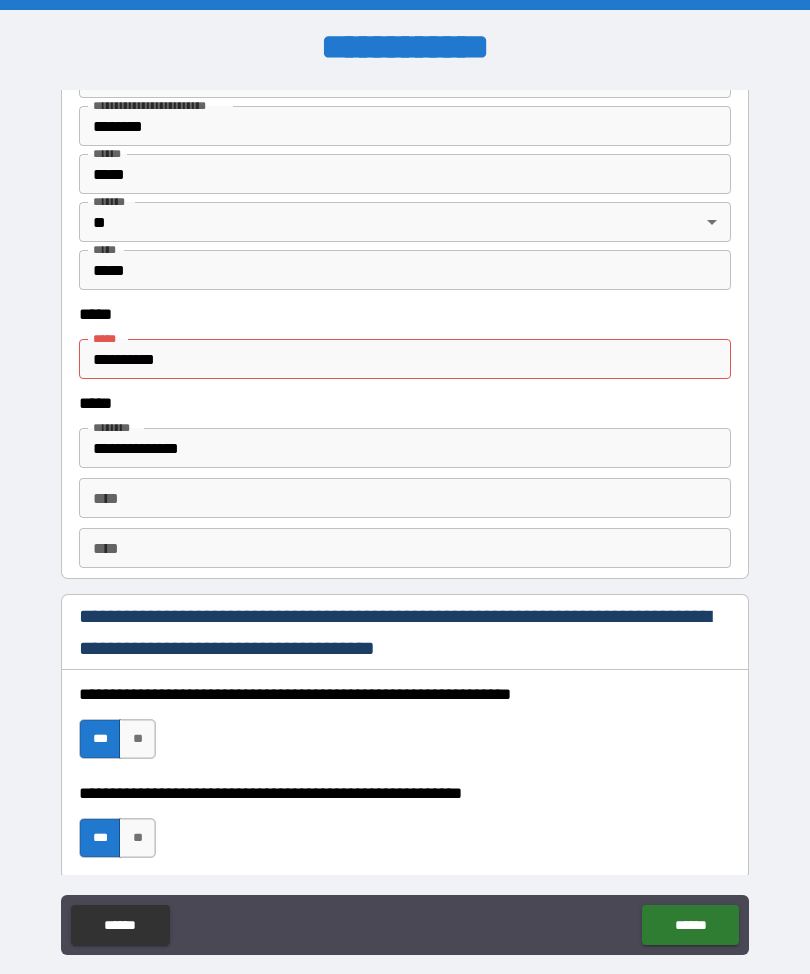 scroll, scrollTop: 2493, scrollLeft: 0, axis: vertical 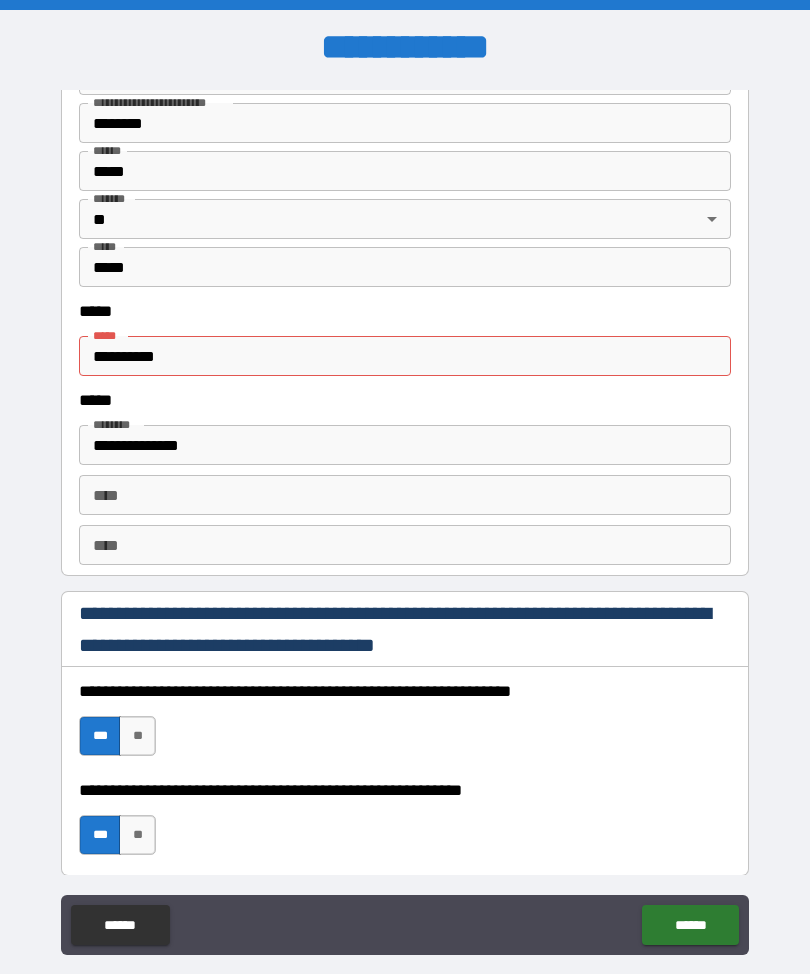 click on "**********" at bounding box center (405, 356) 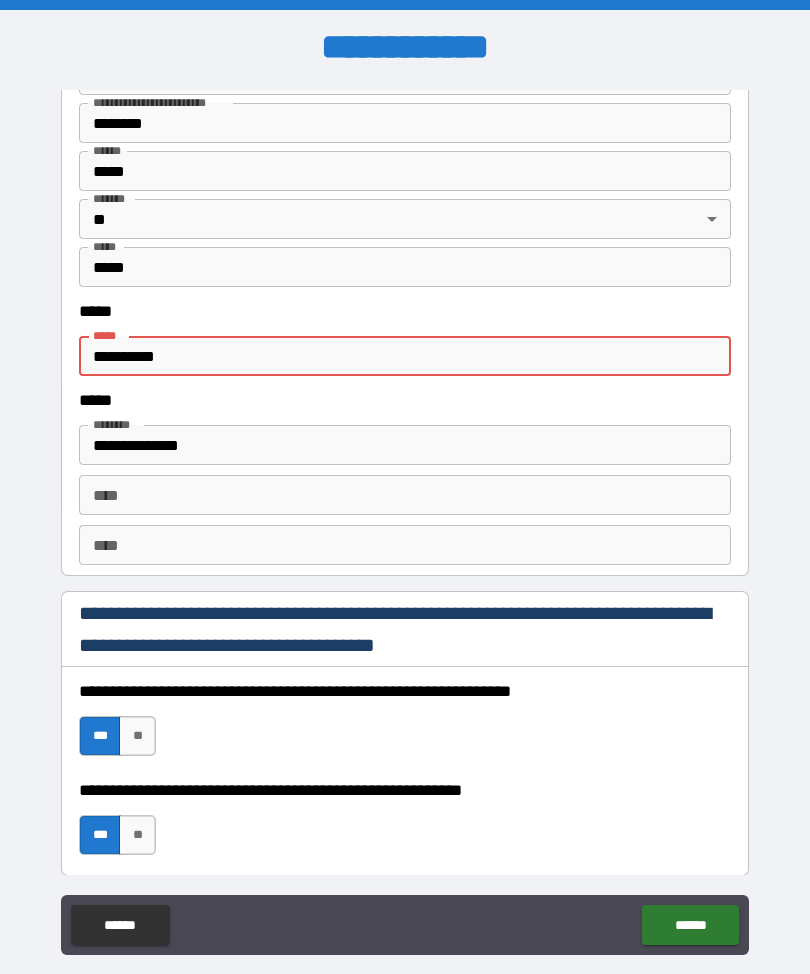 click on "**********" at bounding box center (405, 356) 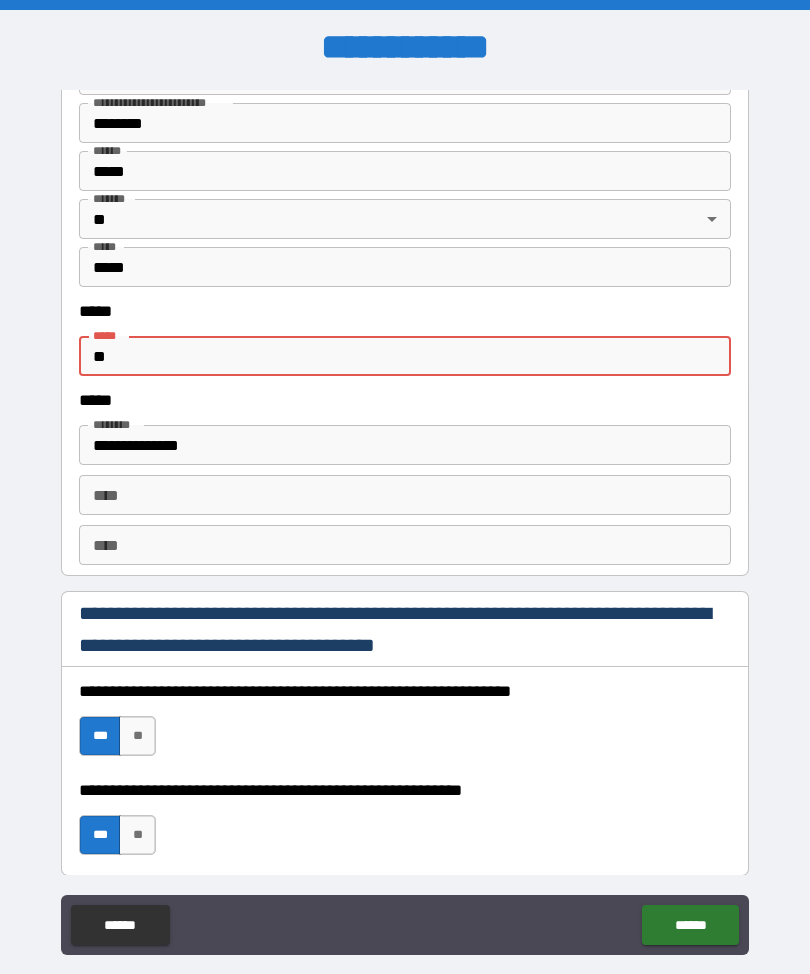 type on "*" 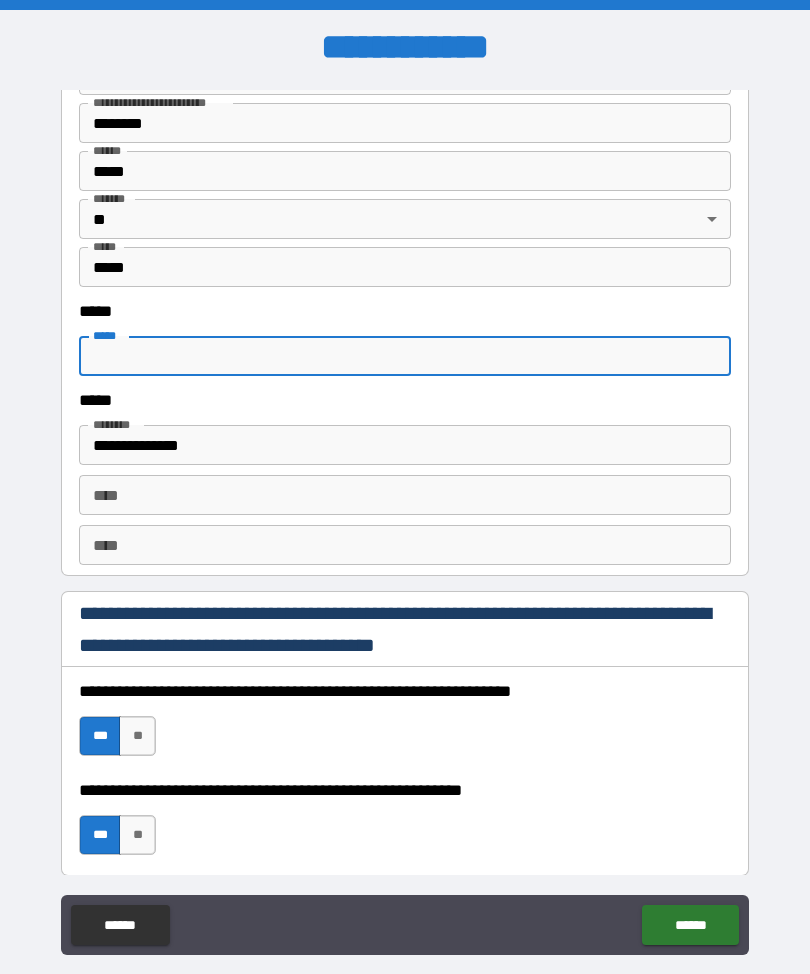 click on "*****" at bounding box center [405, 356] 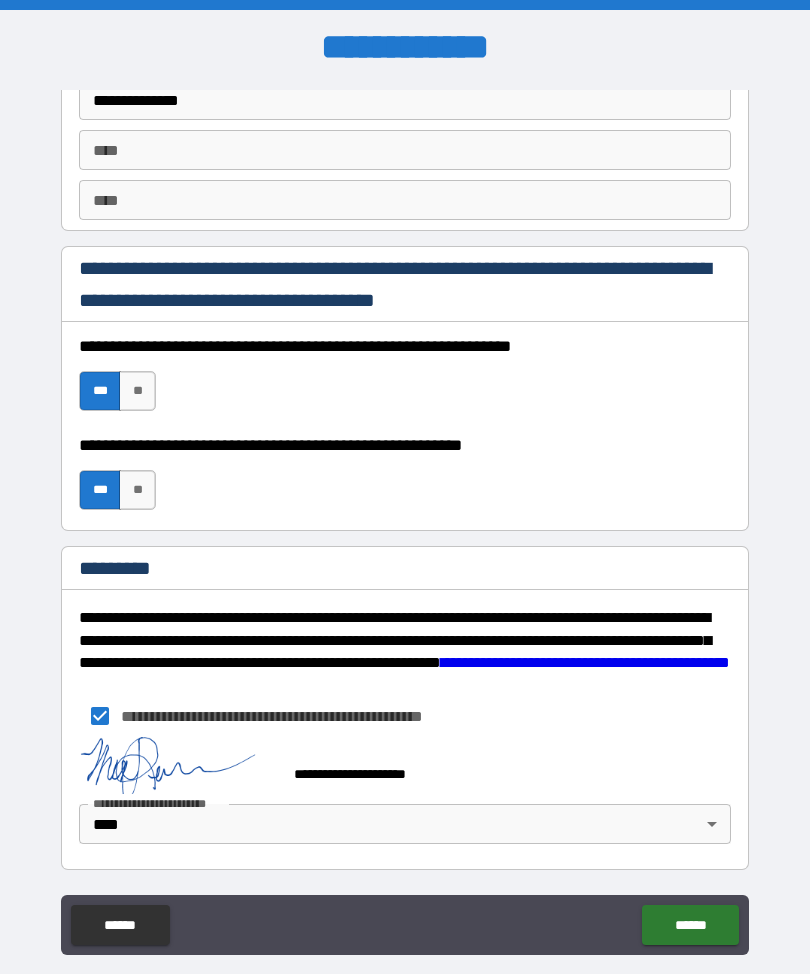 scroll, scrollTop: 2838, scrollLeft: 0, axis: vertical 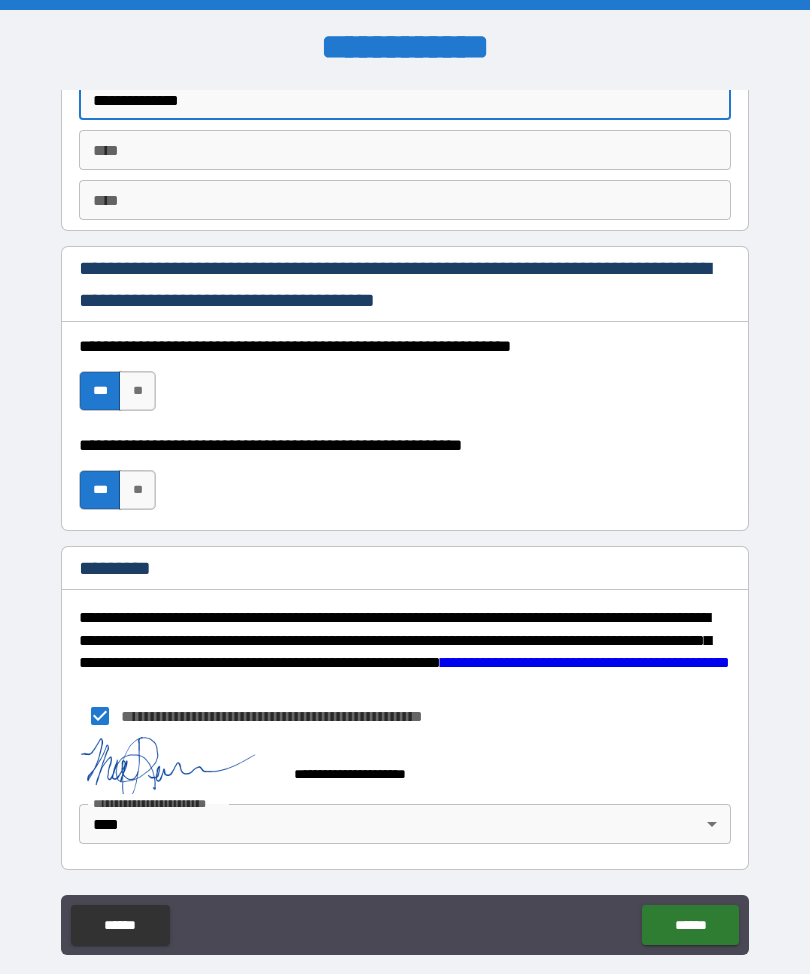 type on "*" 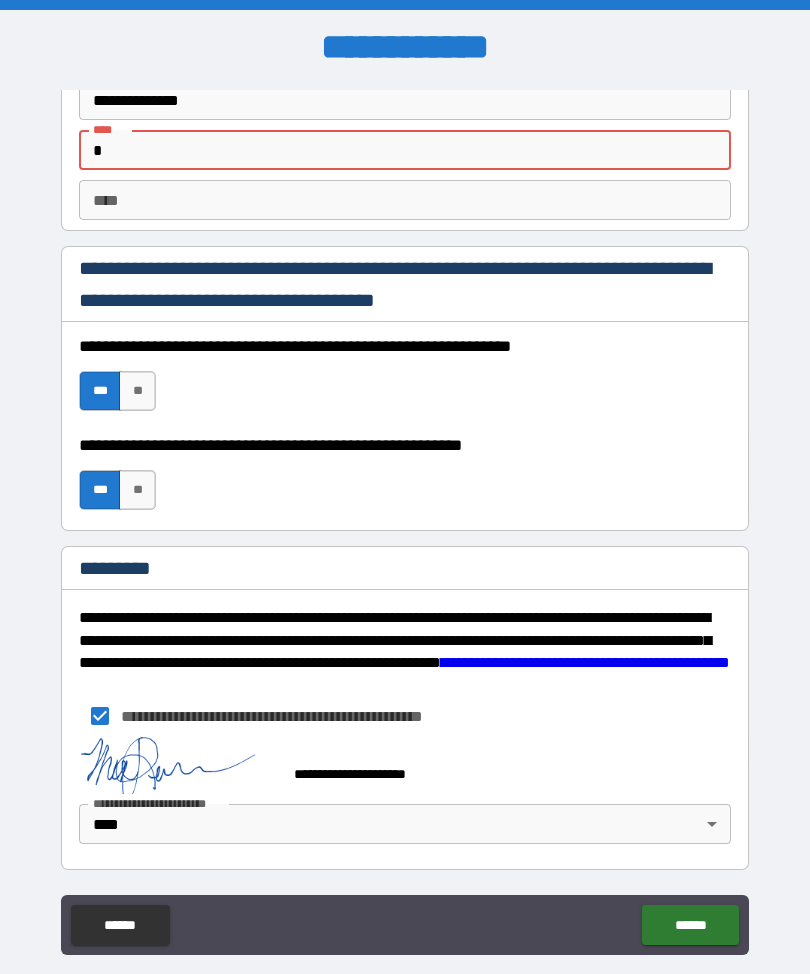 type 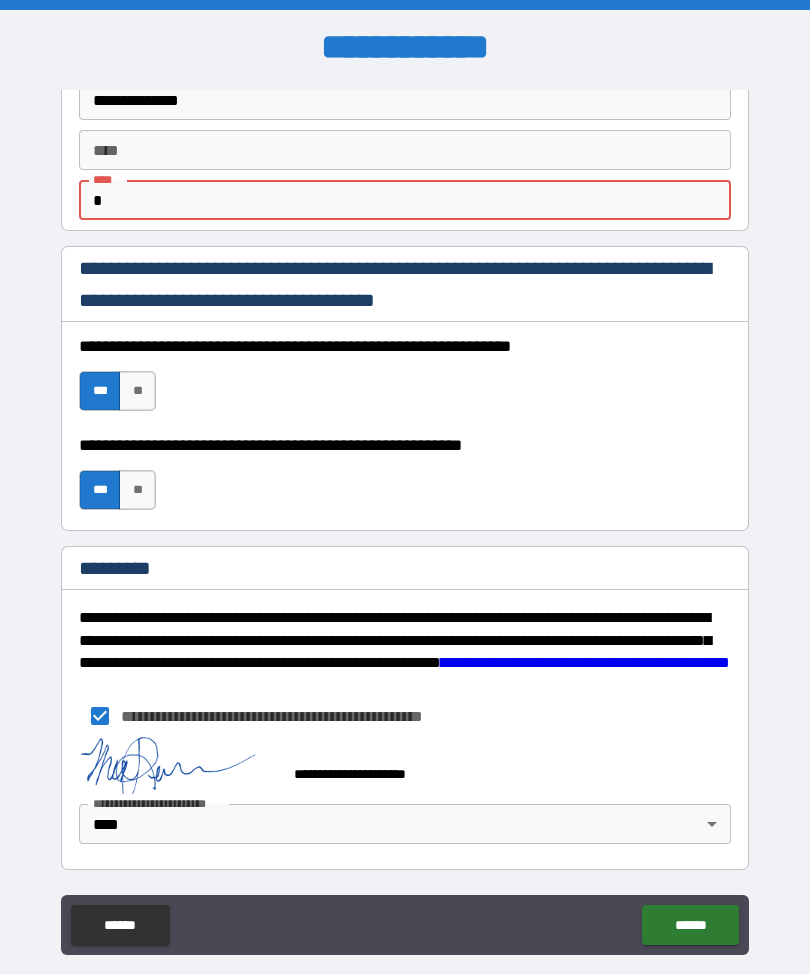 type on "*" 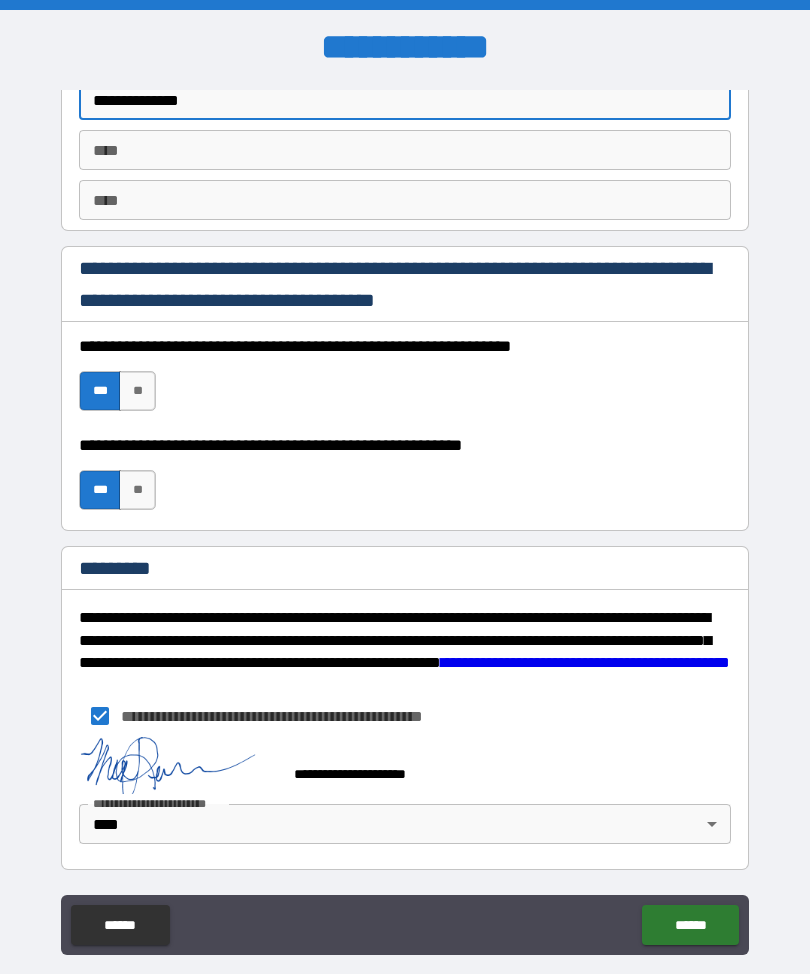 type on "*" 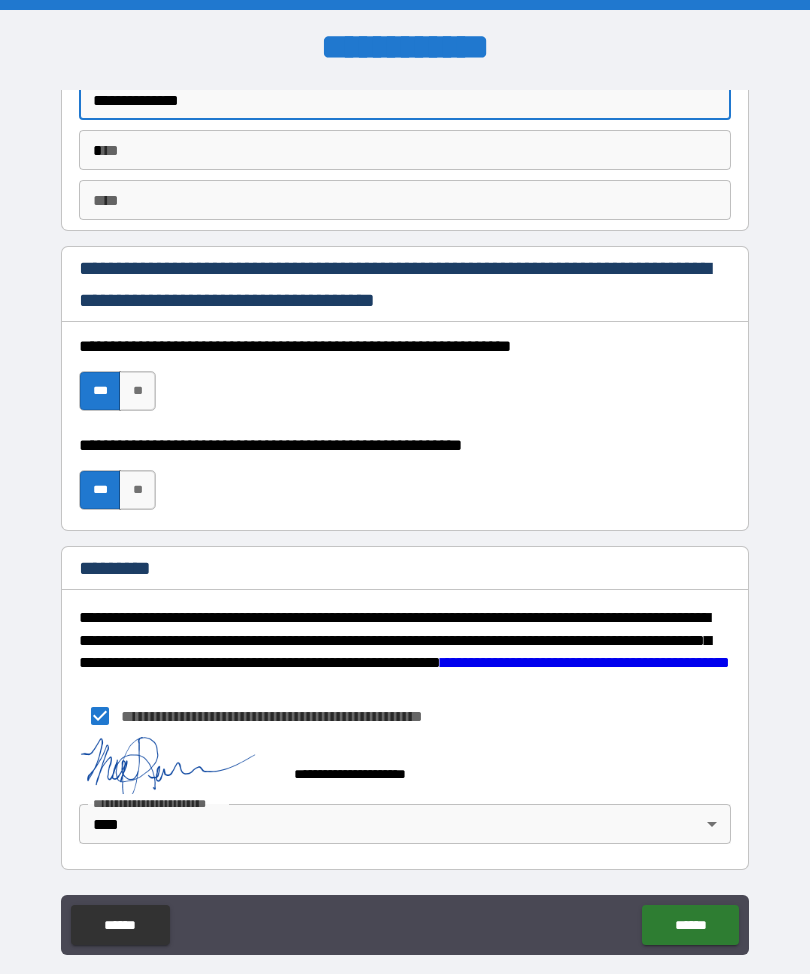 type 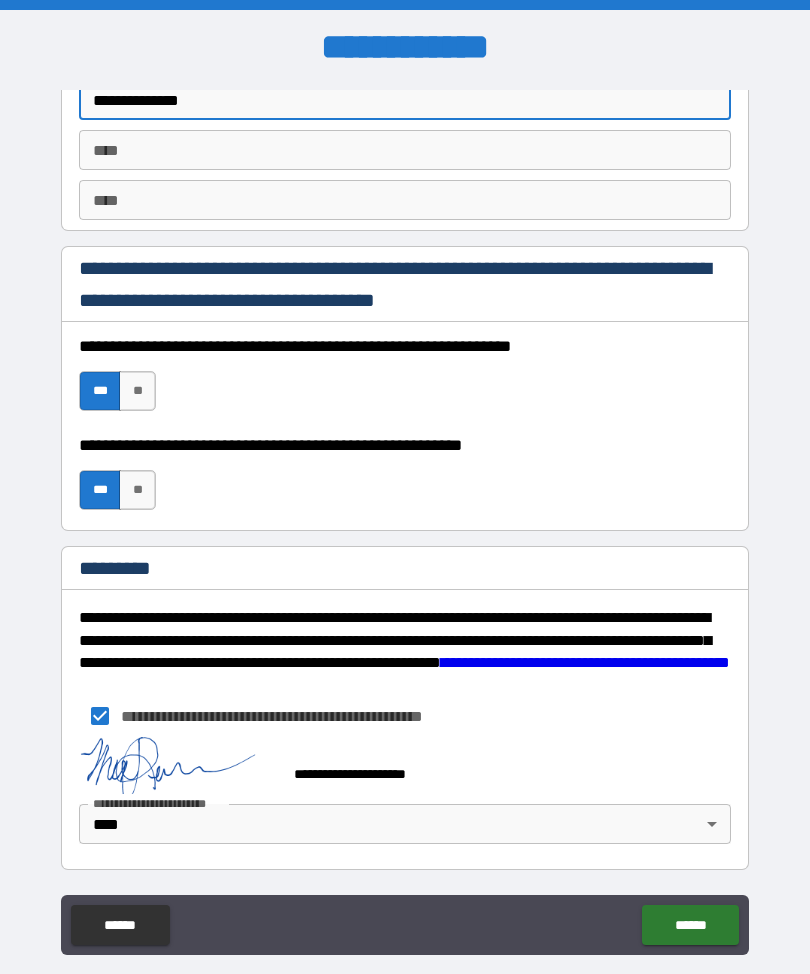 type on "*" 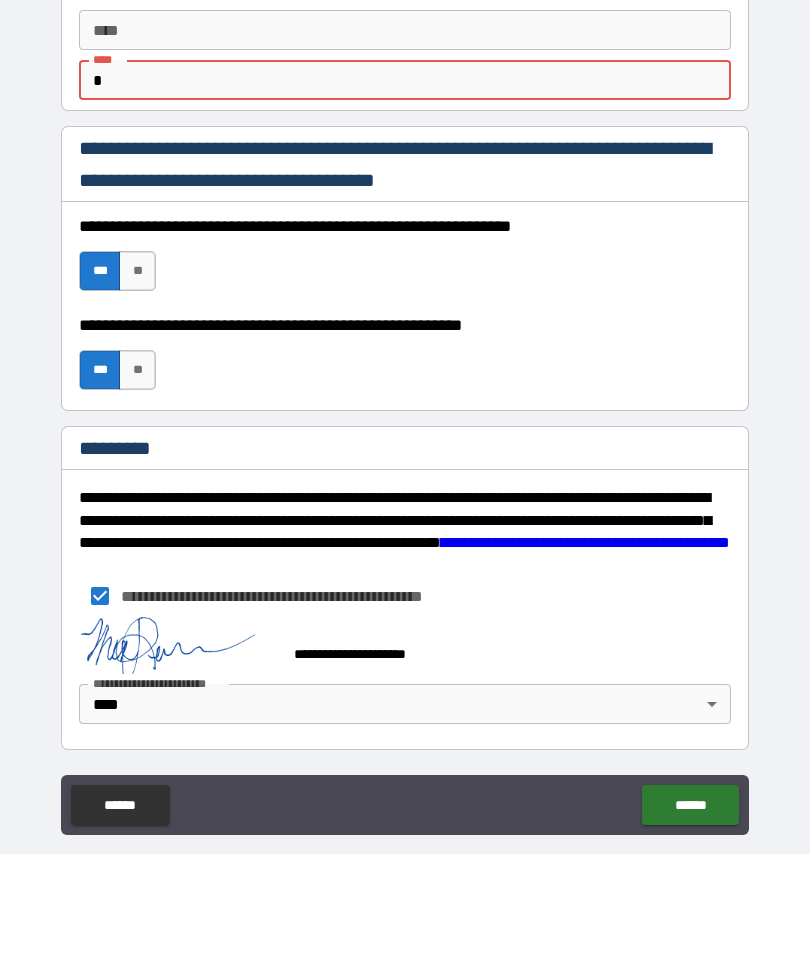 scroll, scrollTop: 66, scrollLeft: 0, axis: vertical 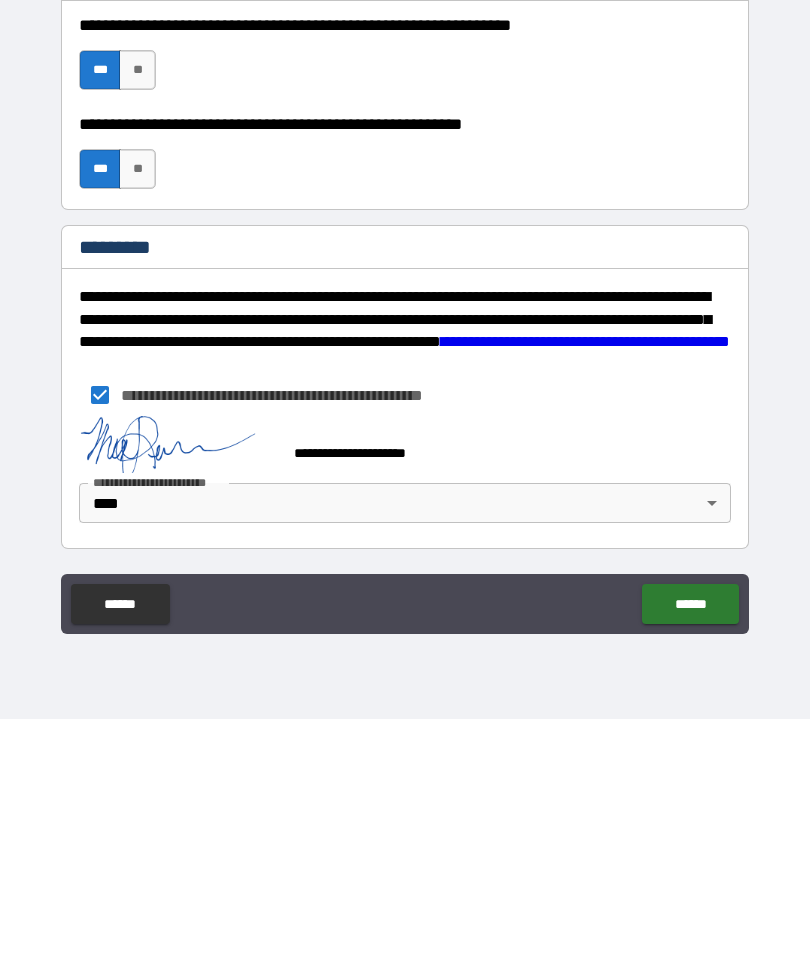 click on "******" at bounding box center (690, 859) 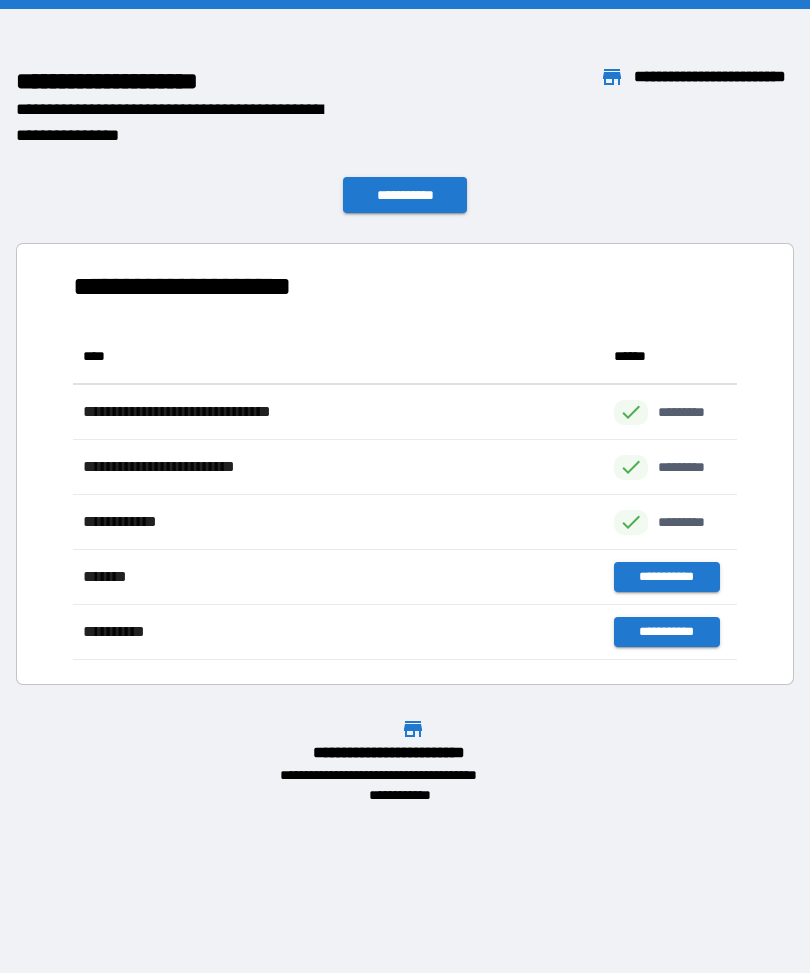 scroll, scrollTop: 1, scrollLeft: 1, axis: both 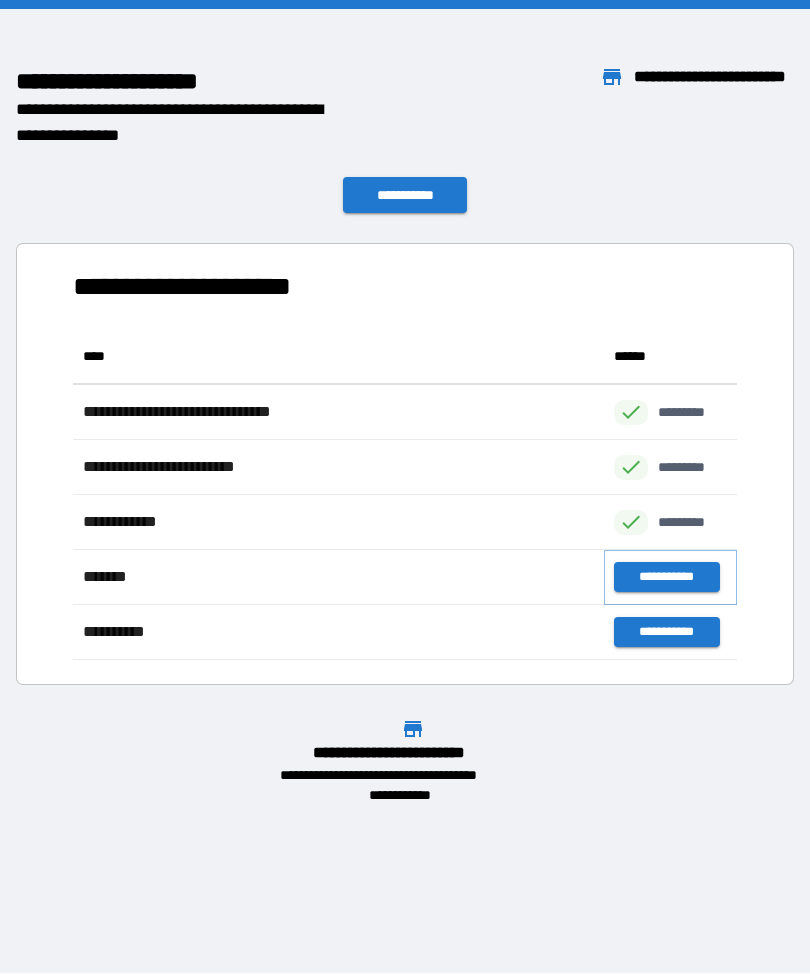 click on "**********" at bounding box center [666, 578] 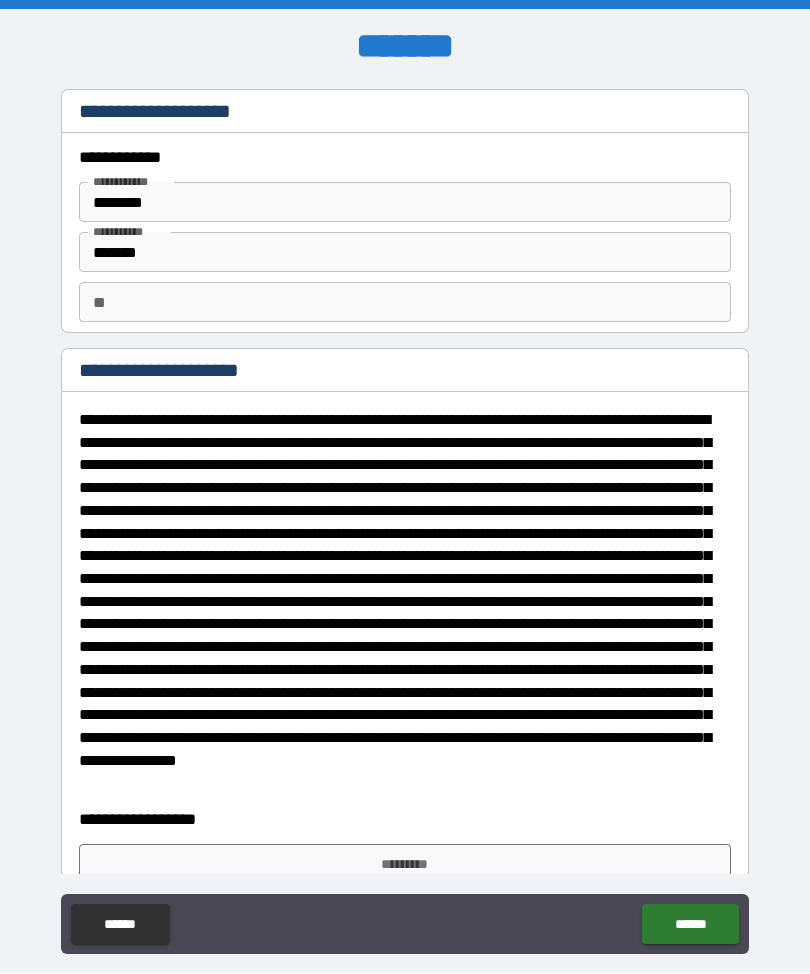 click on "**" at bounding box center [405, 303] 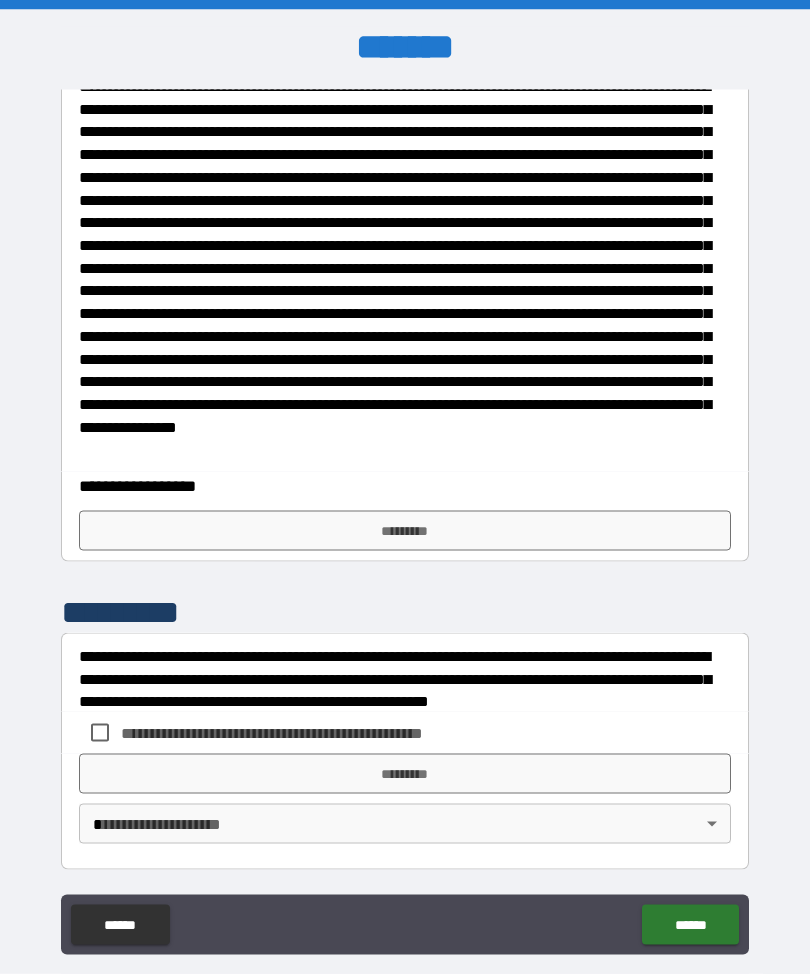 type on "****" 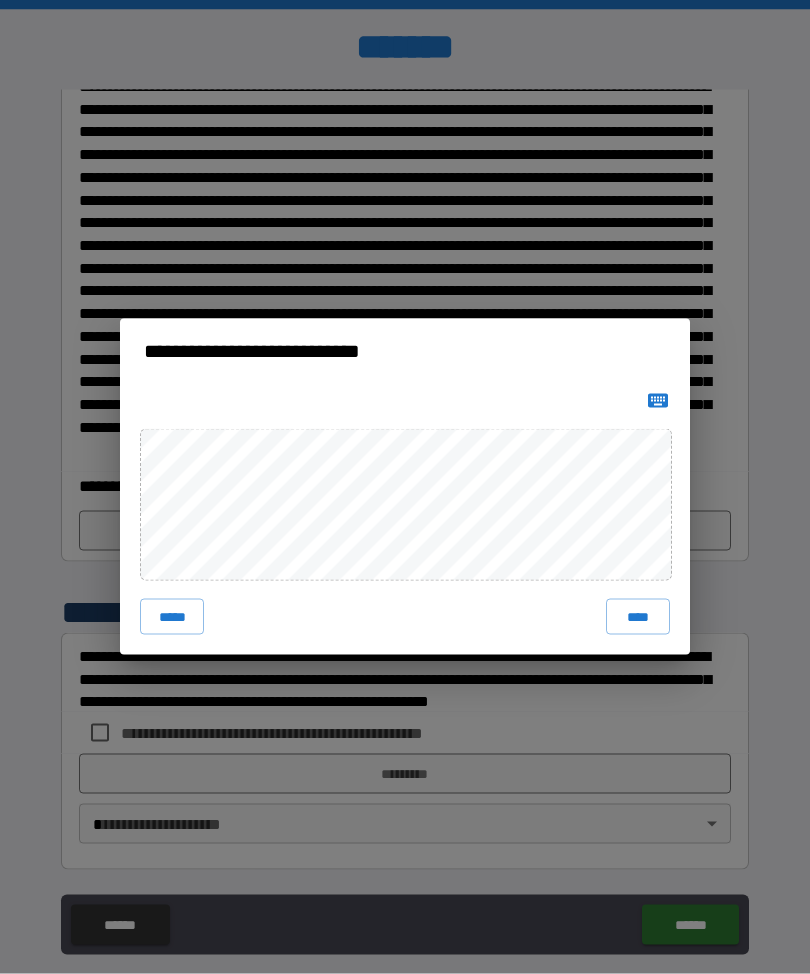 scroll, scrollTop: 334, scrollLeft: 0, axis: vertical 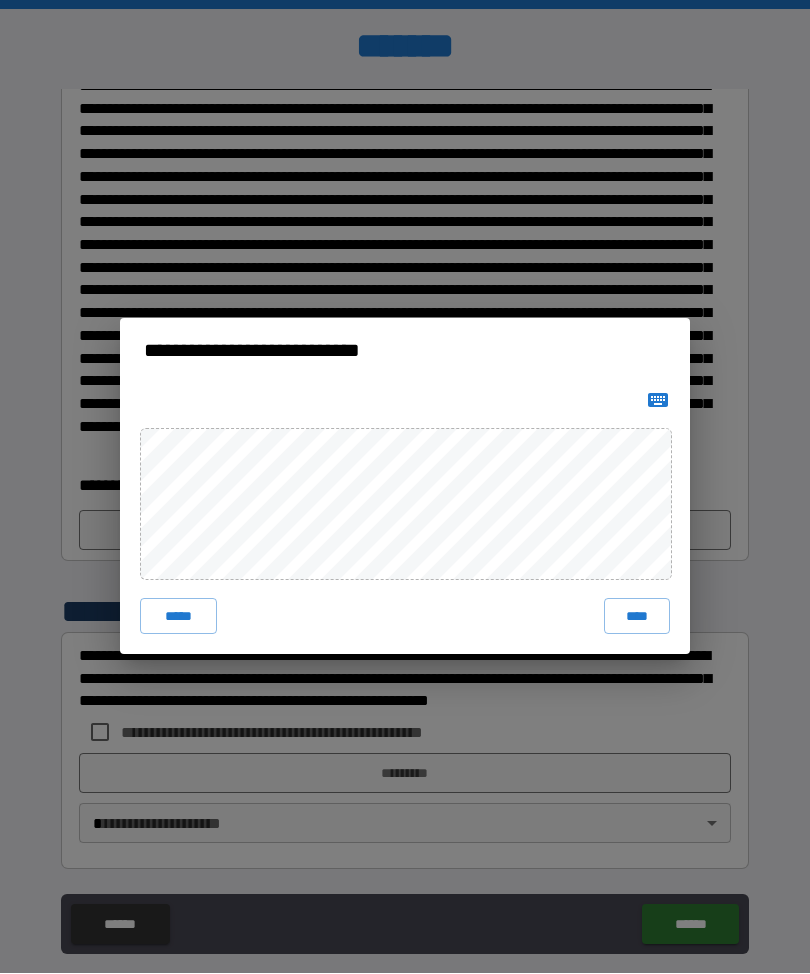 click on "****" at bounding box center [637, 617] 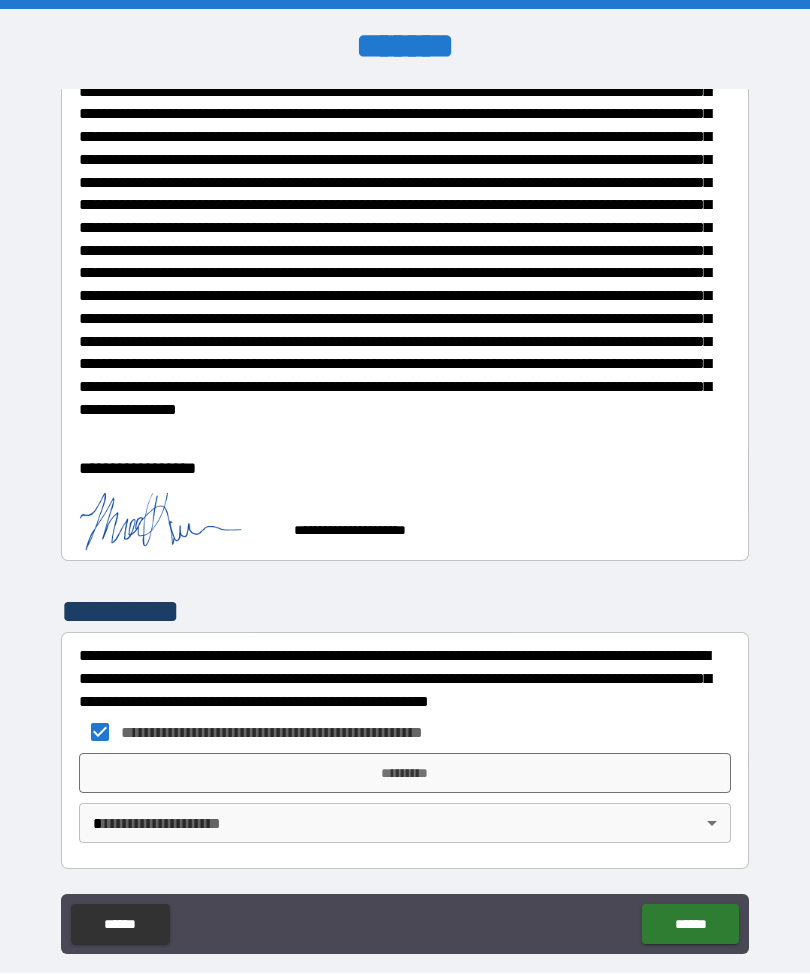 scroll, scrollTop: 351, scrollLeft: 0, axis: vertical 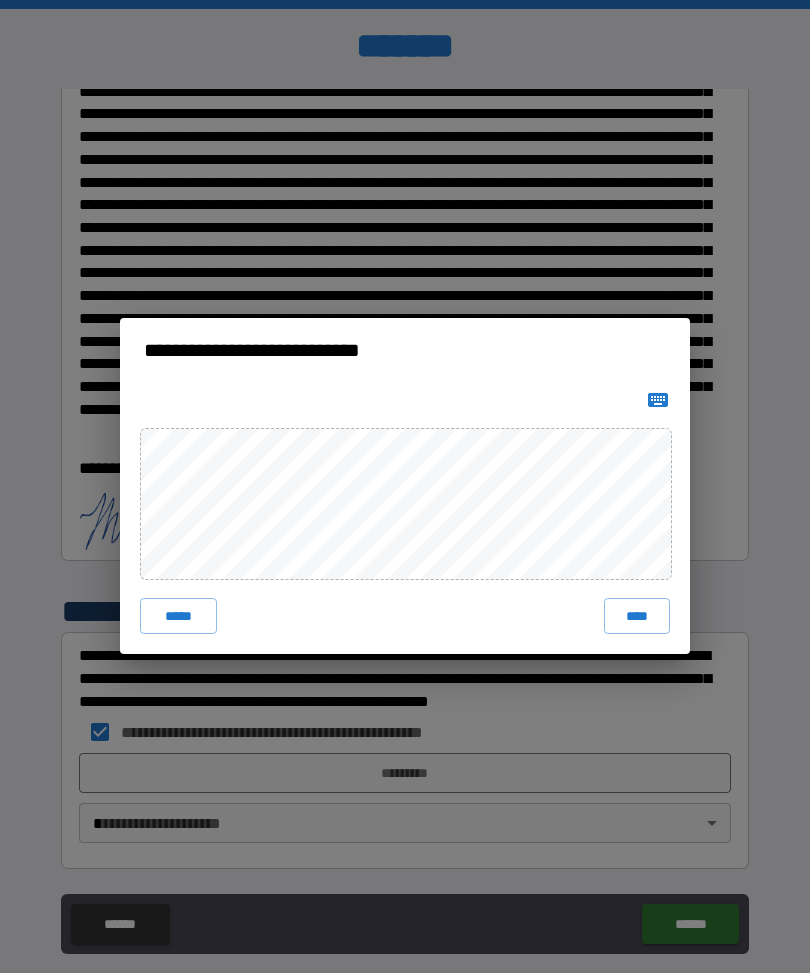 click on "****" at bounding box center [637, 617] 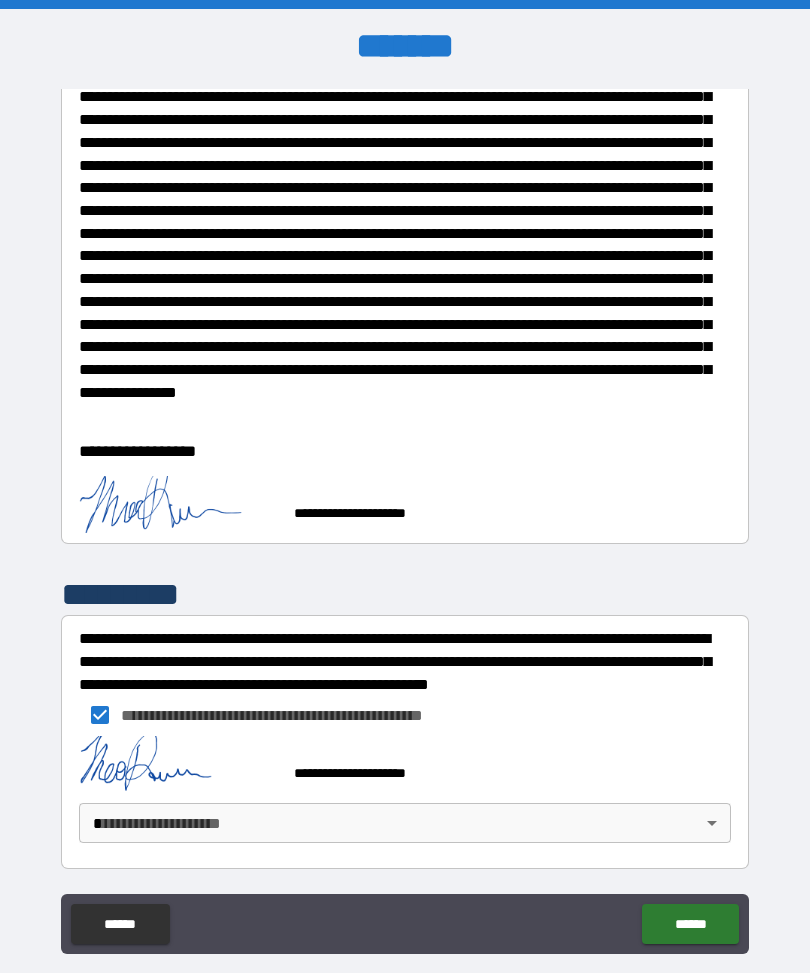 scroll, scrollTop: 368, scrollLeft: 0, axis: vertical 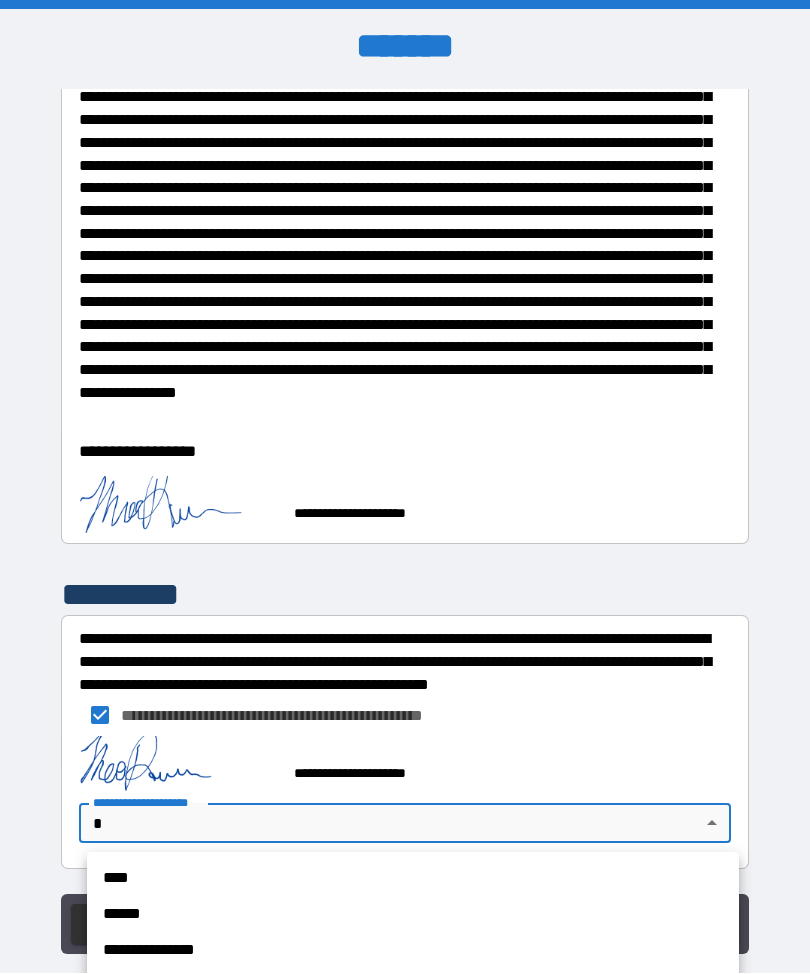 click on "****" at bounding box center [413, 879] 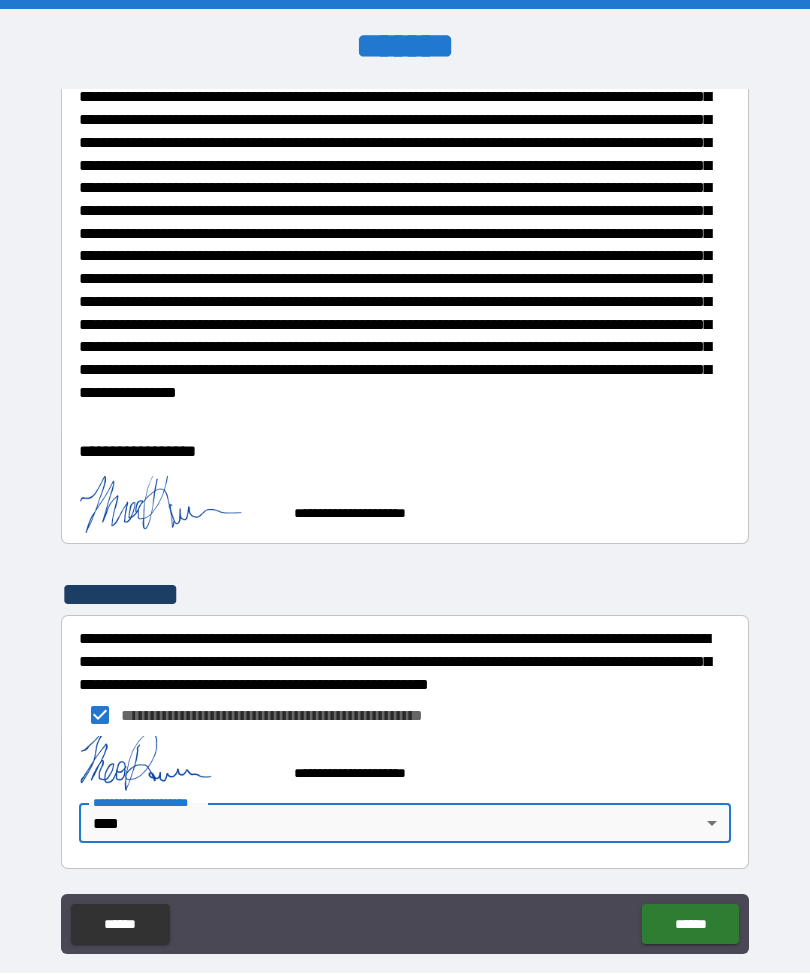click on "******" at bounding box center [690, 925] 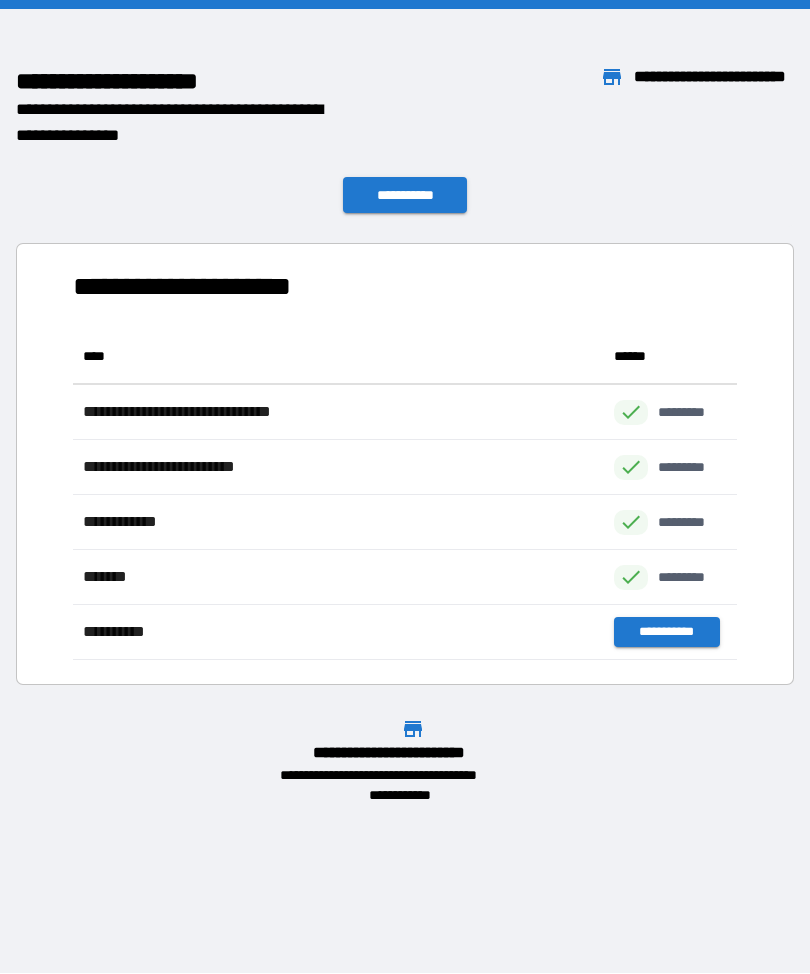 scroll, scrollTop: 1, scrollLeft: 1, axis: both 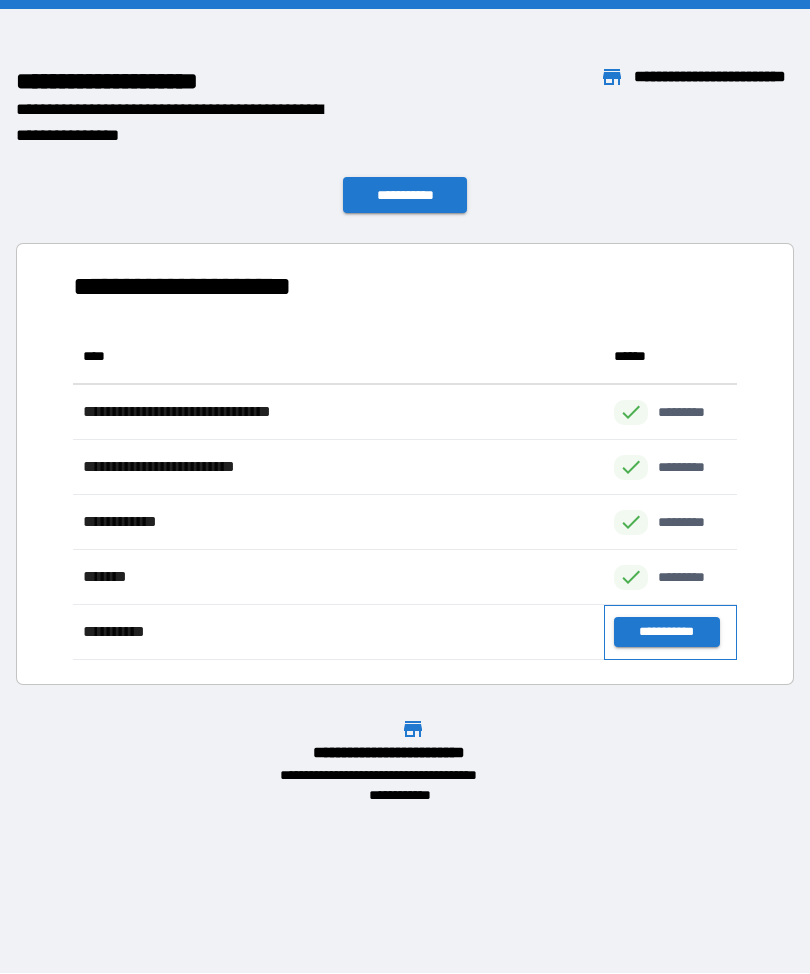 click on "**********" at bounding box center [670, 633] 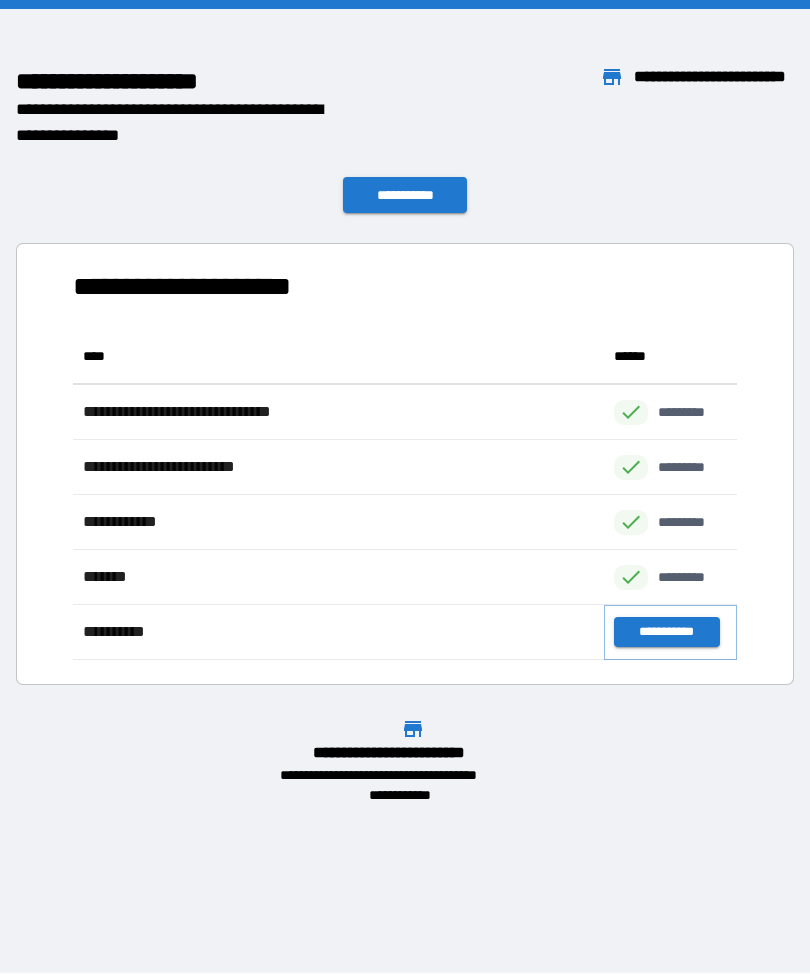 click on "**********" at bounding box center (666, 633) 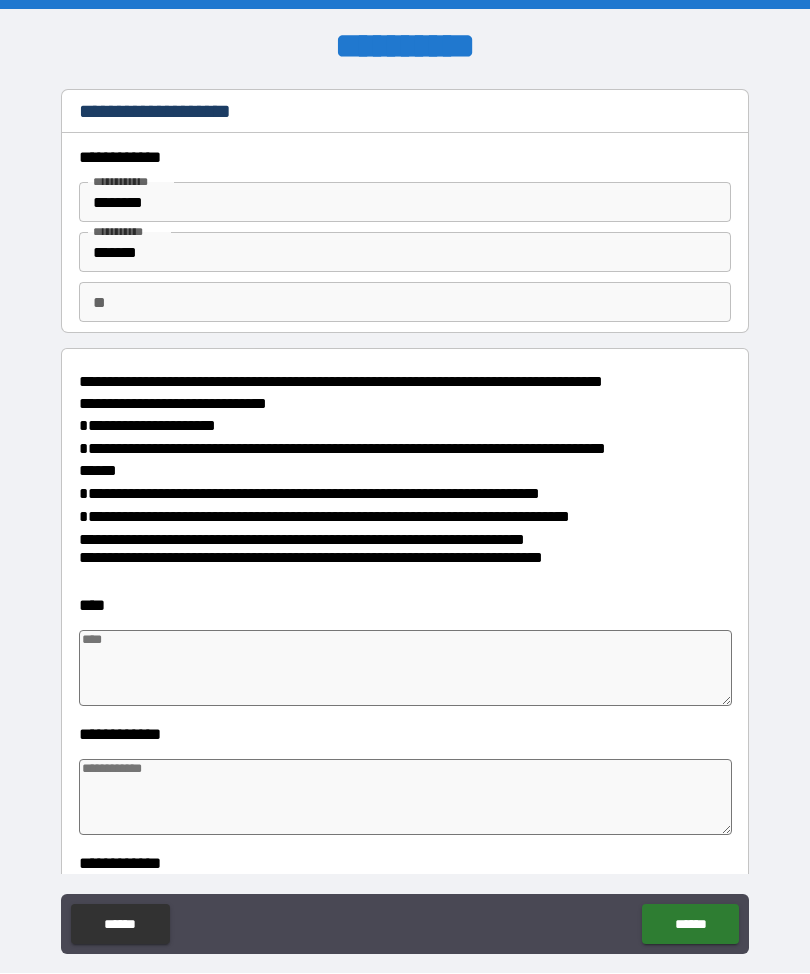 type on "*" 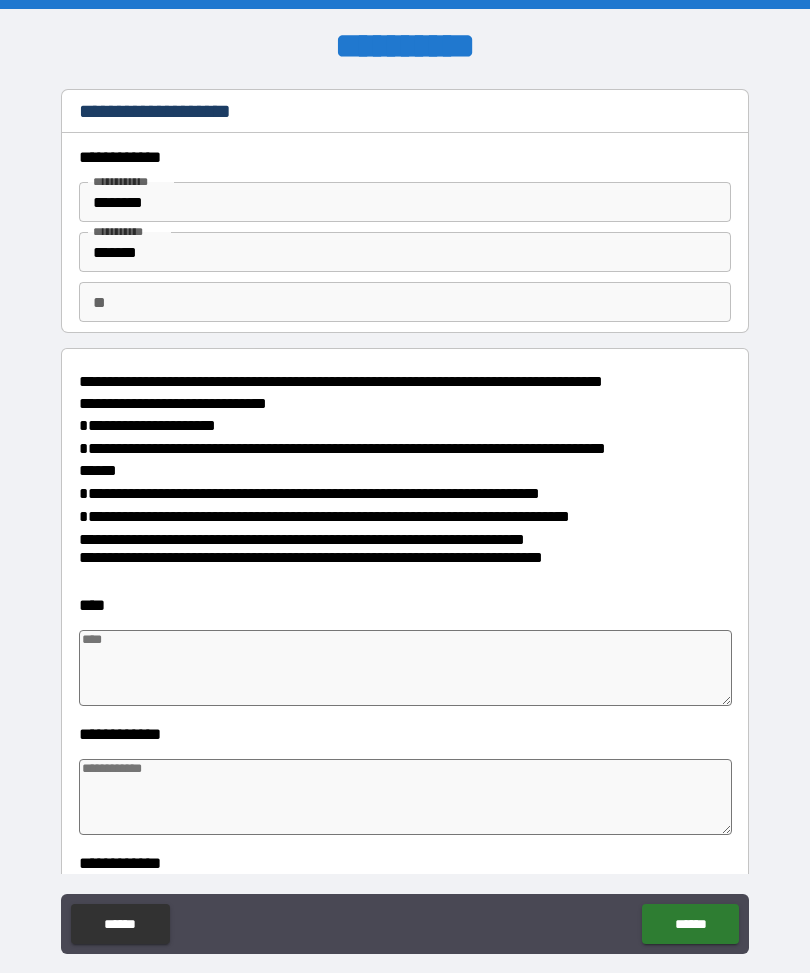 type on "*" 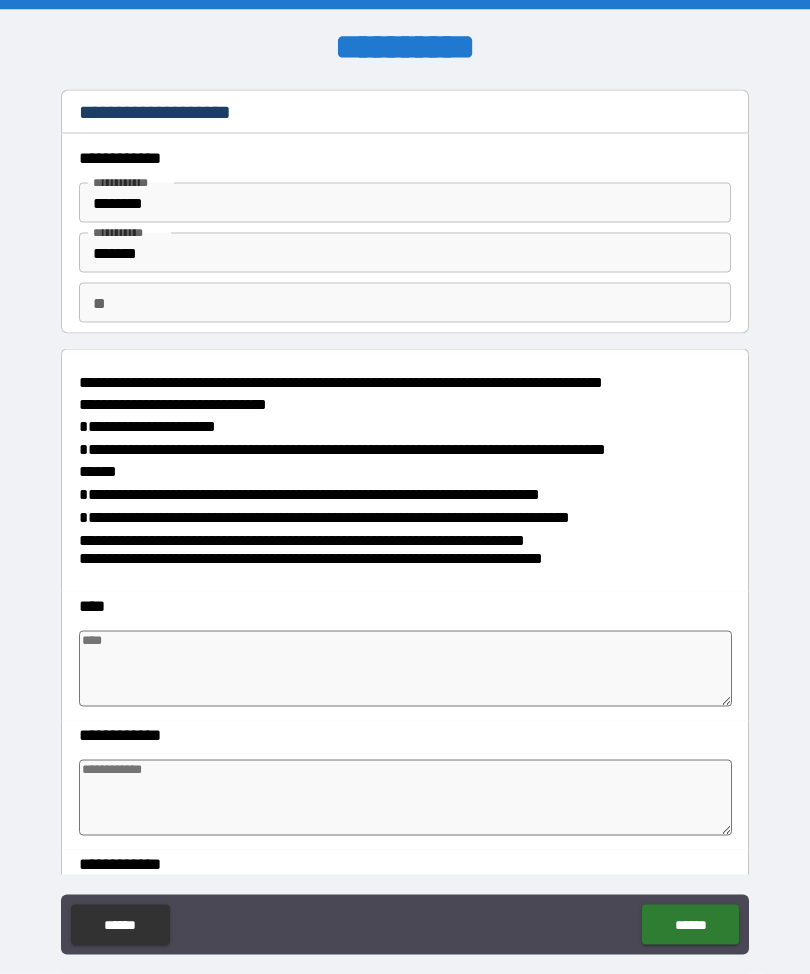 type on "*" 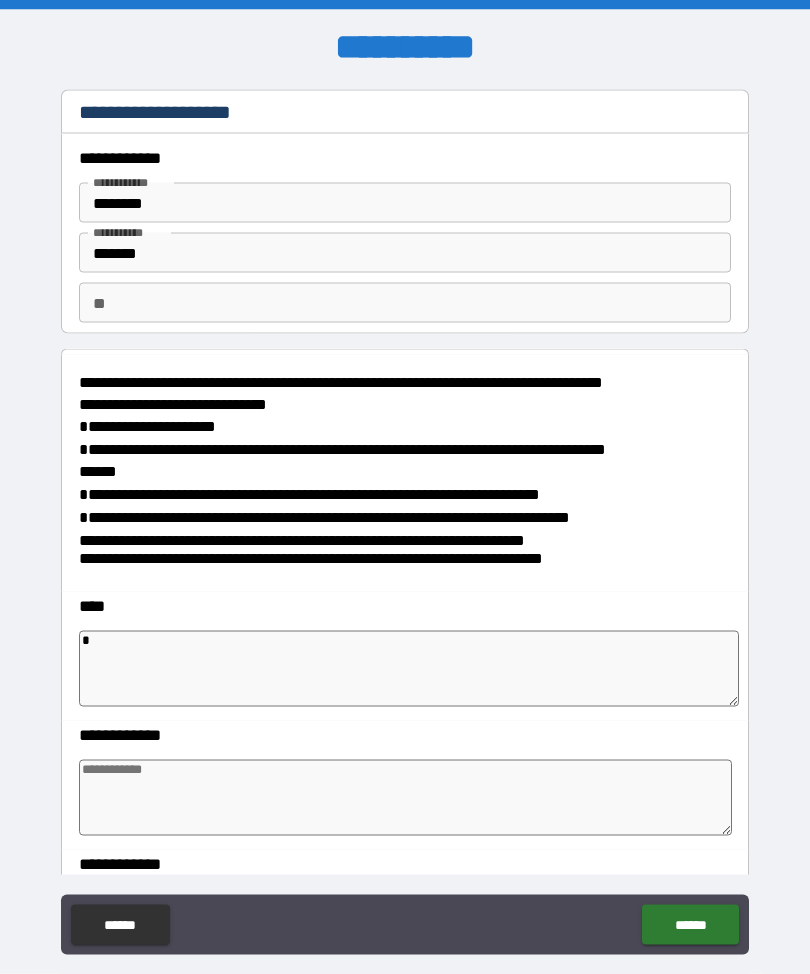 type on "*" 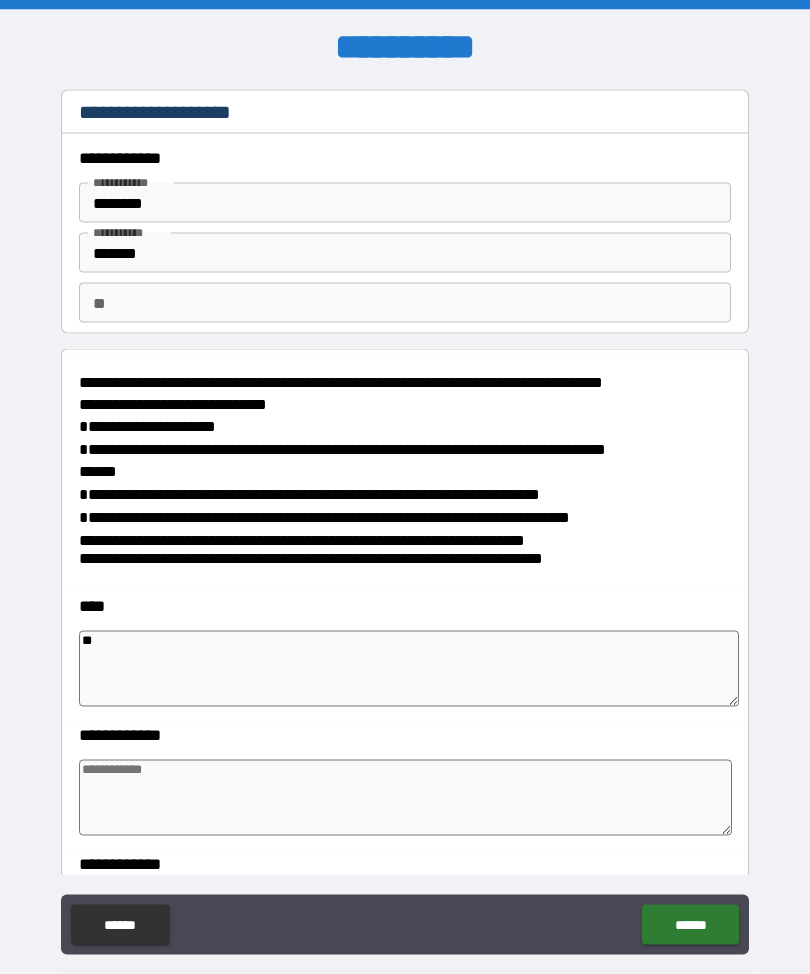 type on "*" 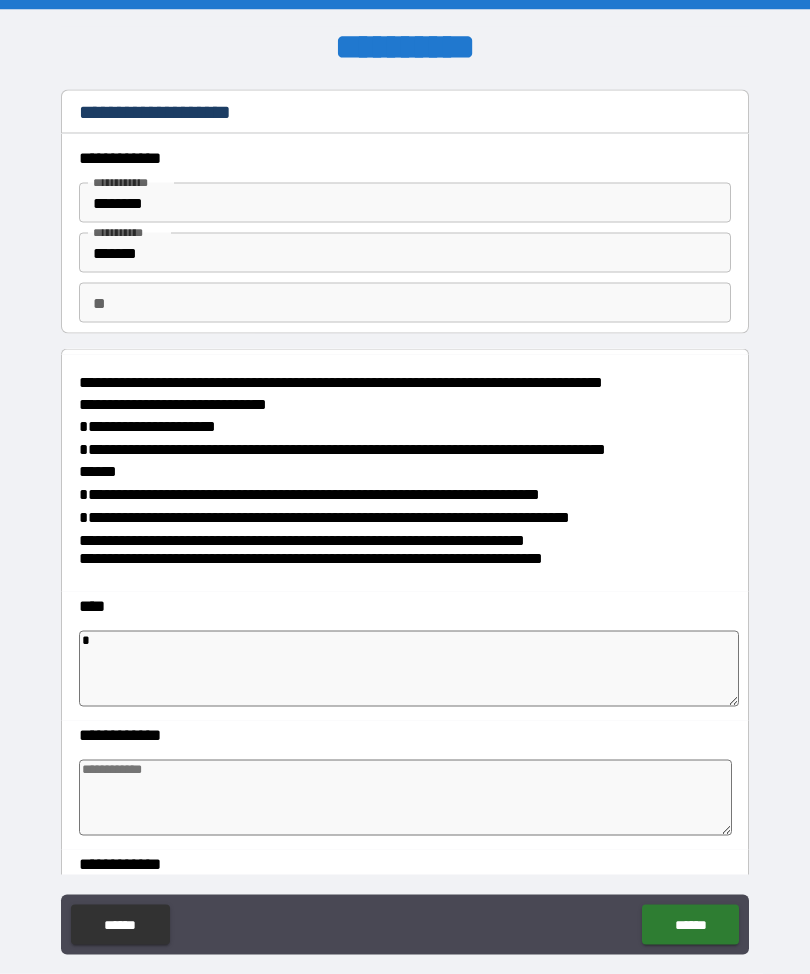 type on "*" 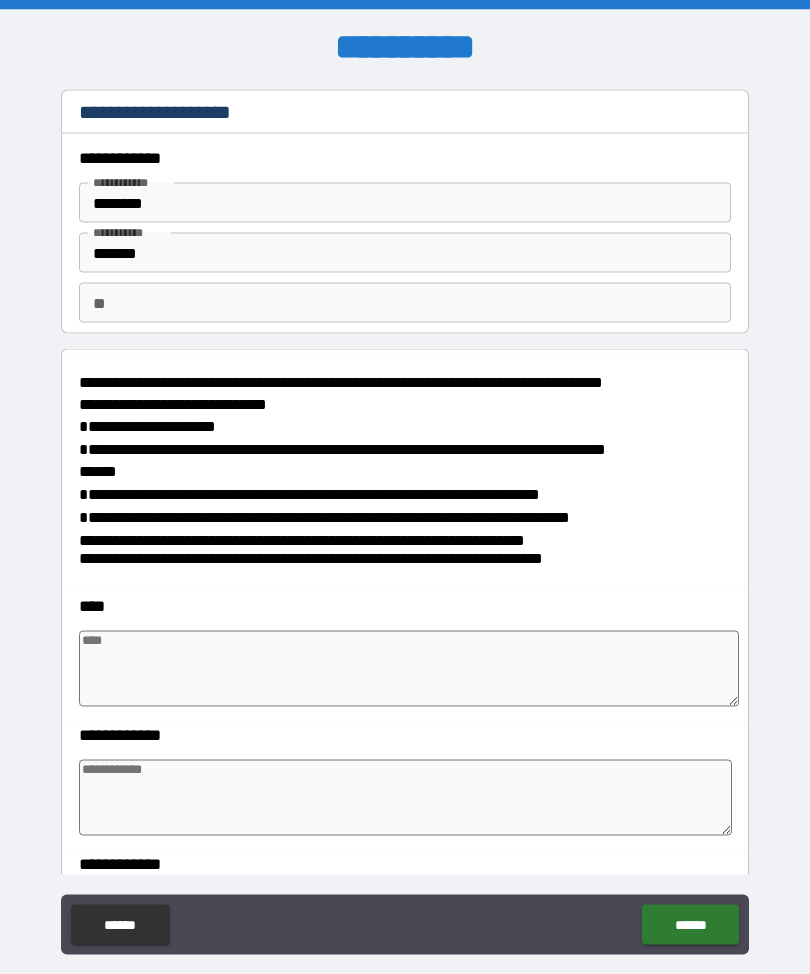 type on "*" 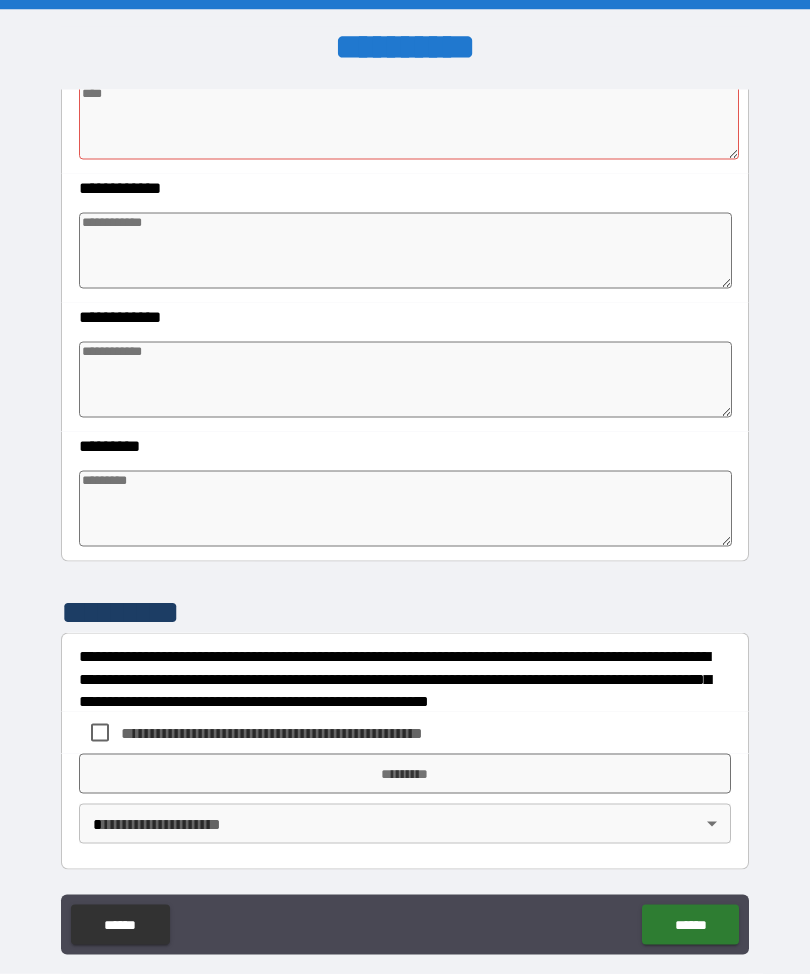 scroll, scrollTop: 547, scrollLeft: 0, axis: vertical 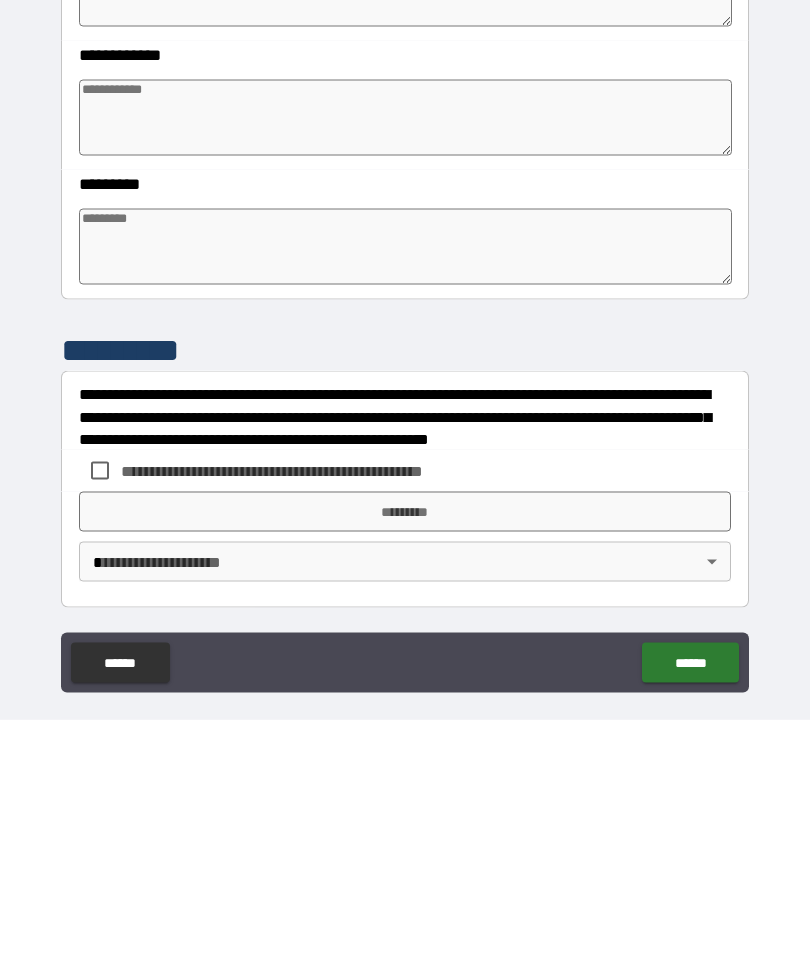 type on "*" 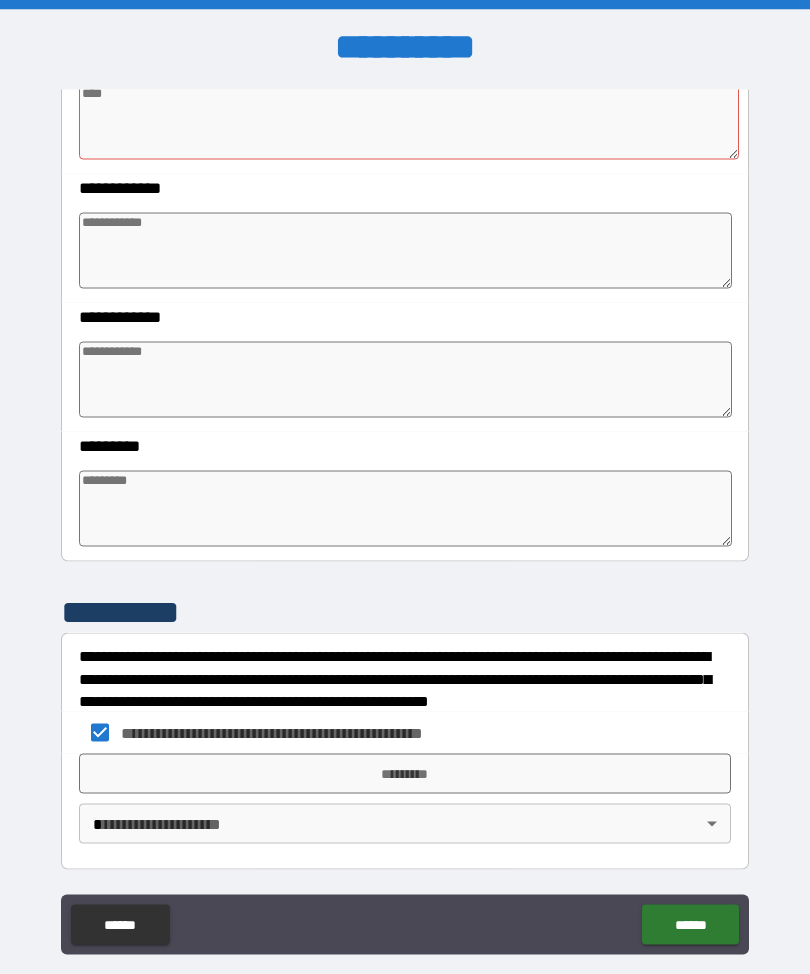 type on "*" 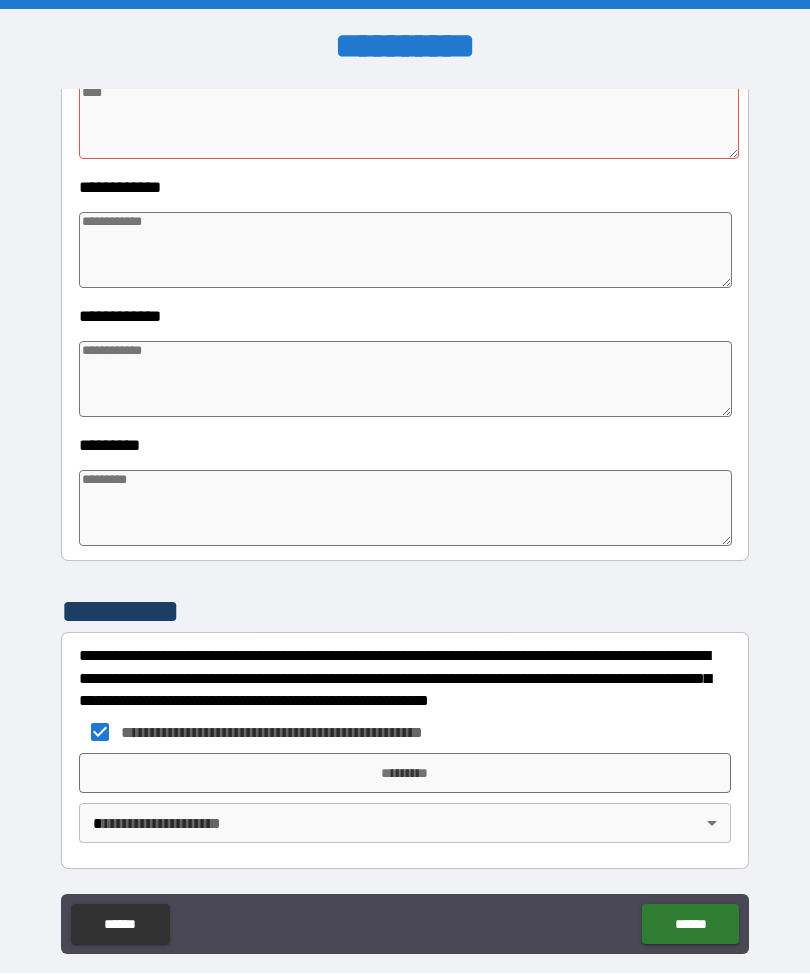 click on "*********" at bounding box center [405, 774] 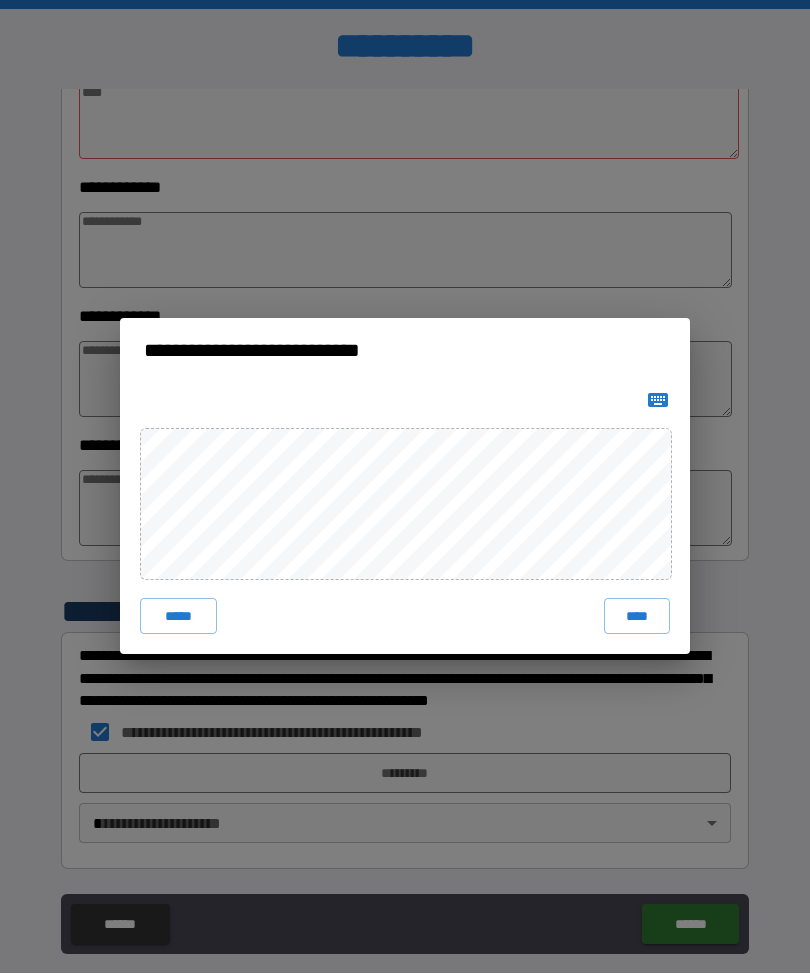 click on "****" at bounding box center (637, 617) 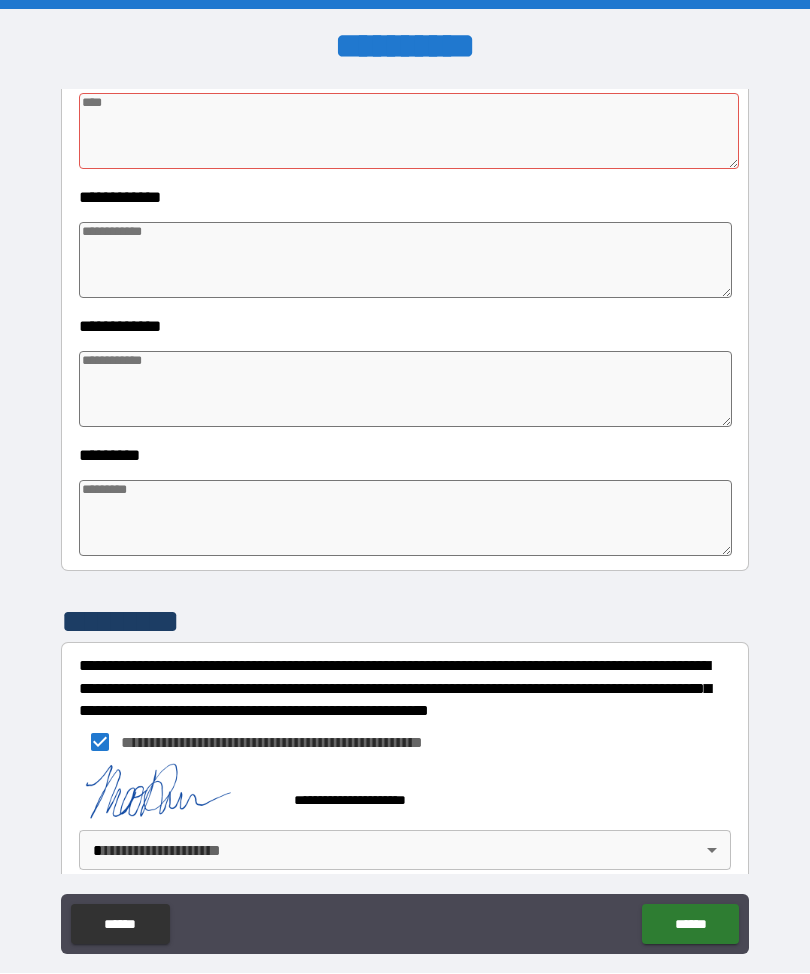 type on "*" 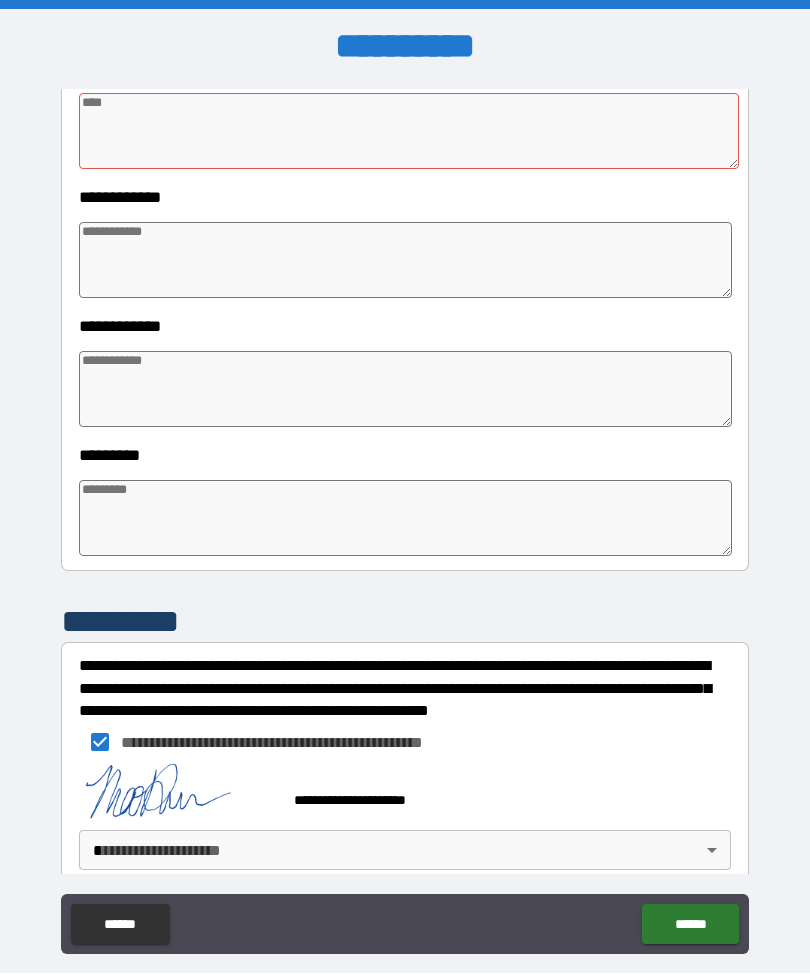 type on "*" 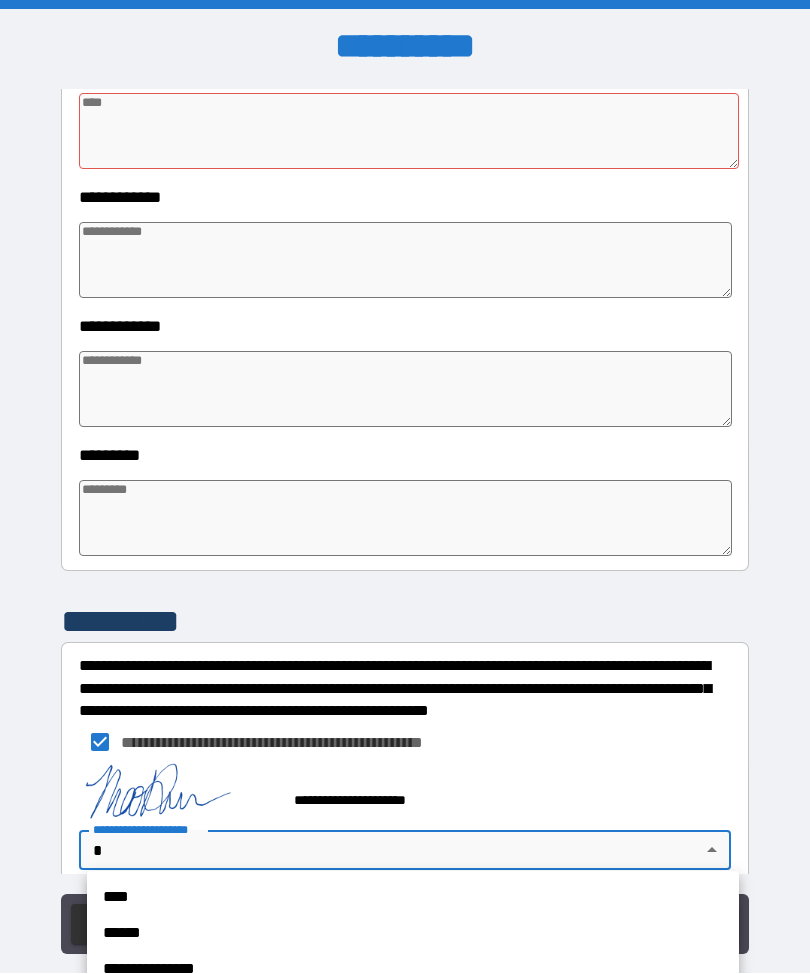 click on "****" at bounding box center (413, 898) 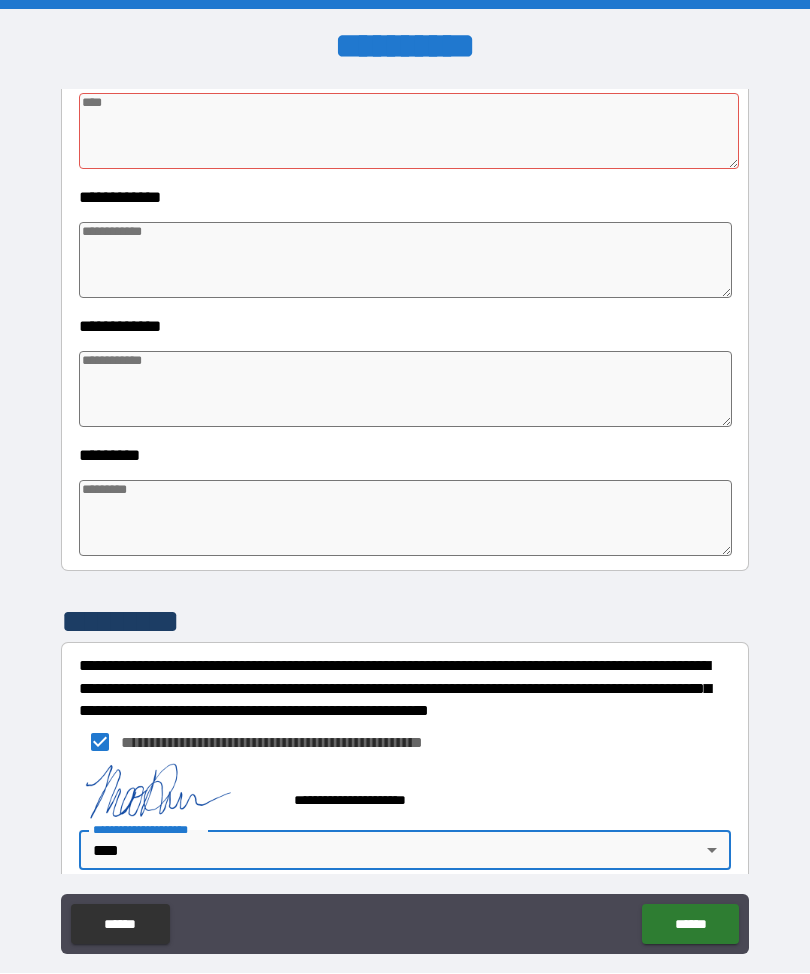 type on "*" 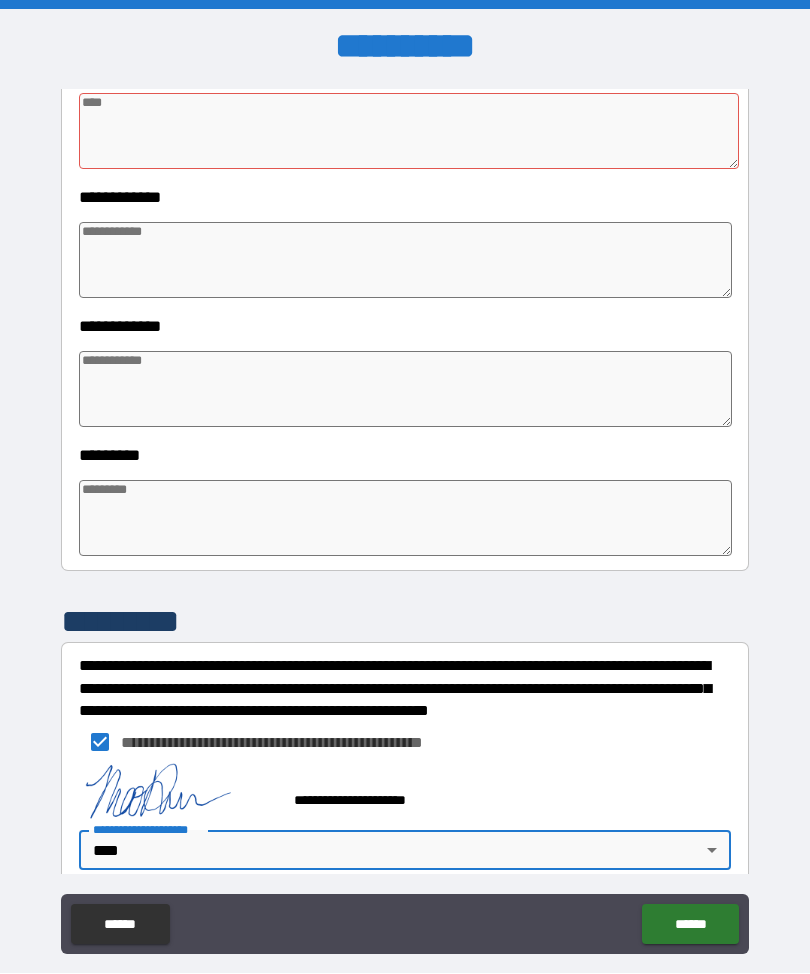 type on "*" 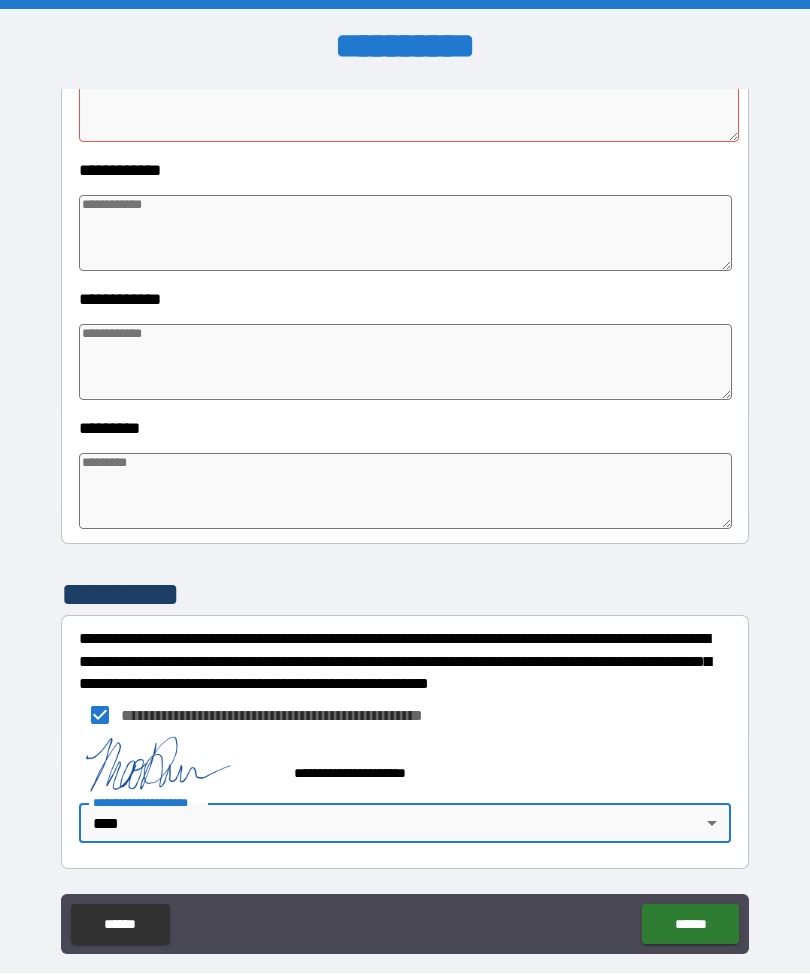 scroll, scrollTop: 564, scrollLeft: 0, axis: vertical 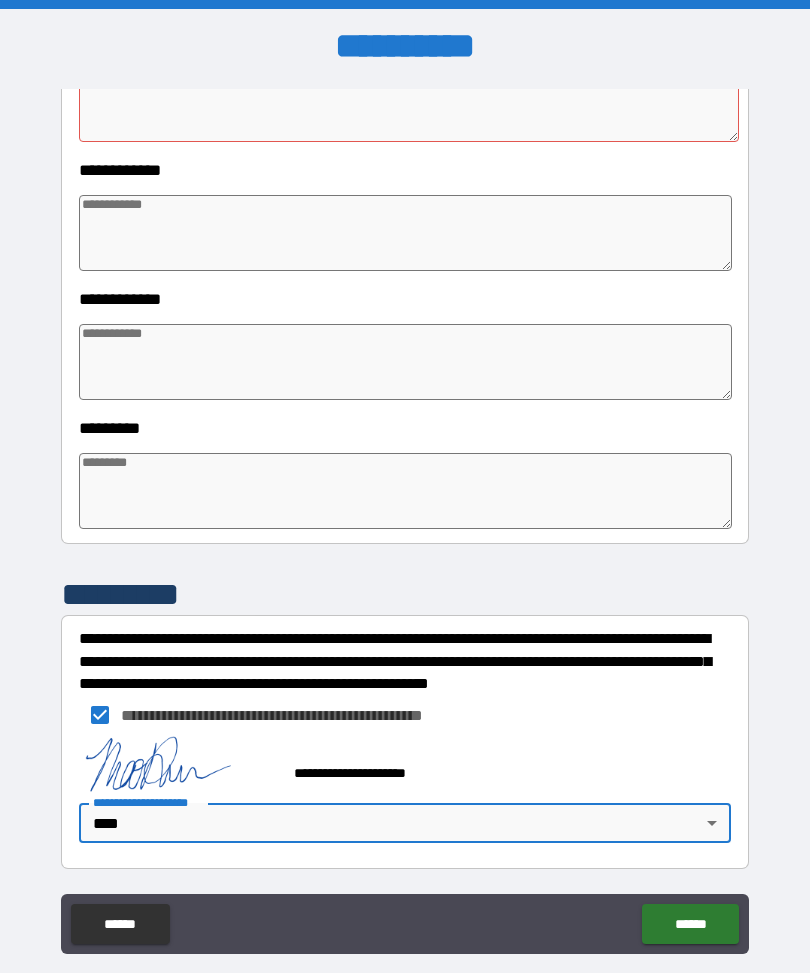 click on "******" at bounding box center (690, 925) 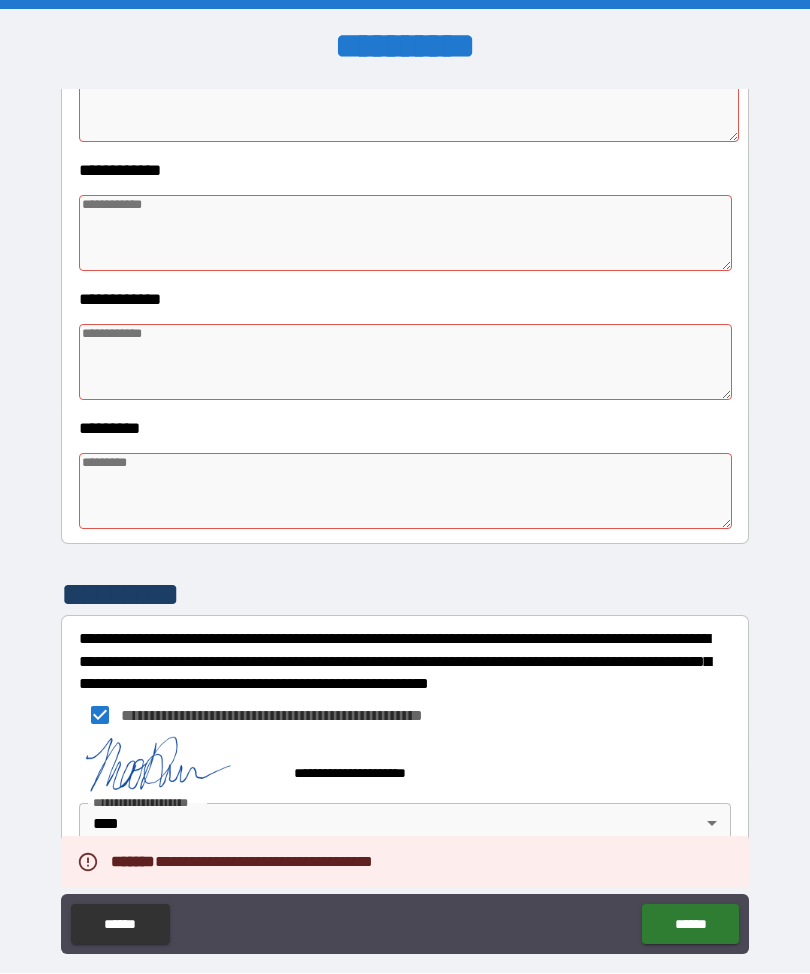 type on "*" 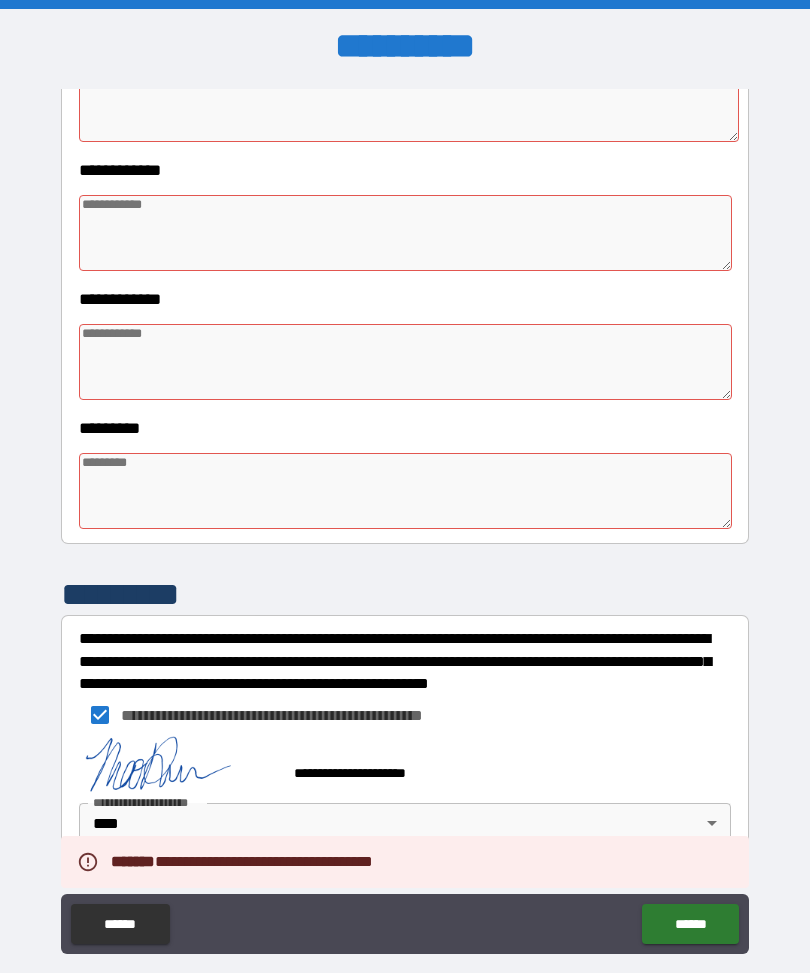 type on "*" 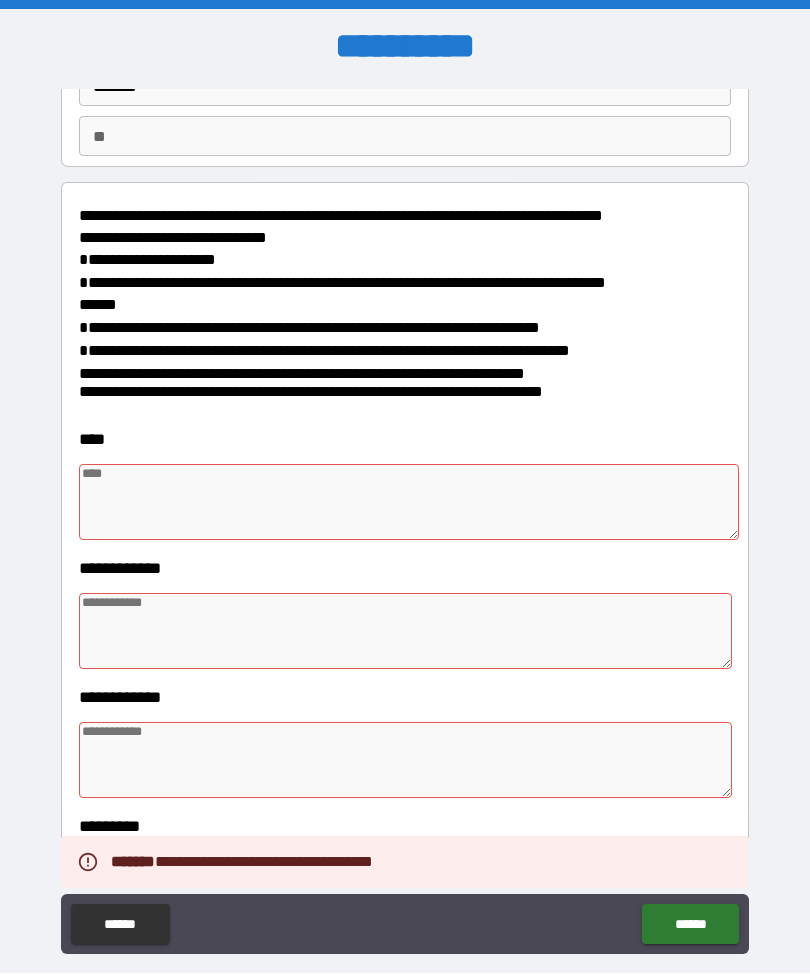scroll, scrollTop: 161, scrollLeft: 0, axis: vertical 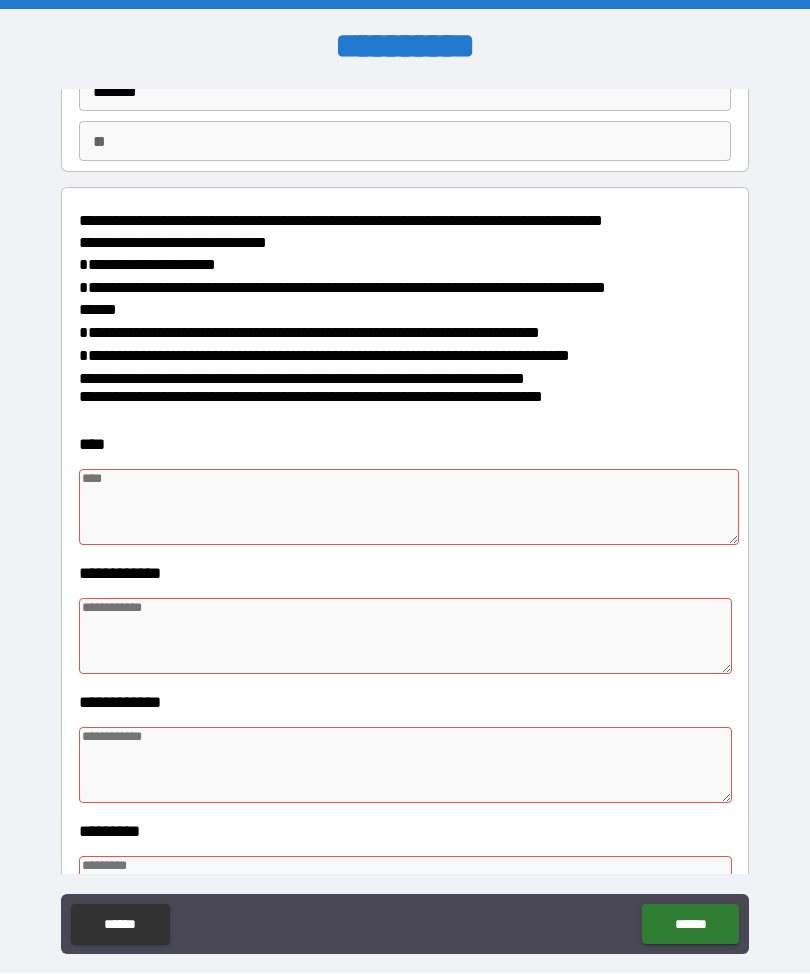click at bounding box center [409, 508] 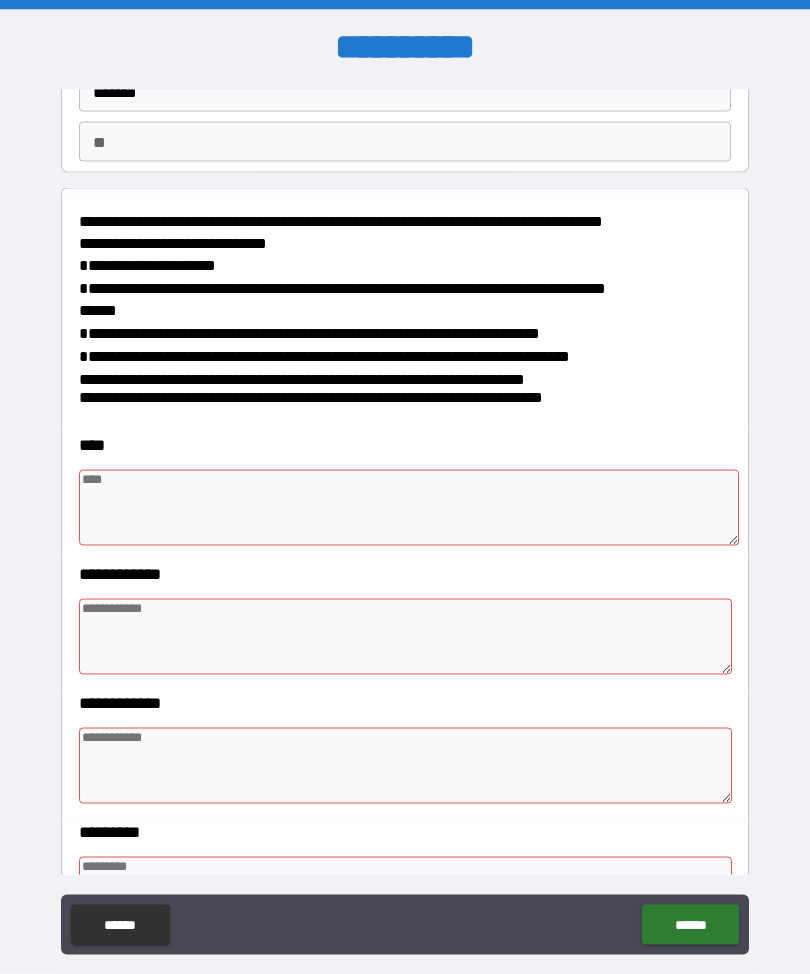 type on "*" 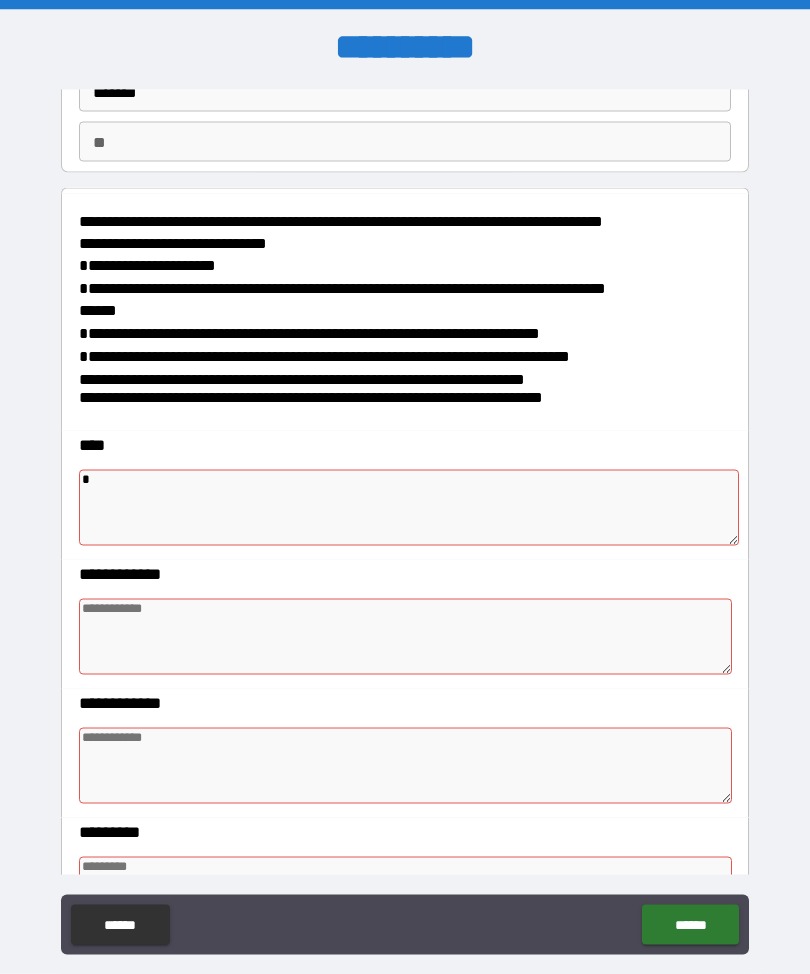type on "*" 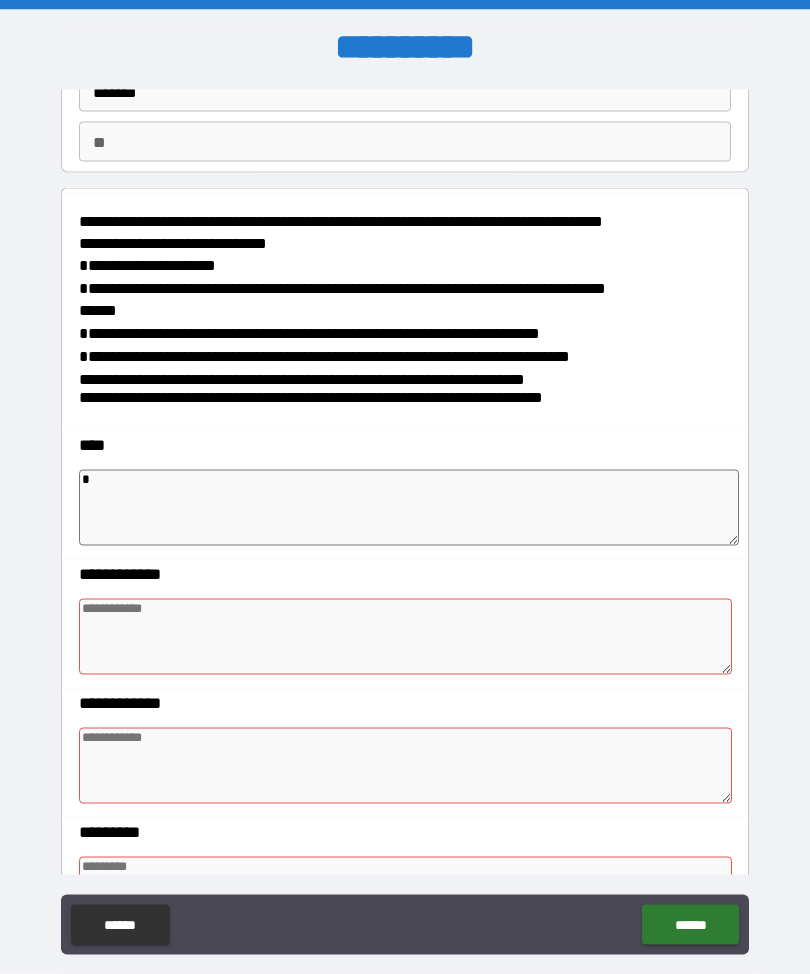 type on "*" 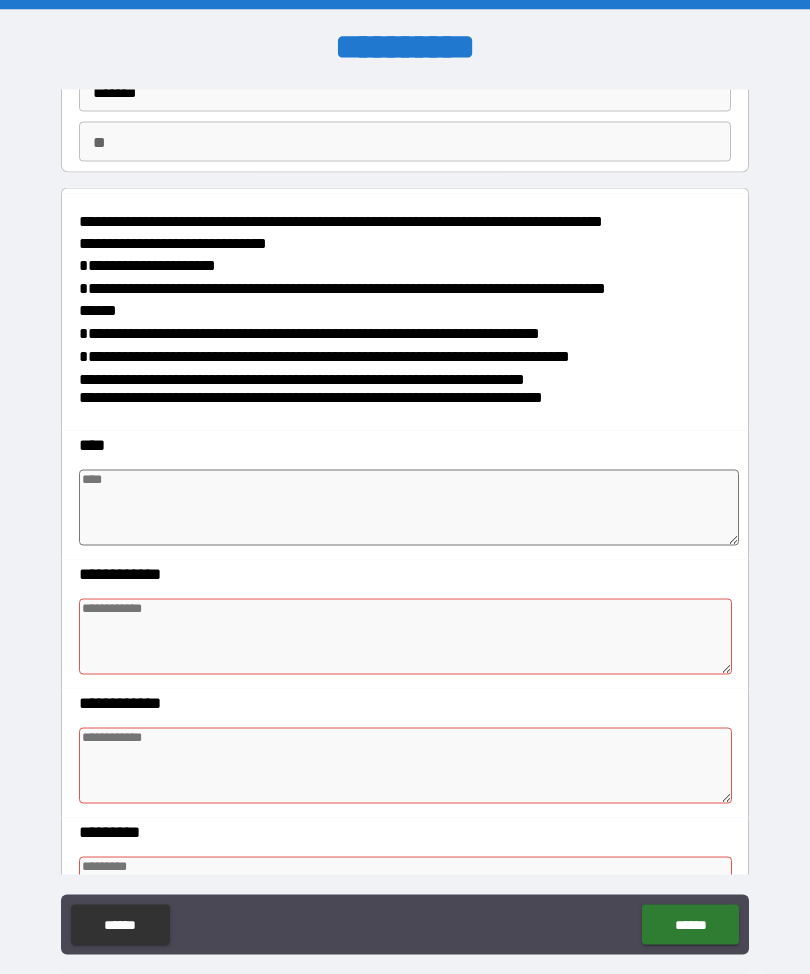 type on "*" 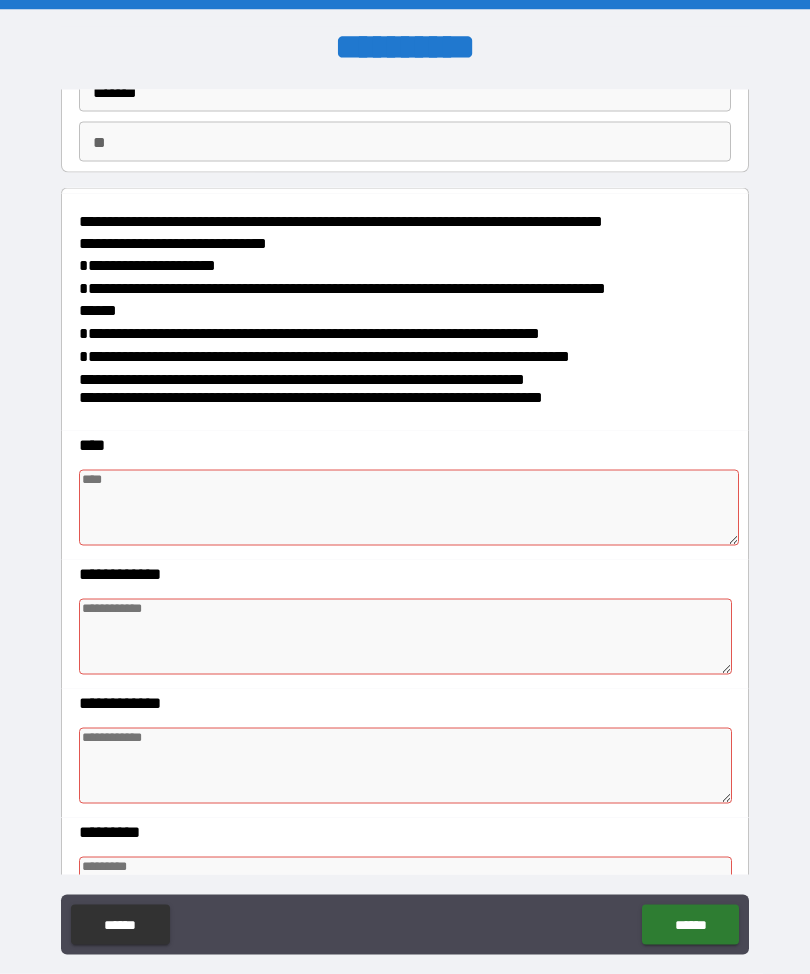 type on "*" 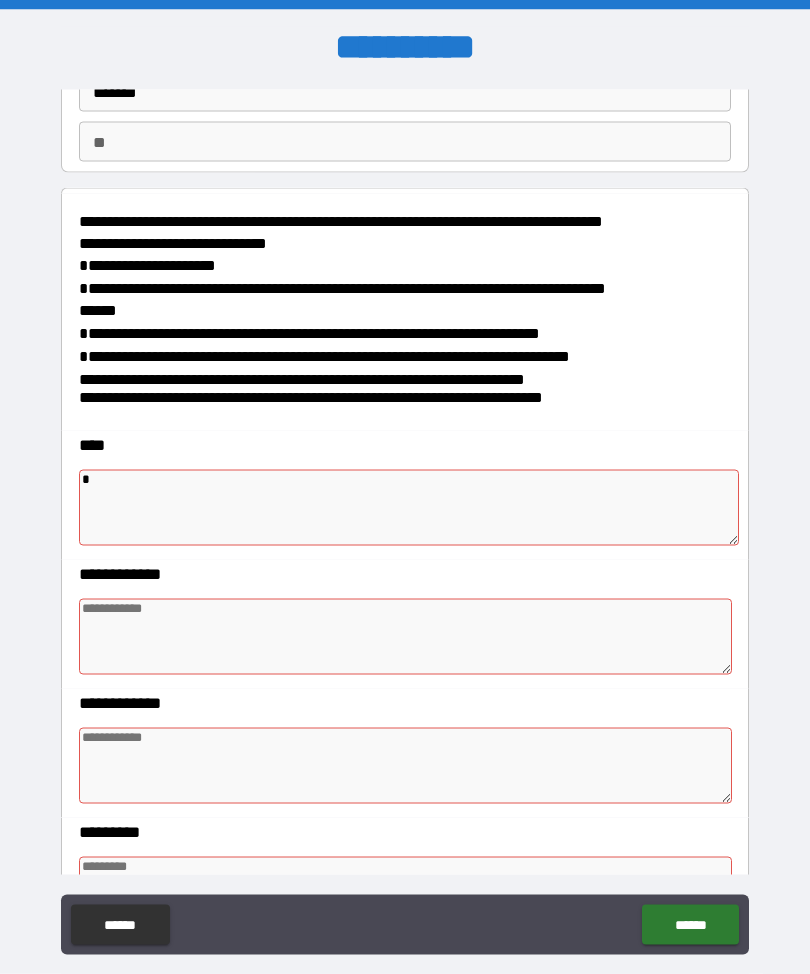 type on "*" 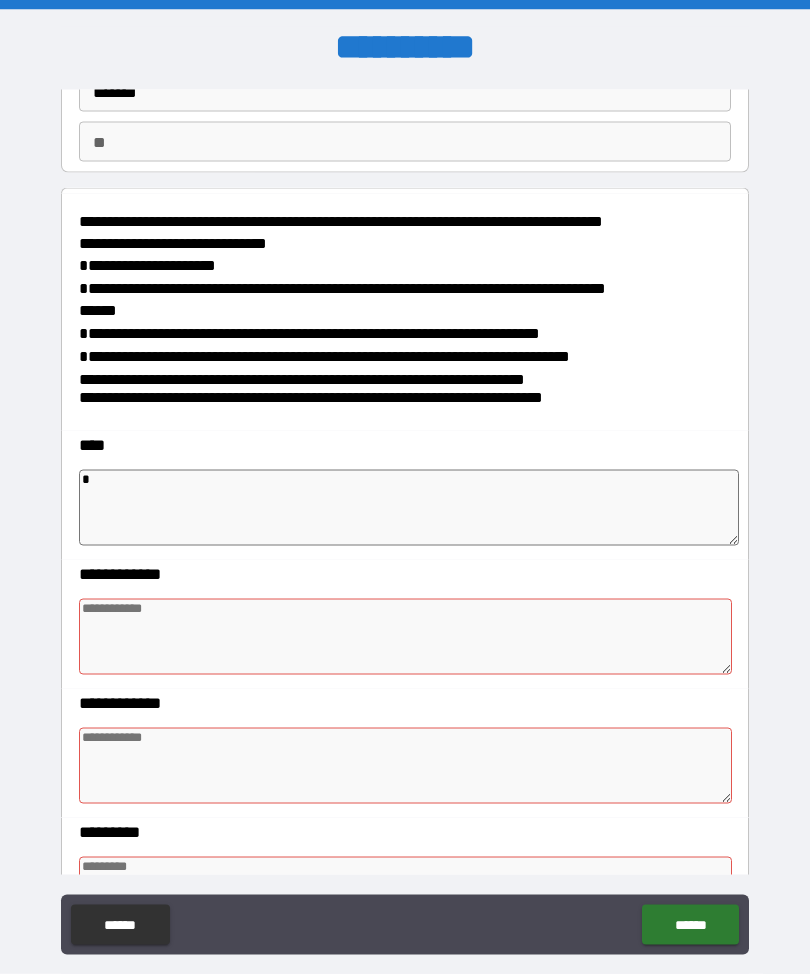type on "*" 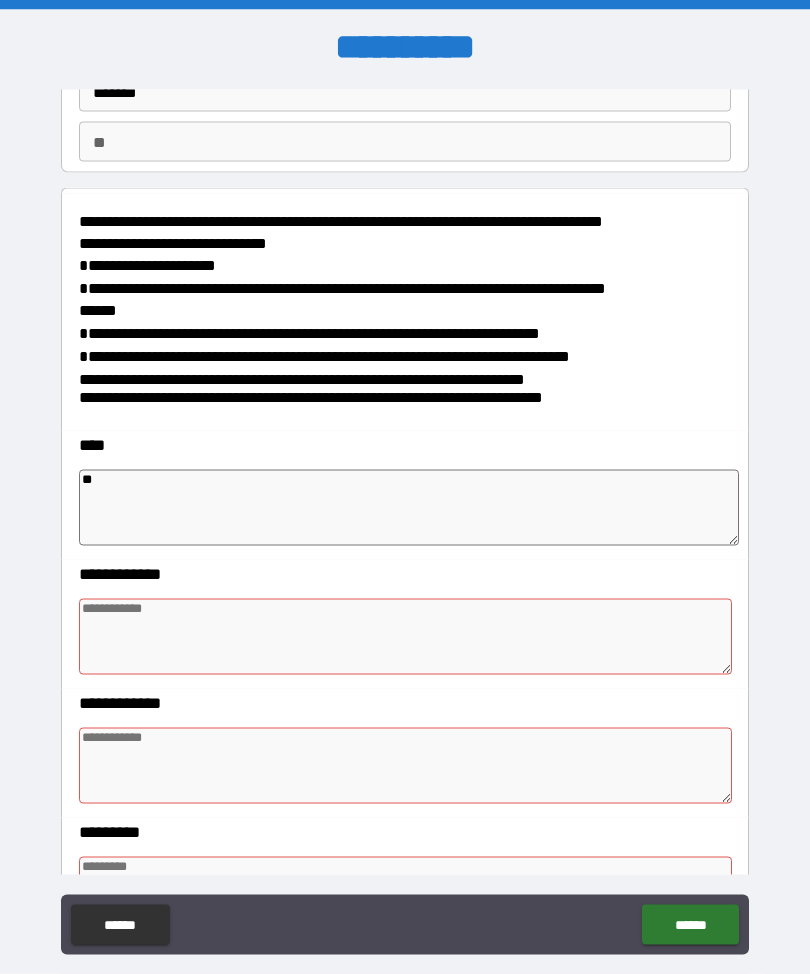 type on "*" 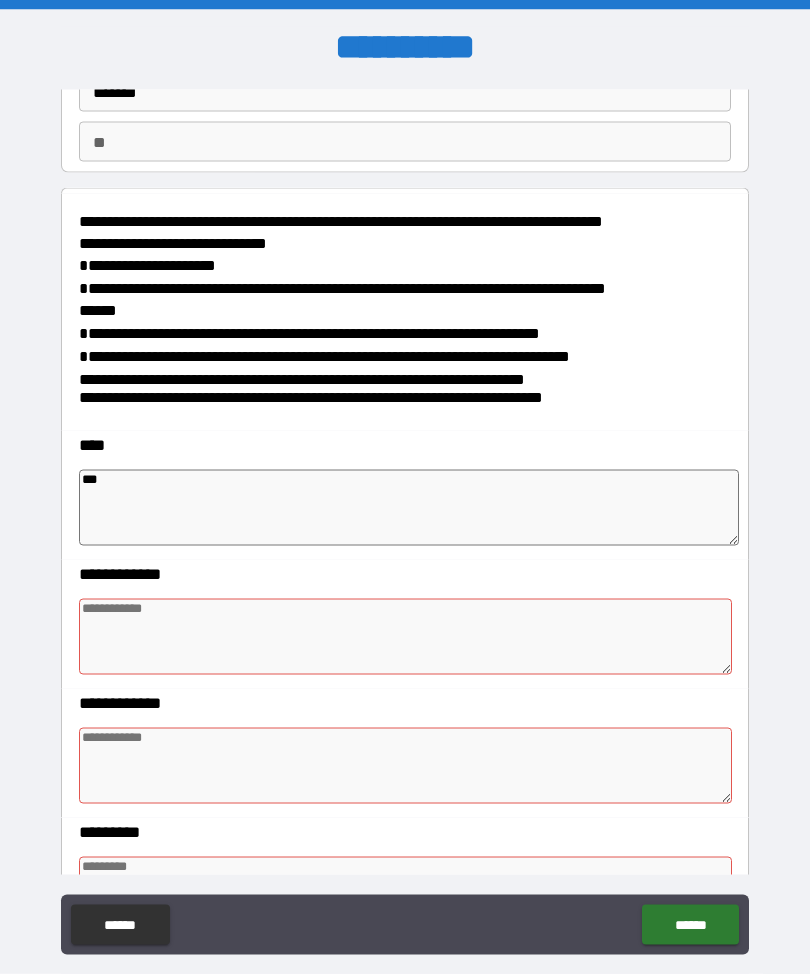 type on "*" 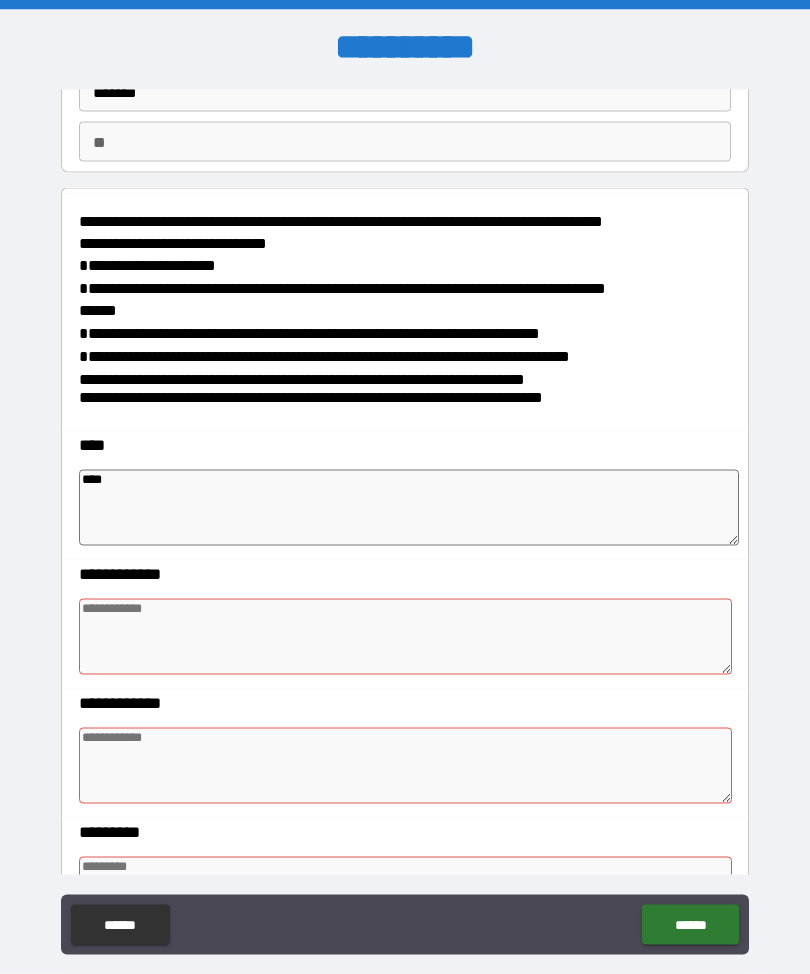 type on "*" 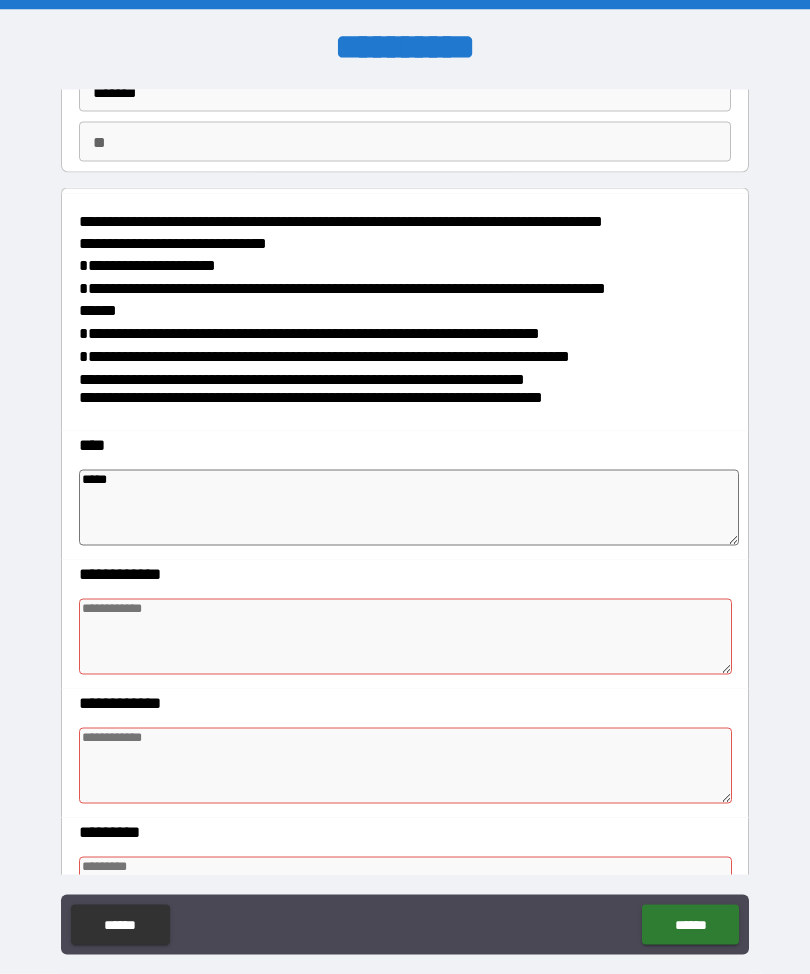 type on "*" 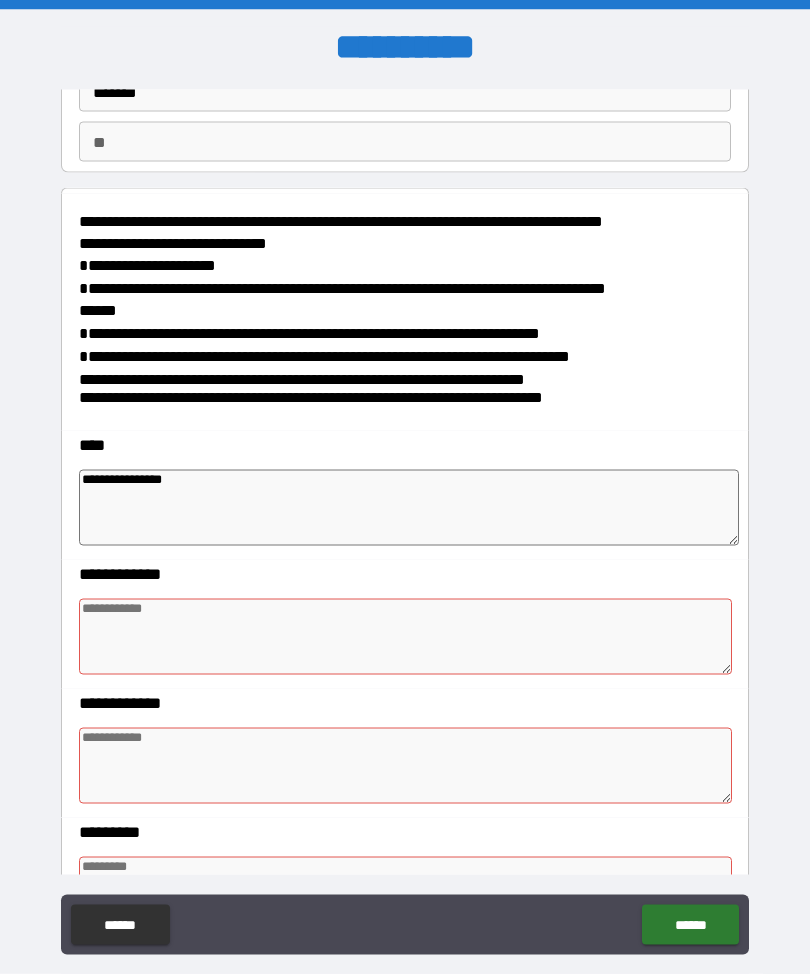 click at bounding box center [405, 637] 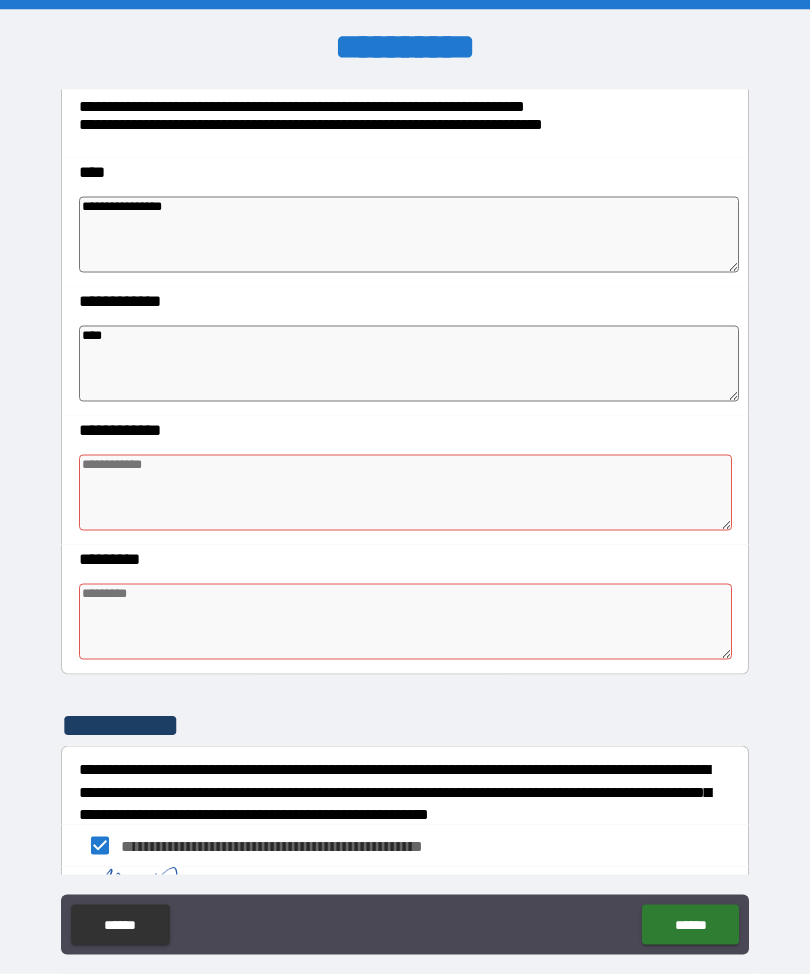 scroll, scrollTop: 435, scrollLeft: 0, axis: vertical 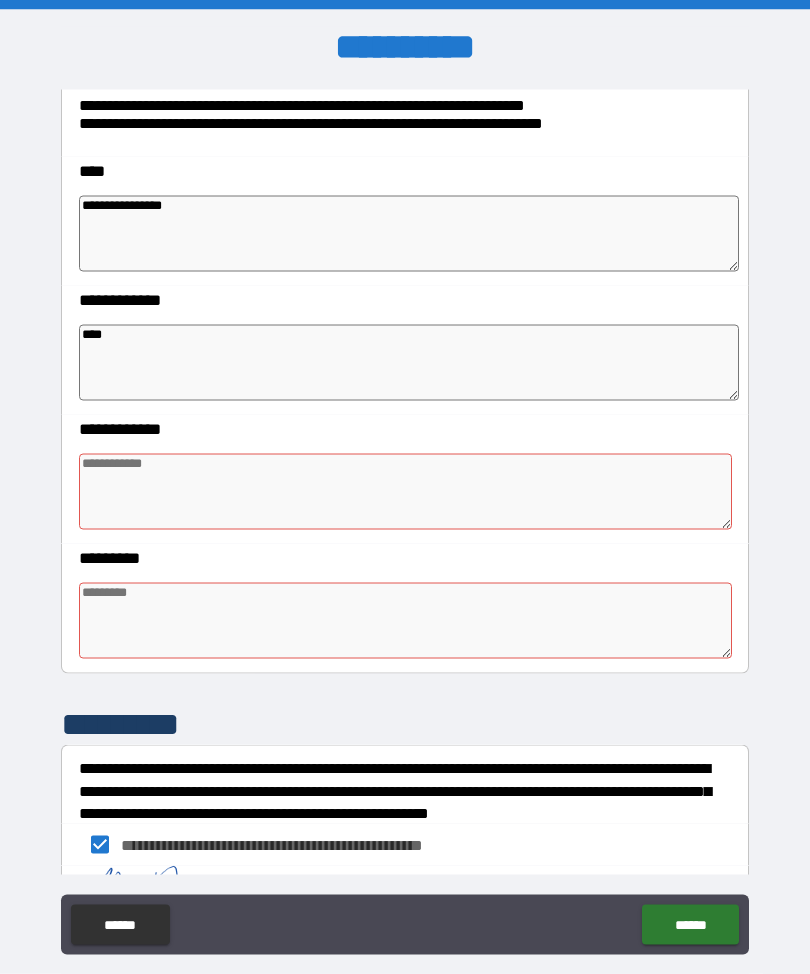click at bounding box center (405, 492) 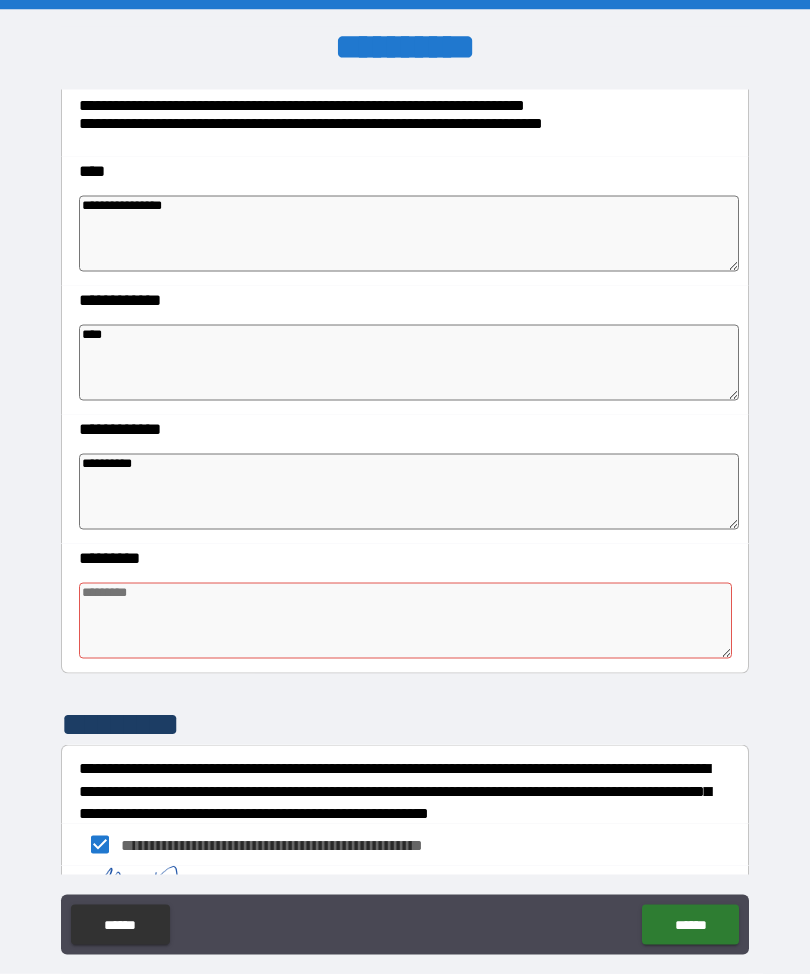 click at bounding box center [405, 621] 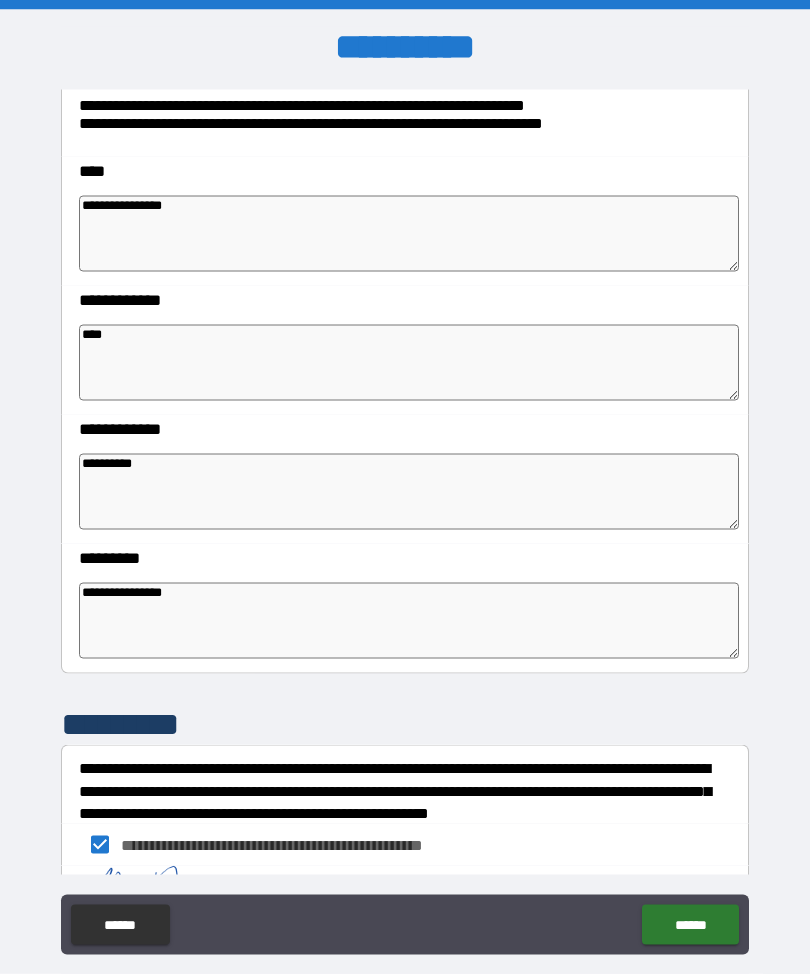 click on "****" at bounding box center (409, 363) 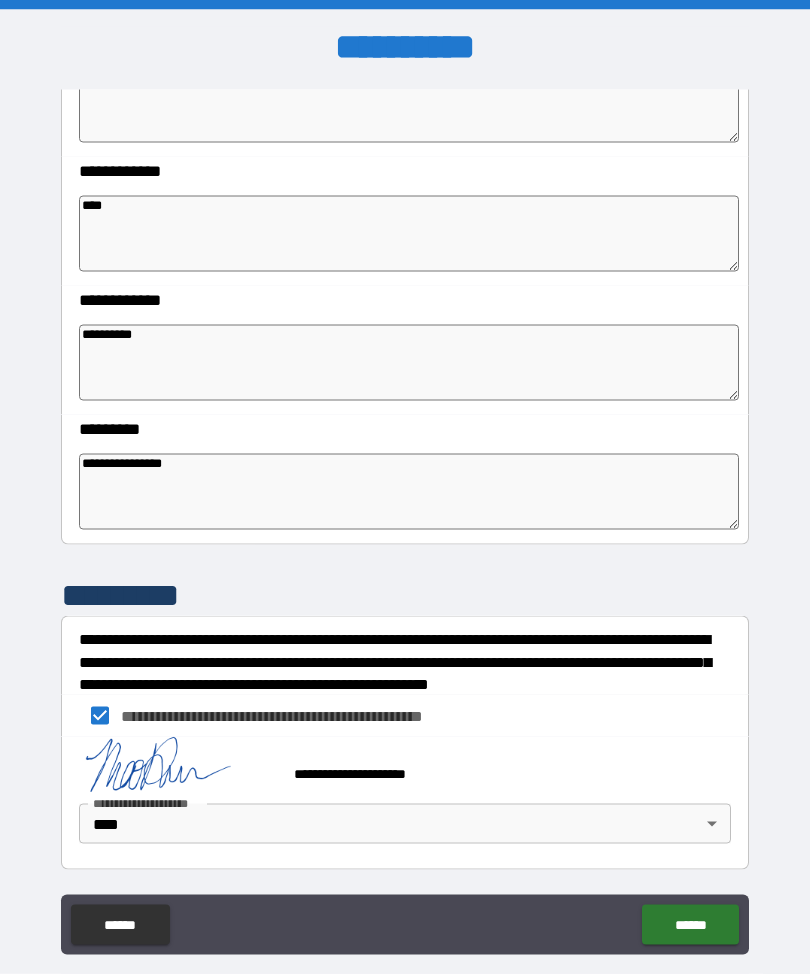 scroll, scrollTop: 564, scrollLeft: 0, axis: vertical 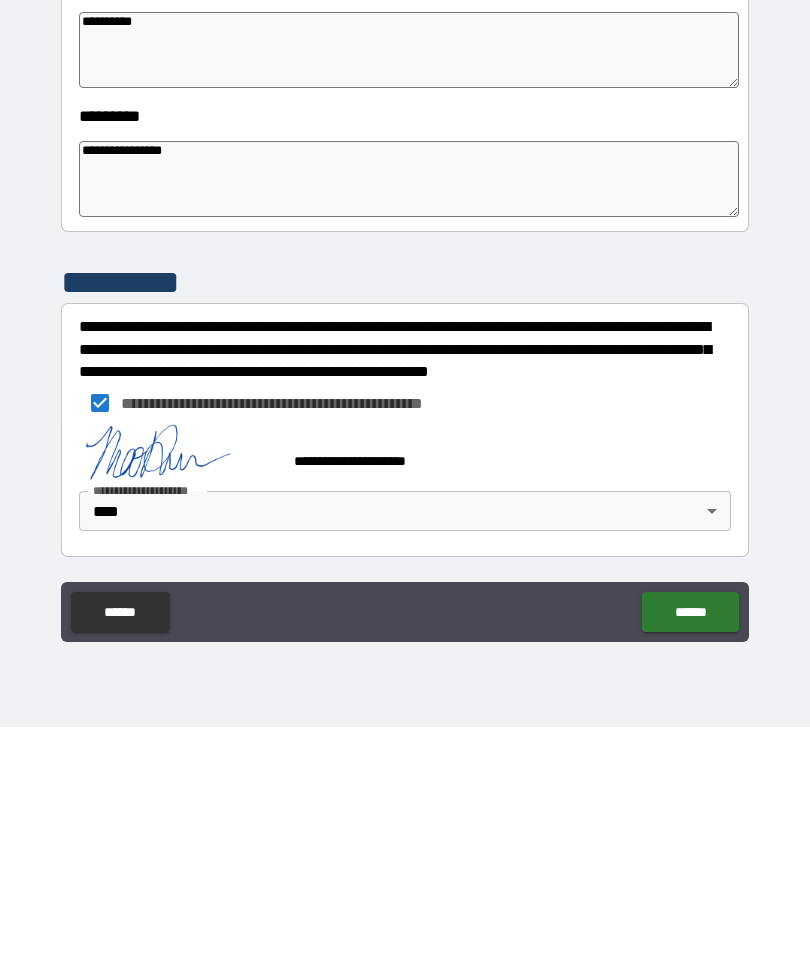 click on "******" at bounding box center [690, 859] 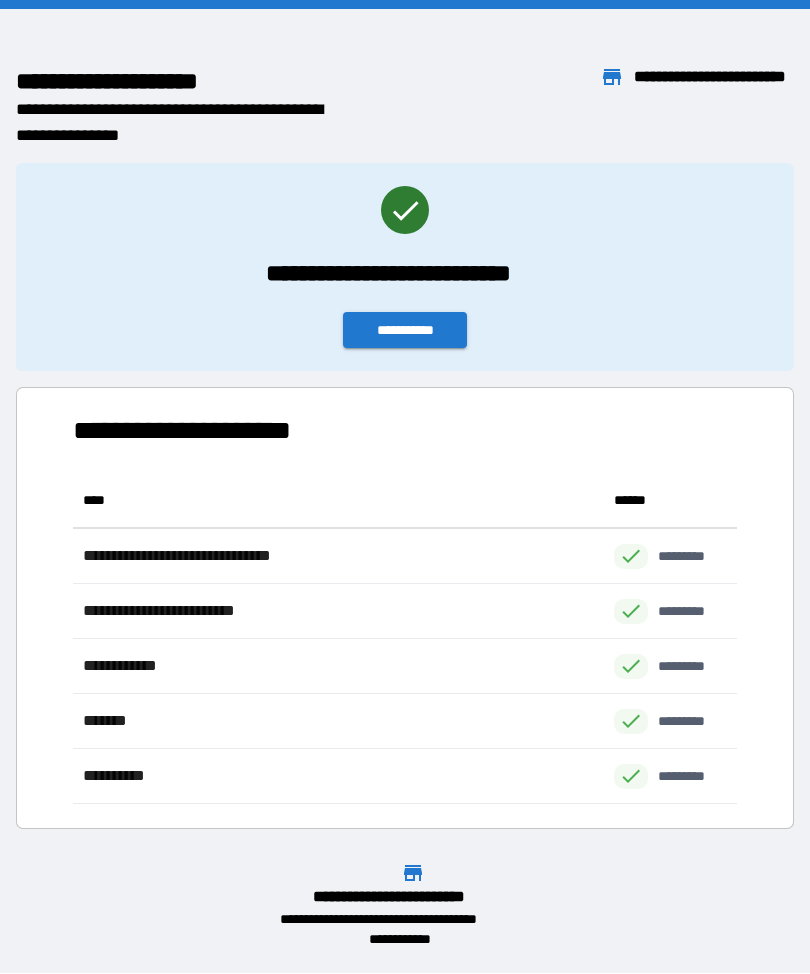 scroll, scrollTop: 331, scrollLeft: 664, axis: both 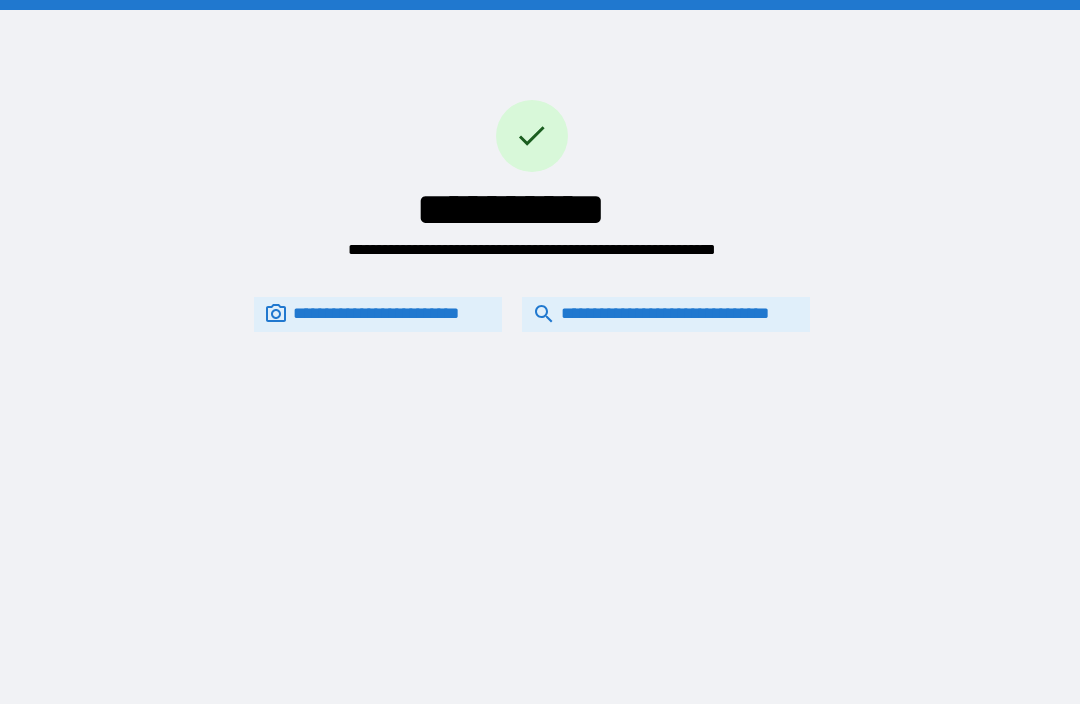 click on "**********" at bounding box center (666, 314) 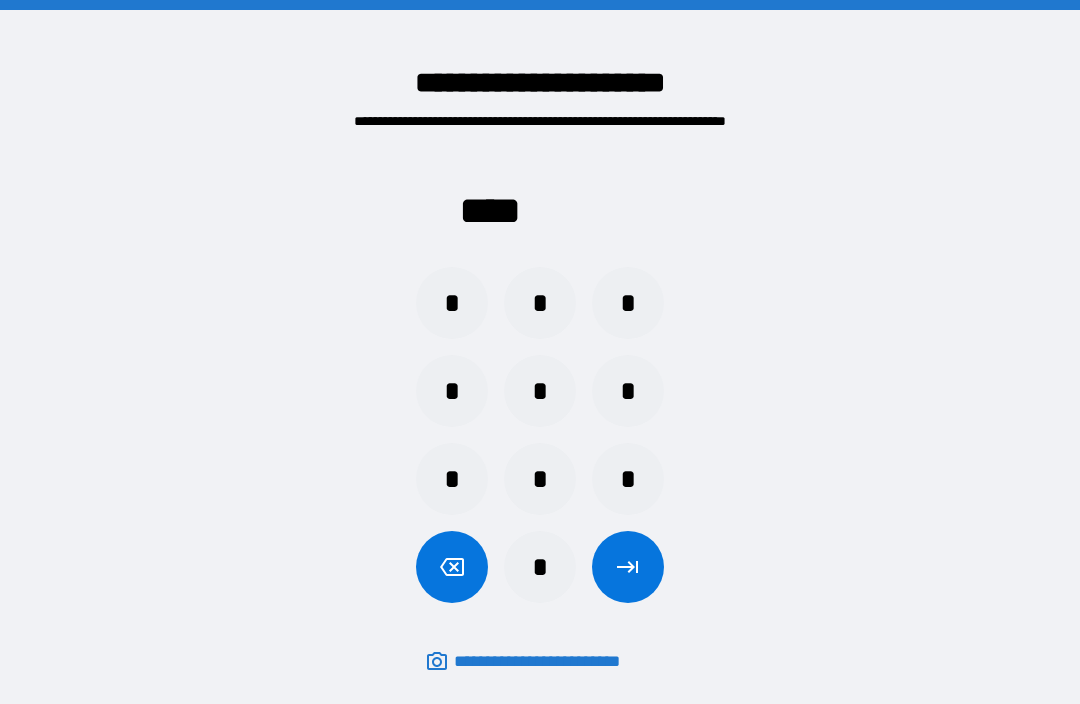 click on "*" at bounding box center (628, 479) 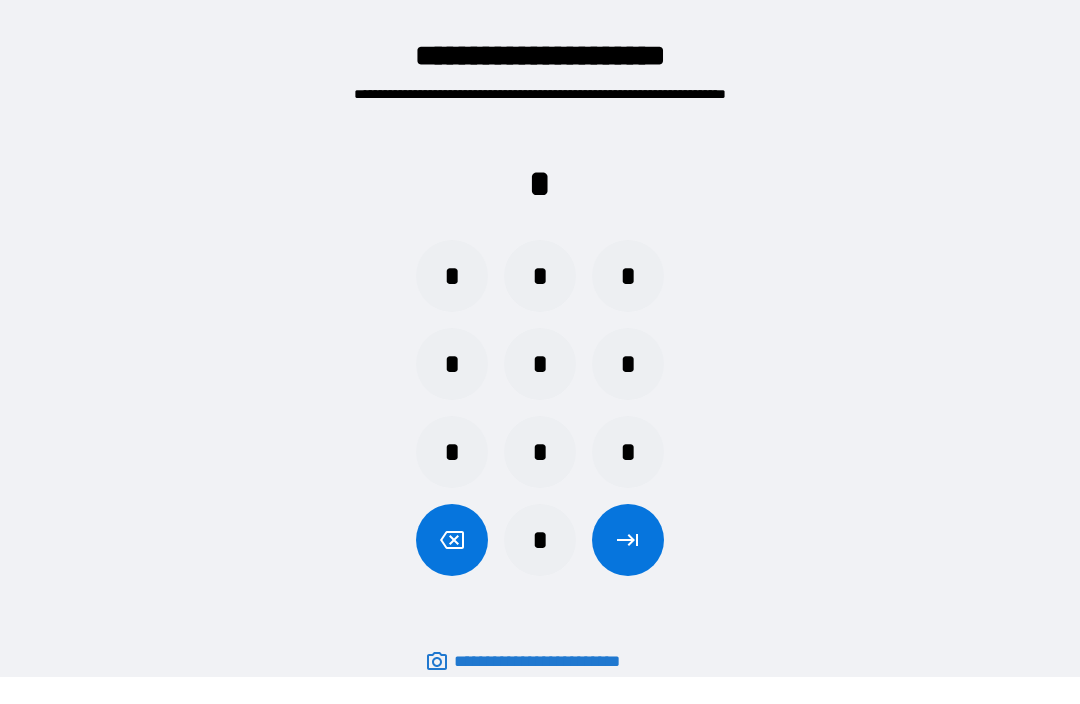 scroll, scrollTop: 0, scrollLeft: 0, axis: both 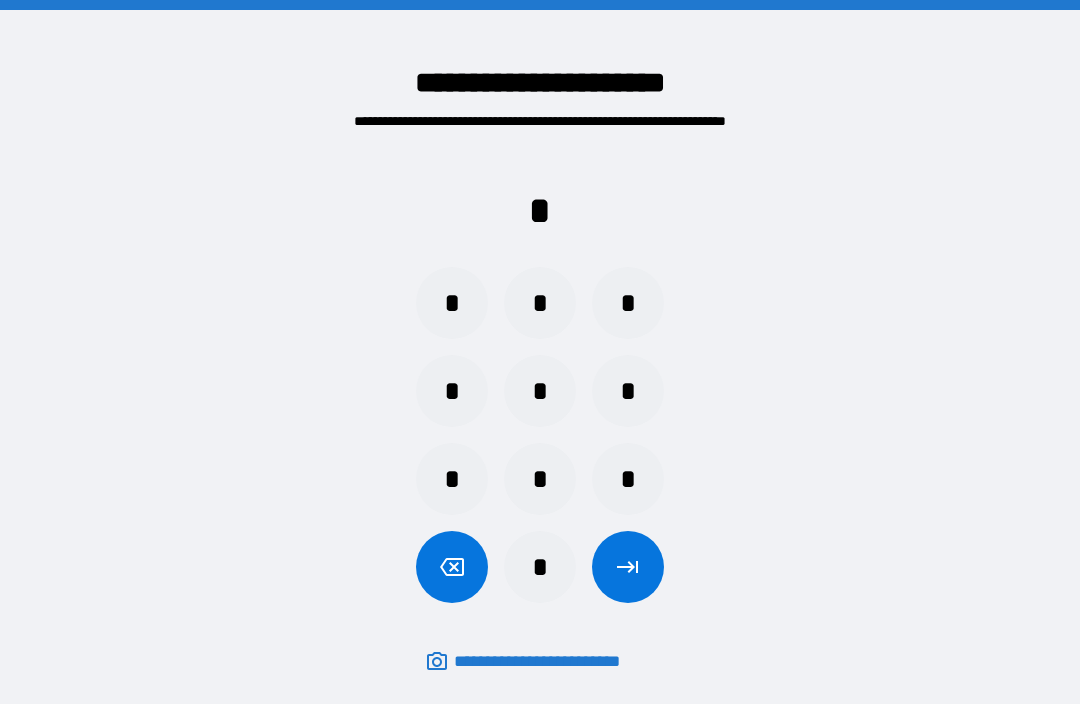 click on "*" at bounding box center [540, 391] 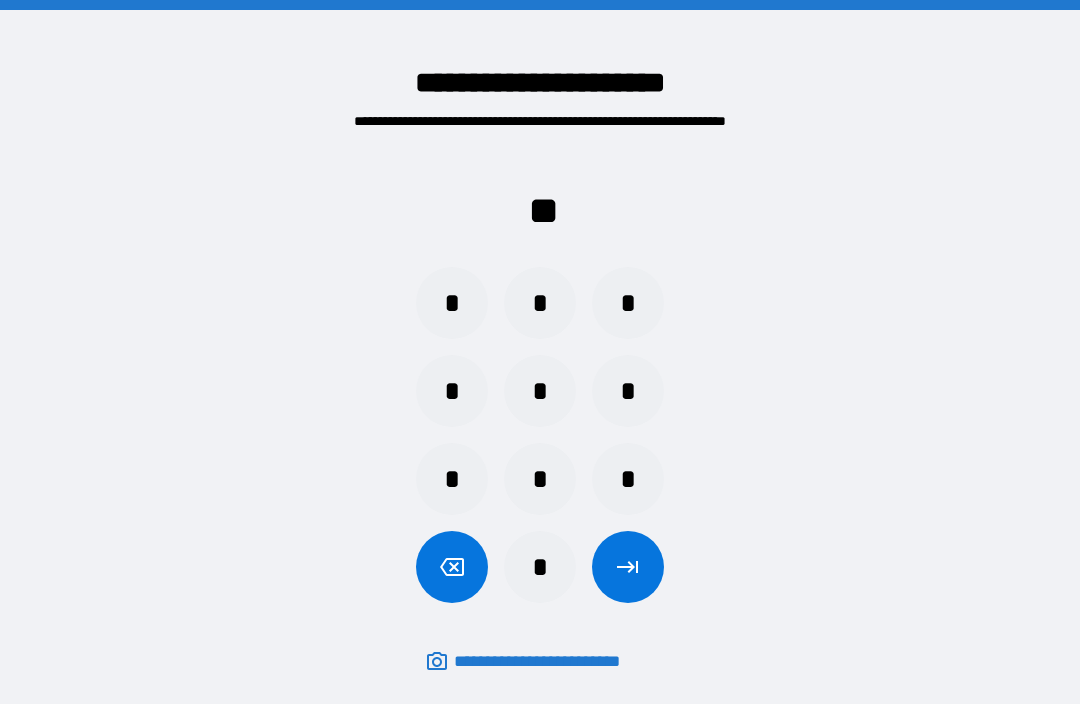 click on "*" at bounding box center (452, 303) 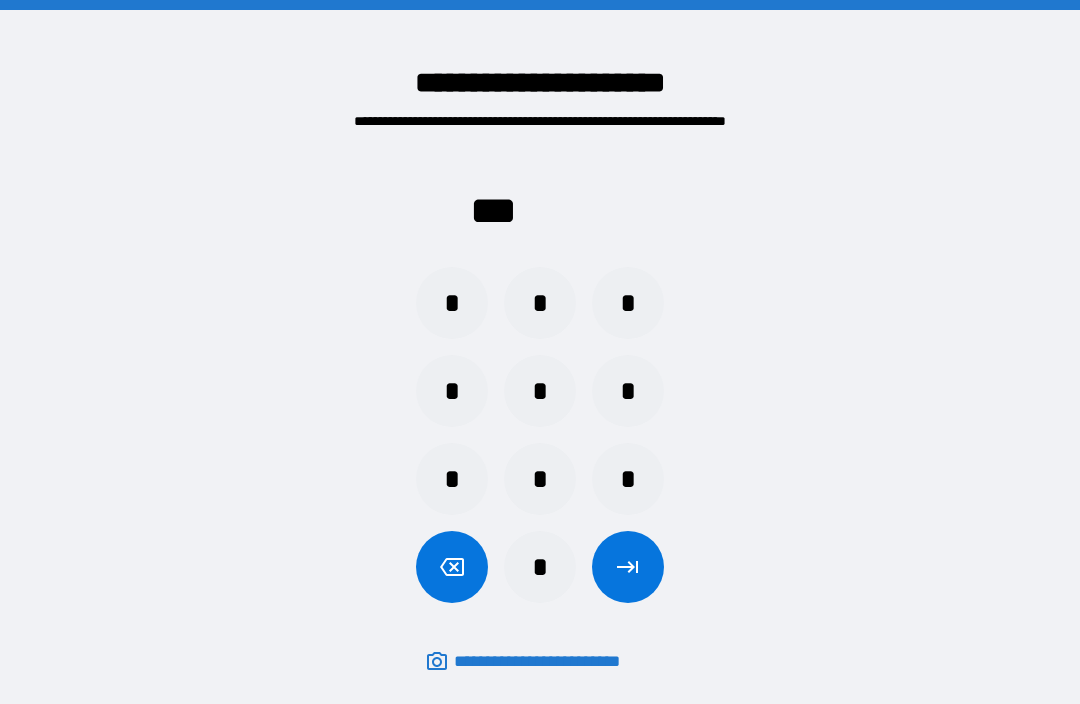 click on "*" at bounding box center [452, 391] 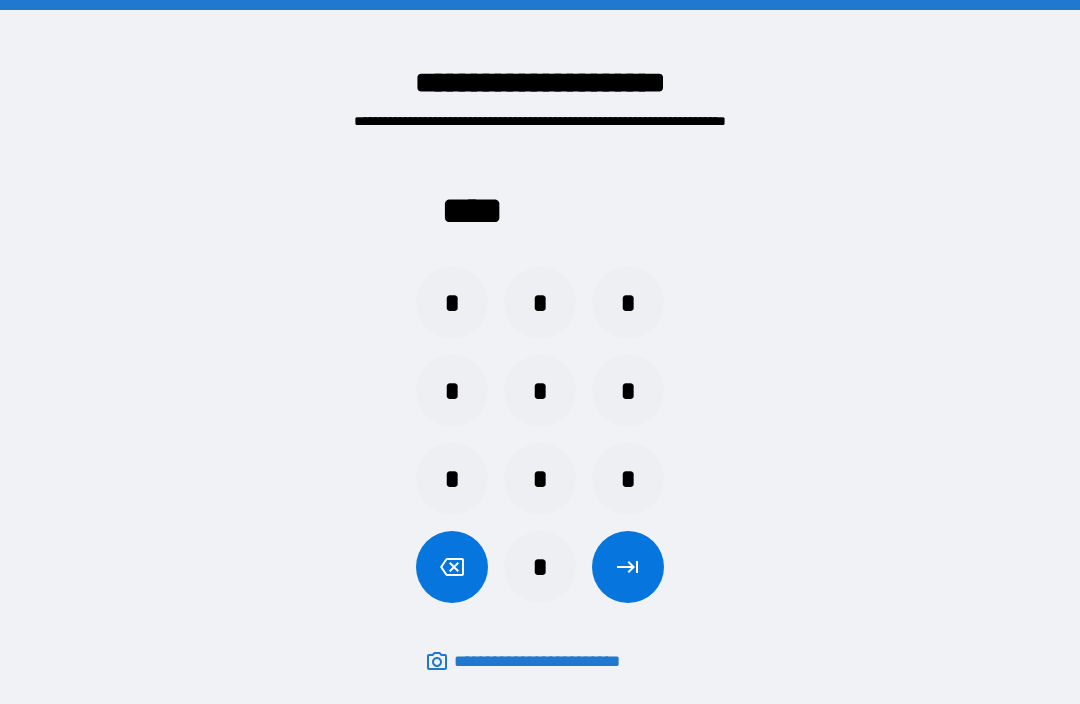 click at bounding box center [628, 567] 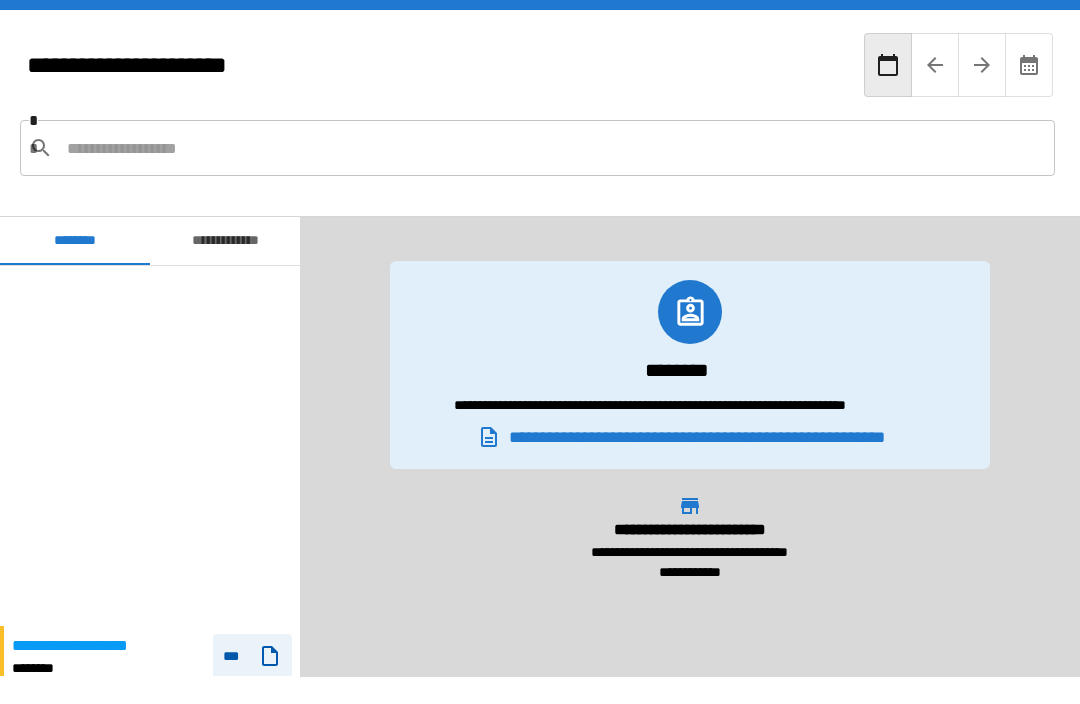 scroll, scrollTop: 360, scrollLeft: 0, axis: vertical 